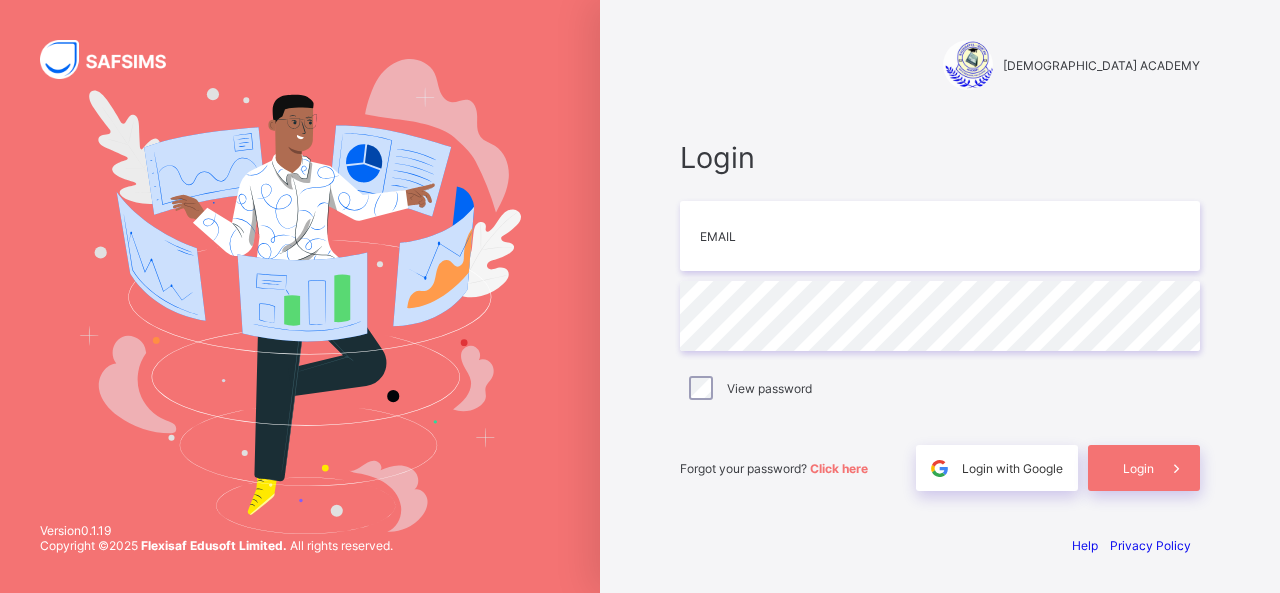 scroll, scrollTop: 0, scrollLeft: 0, axis: both 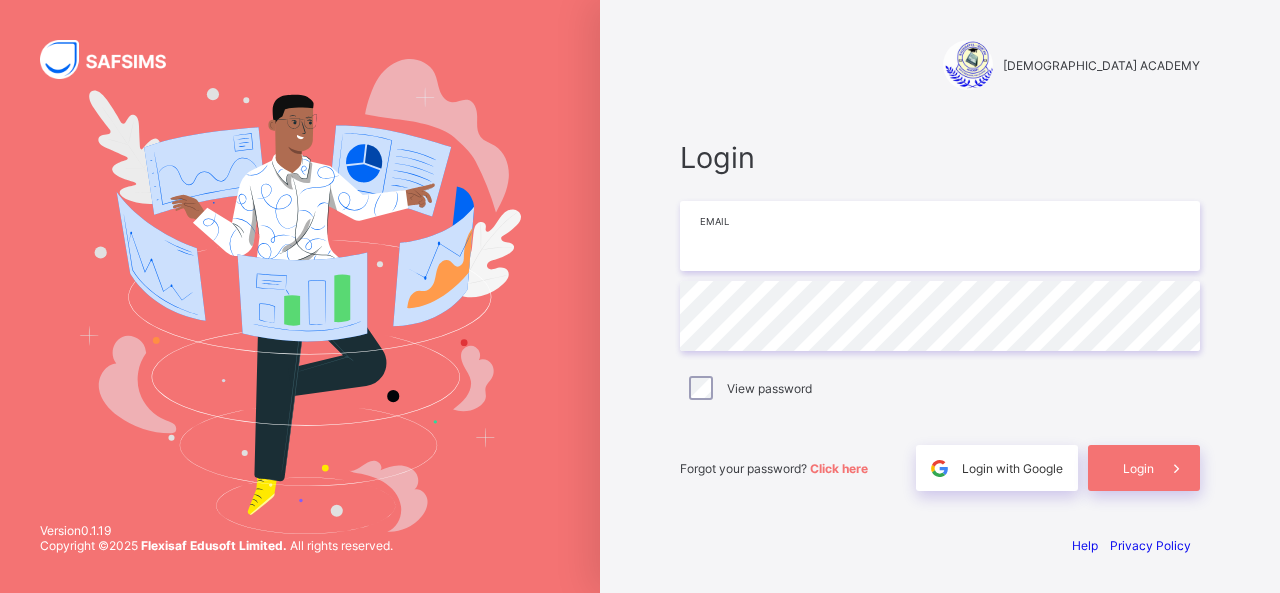 click at bounding box center (940, 236) 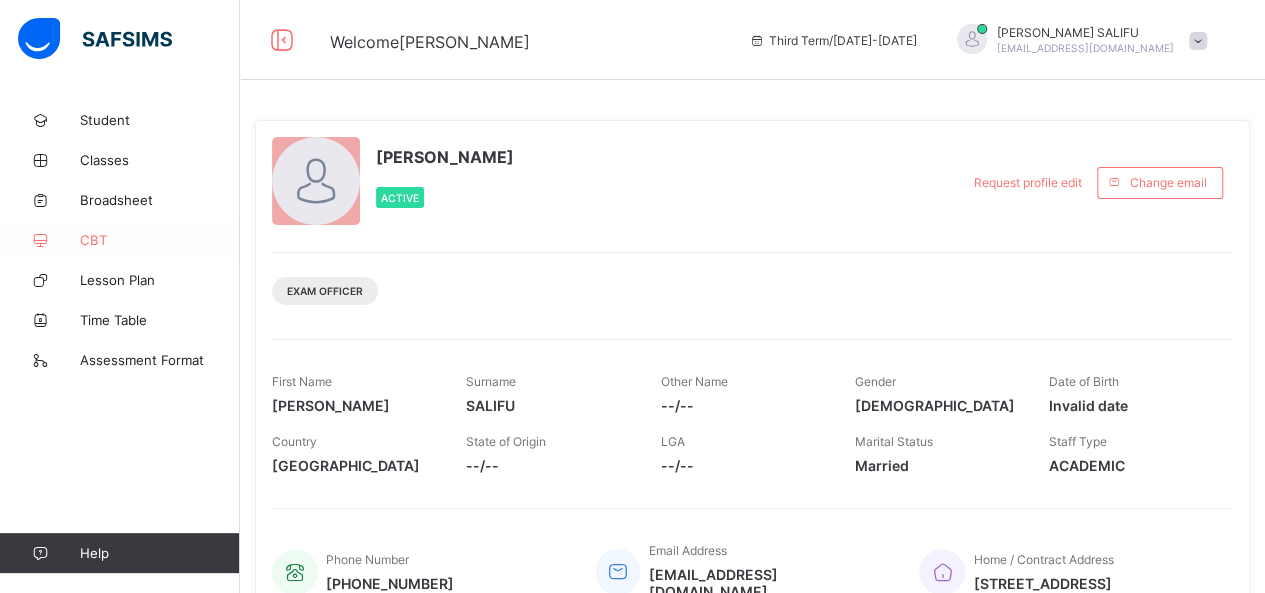 click on "CBT" at bounding box center [160, 240] 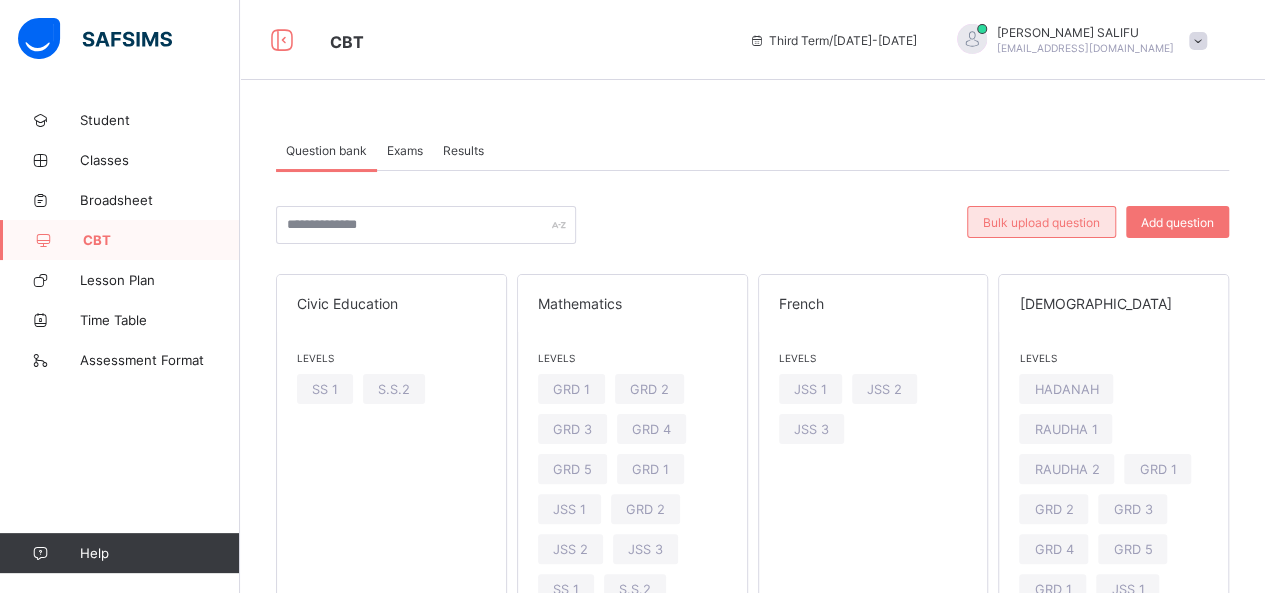 click on "Bulk upload question" at bounding box center (1041, 222) 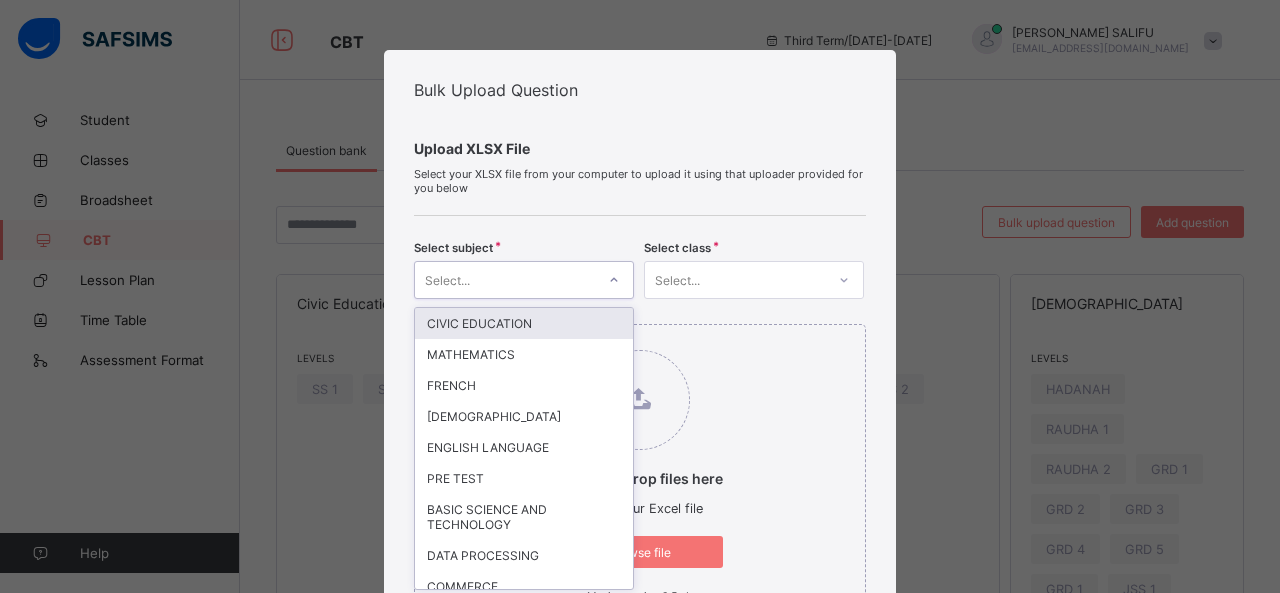 click at bounding box center [614, 280] 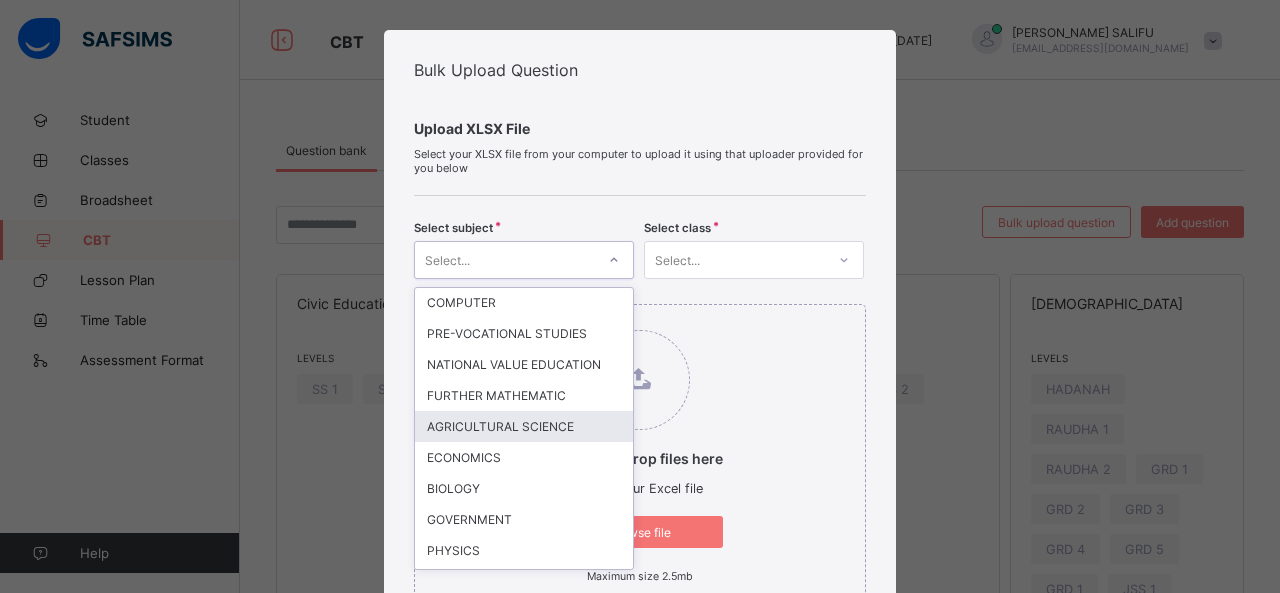 scroll, scrollTop: 422, scrollLeft: 0, axis: vertical 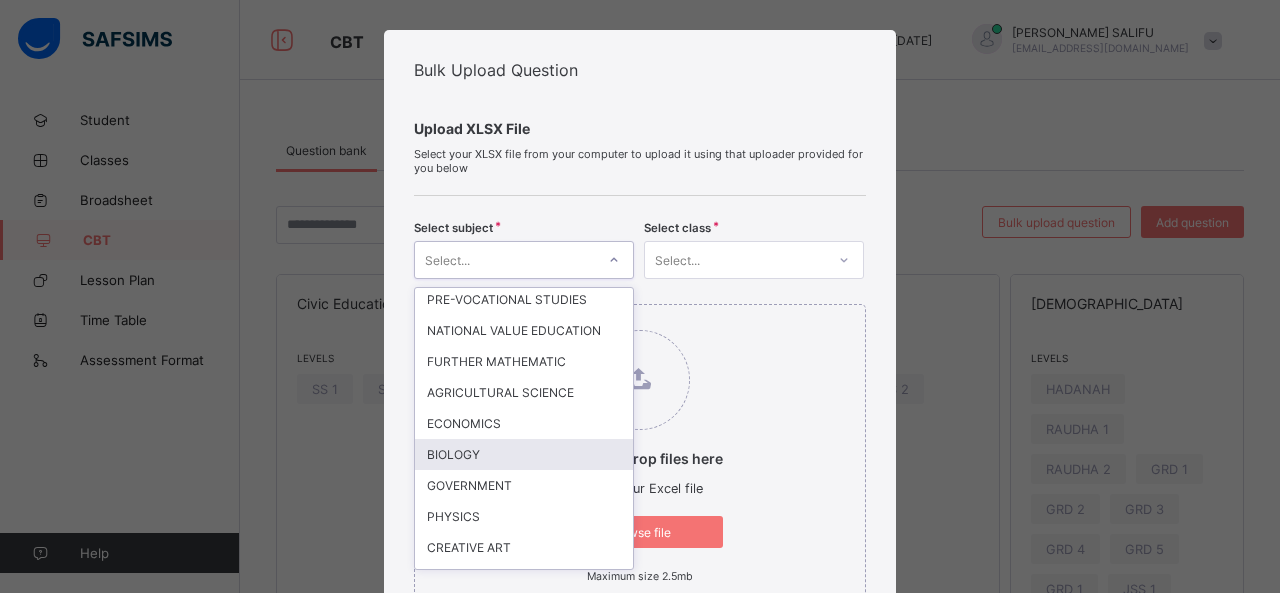 click on "BIOLOGY" at bounding box center (524, 454) 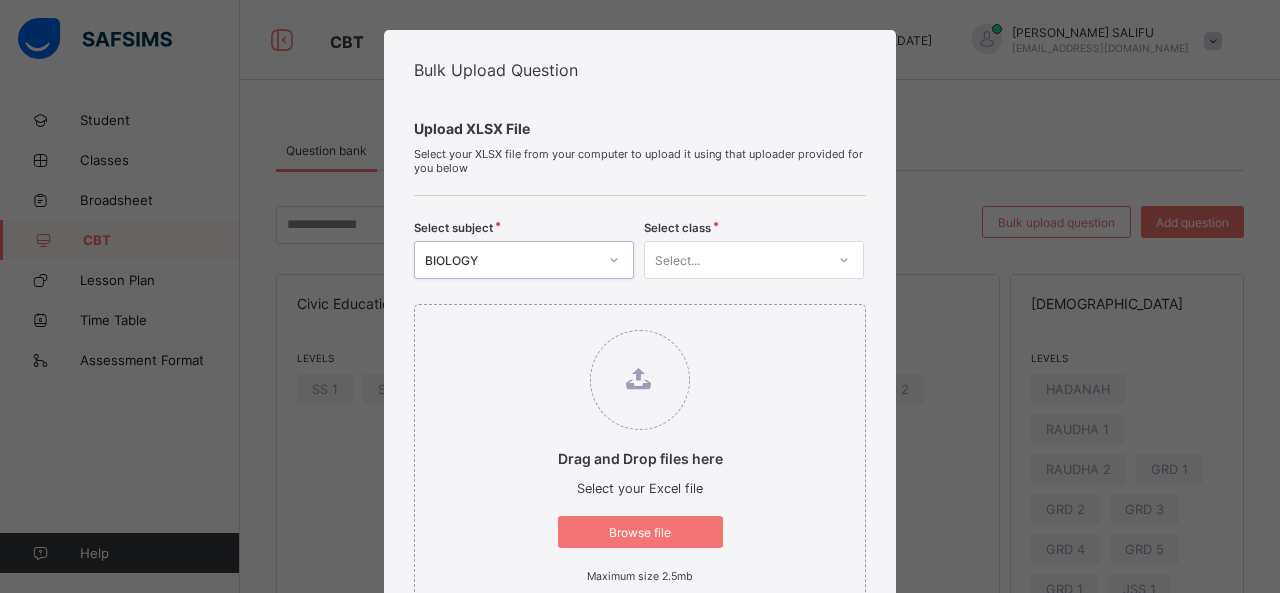 click on "Select..." at bounding box center [677, 260] 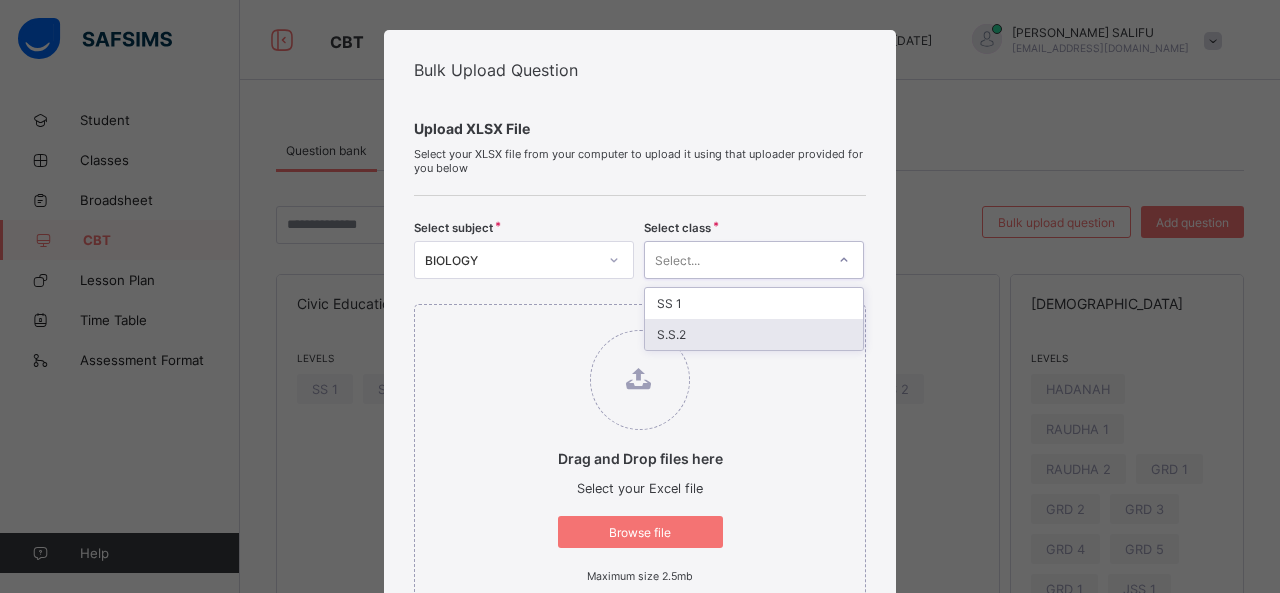 click on "S.S.2" at bounding box center [754, 334] 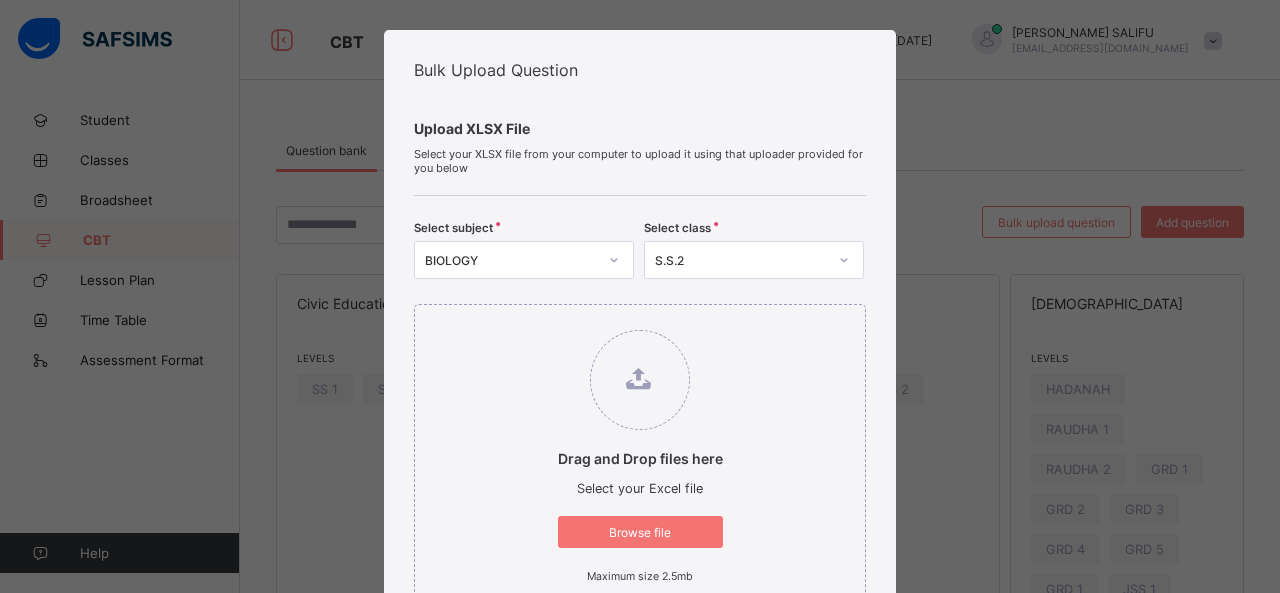 click on "Drag and Drop files here Select your Excel file Browse file Maximum size 2.5mb" at bounding box center (640, 456) 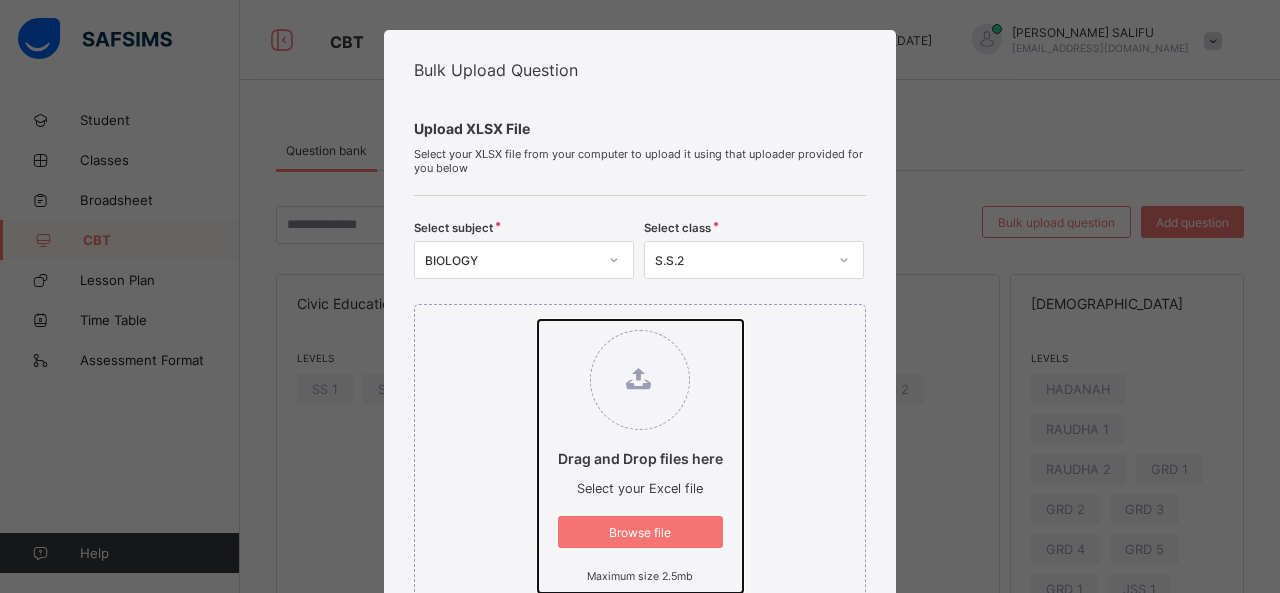 click on "Drag and Drop files here Select your Excel file Browse file Maximum size 2.5mb" at bounding box center (538, 320) 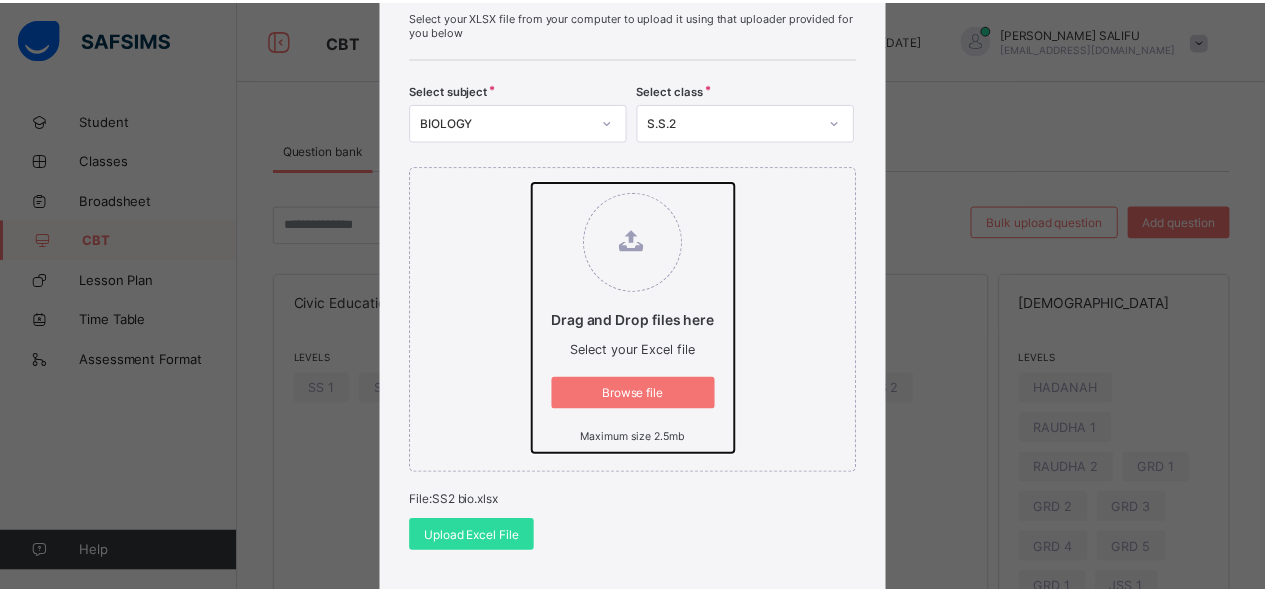 scroll, scrollTop: 166, scrollLeft: 0, axis: vertical 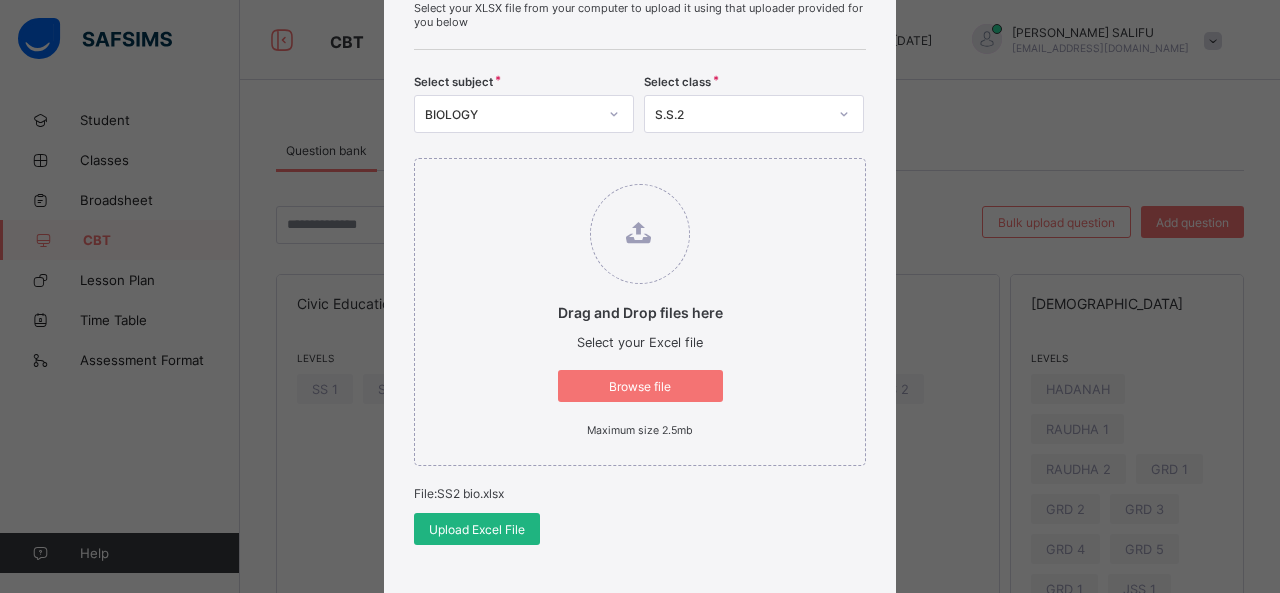 click on "Upload Excel File" at bounding box center [477, 529] 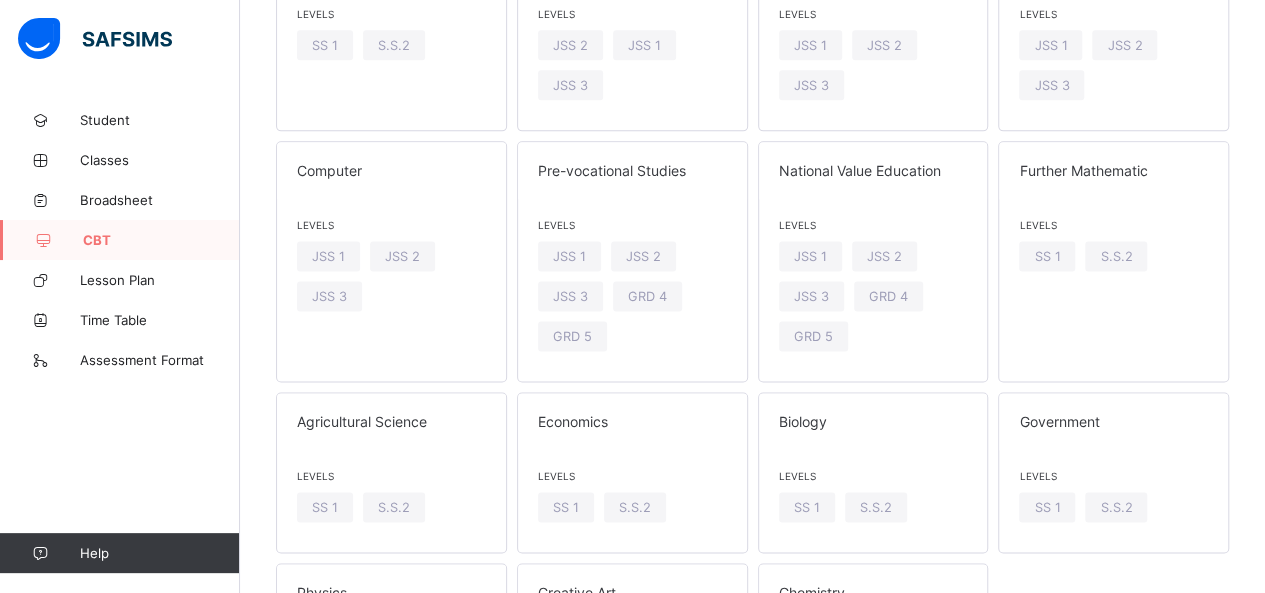 scroll, scrollTop: 1207, scrollLeft: 0, axis: vertical 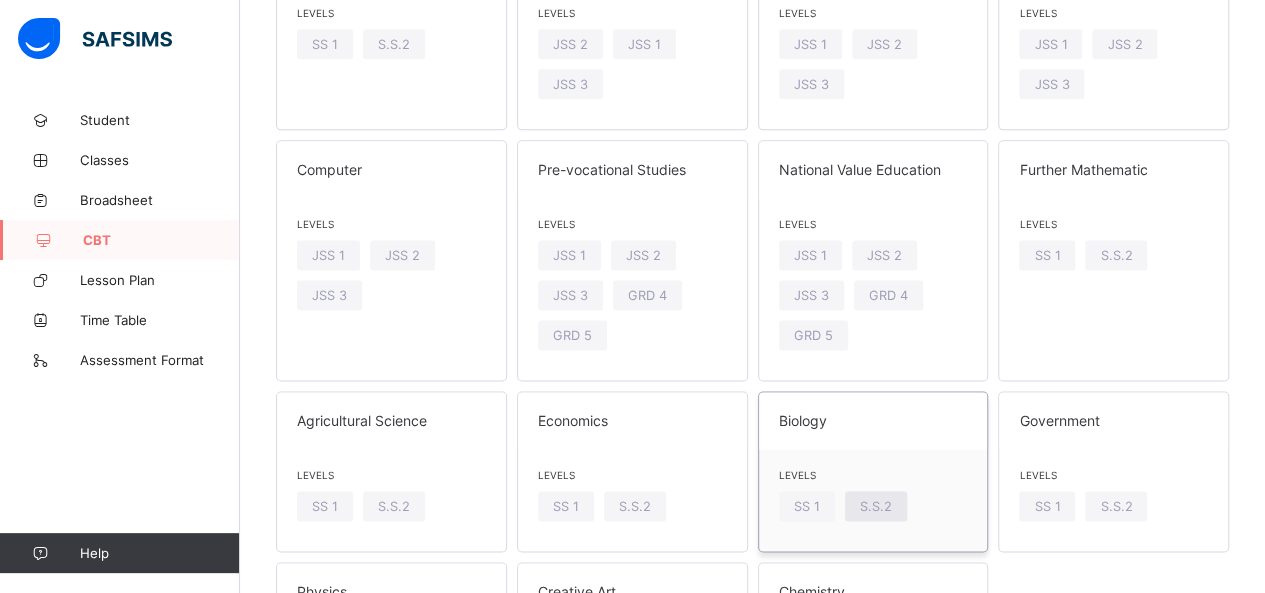 click on "S.S.2" at bounding box center [876, 506] 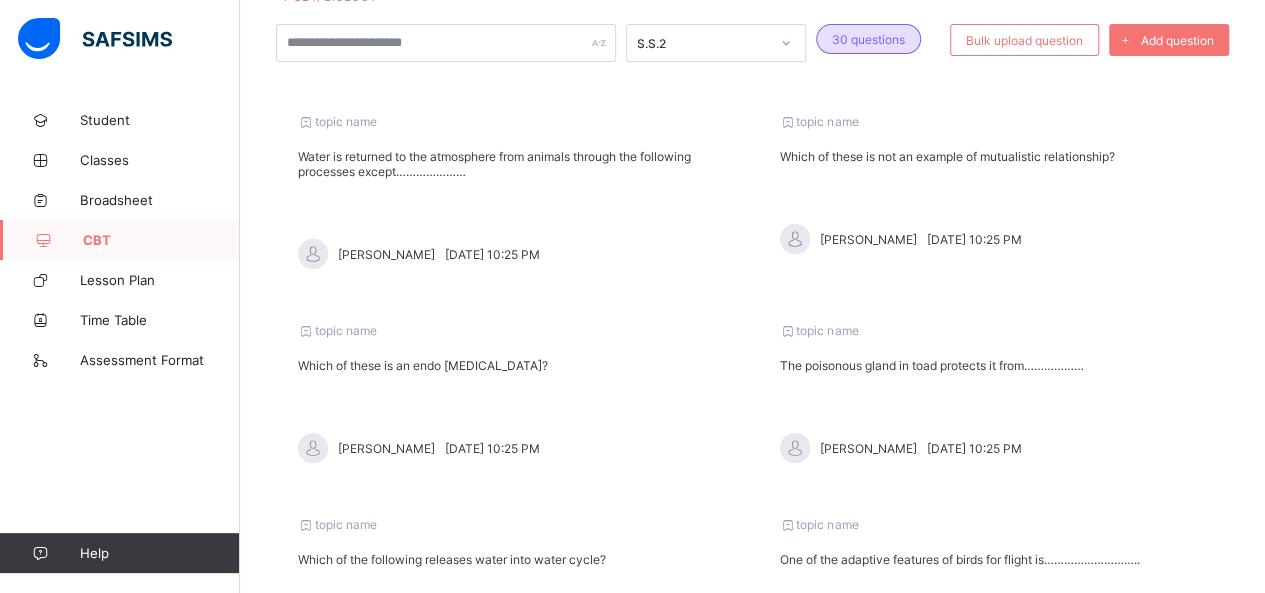 scroll, scrollTop: 159, scrollLeft: 0, axis: vertical 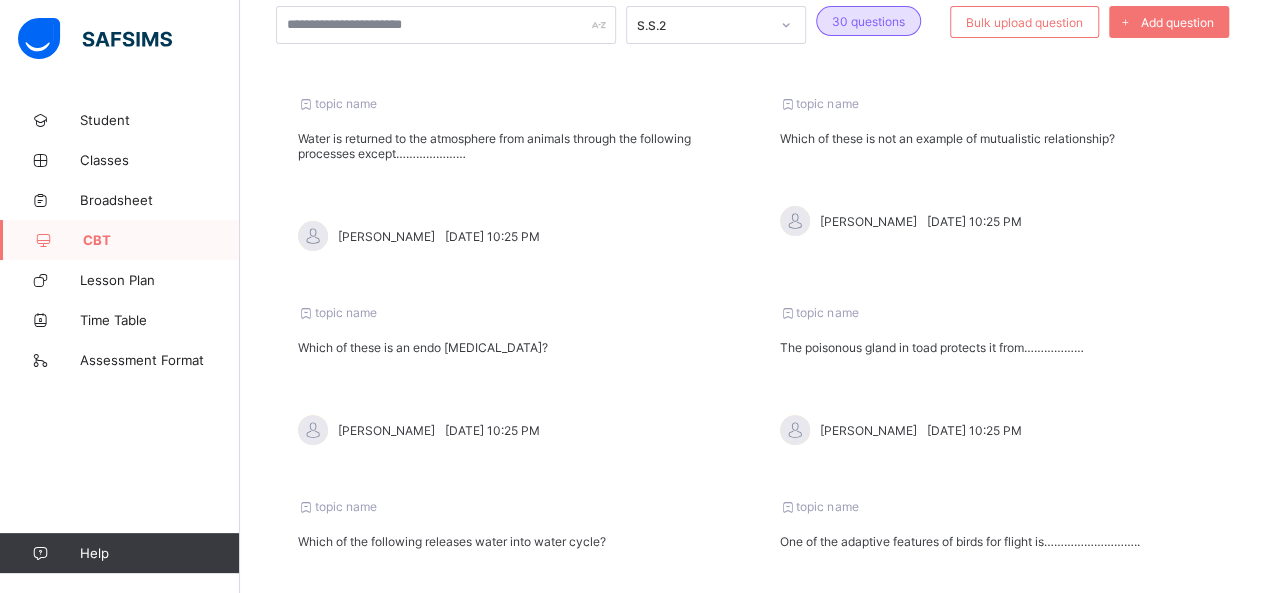 click on "Water is returned to the atmosphere from animals through the following processes  except…………………" at bounding box center [512, 146] 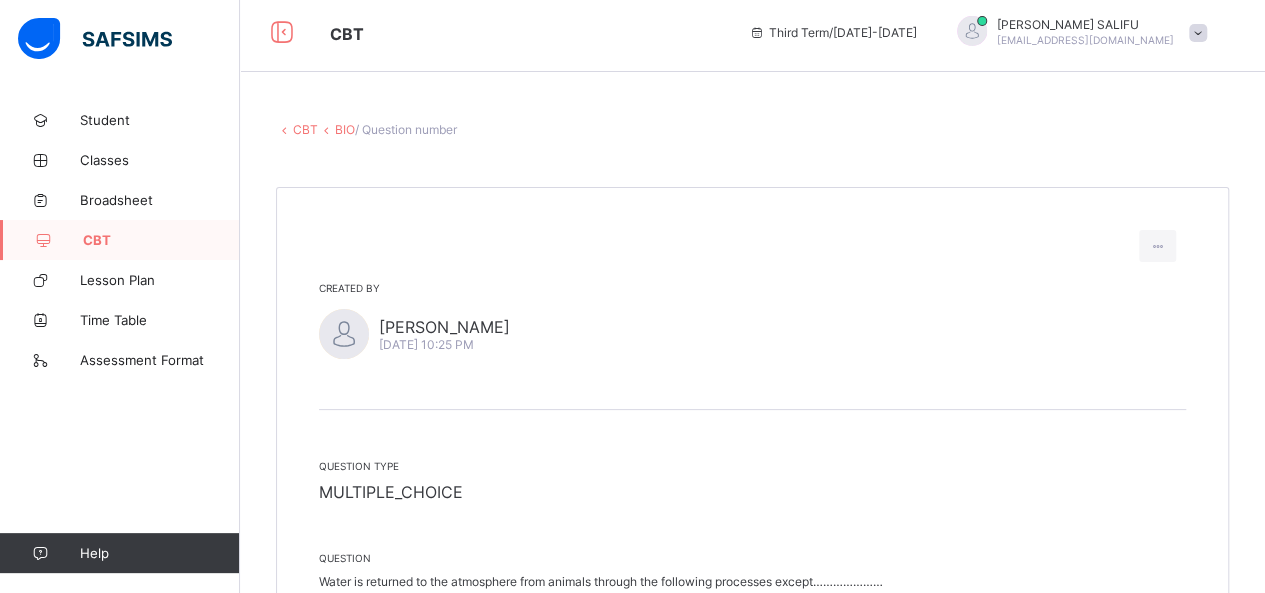 scroll, scrollTop: 0, scrollLeft: 0, axis: both 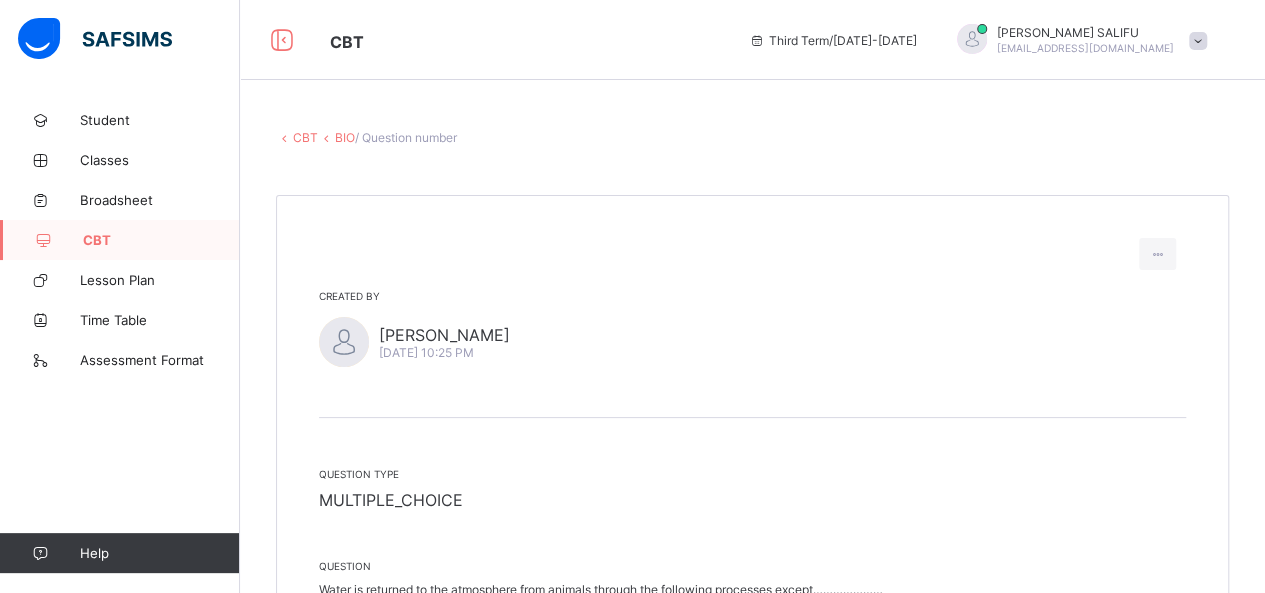 click on "BIO" at bounding box center (345, 137) 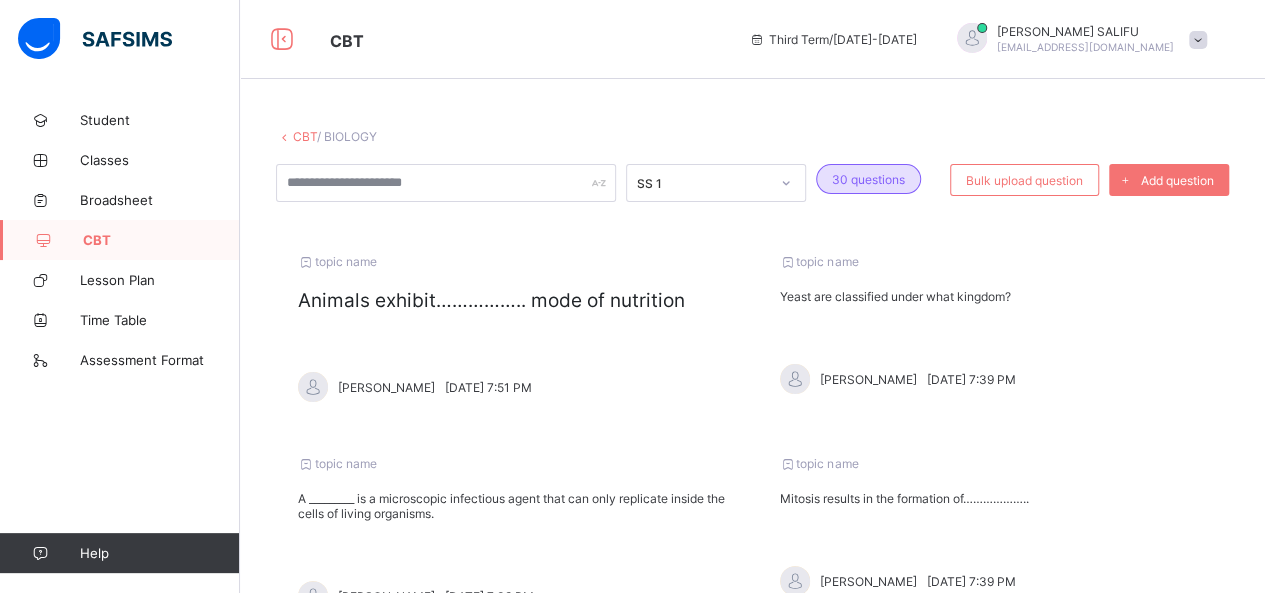 scroll, scrollTop: 0, scrollLeft: 0, axis: both 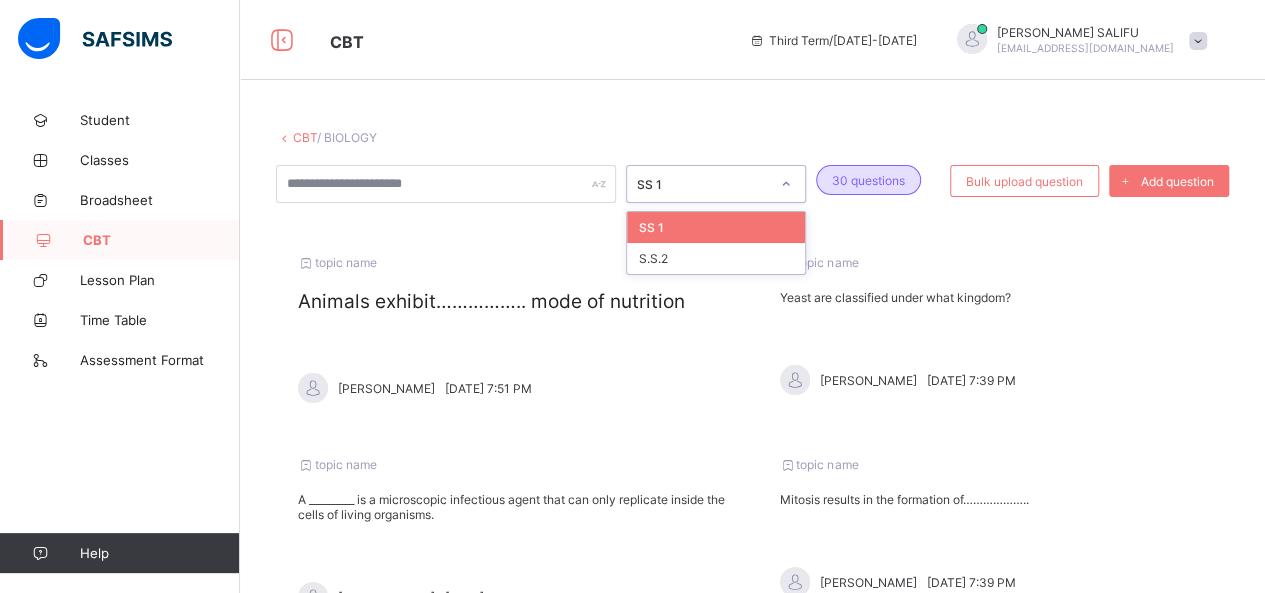 click at bounding box center (786, 184) 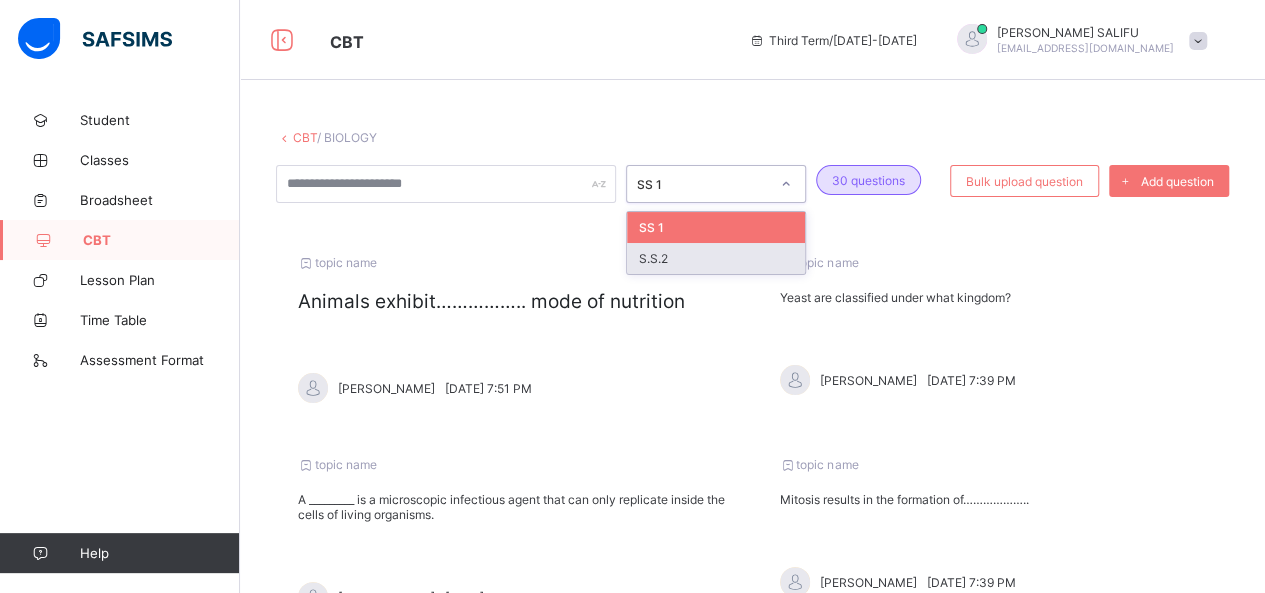 click on "S.S.2" at bounding box center (716, 258) 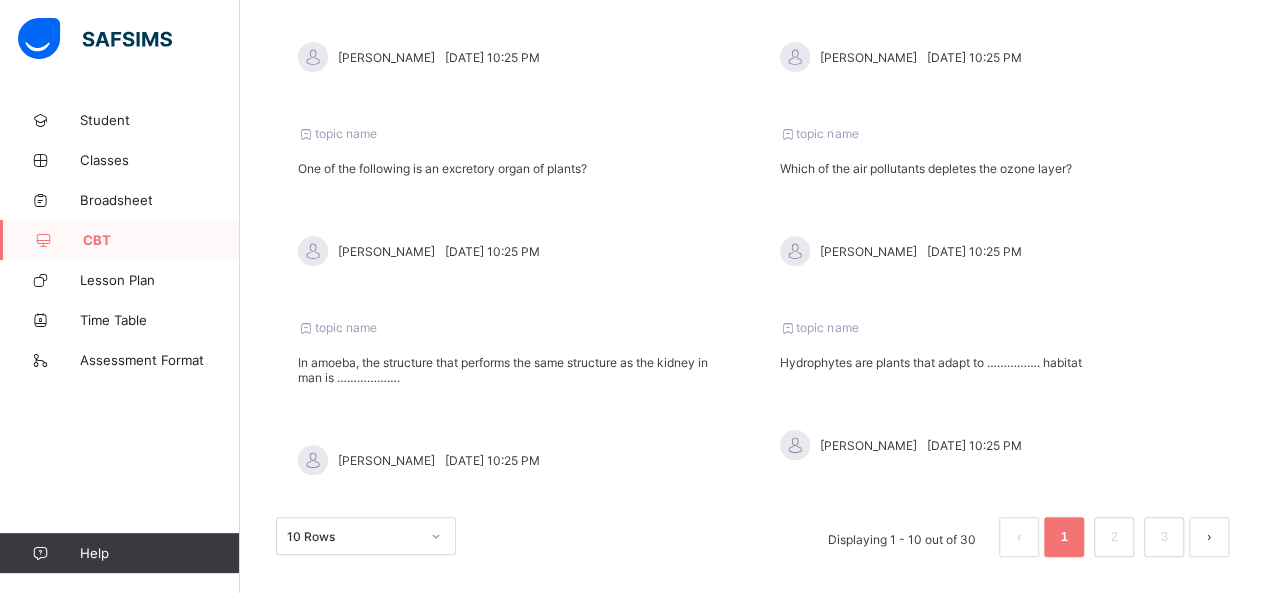 scroll, scrollTop: 736, scrollLeft: 0, axis: vertical 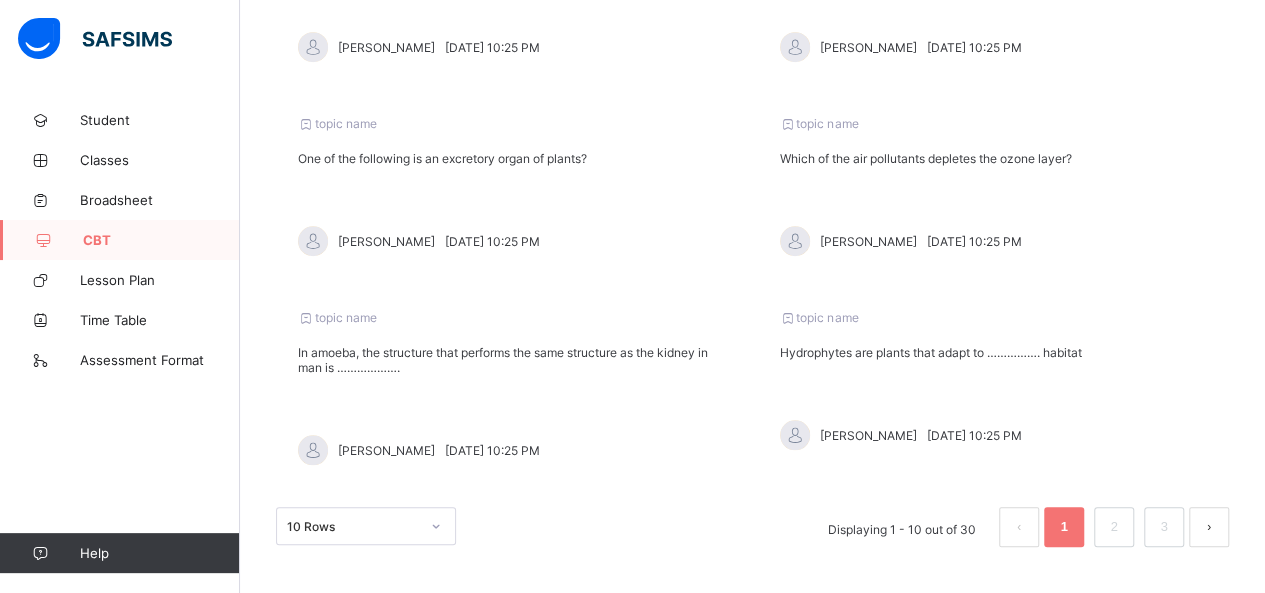 click at bounding box center [1209, 527] 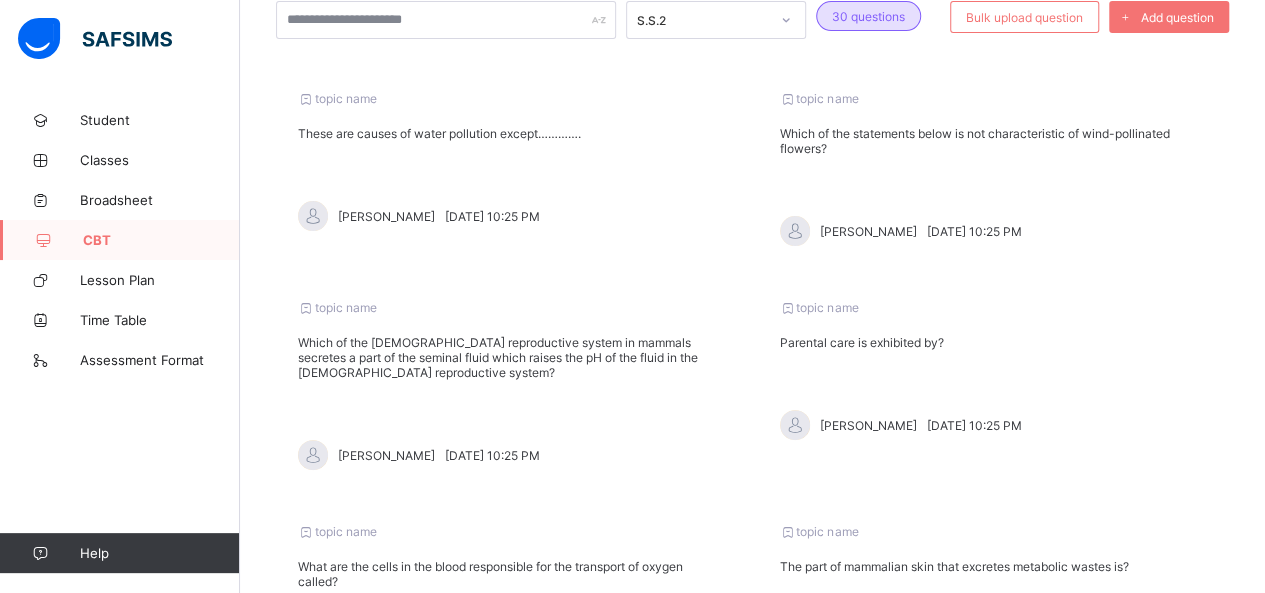 scroll, scrollTop: 0, scrollLeft: 0, axis: both 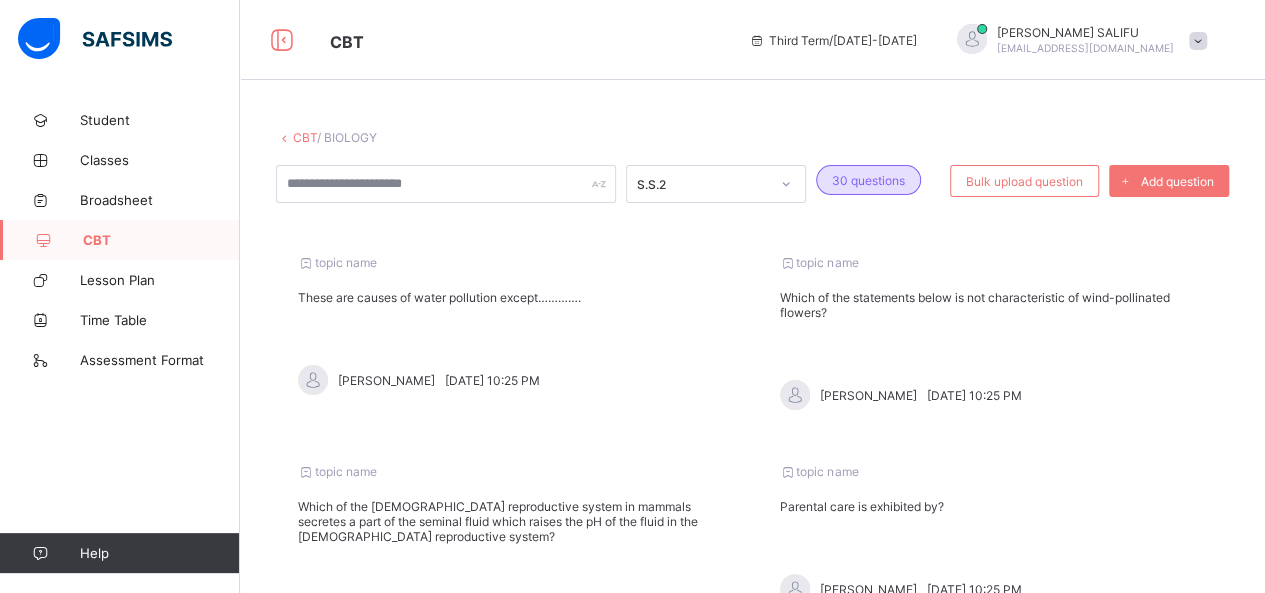 click on "CBT" at bounding box center (305, 137) 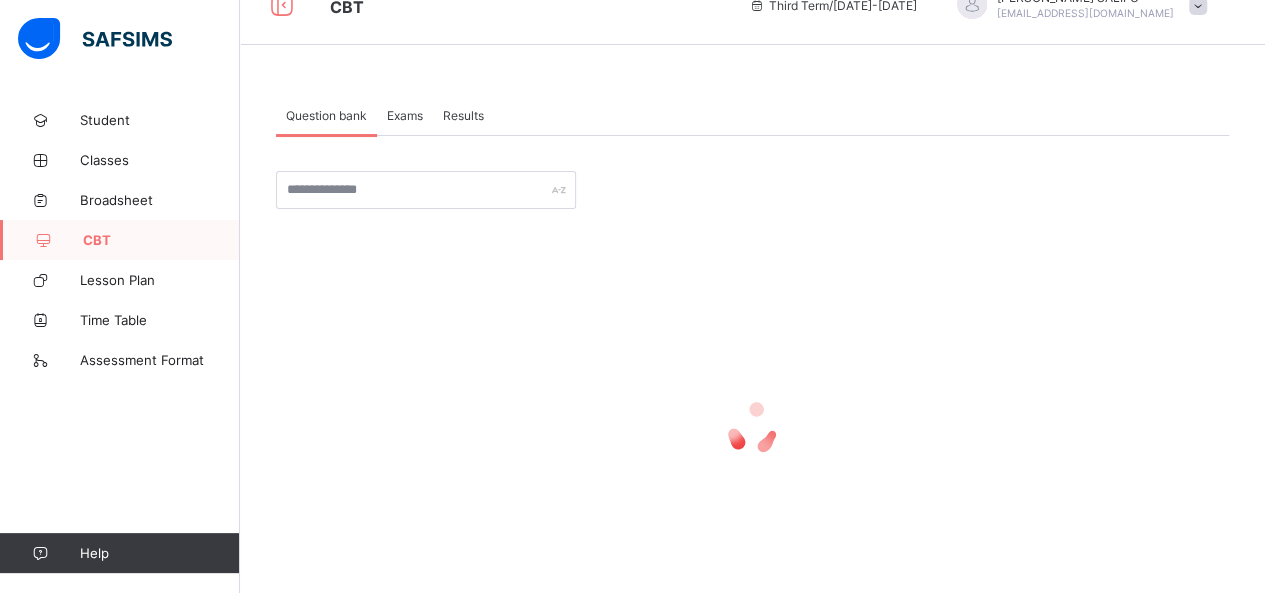 scroll, scrollTop: 46, scrollLeft: 0, axis: vertical 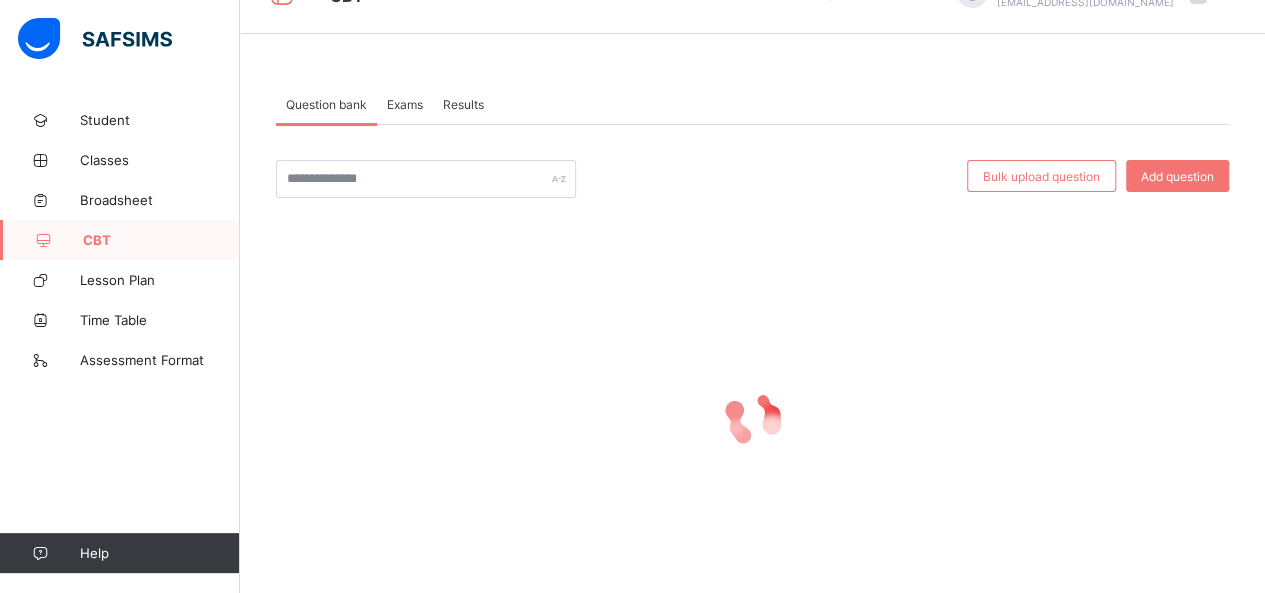 click on "Exams" at bounding box center (405, 104) 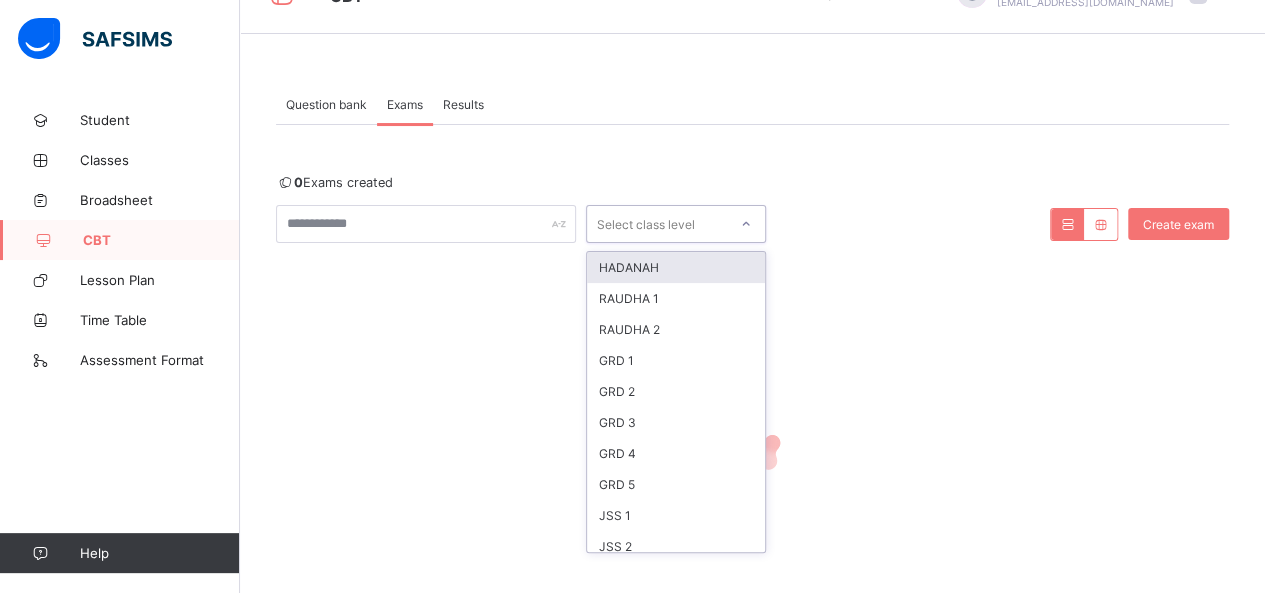 click 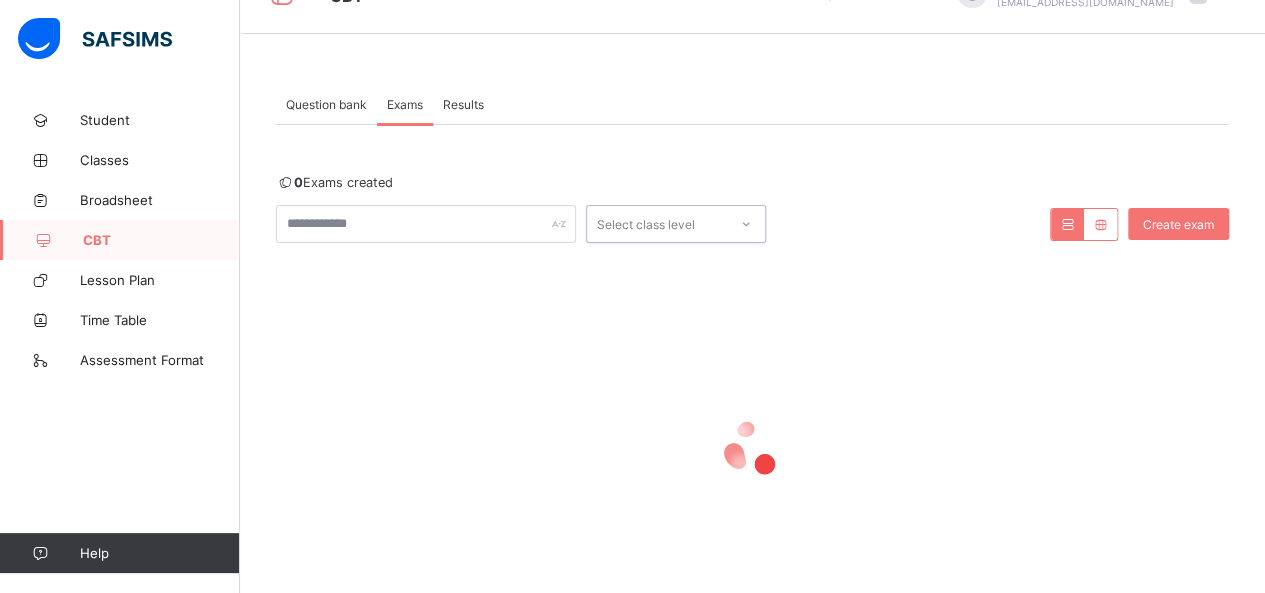 click 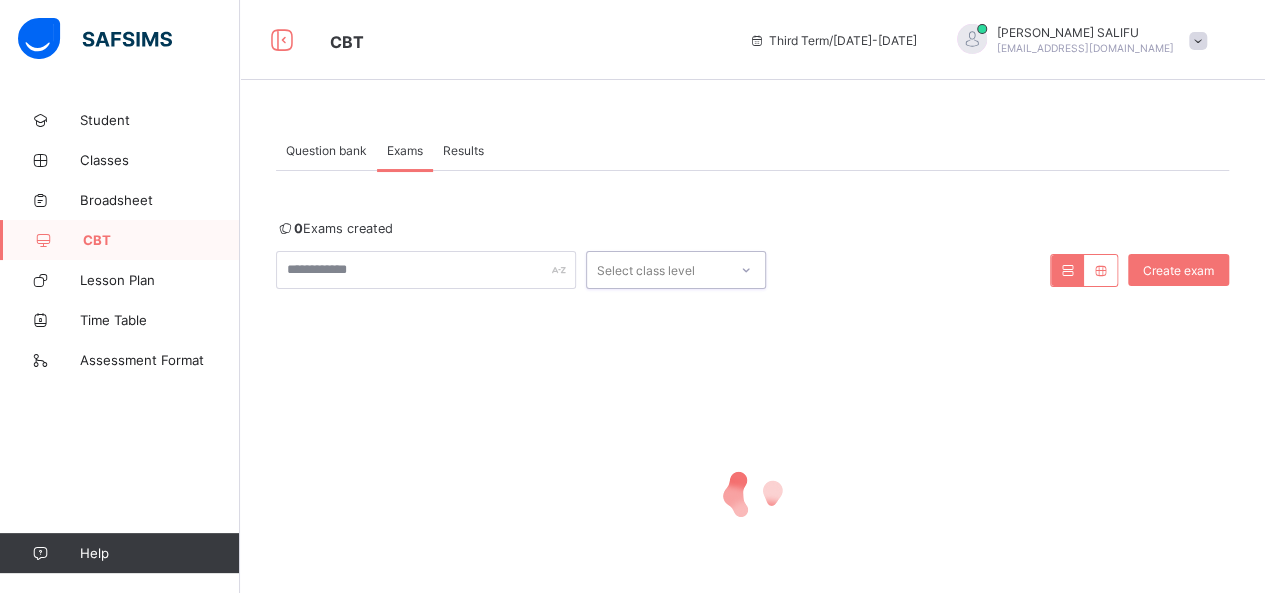 scroll, scrollTop: 136, scrollLeft: 0, axis: vertical 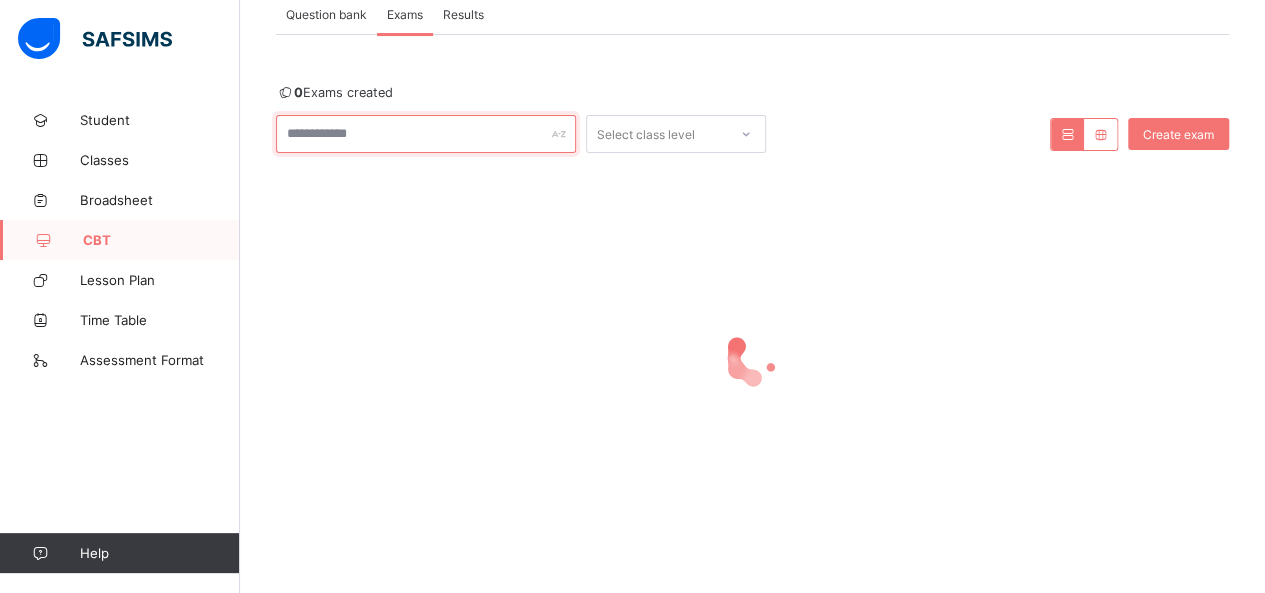 click at bounding box center (426, 134) 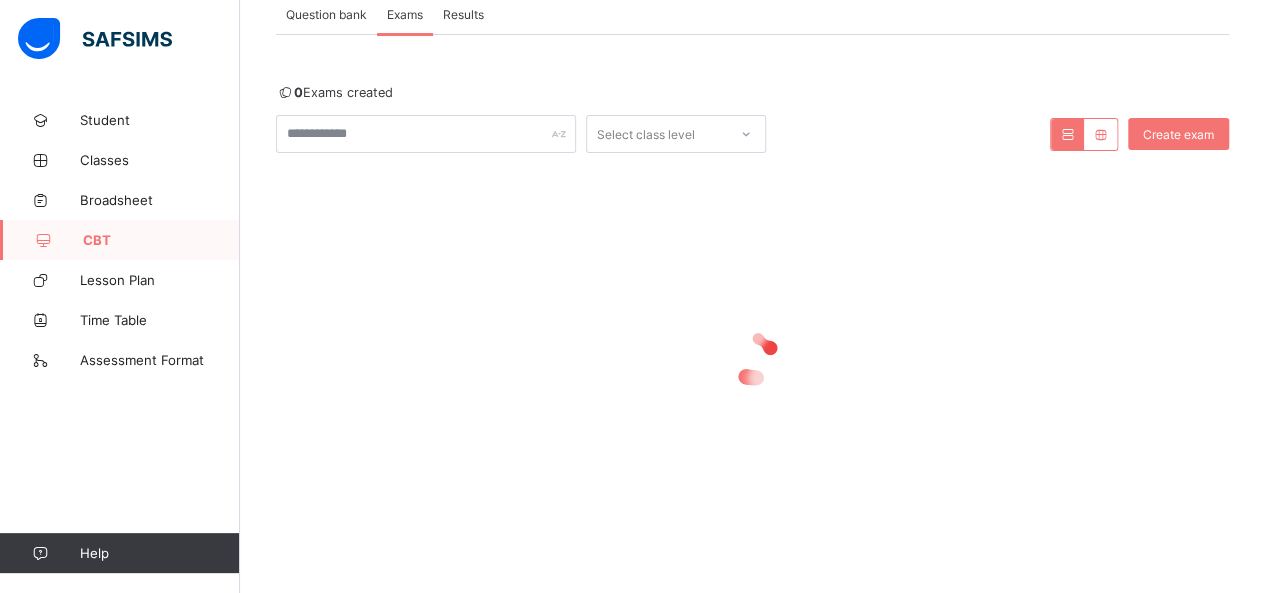 click on "Question bank" at bounding box center (326, 14) 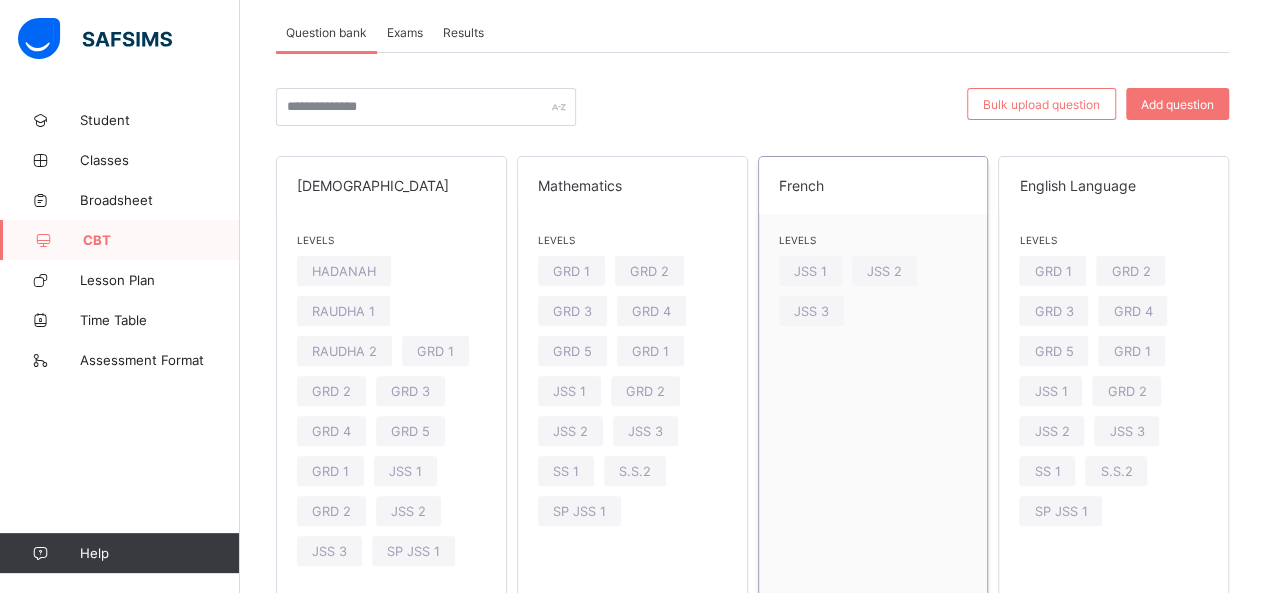scroll, scrollTop: 0, scrollLeft: 0, axis: both 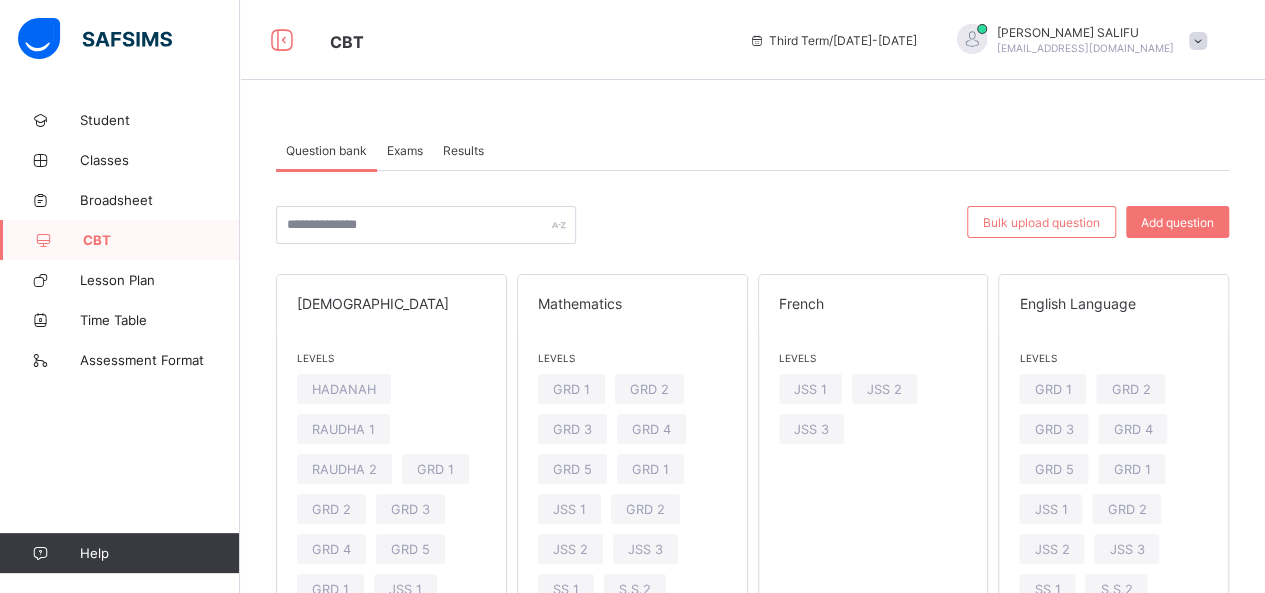 click on "Exams" at bounding box center [405, 150] 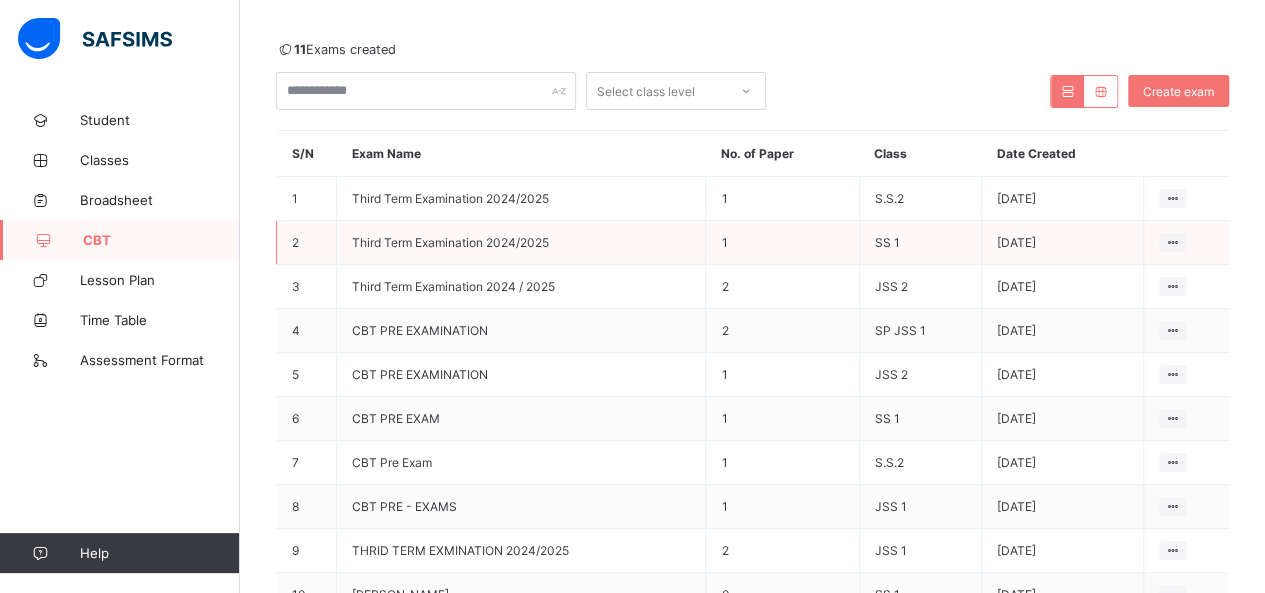scroll, scrollTop: 180, scrollLeft: 0, axis: vertical 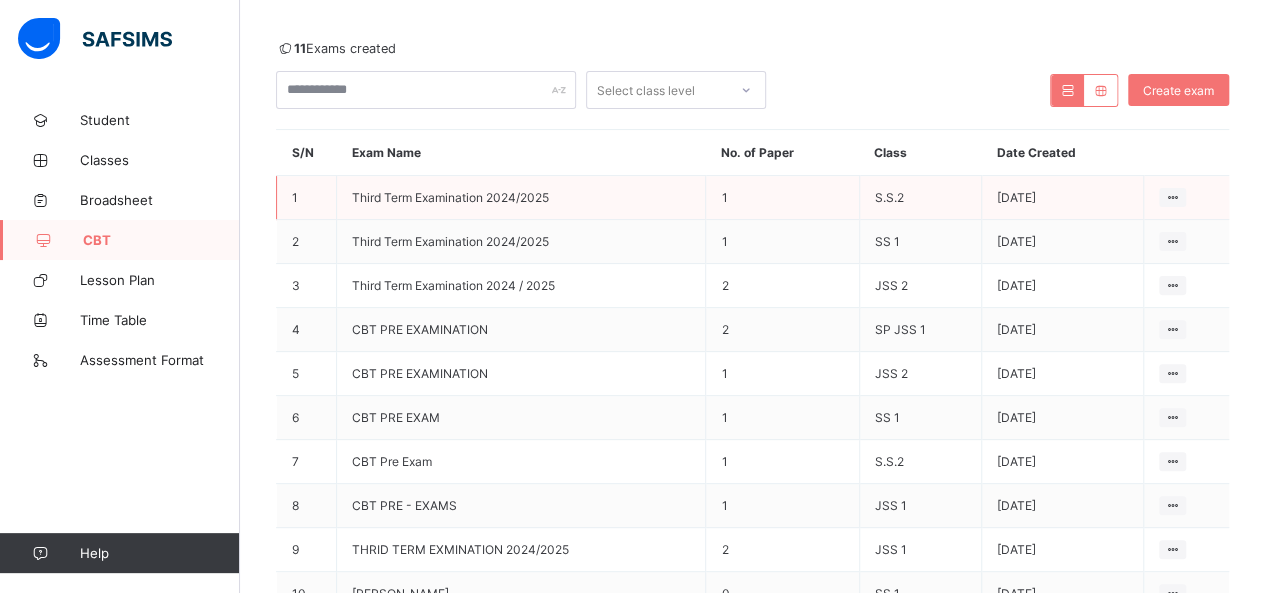 click on "Third Term Examination 2024/2025" at bounding box center (521, 198) 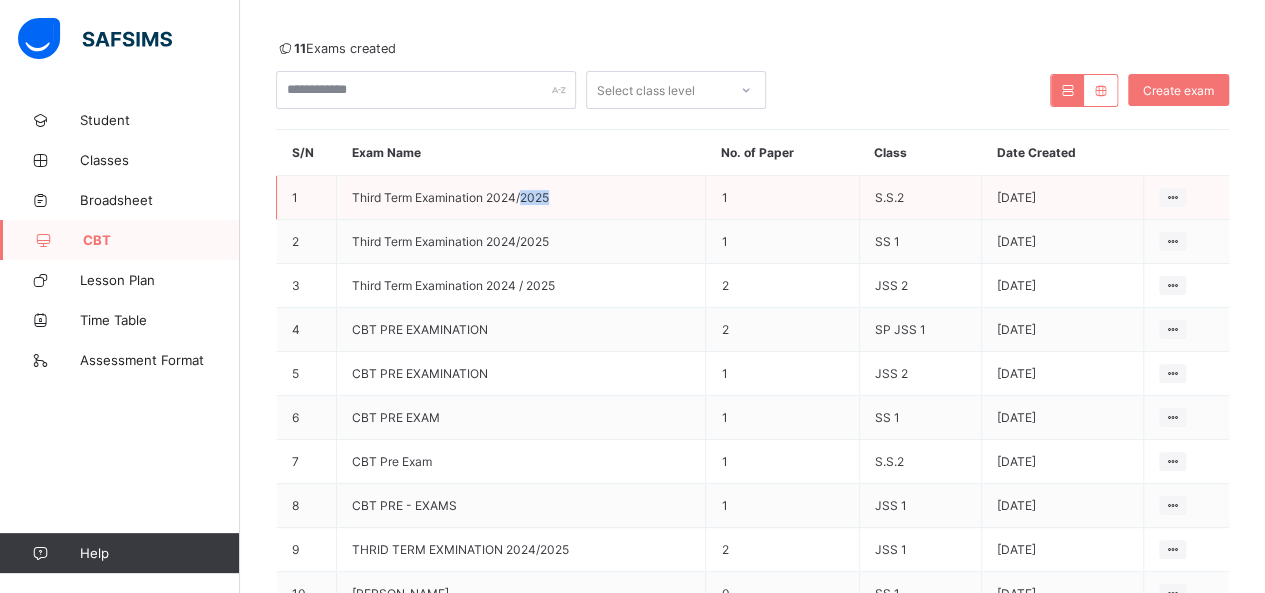 click on "Third Term Examination 2024/2025" at bounding box center [521, 198] 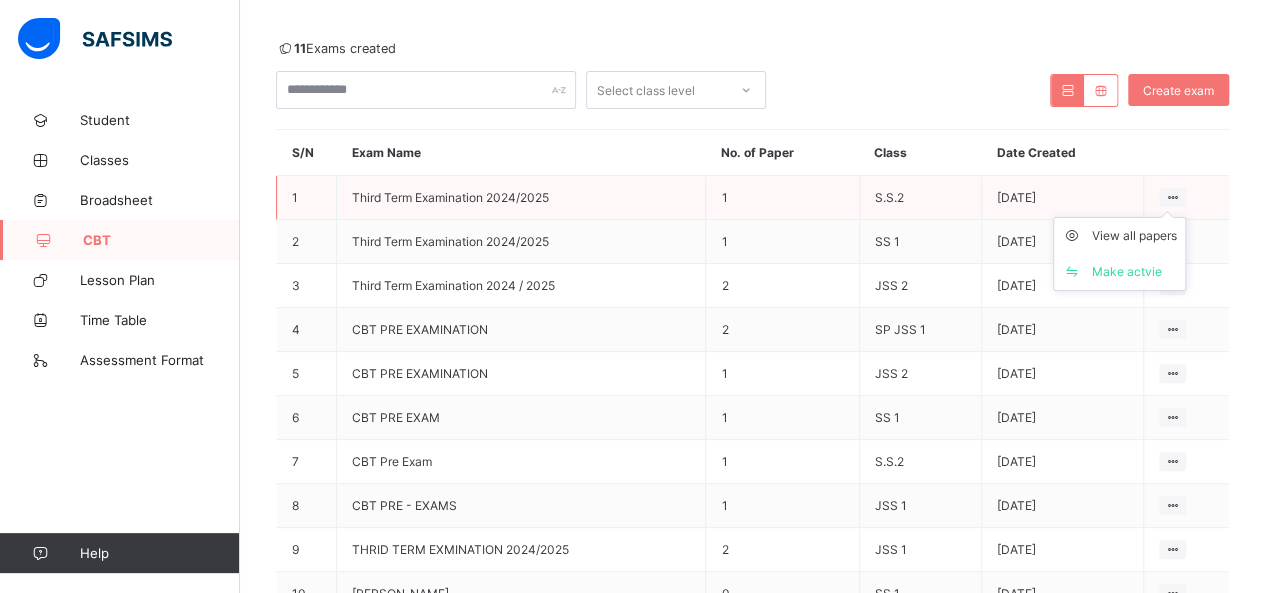 click on "View all papers Make actvie" at bounding box center (1119, 254) 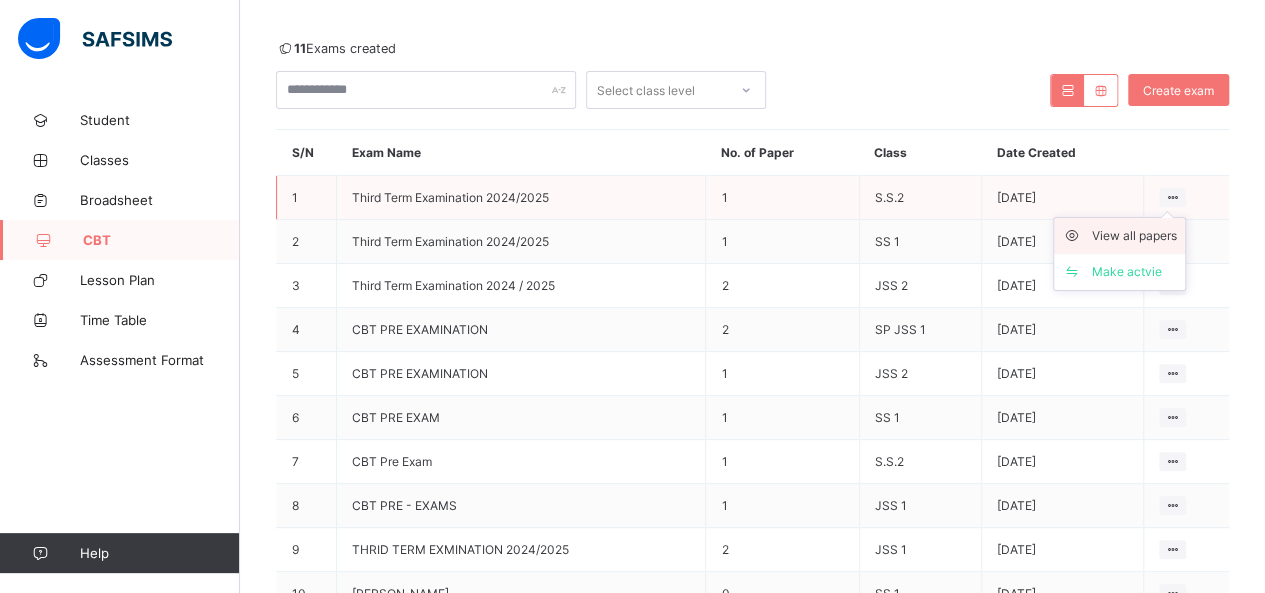 click on "View all papers" at bounding box center (1134, 236) 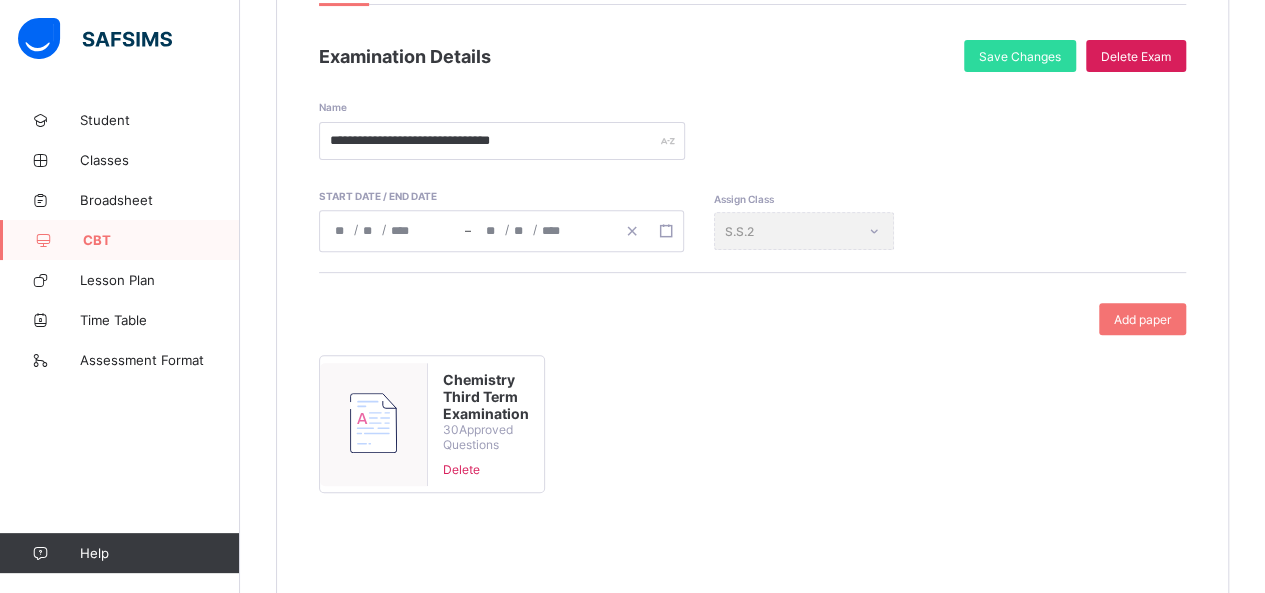 scroll, scrollTop: 304, scrollLeft: 0, axis: vertical 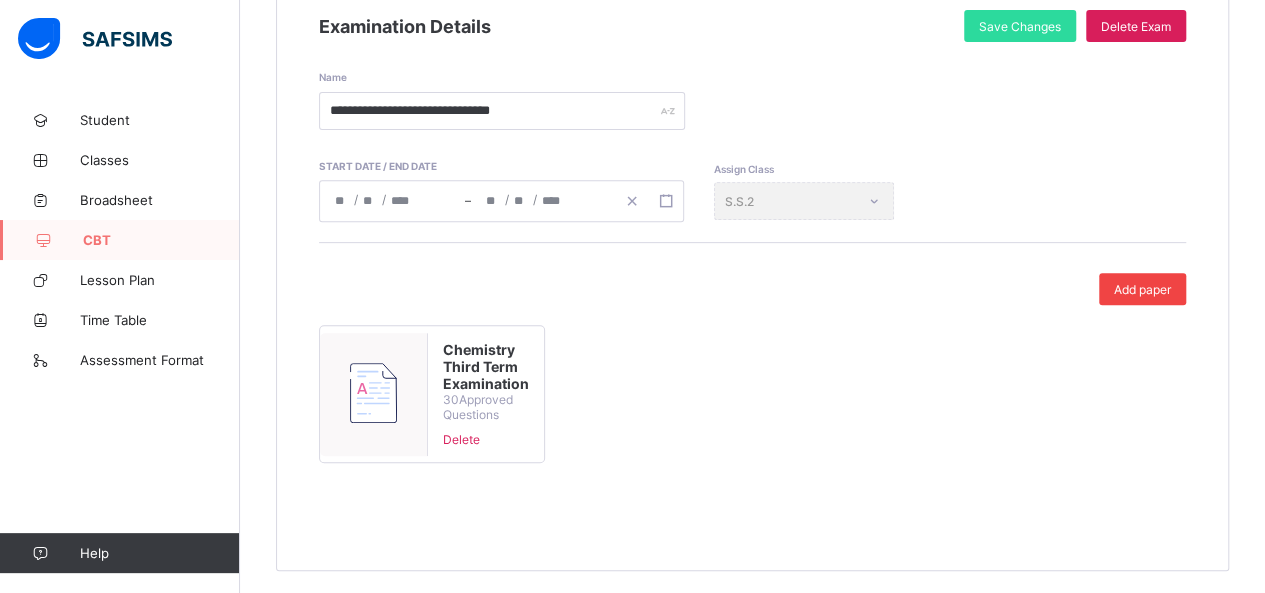 click on "Add paper" at bounding box center (1142, 289) 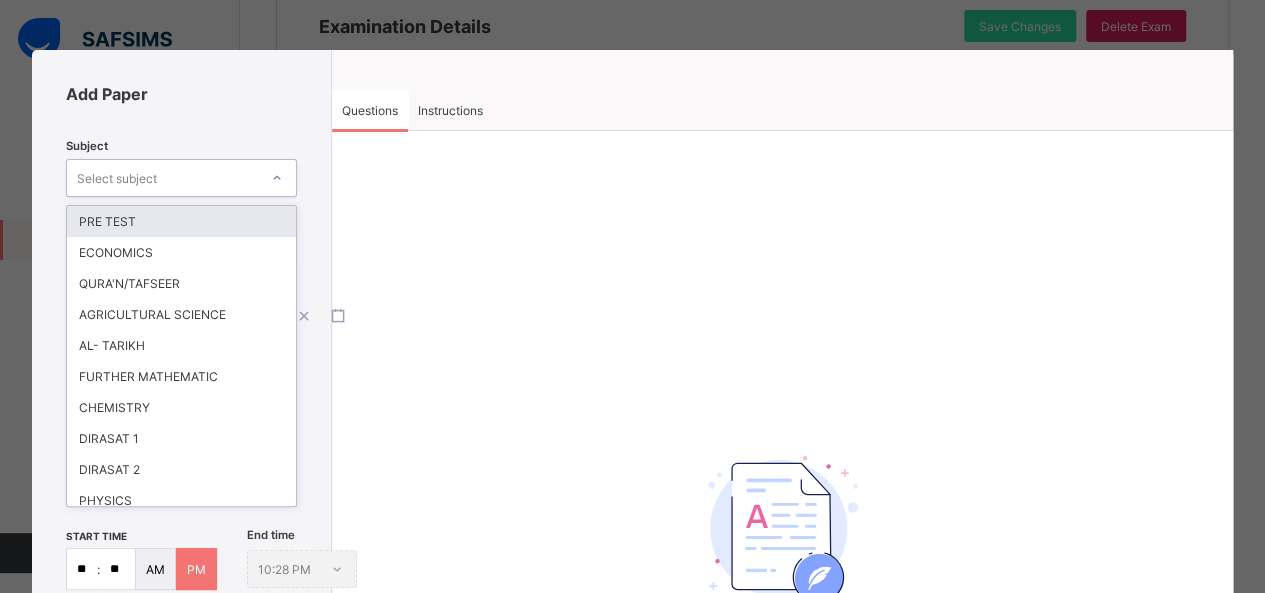 click at bounding box center (277, 178) 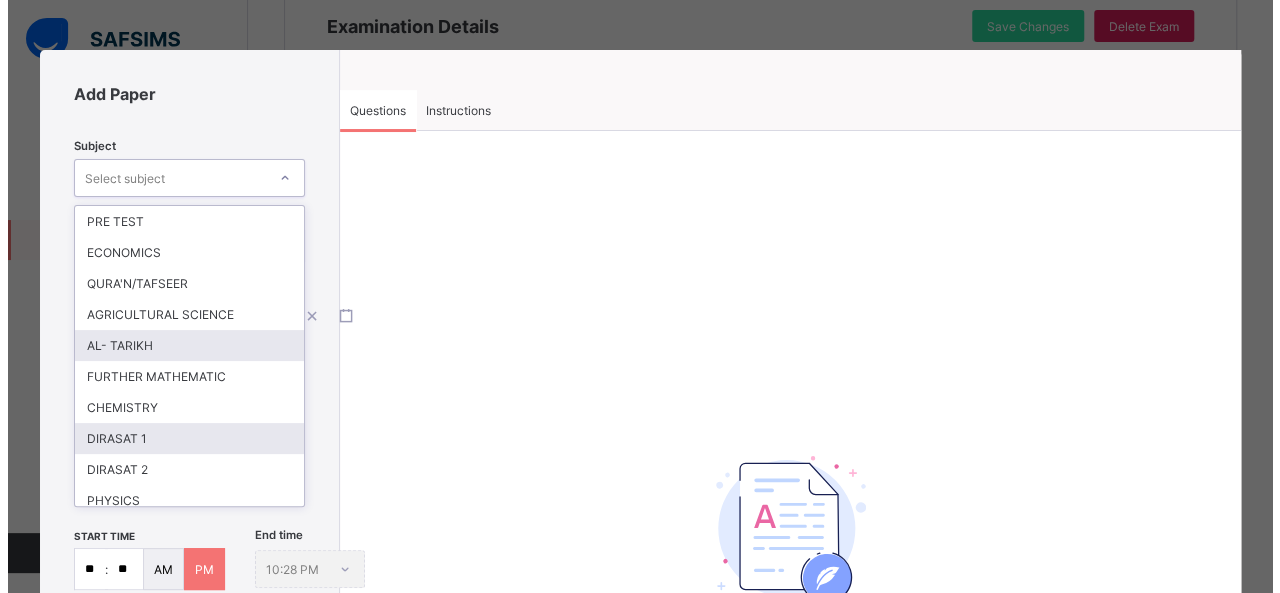 scroll, scrollTop: 98, scrollLeft: 0, axis: vertical 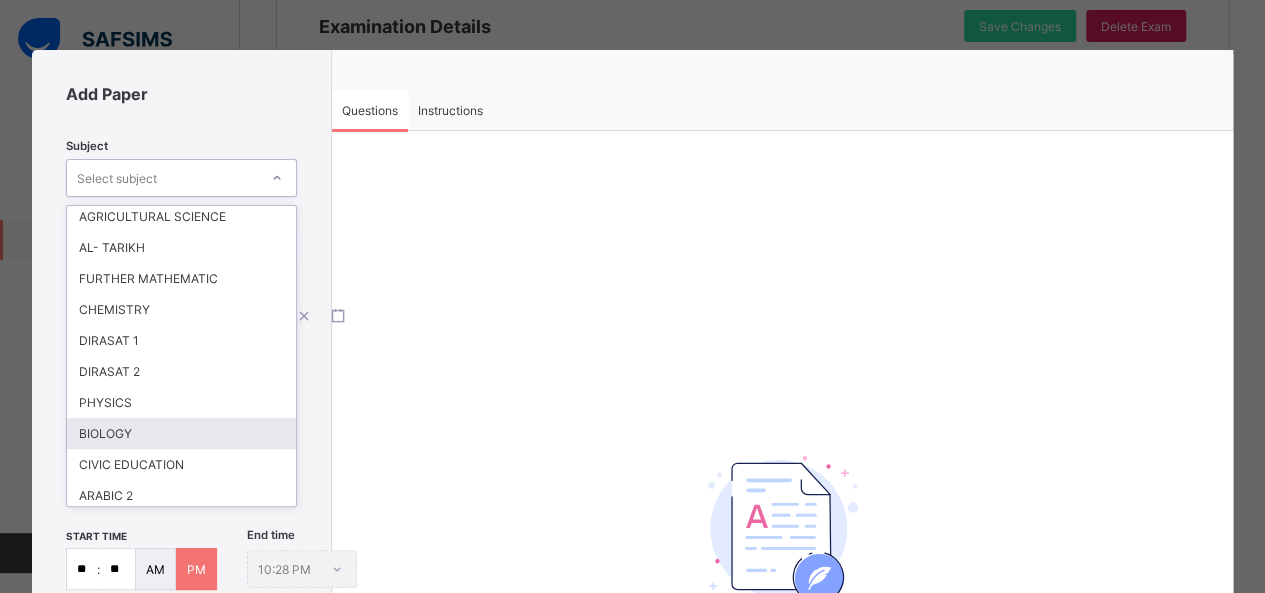 click on "BIOLOGY" at bounding box center [181, 433] 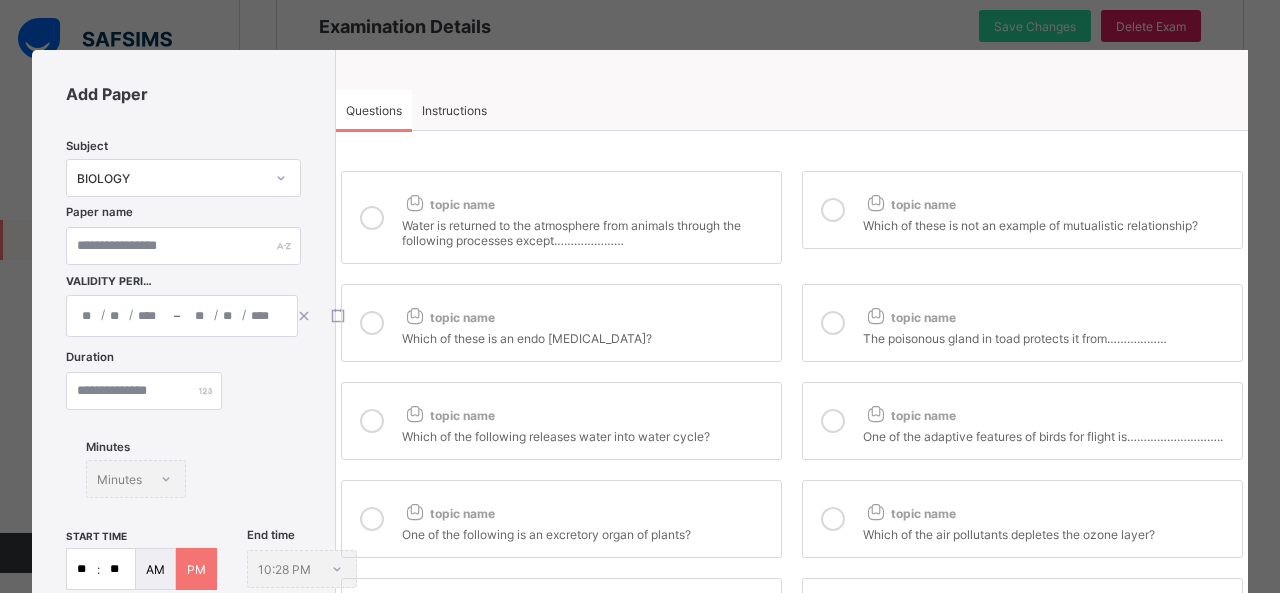 click on "topic name   Which of these is an endo [MEDICAL_DATA]?" at bounding box center [561, 323] 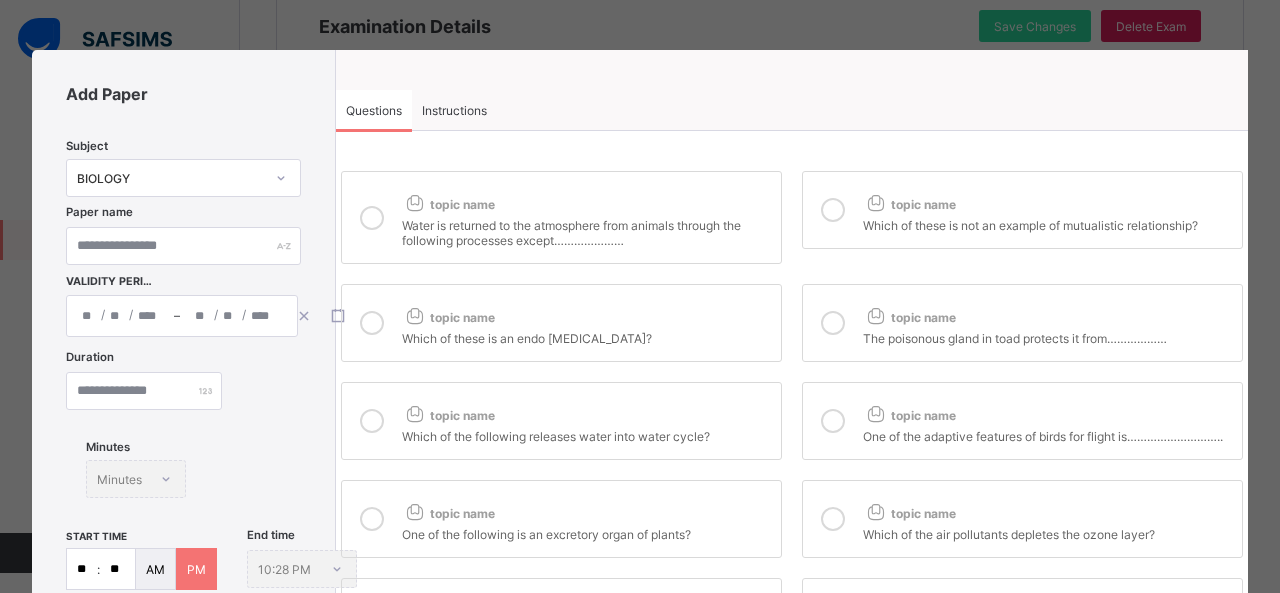 click at bounding box center [833, 210] 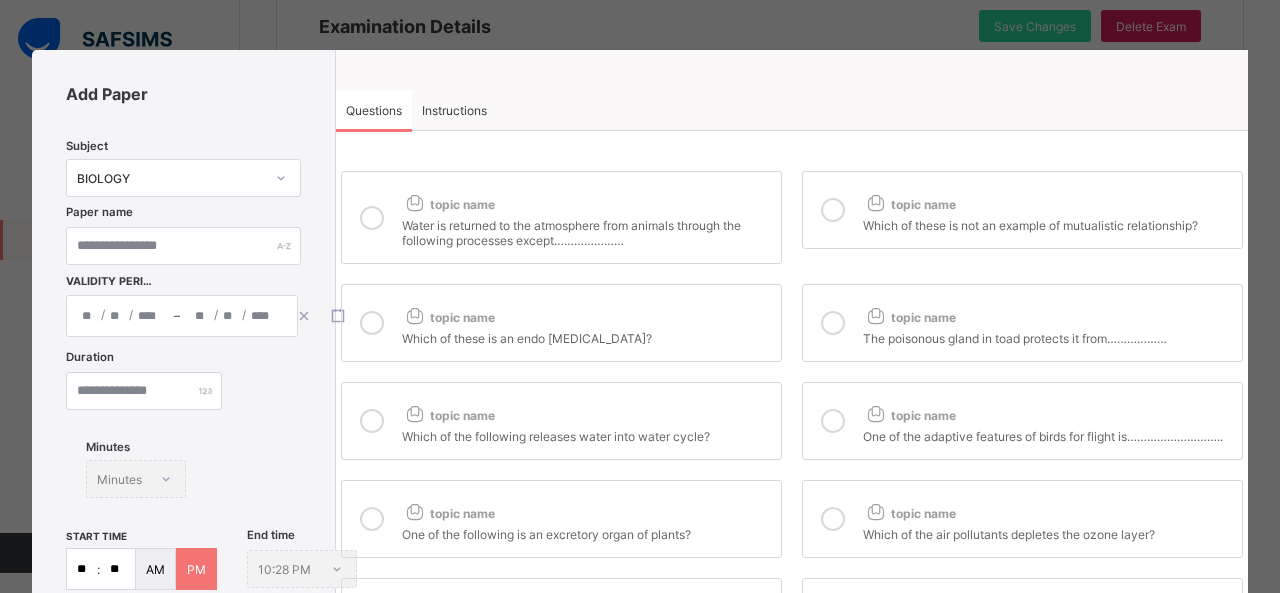 click at bounding box center [833, 210] 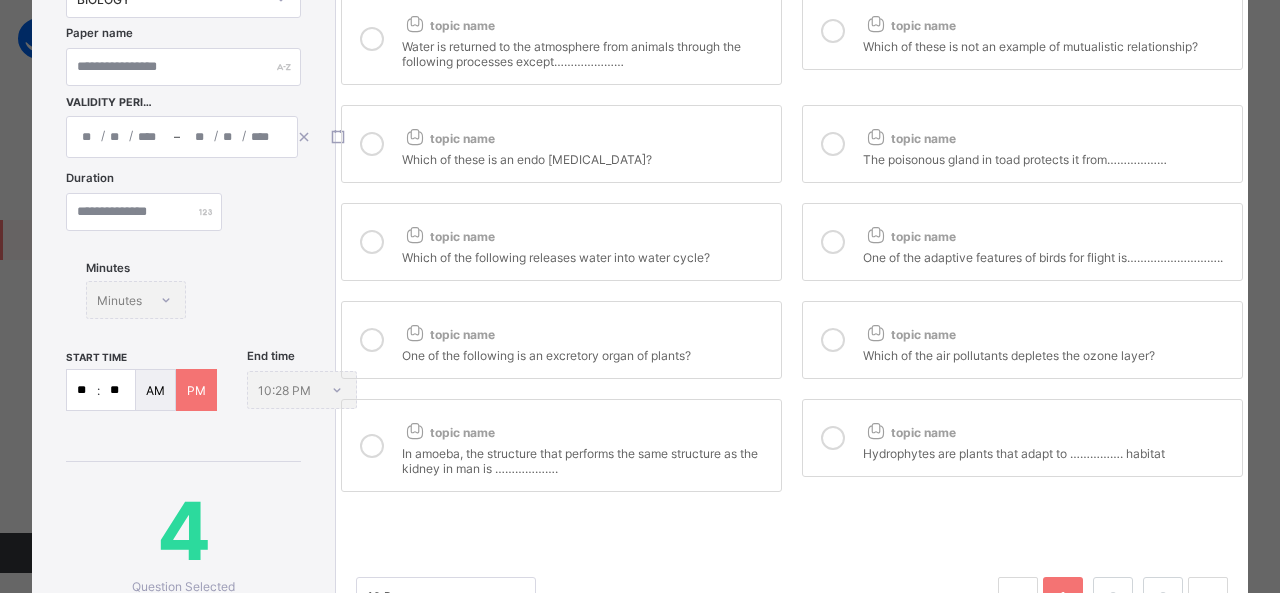 scroll, scrollTop: 190, scrollLeft: 0, axis: vertical 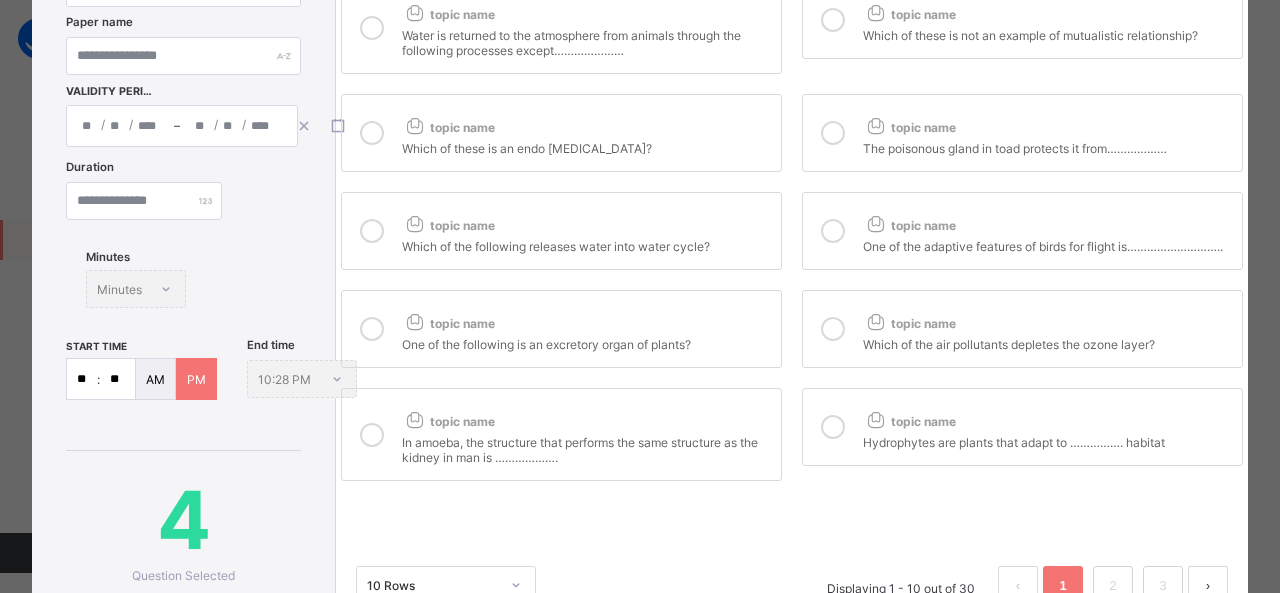click at bounding box center [833, 231] 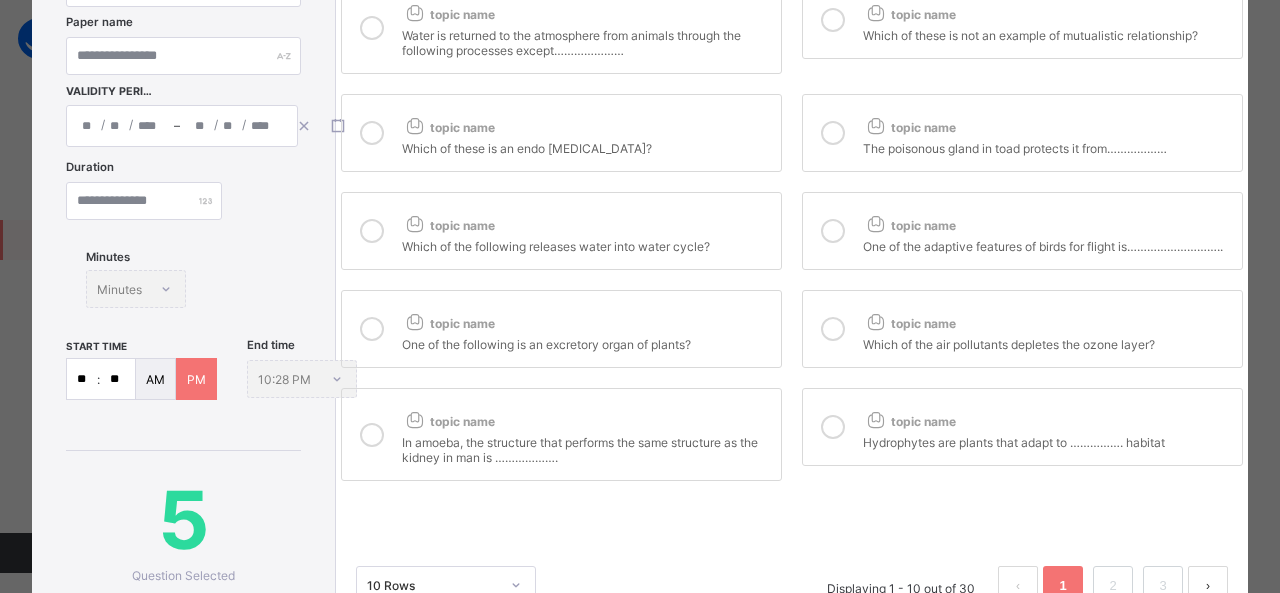 click at bounding box center [372, 231] 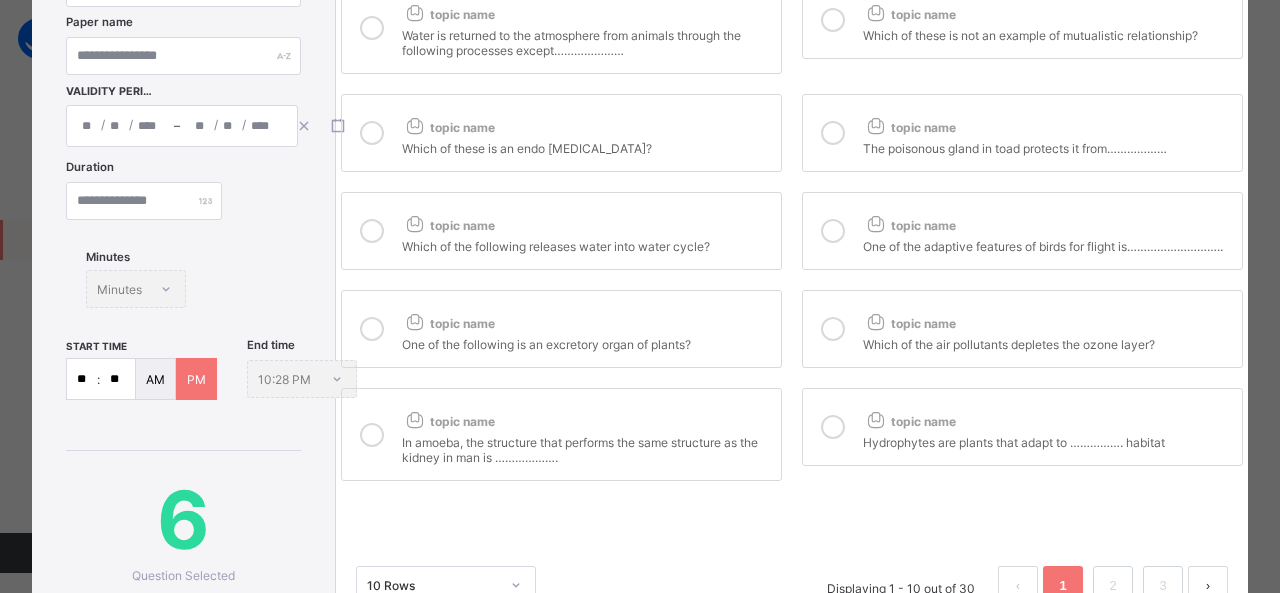 click at bounding box center (372, 329) 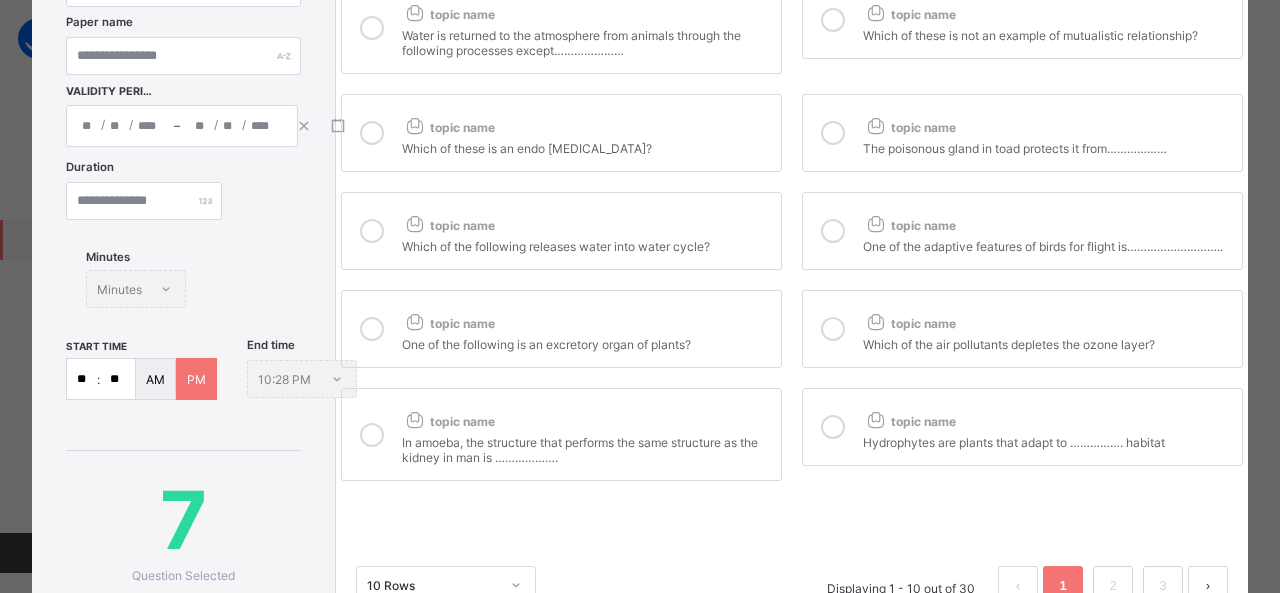 click at bounding box center (833, 329) 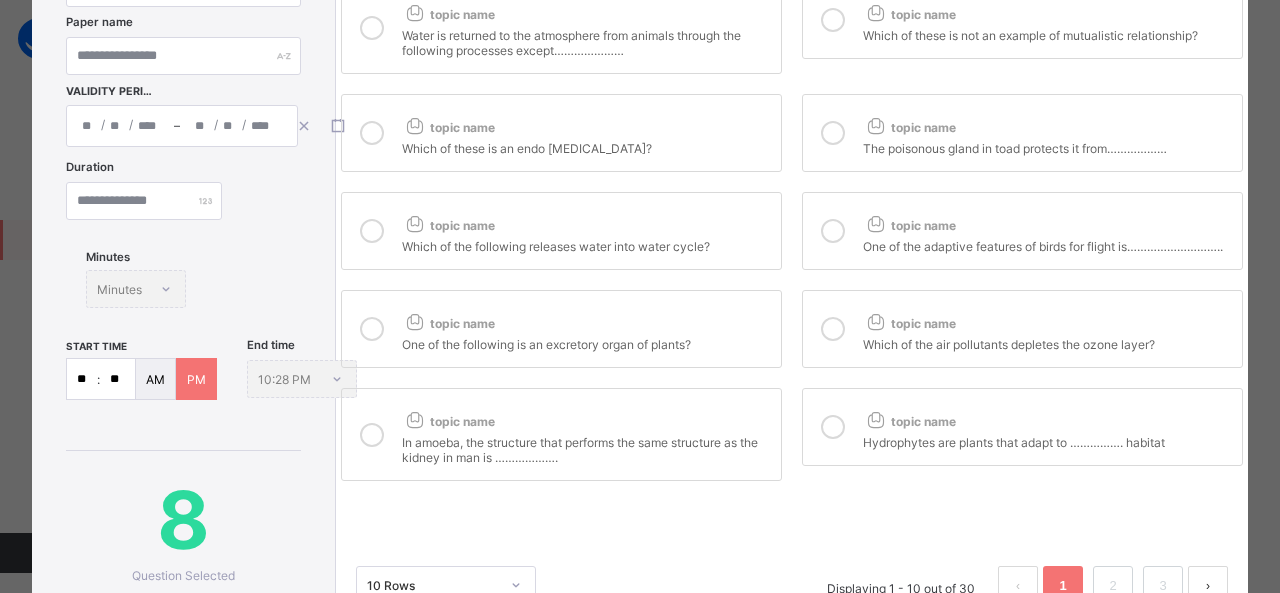 click at bounding box center [833, 427] 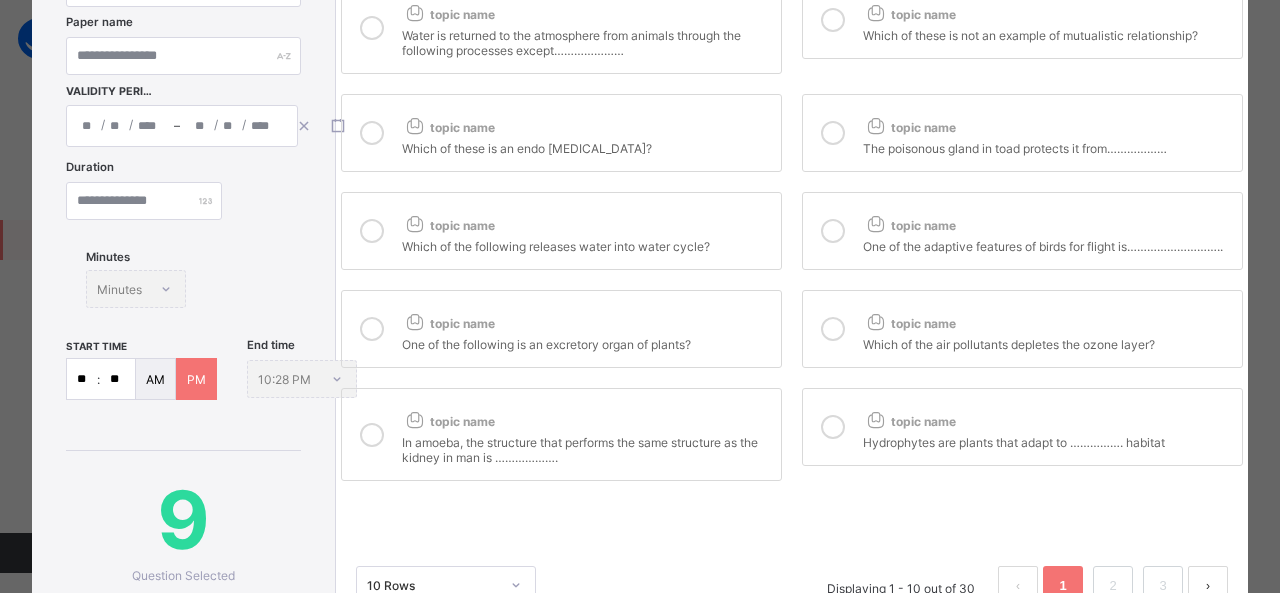 click at bounding box center (372, 435) 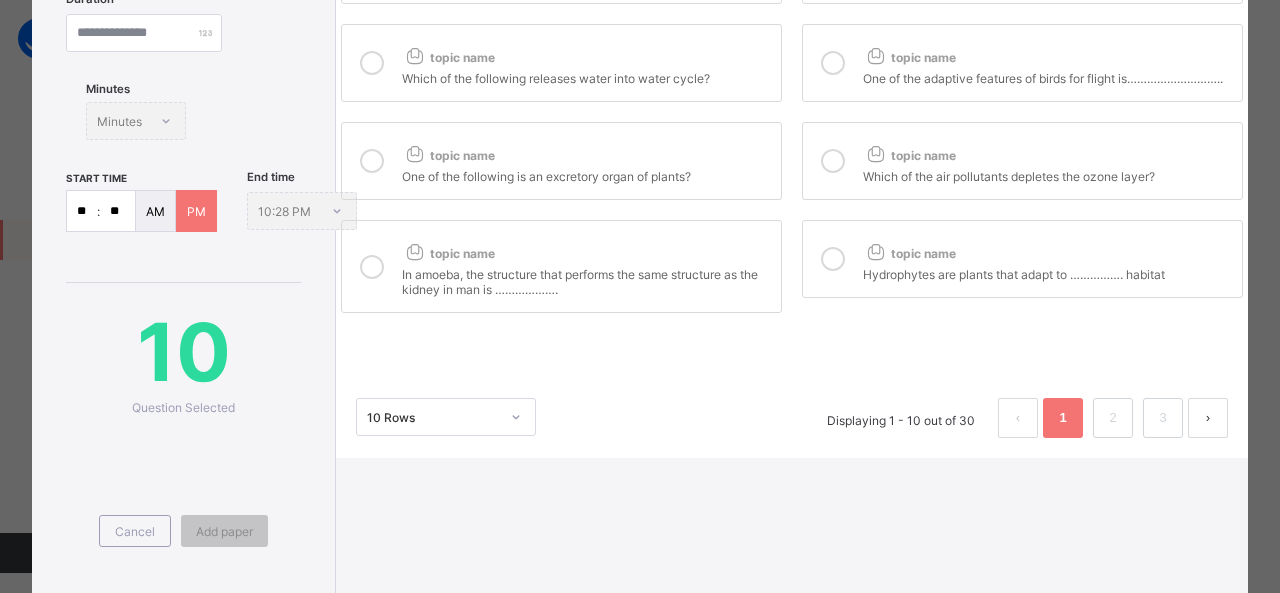 scroll, scrollTop: 361, scrollLeft: 0, axis: vertical 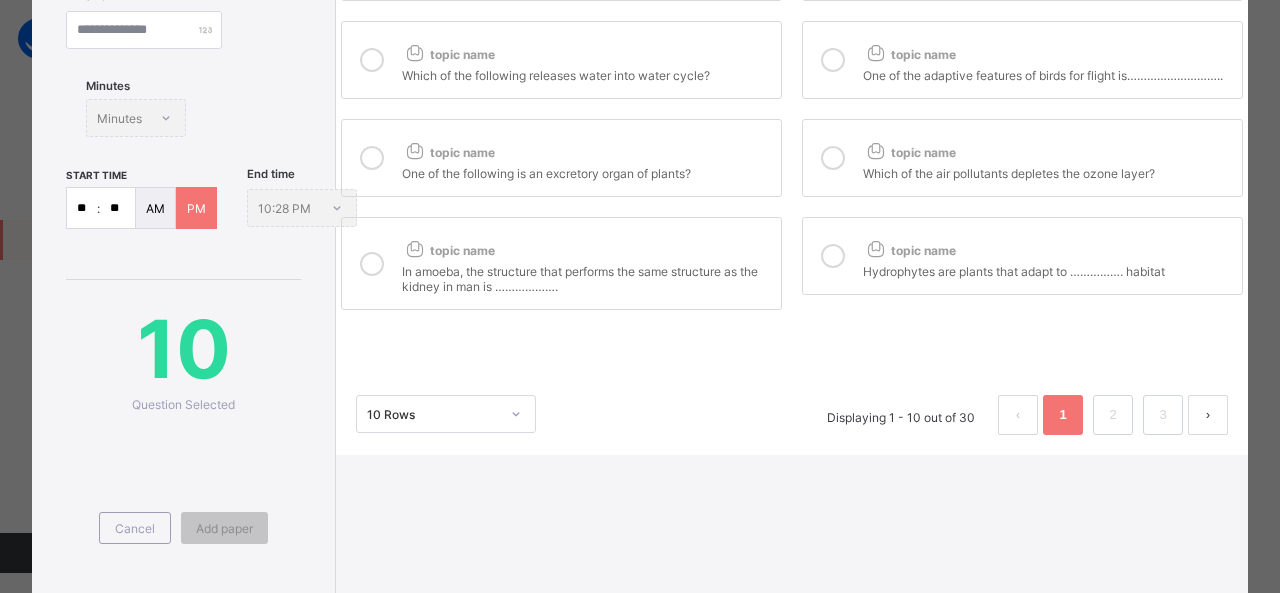 click at bounding box center (1208, 415) 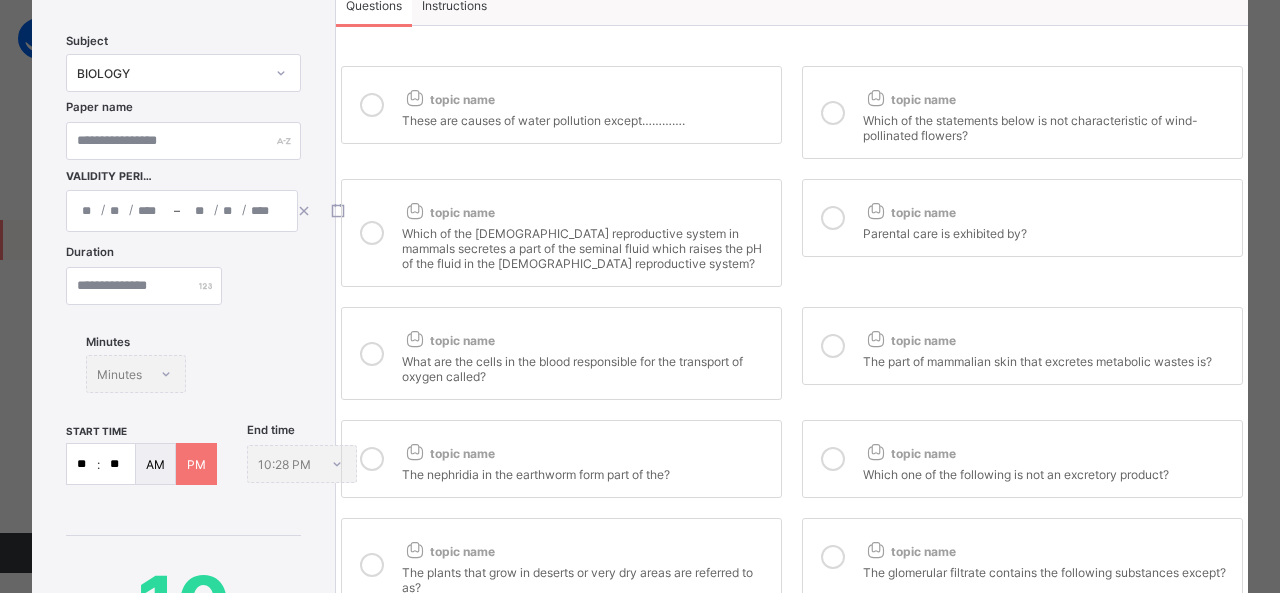 scroll, scrollTop: 0, scrollLeft: 0, axis: both 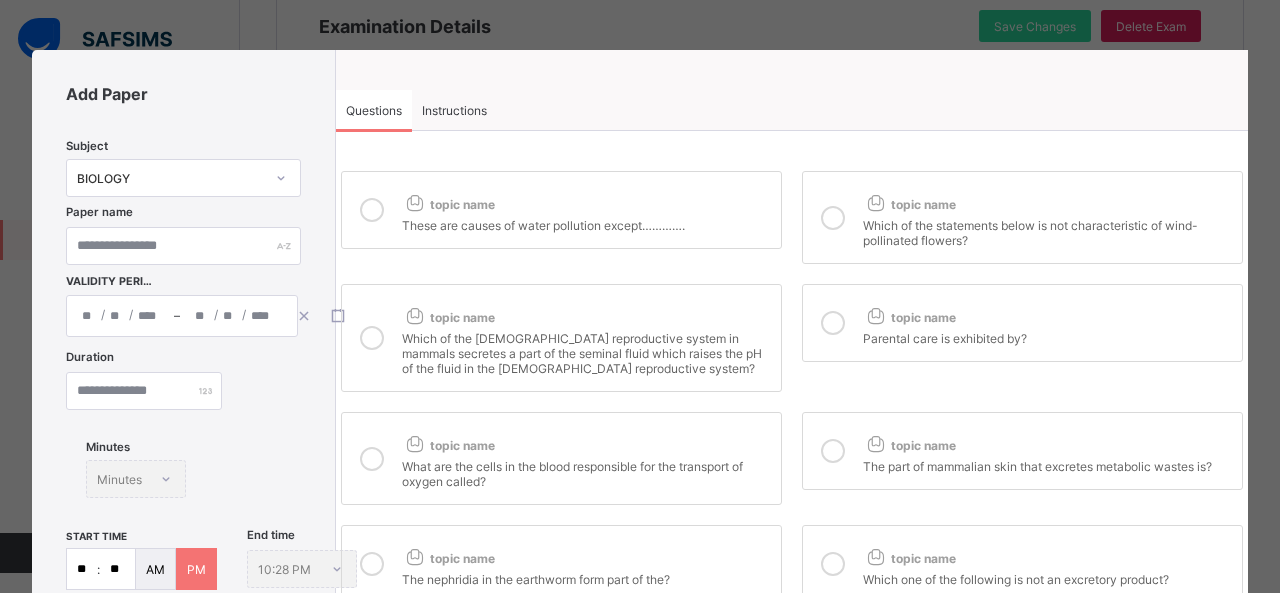 click at bounding box center [372, 210] 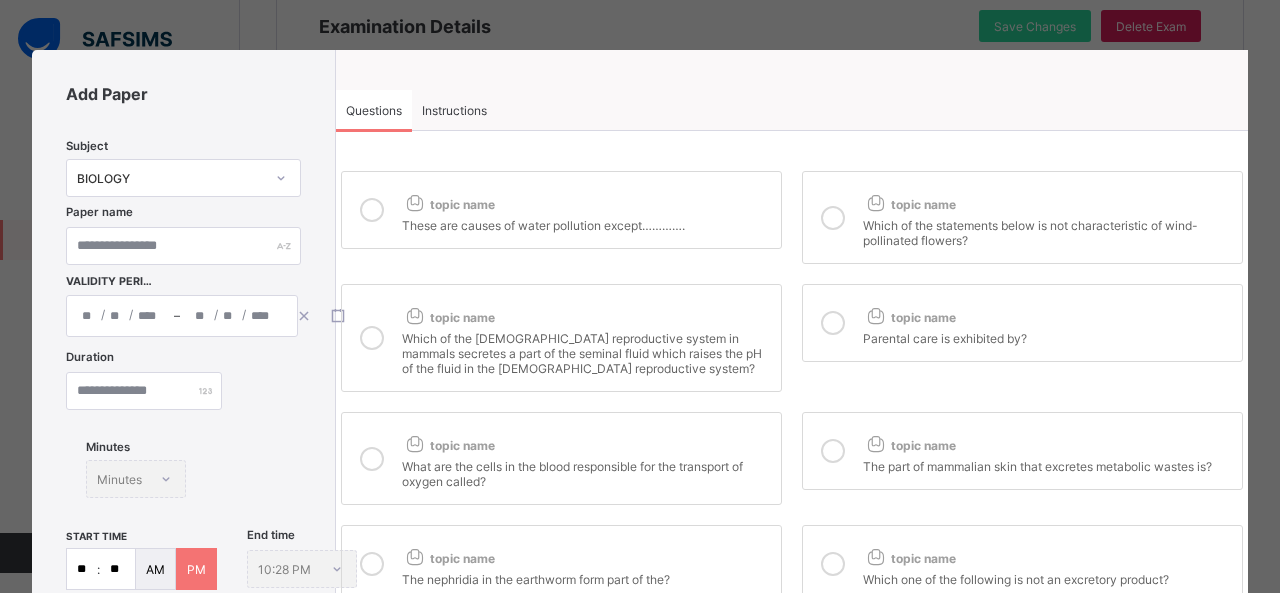 click at bounding box center [833, 218] 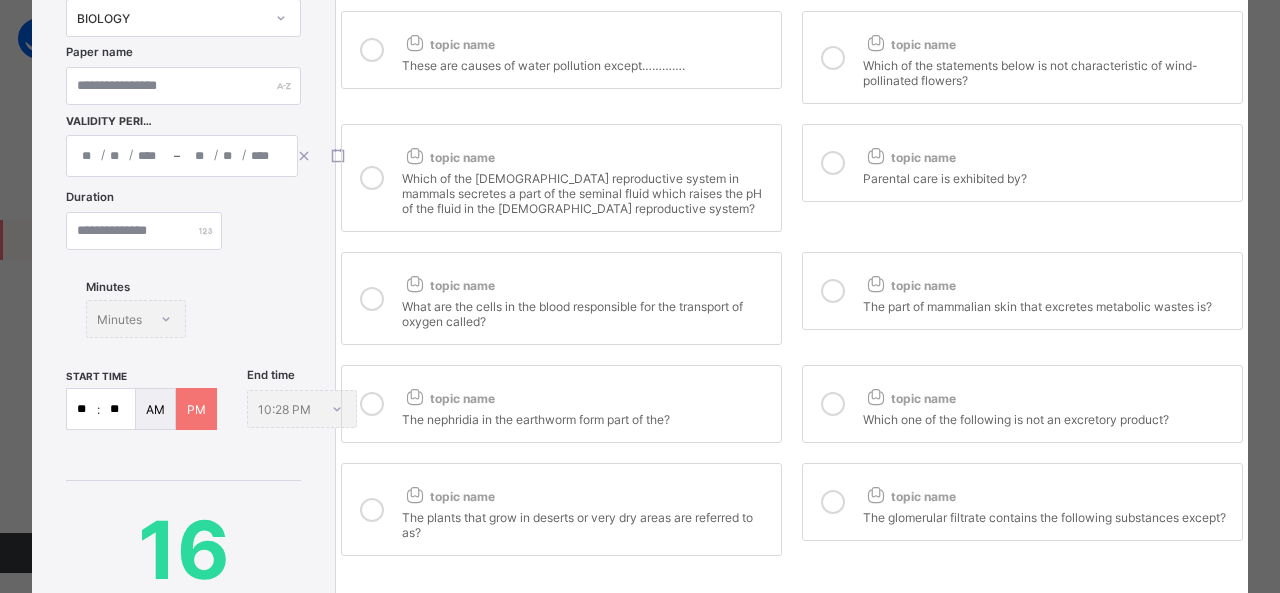 scroll, scrollTop: 161, scrollLeft: 0, axis: vertical 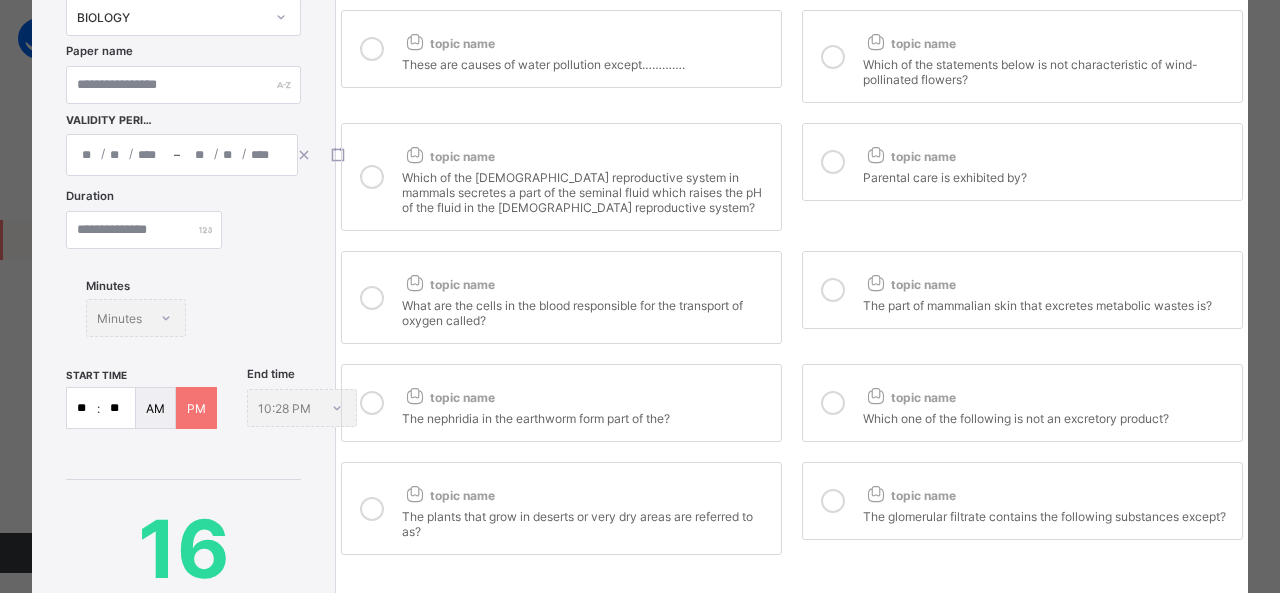 click at bounding box center (833, 403) 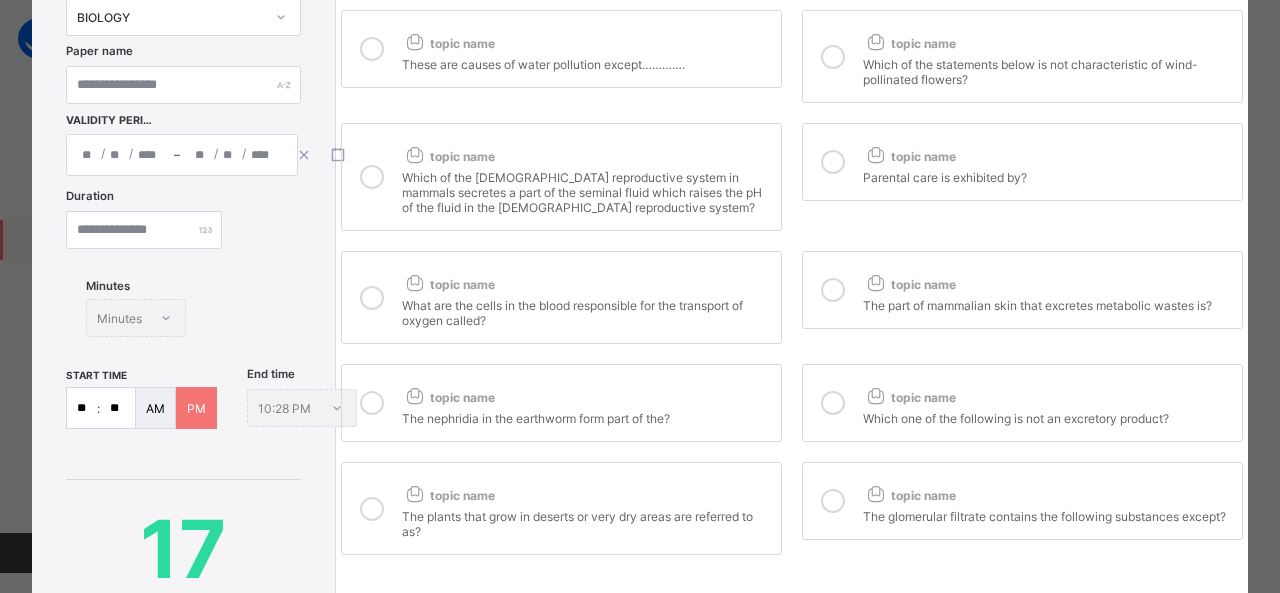 click at bounding box center (372, 403) 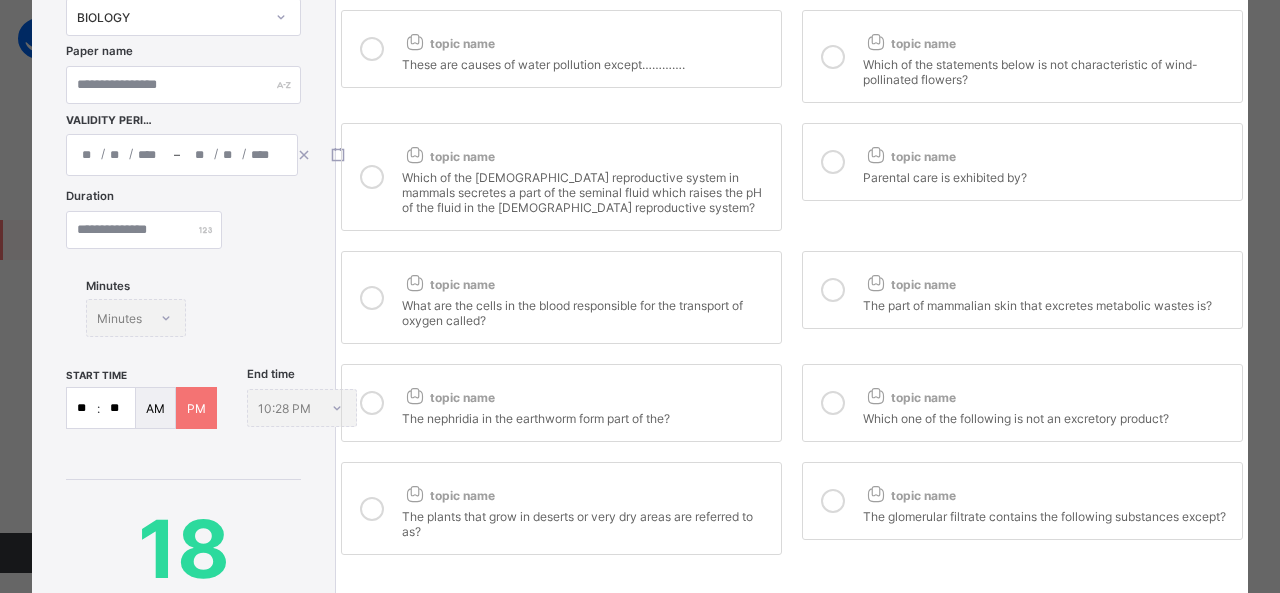 click at bounding box center (372, 509) 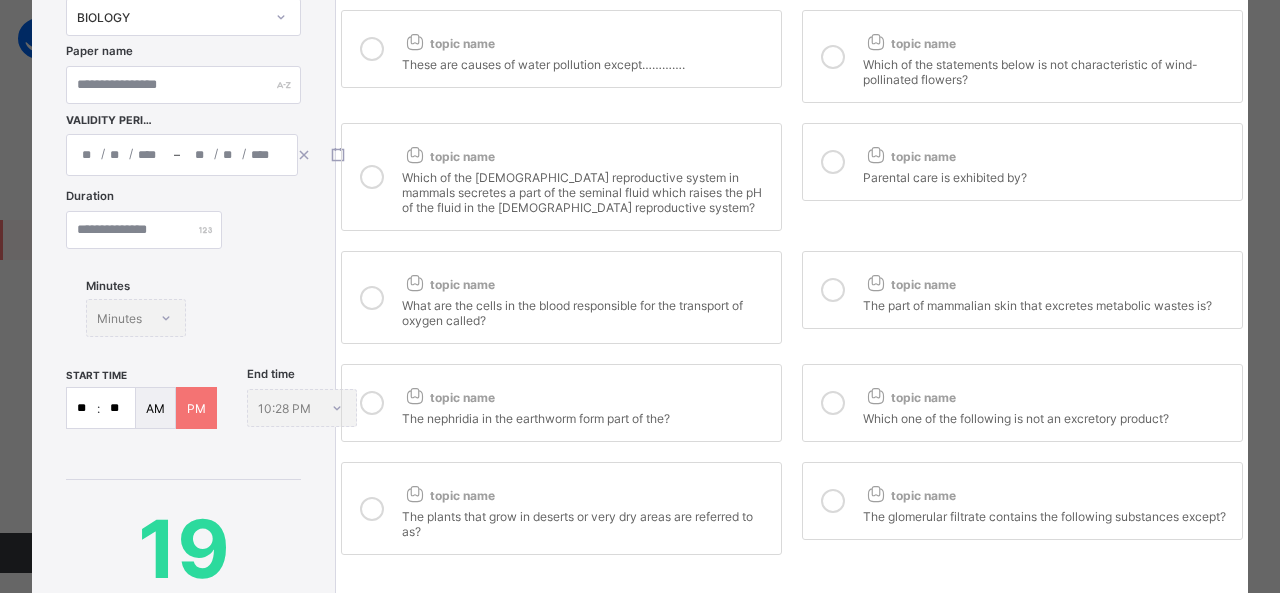 click at bounding box center [833, 501] 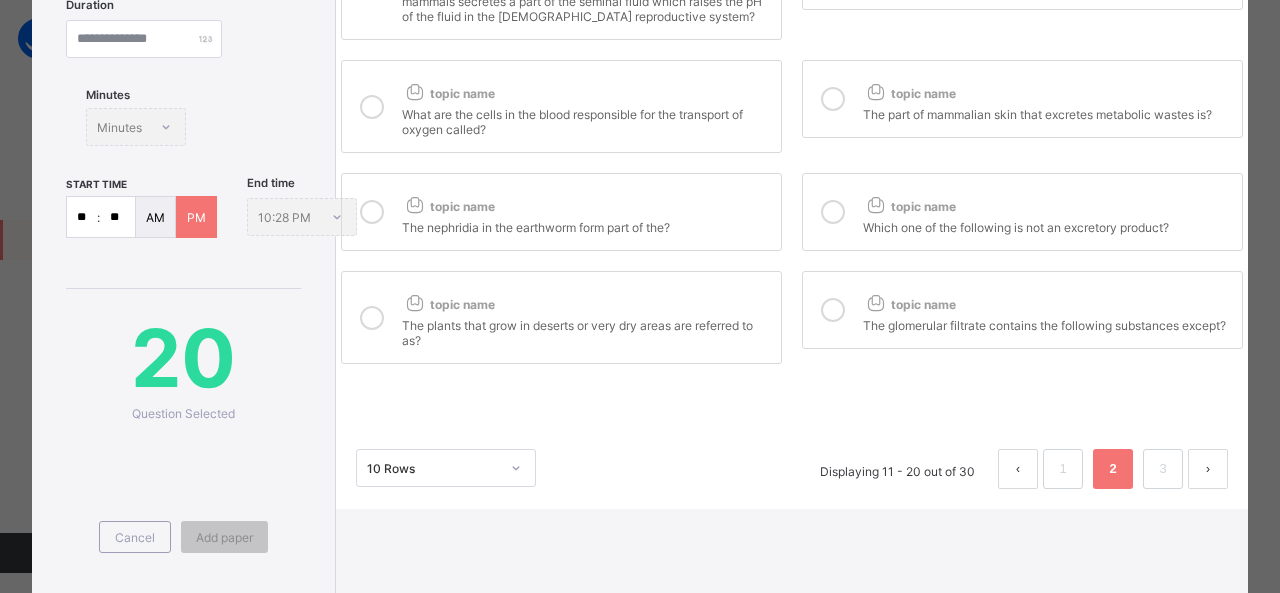 scroll, scrollTop: 353, scrollLeft: 0, axis: vertical 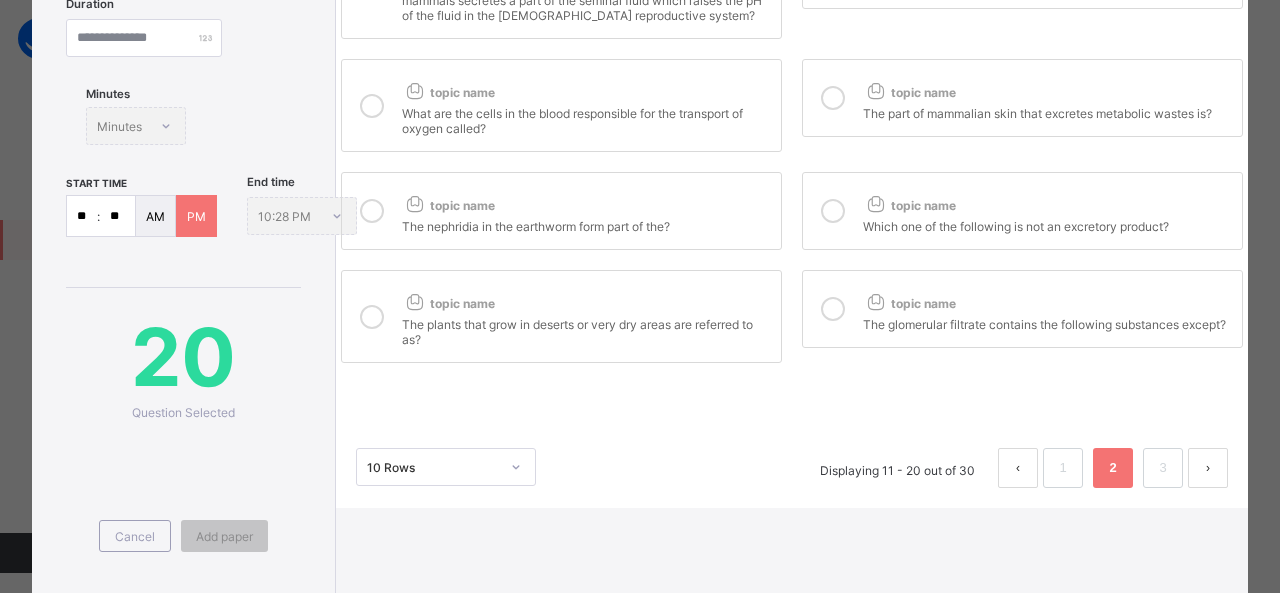 click at bounding box center (1208, 468) 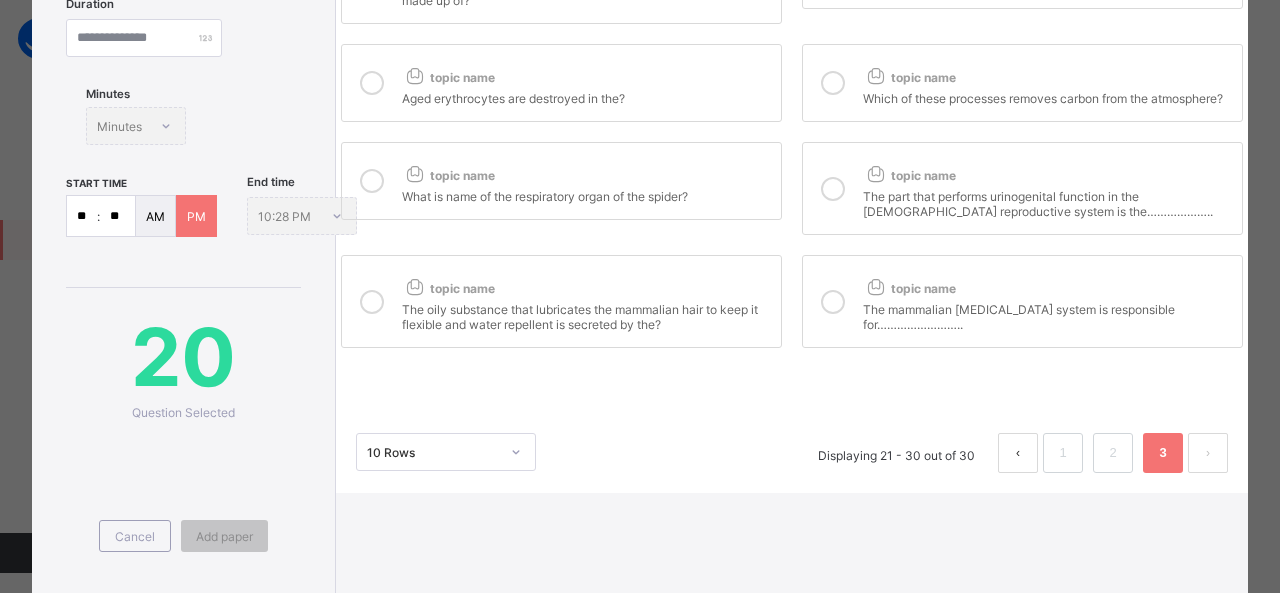 click at bounding box center [833, 302] 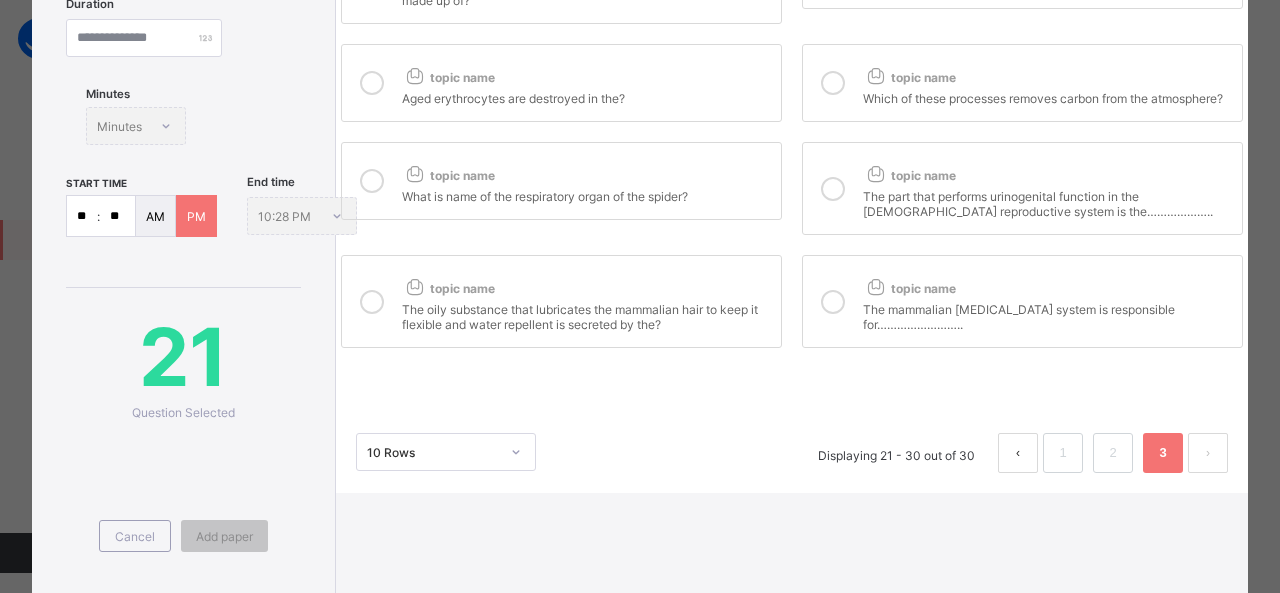 click at bounding box center (372, 302) 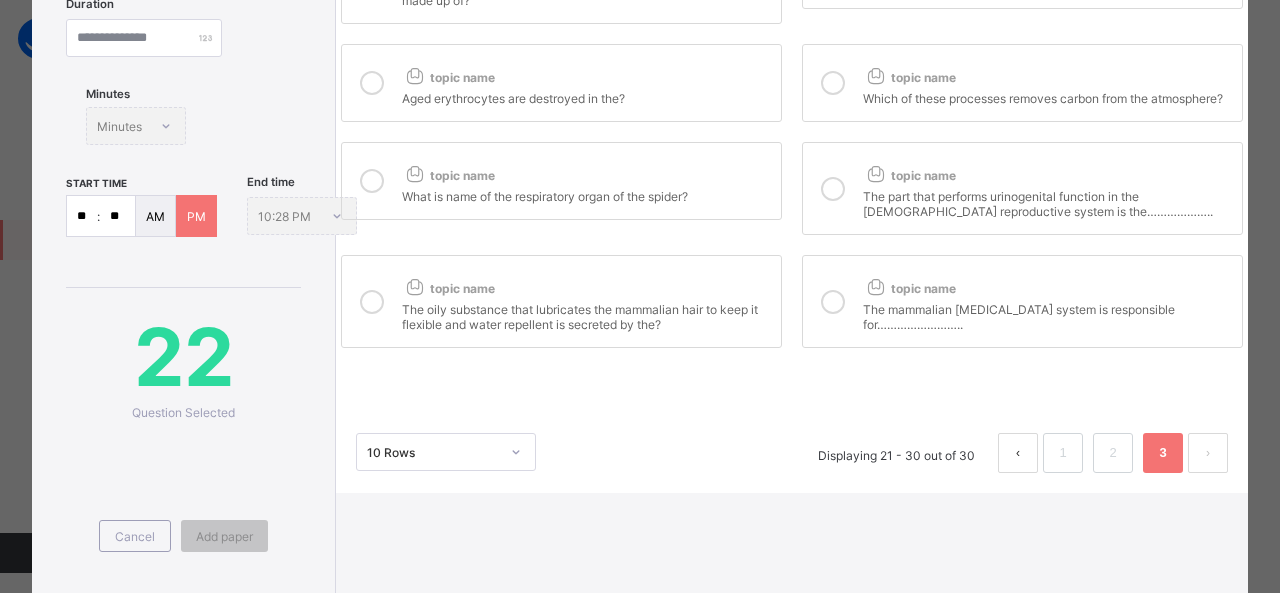 click at bounding box center [372, 181] 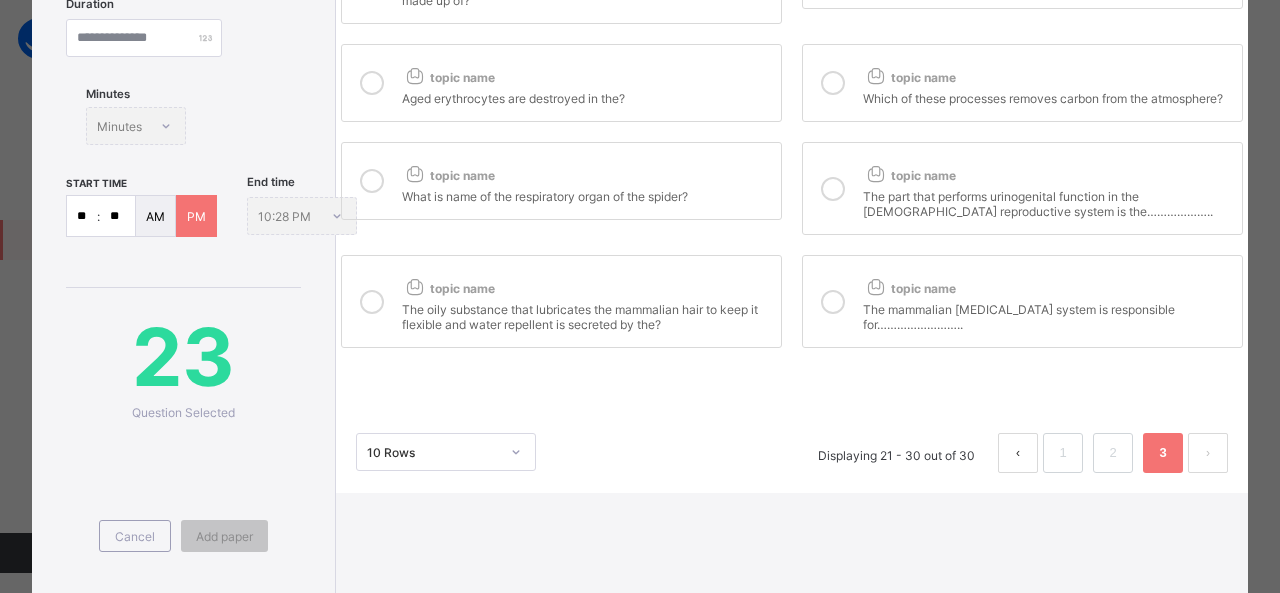 click at bounding box center (833, 189) 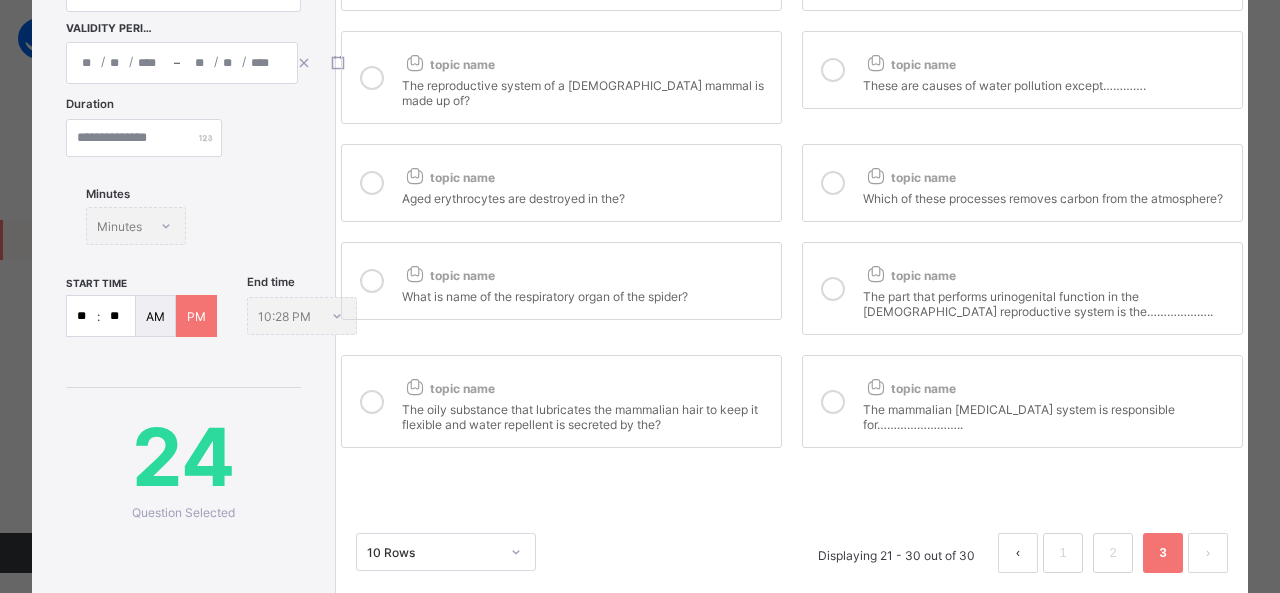 scroll, scrollTop: 242, scrollLeft: 0, axis: vertical 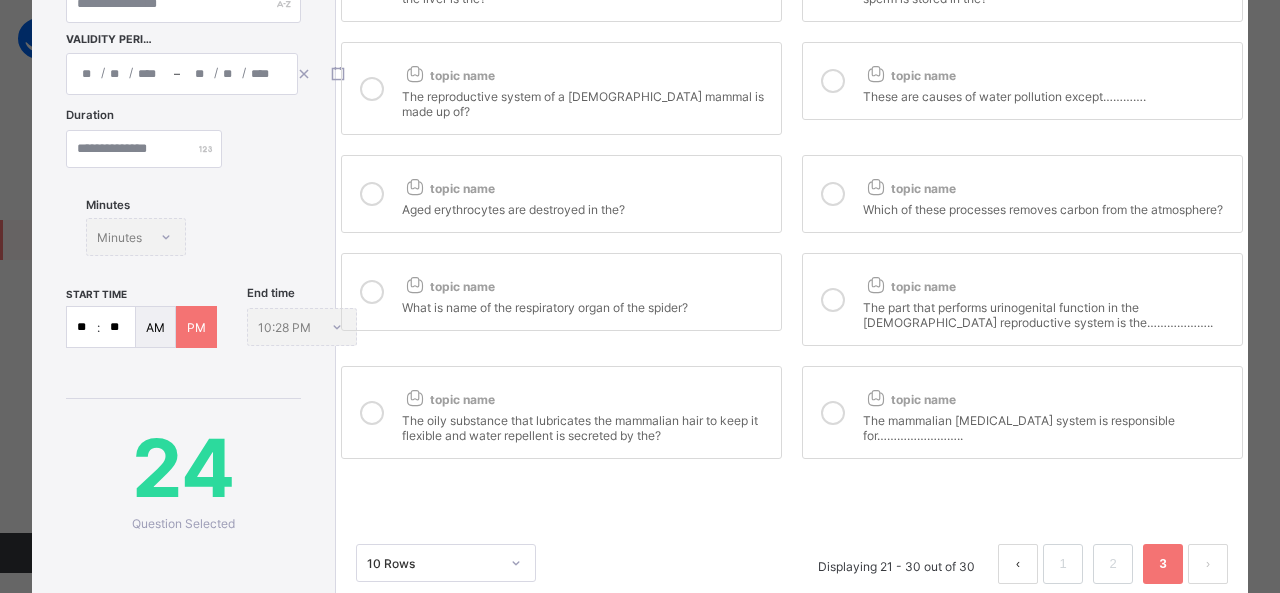 click at bounding box center (833, 194) 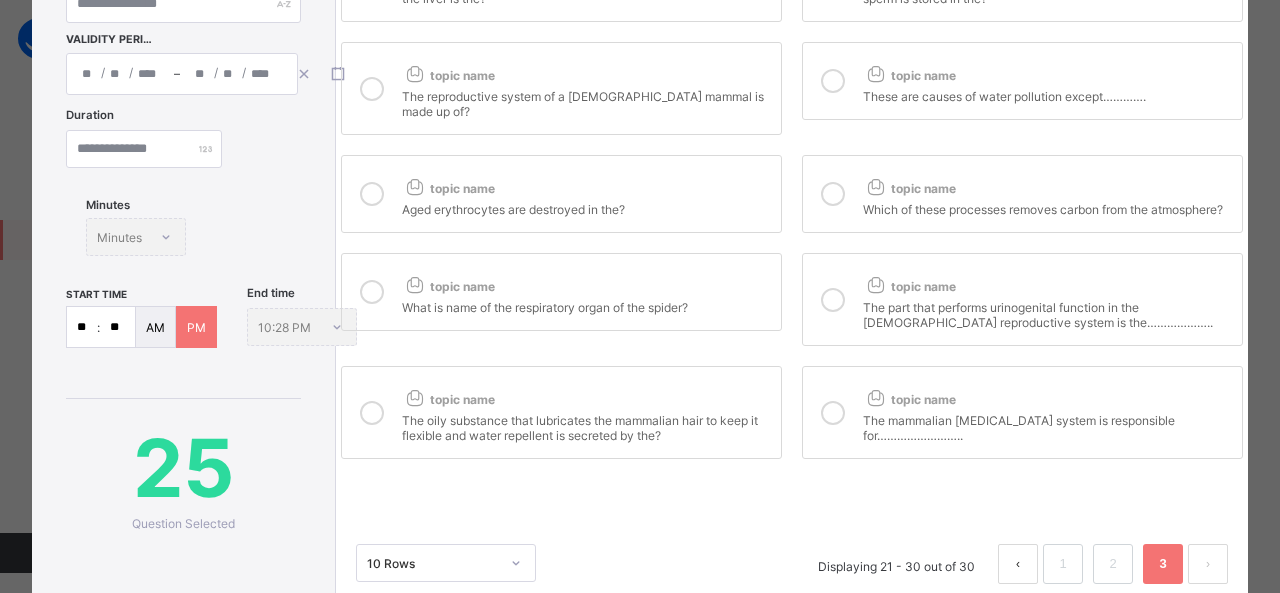 click at bounding box center [372, 194] 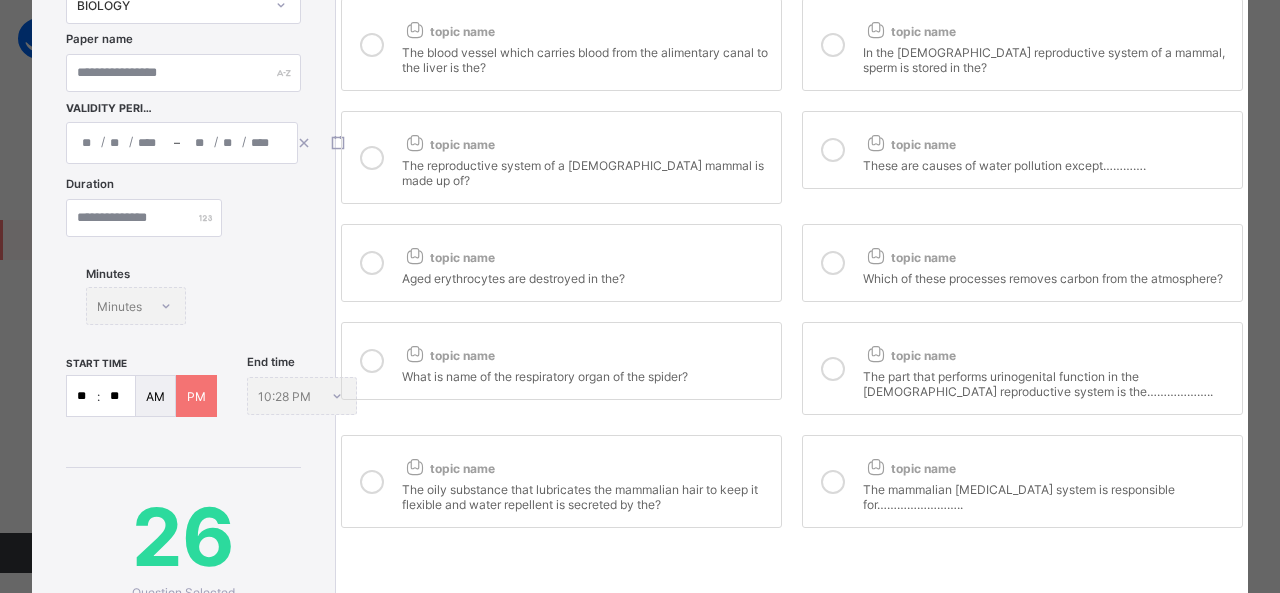 scroll, scrollTop: 172, scrollLeft: 0, axis: vertical 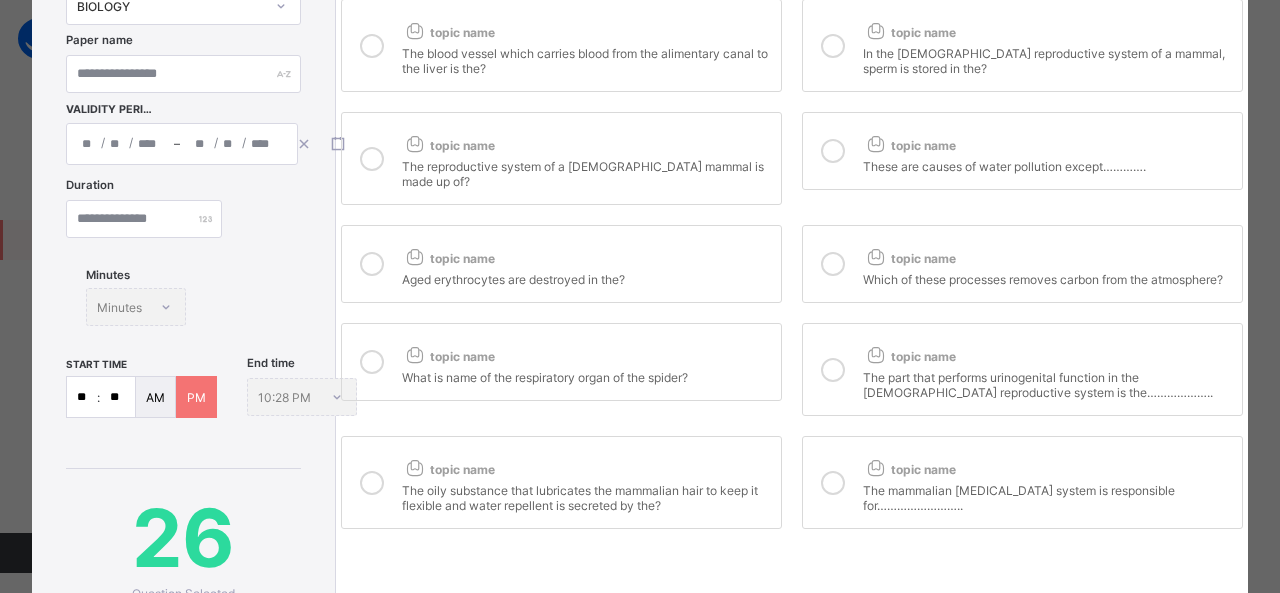 click at bounding box center (372, 159) 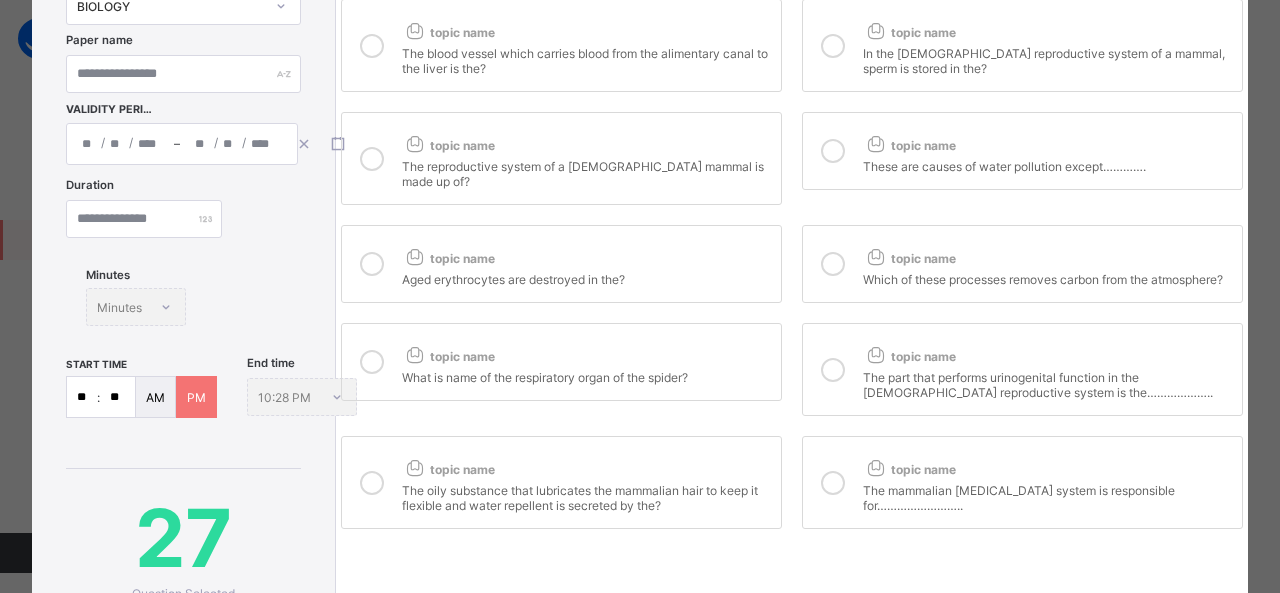click at bounding box center [833, 151] 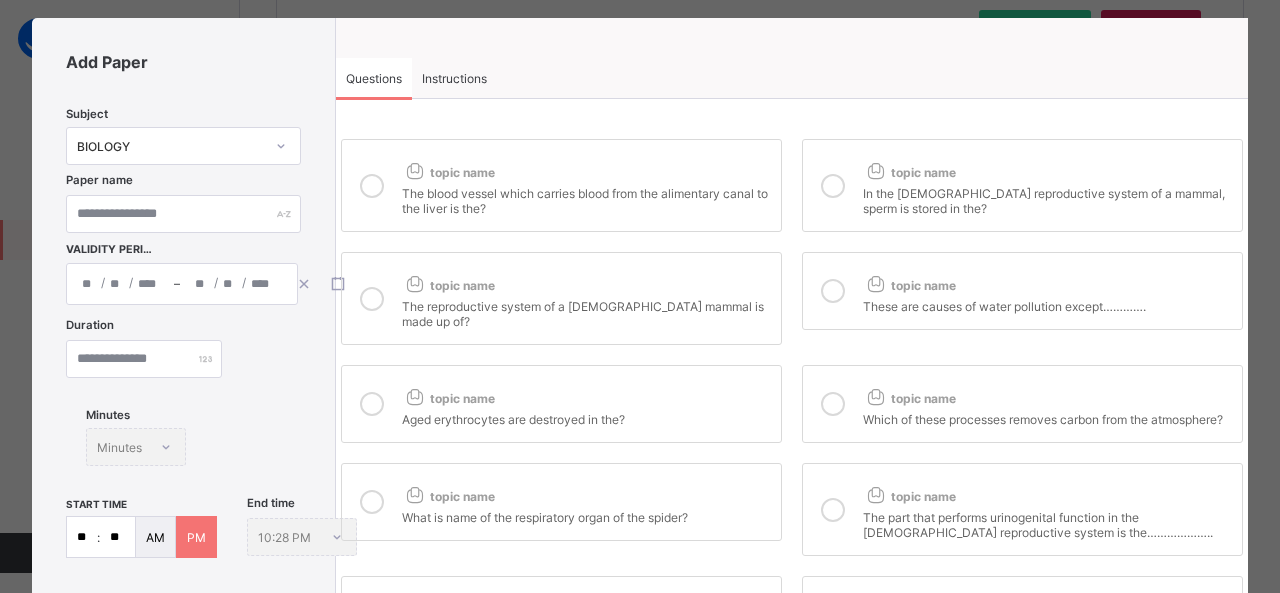 scroll, scrollTop: 29, scrollLeft: 0, axis: vertical 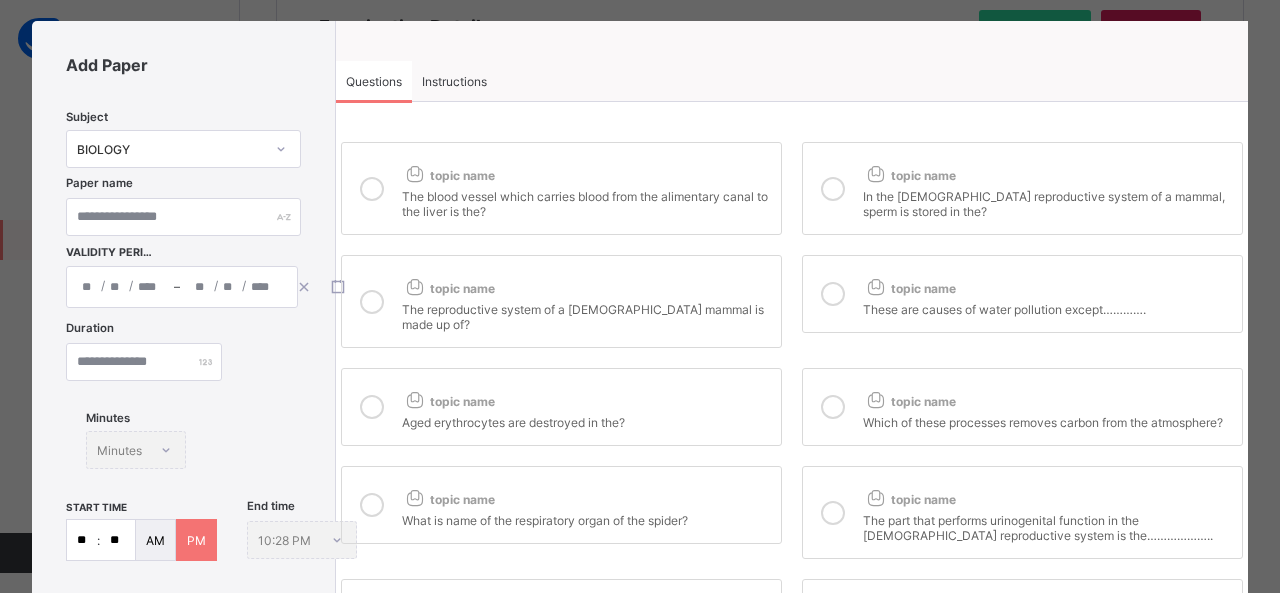 click at bounding box center (833, 189) 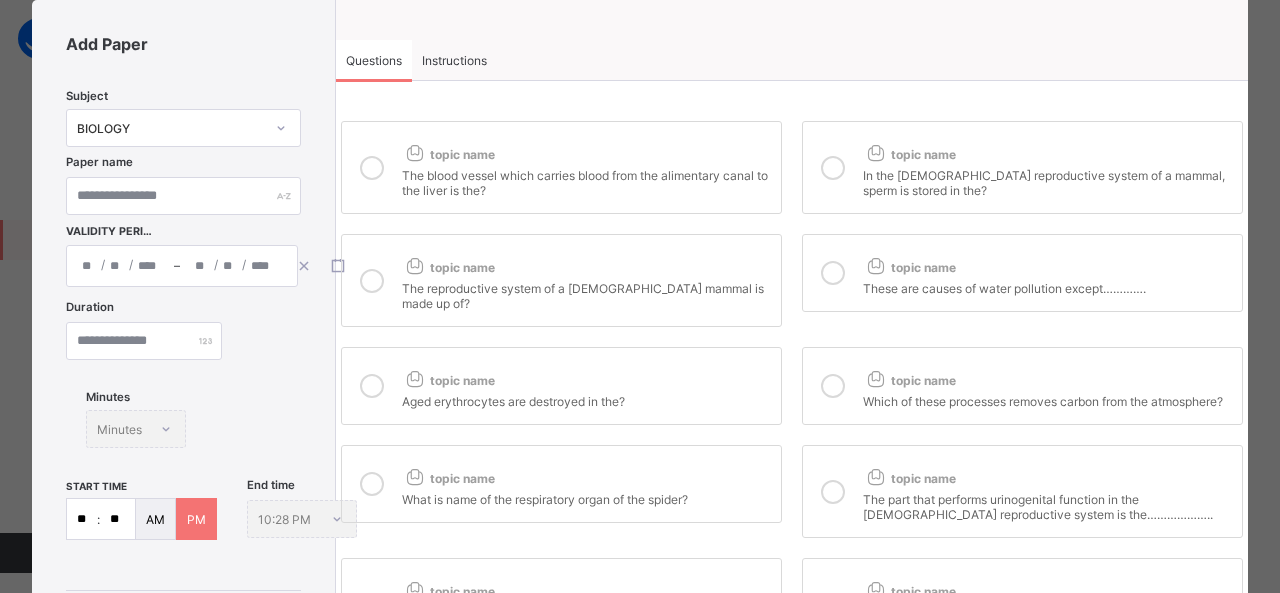 scroll, scrollTop: 50, scrollLeft: 0, axis: vertical 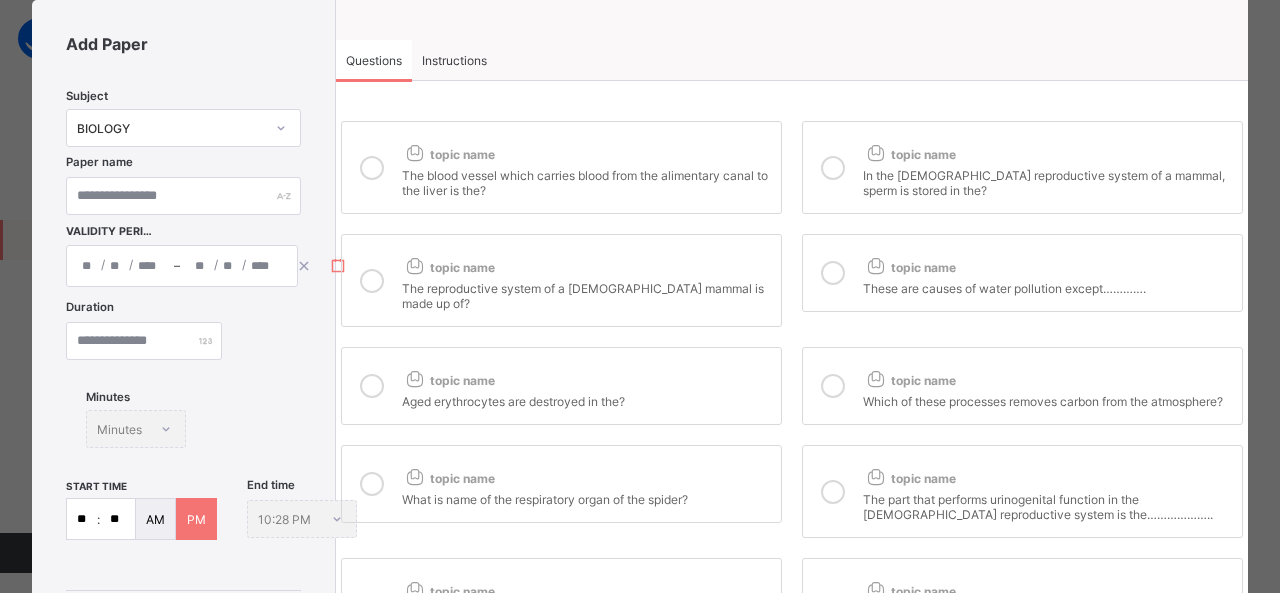 click 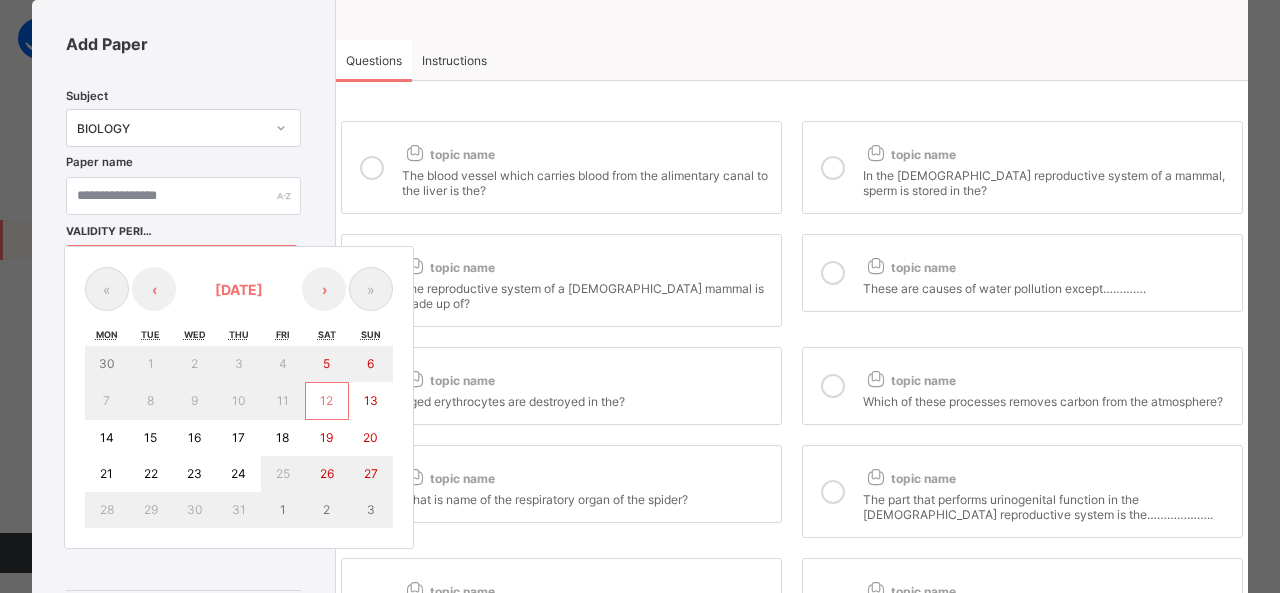 click on "14" at bounding box center (107, 437) 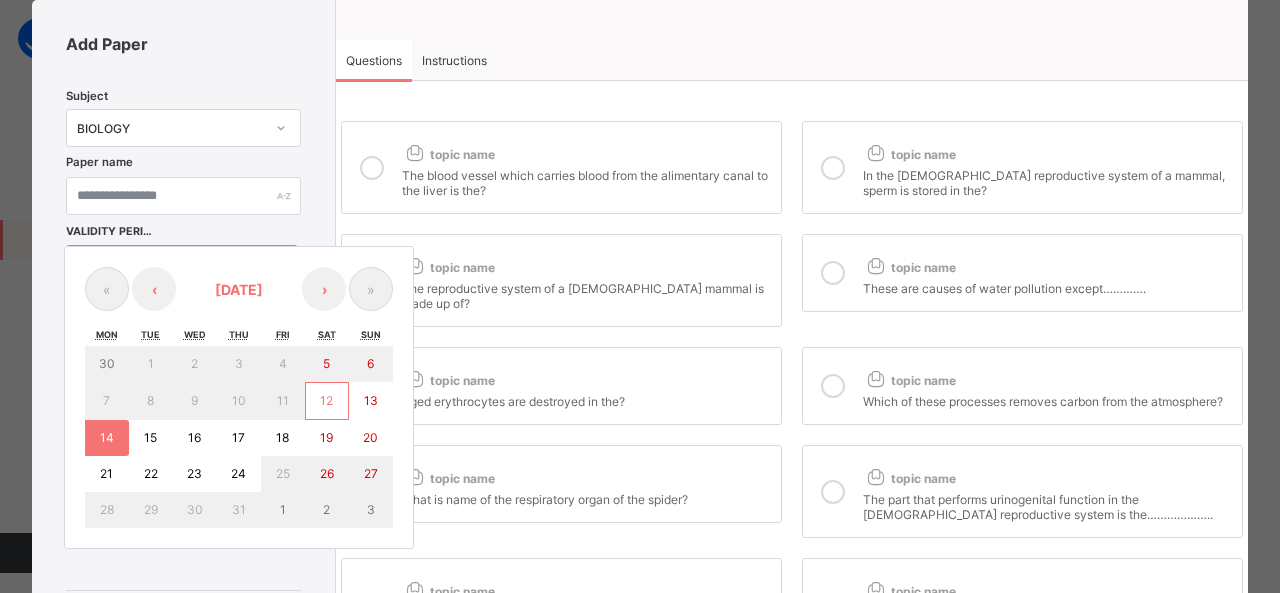 click on "14" at bounding box center (107, 438) 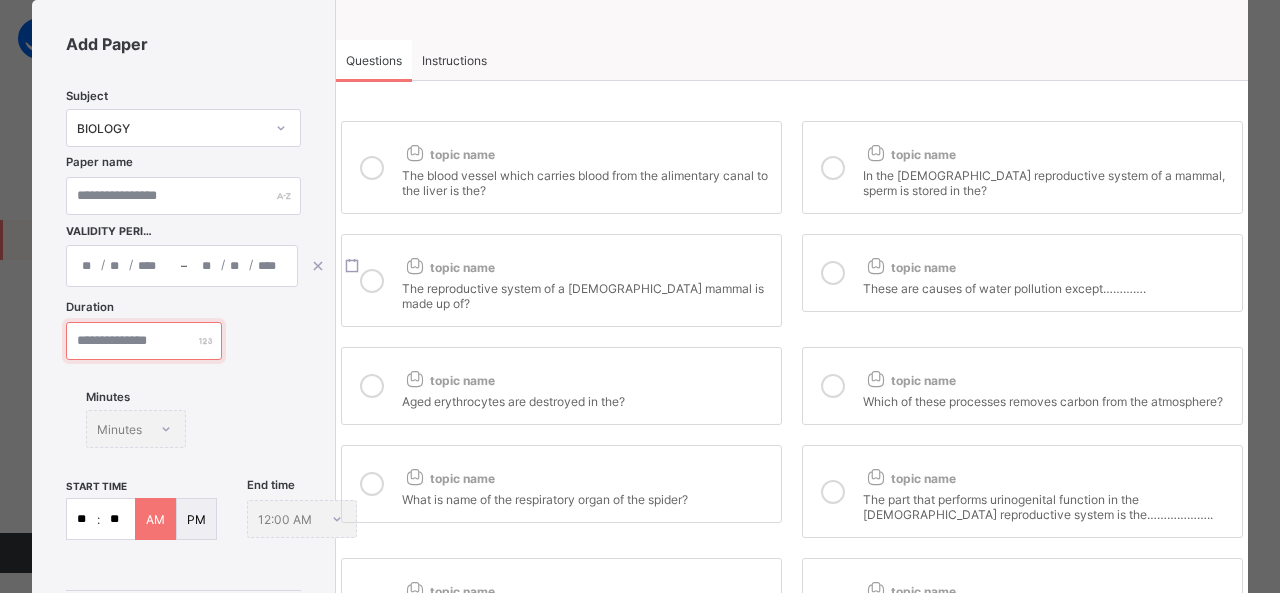 click at bounding box center (144, 341) 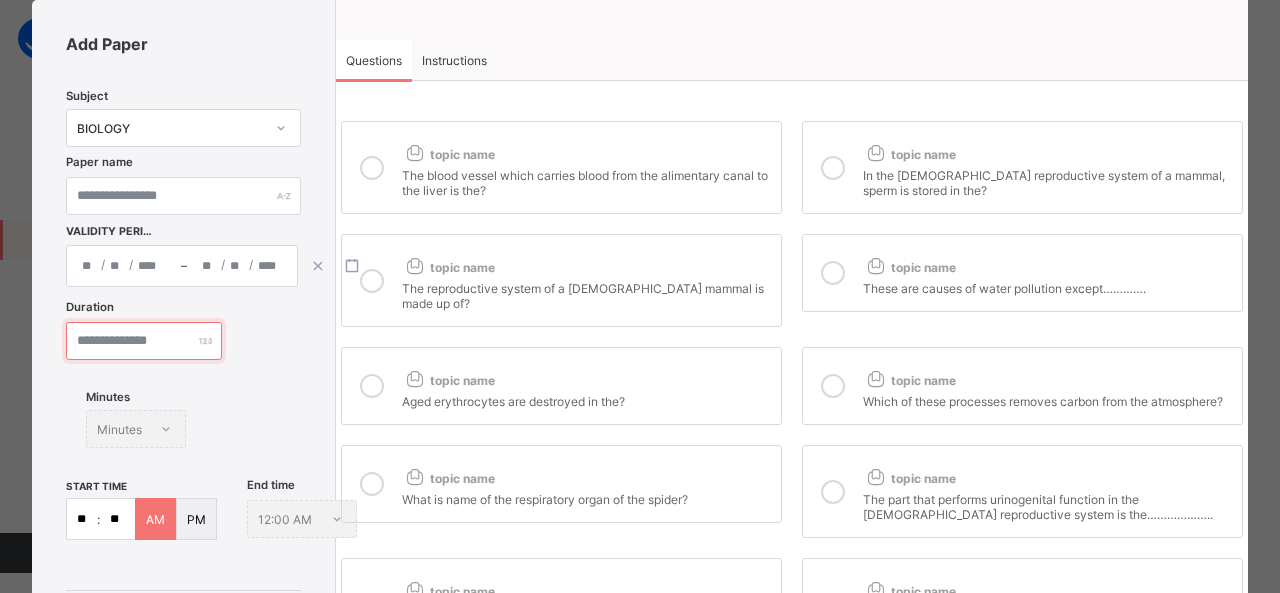 type on "*" 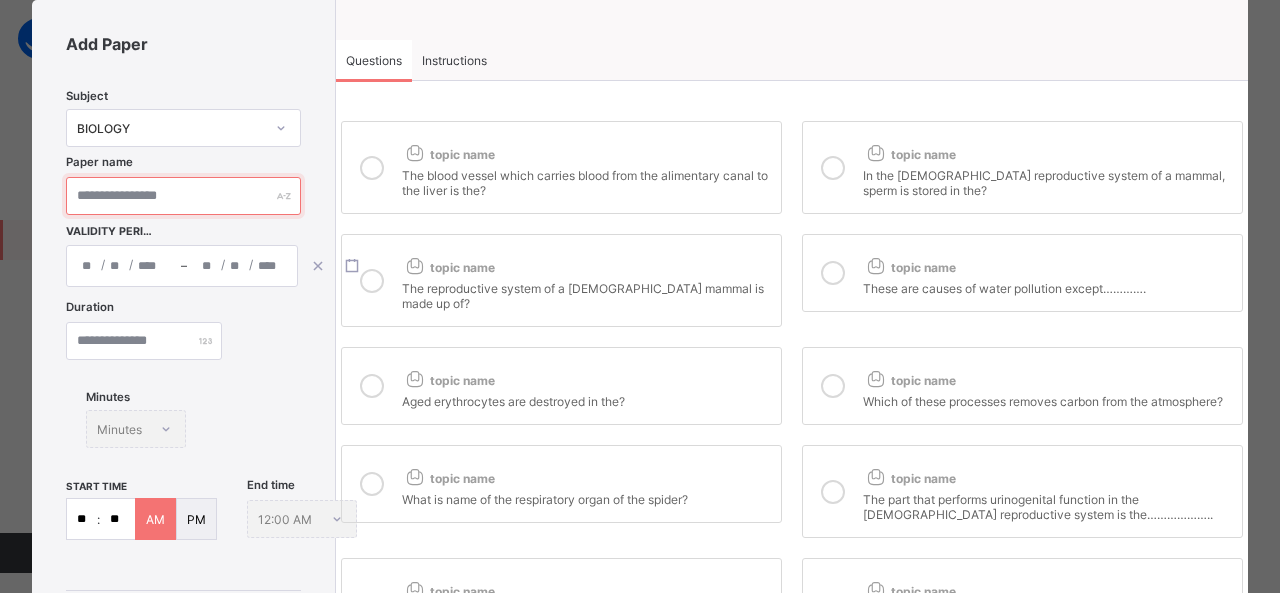 click at bounding box center (183, 196) 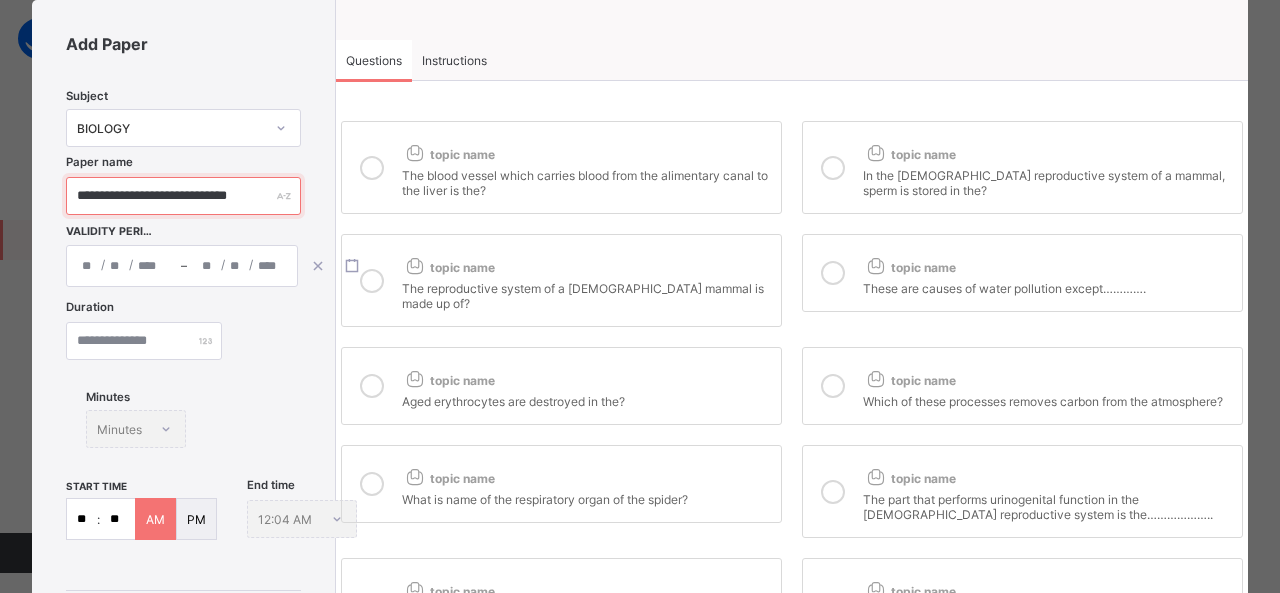 click on "**********" at bounding box center (183, 196) 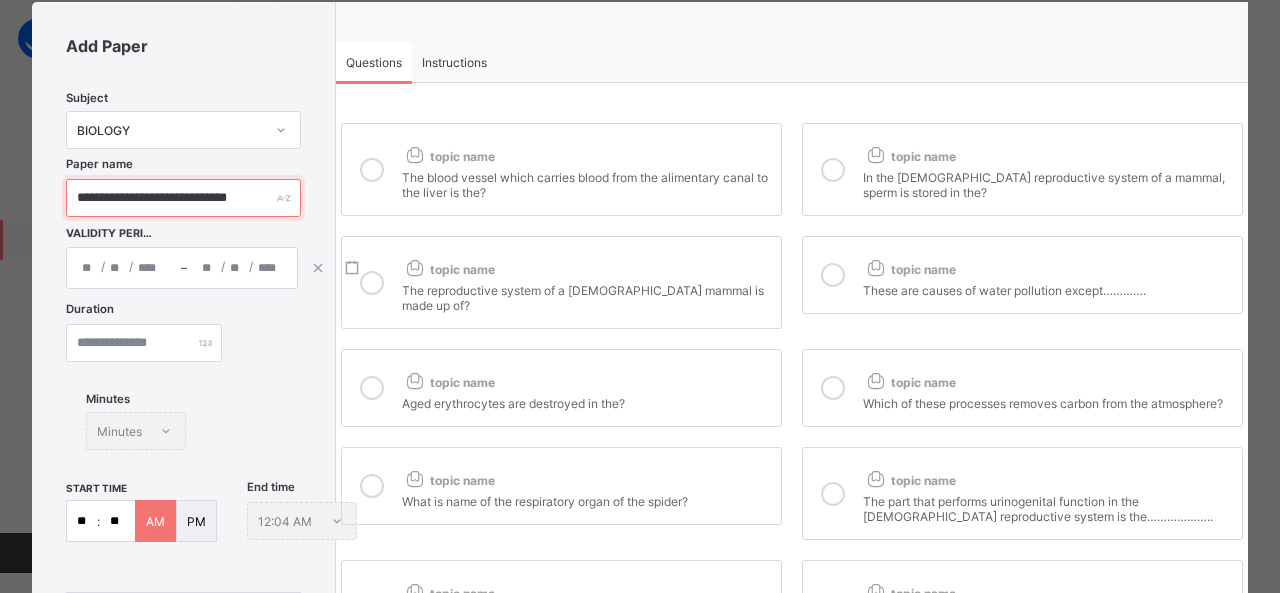 scroll, scrollTop: 0, scrollLeft: 0, axis: both 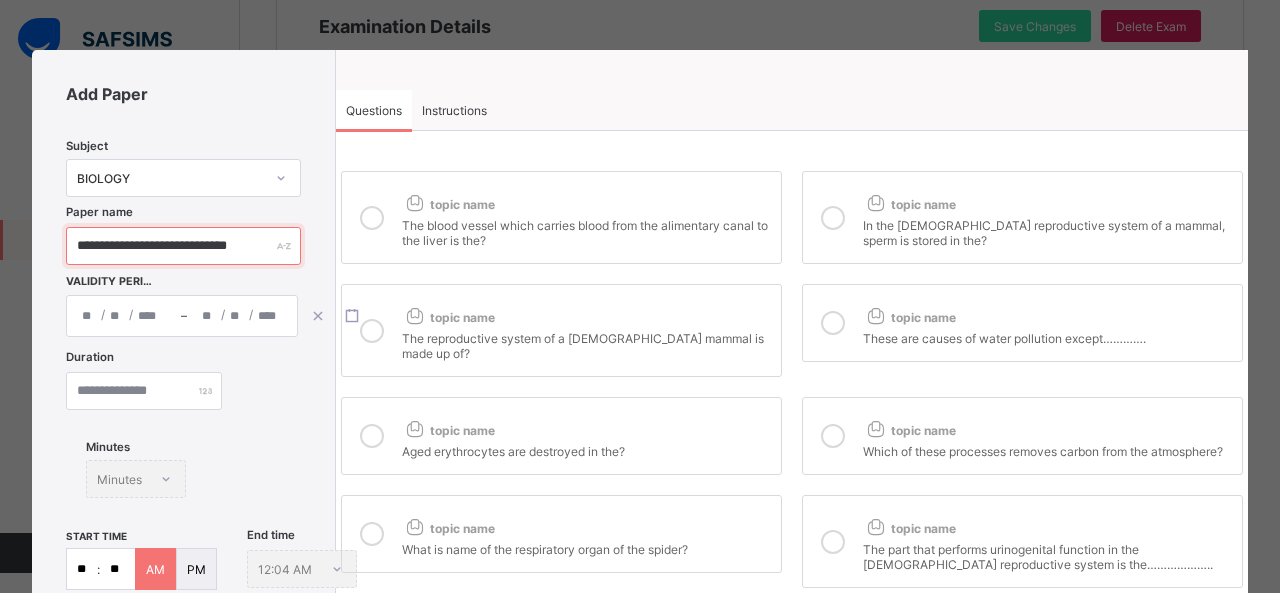 type on "**********" 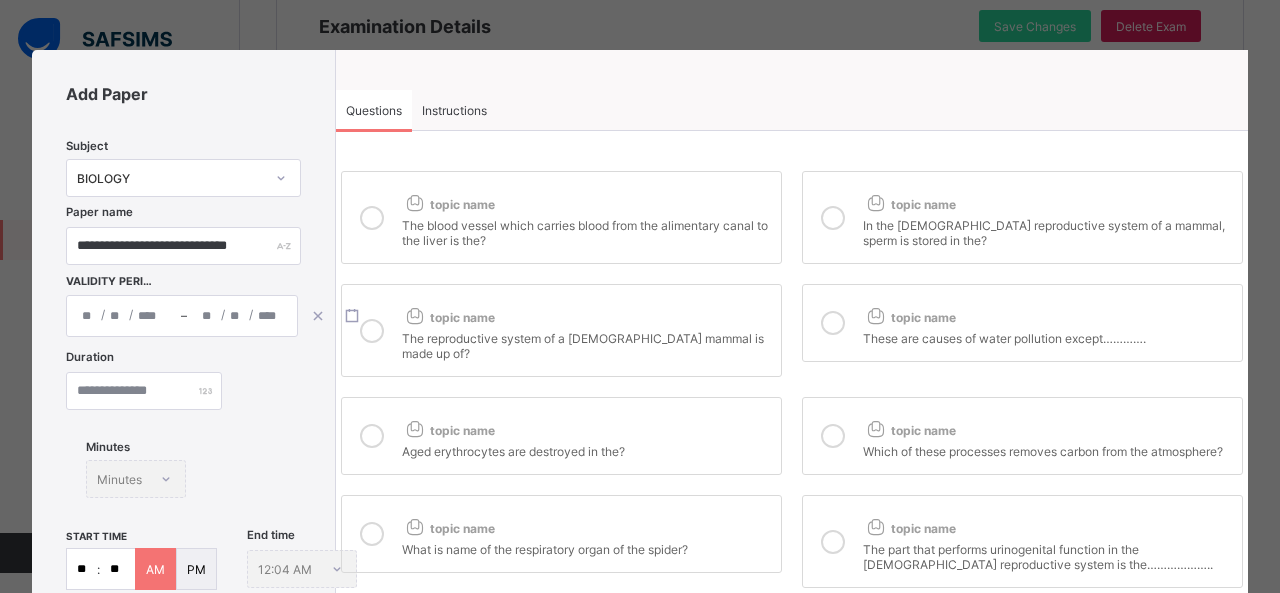 click on "Instructions" at bounding box center [454, 110] 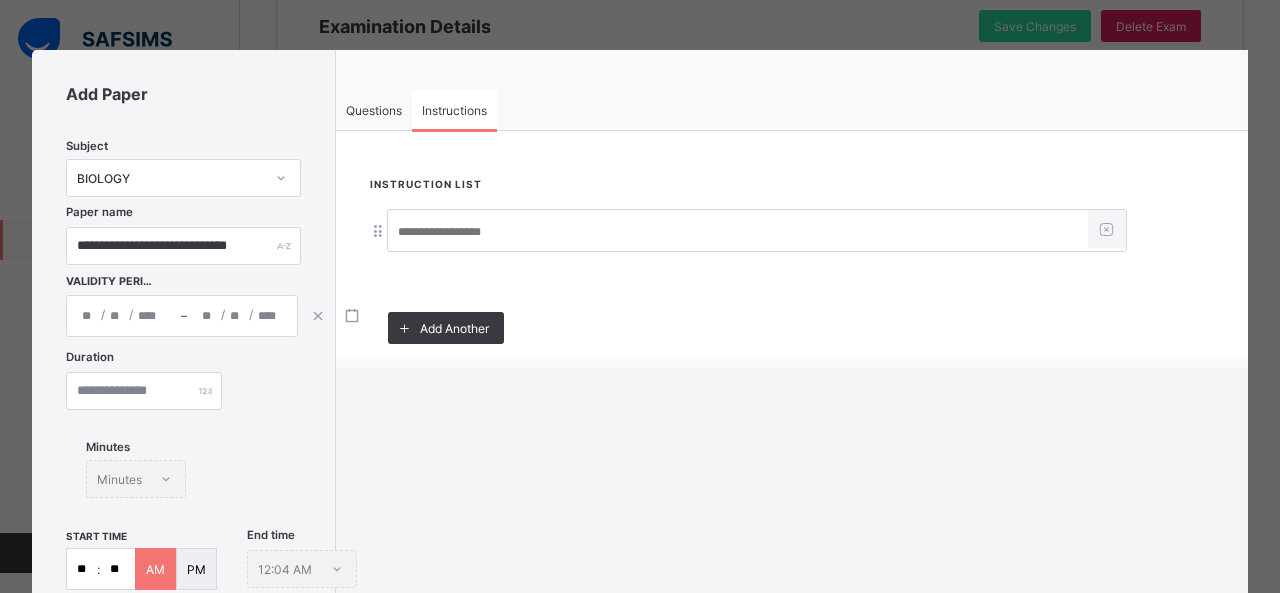 click at bounding box center (738, 232) 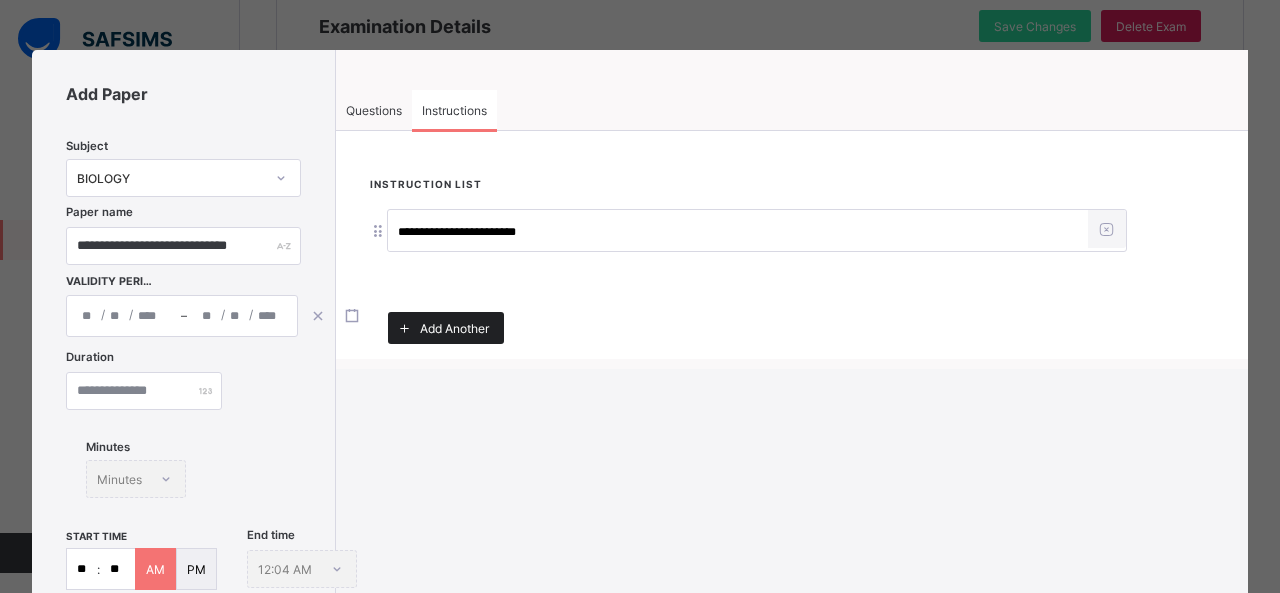 type on "**********" 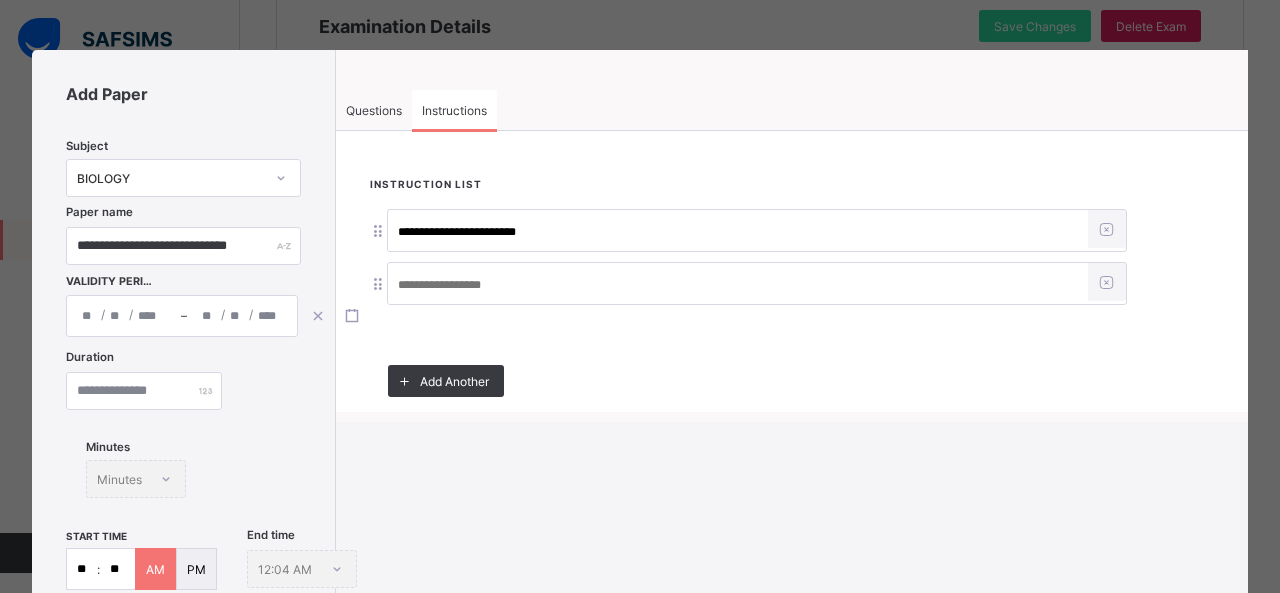 click at bounding box center [738, 285] 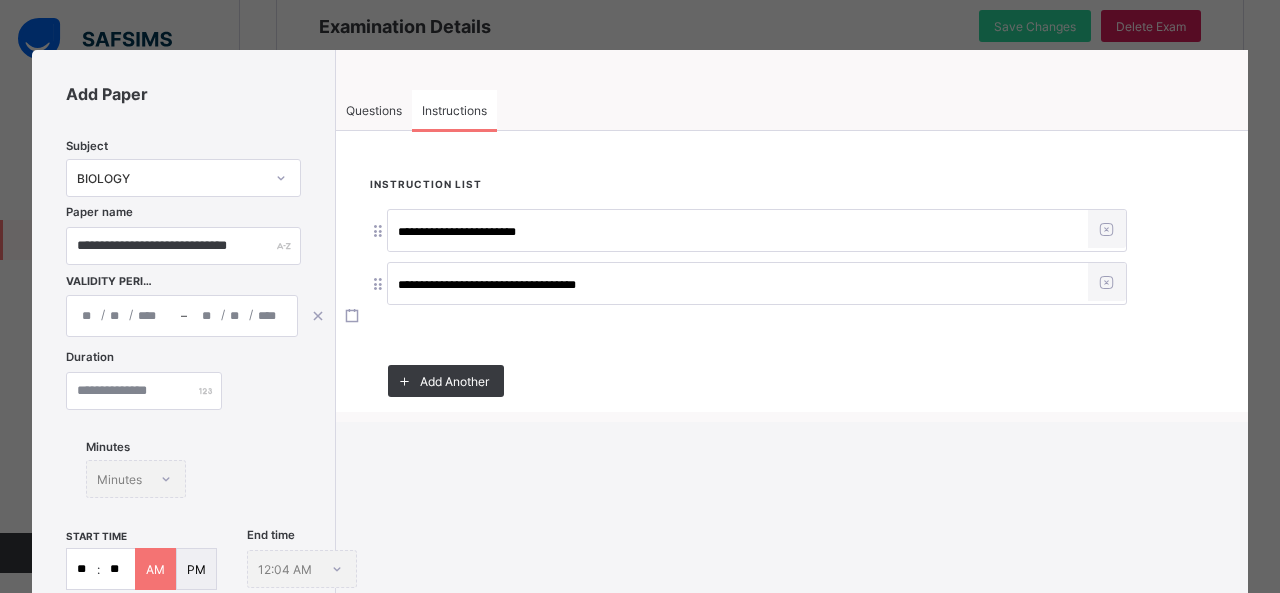 click on "**********" at bounding box center [738, 285] 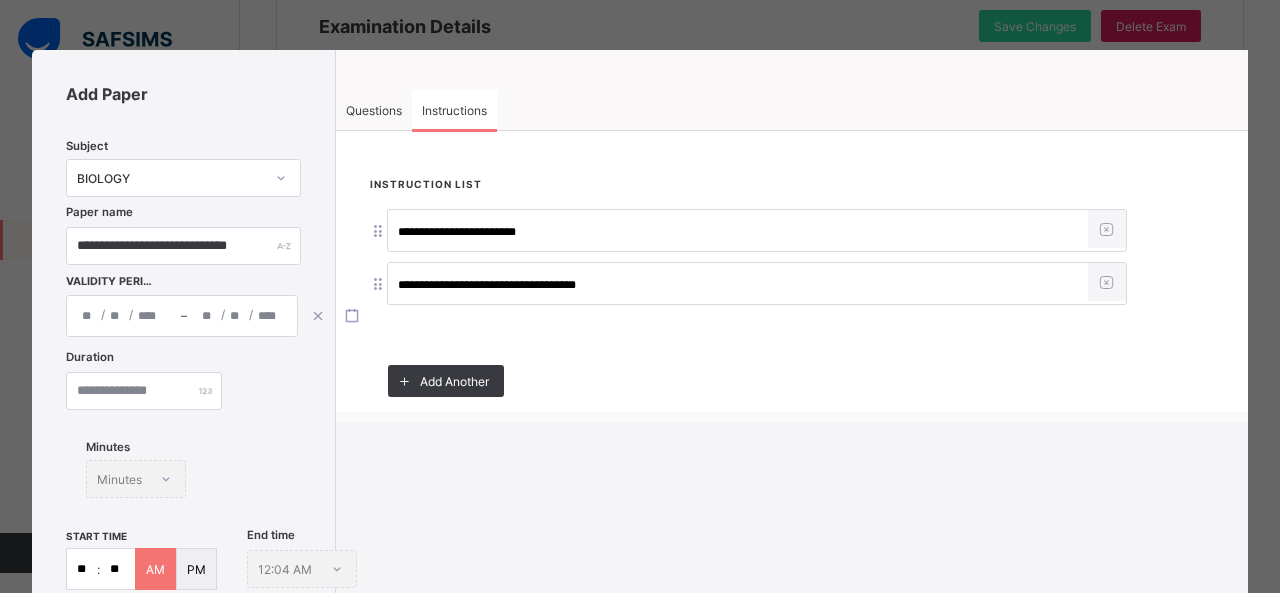 click on "**********" at bounding box center (738, 285) 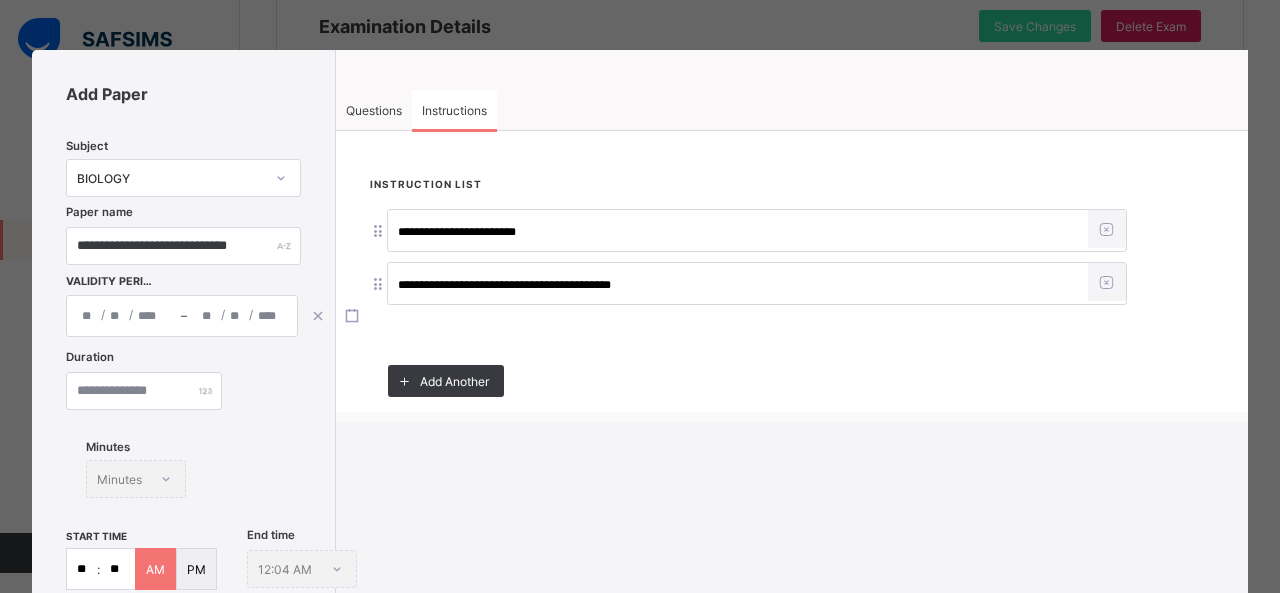 click on "**********" at bounding box center (738, 285) 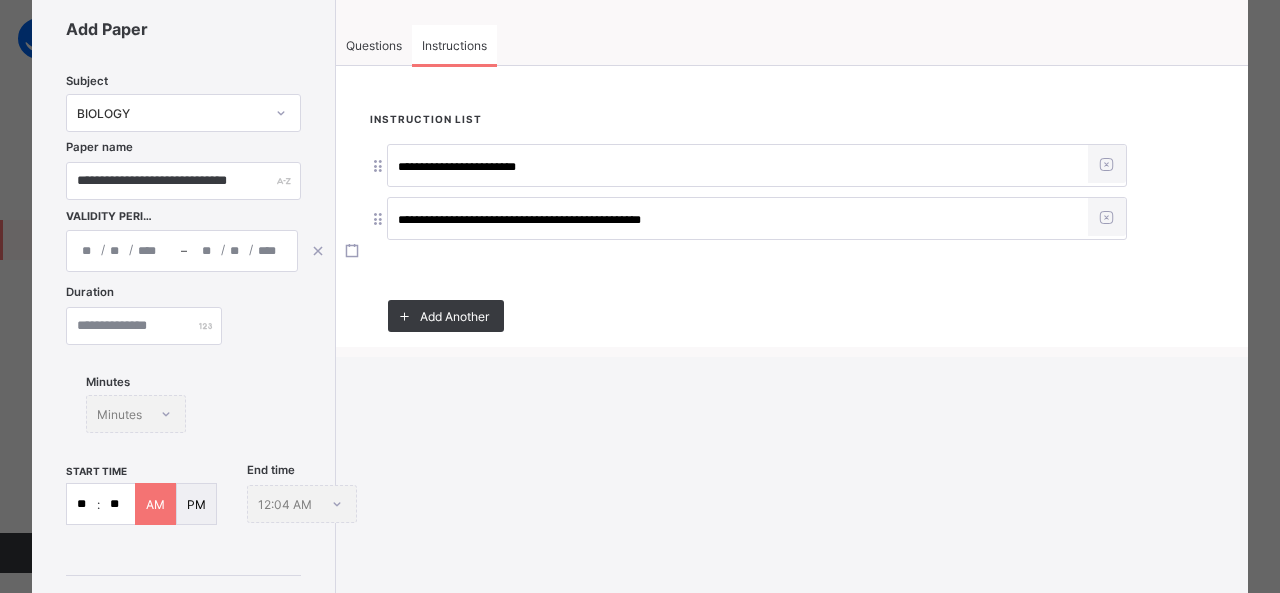 scroll, scrollTop: 110, scrollLeft: 0, axis: vertical 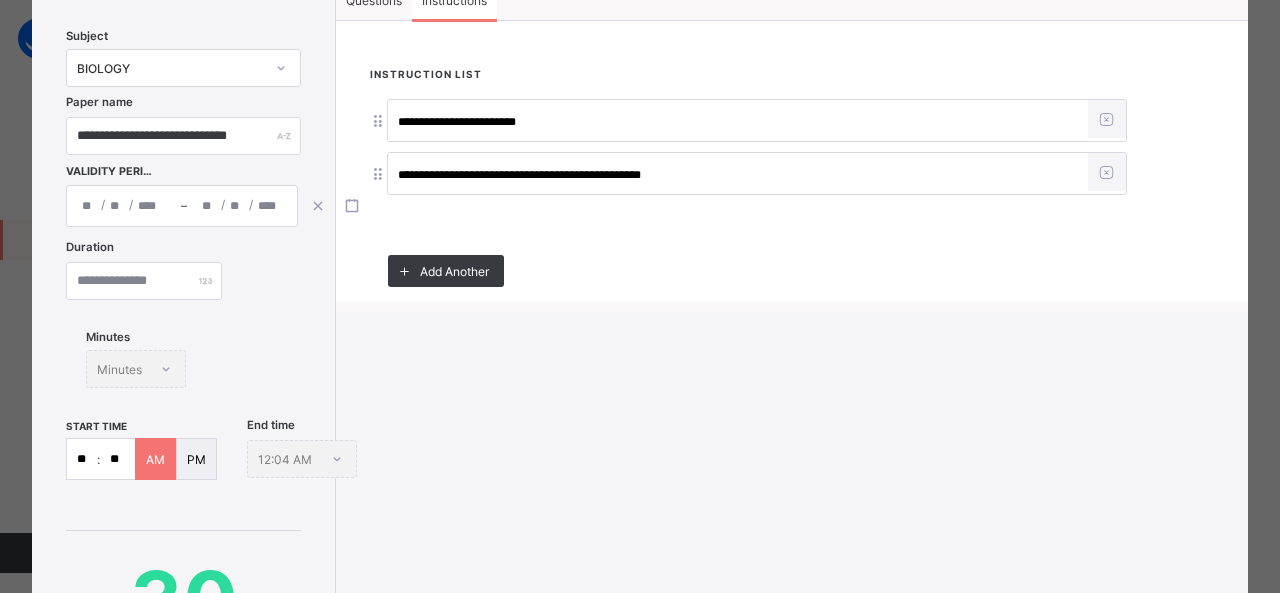 type on "**********" 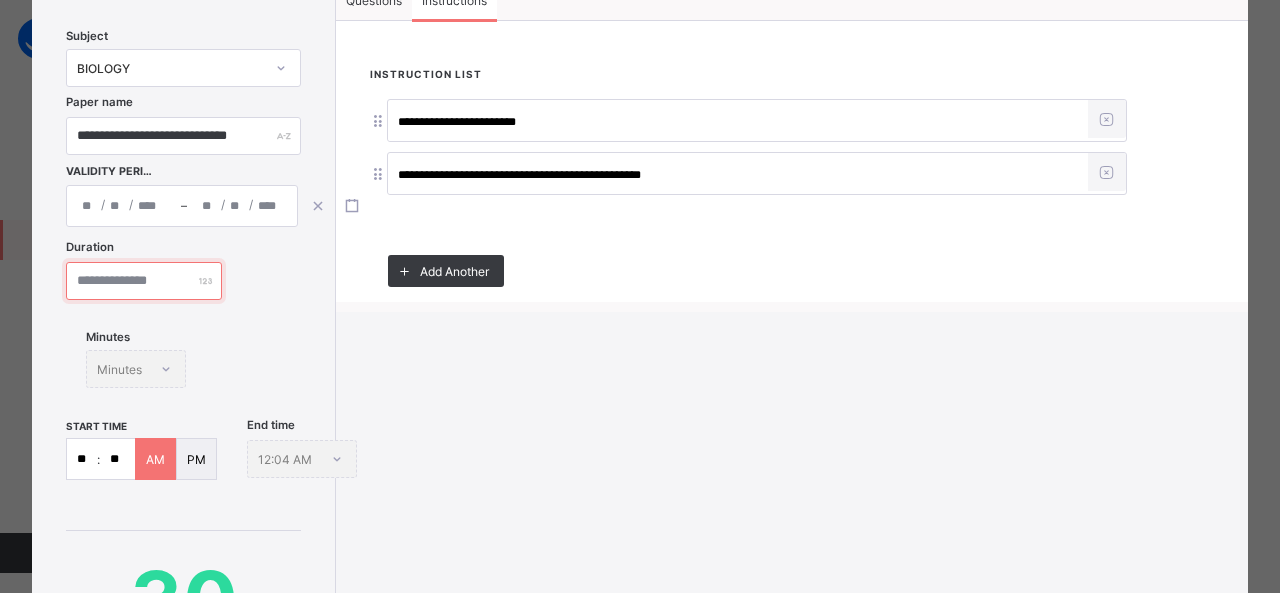 click on "*" at bounding box center [144, 281] 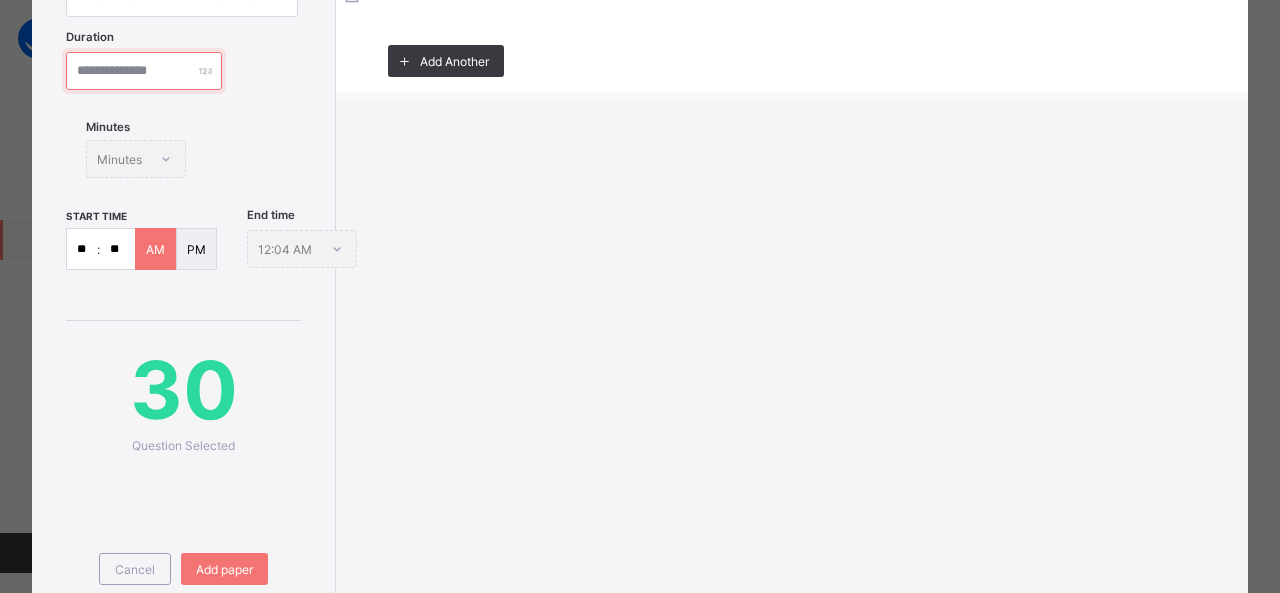 scroll, scrollTop: 442, scrollLeft: 0, axis: vertical 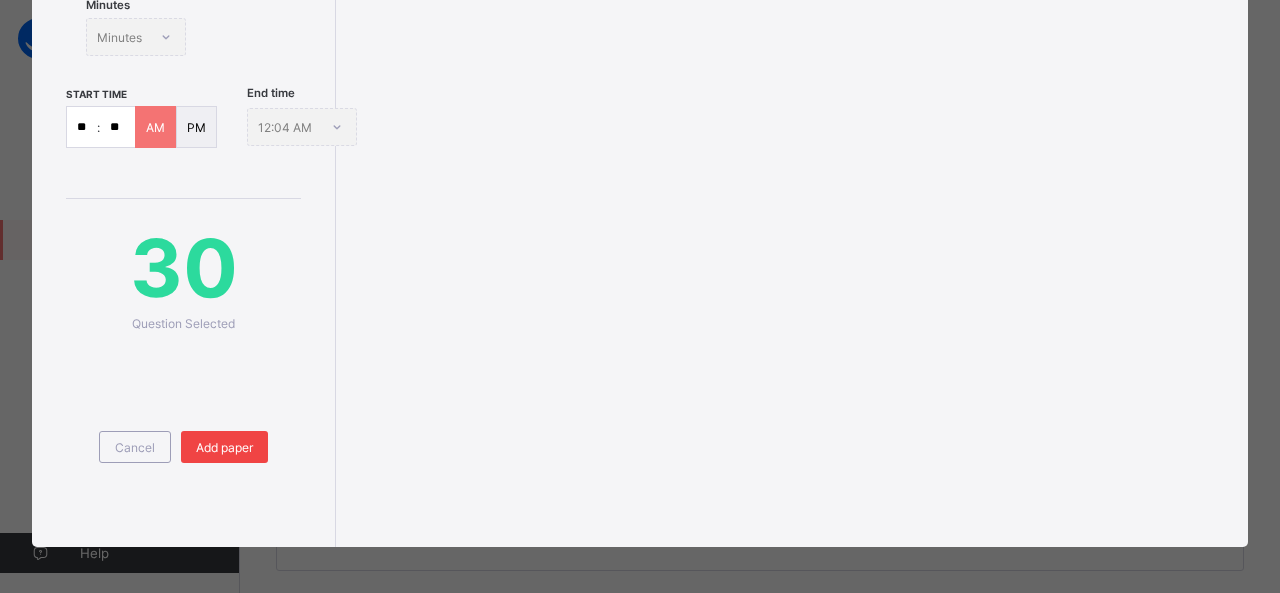 type on "**" 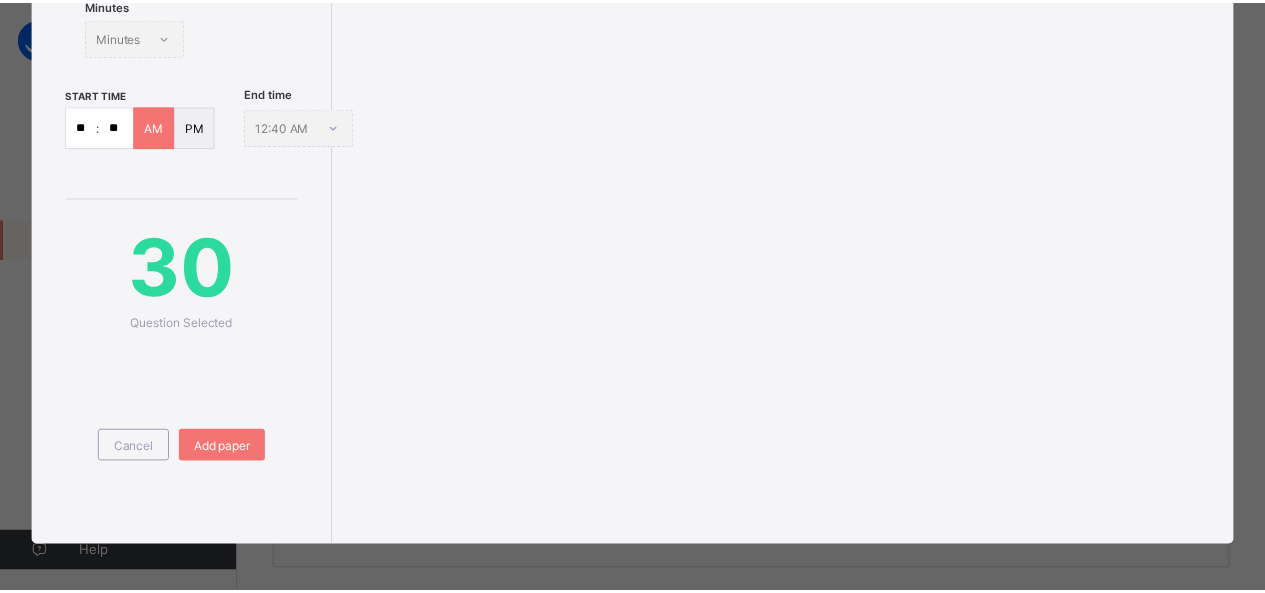 scroll, scrollTop: 370, scrollLeft: 0, axis: vertical 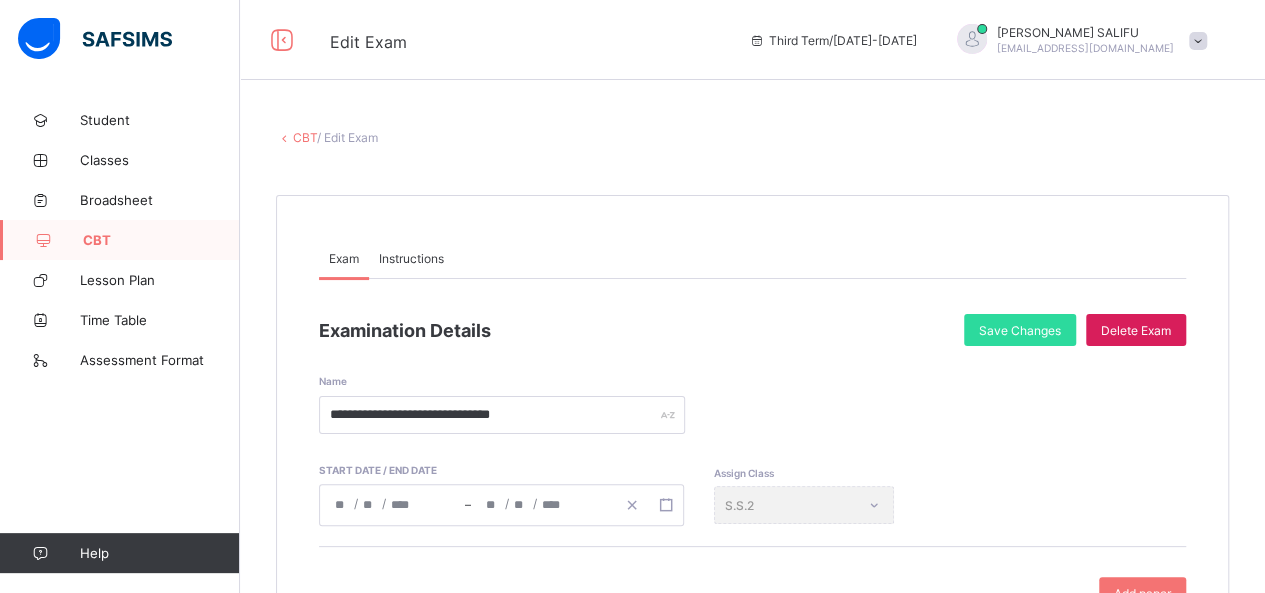 click on "CBT" at bounding box center (305, 137) 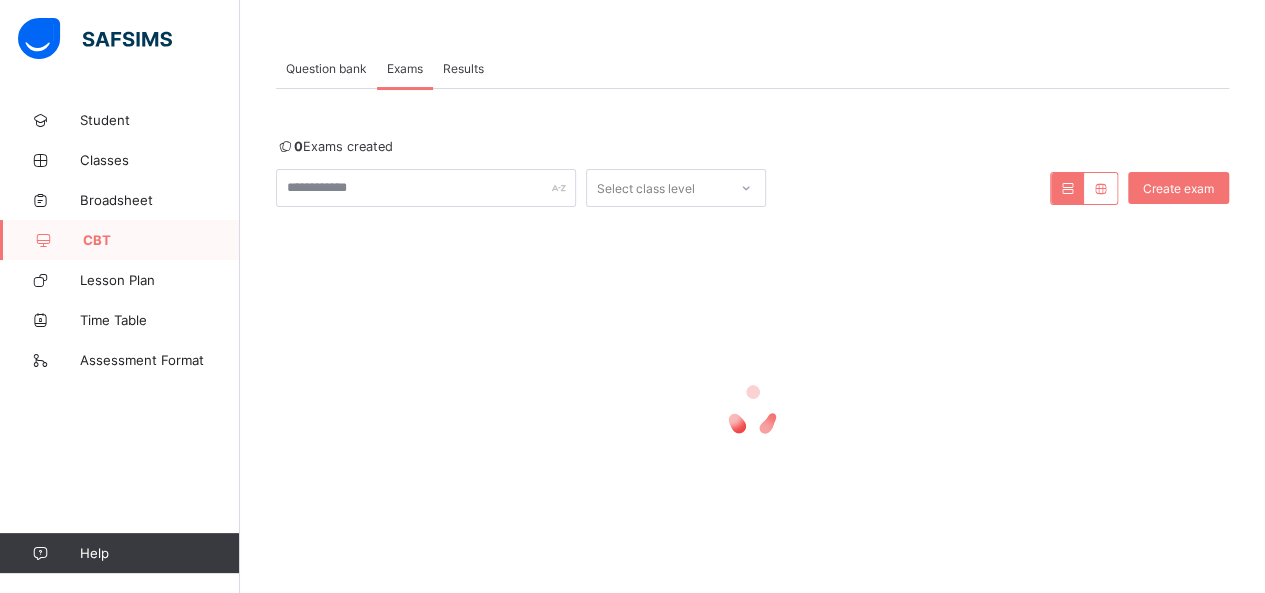 scroll, scrollTop: 0, scrollLeft: 0, axis: both 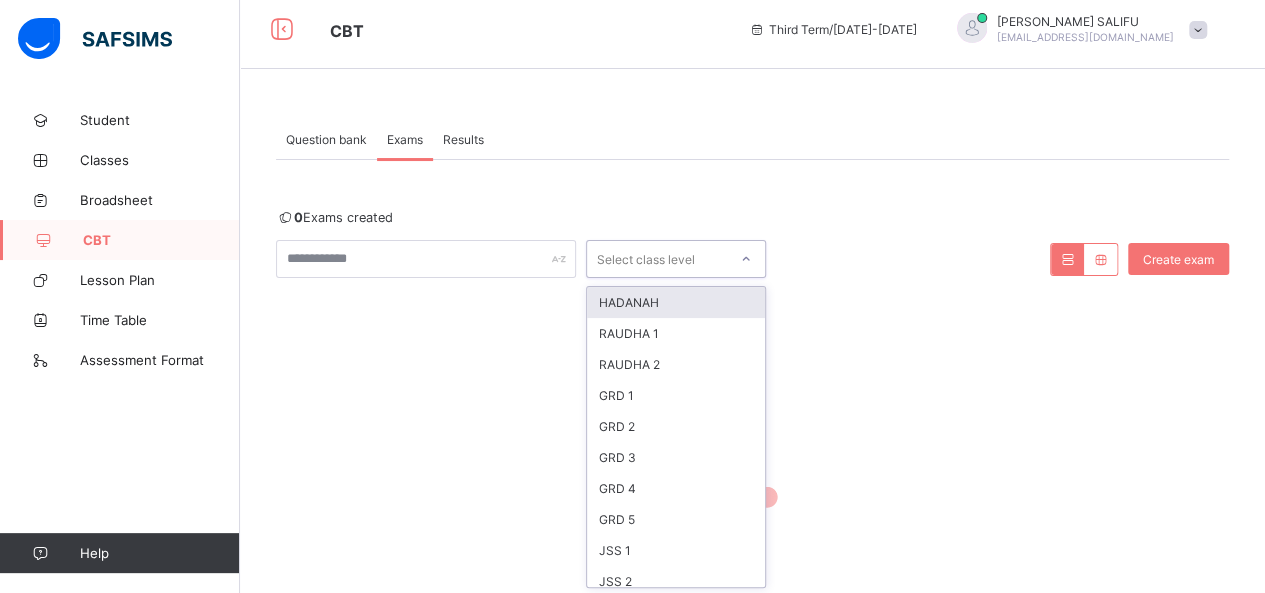 click at bounding box center [746, 259] 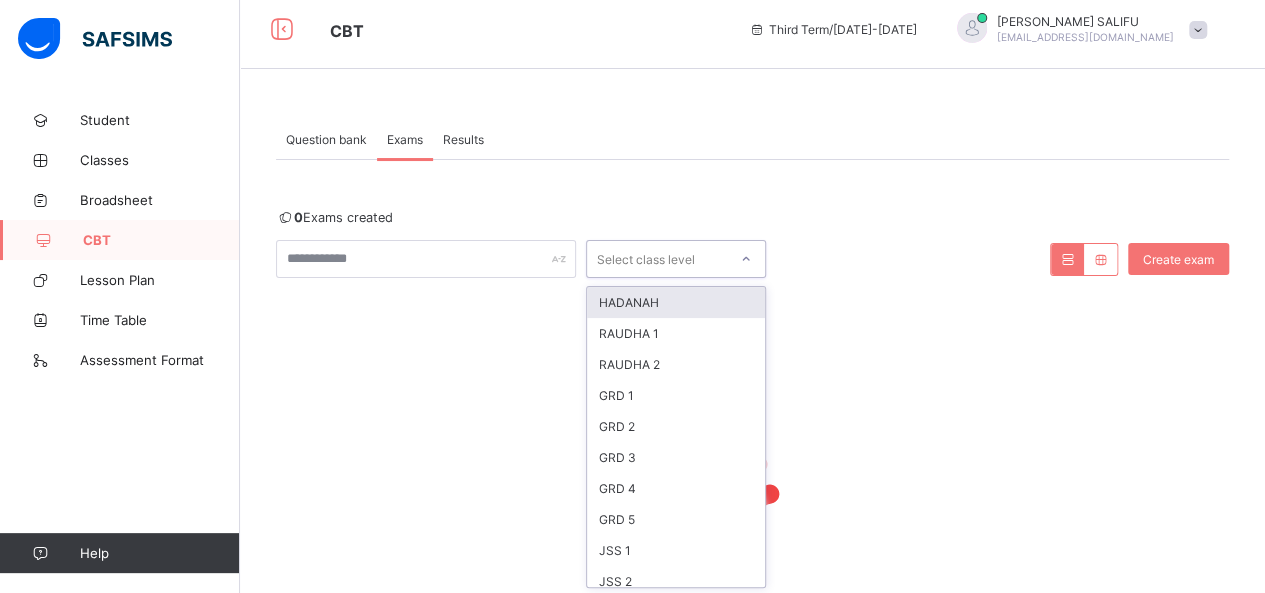 scroll, scrollTop: 14, scrollLeft: 0, axis: vertical 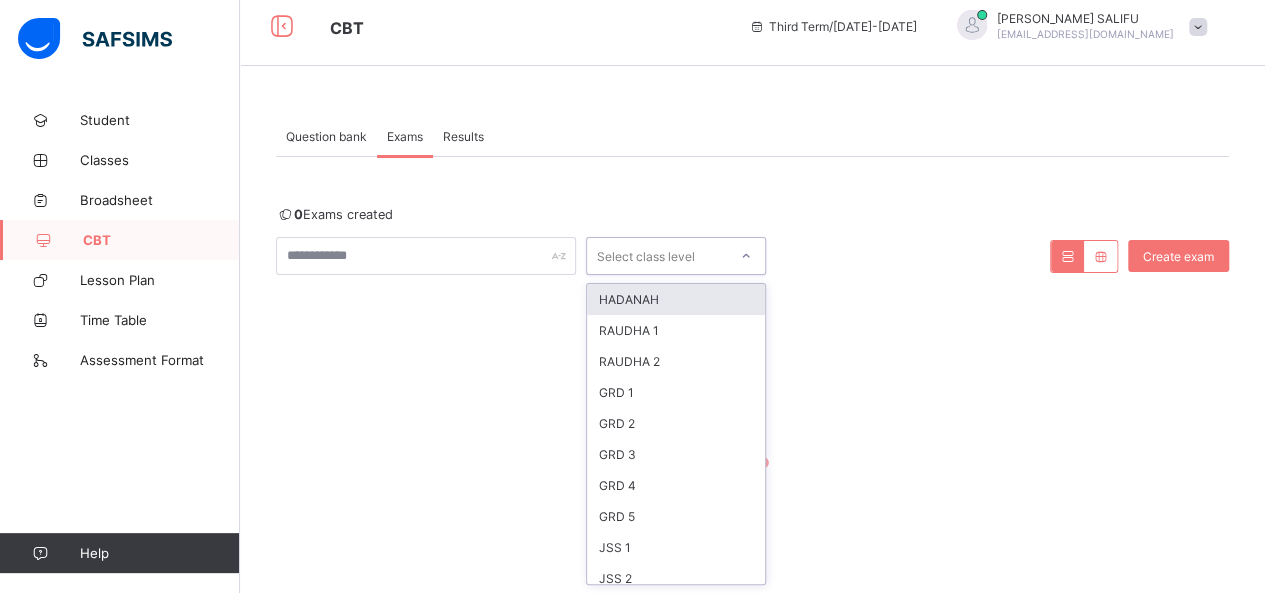 click on "0  Exams created      option HADANAH focused, 1 of 17. 17 results available. Use Up and Down to choose options, press Enter to select the currently focused option, press Escape to exit the menu, press Tab to select the option and exit the menu. Select class level HADANAH RAUDHA 1 RAUDHA 2 GRD 1 GRD 2 GRD 3 GRD 4 GRD 5 JSS 1  JSS 2 JSS 3 SS 1 S.S.2 GRD 1 GRD 2 PRE NUR SP JSS 1 Create exam × Deactivate undefined This action will deactivate undefined for the class level undefined. Cancel Yes,  Deactivate × Activate undefined This action will activate undefined for the class level undefined. Cancel Yes,  Activate" at bounding box center (752, 438) 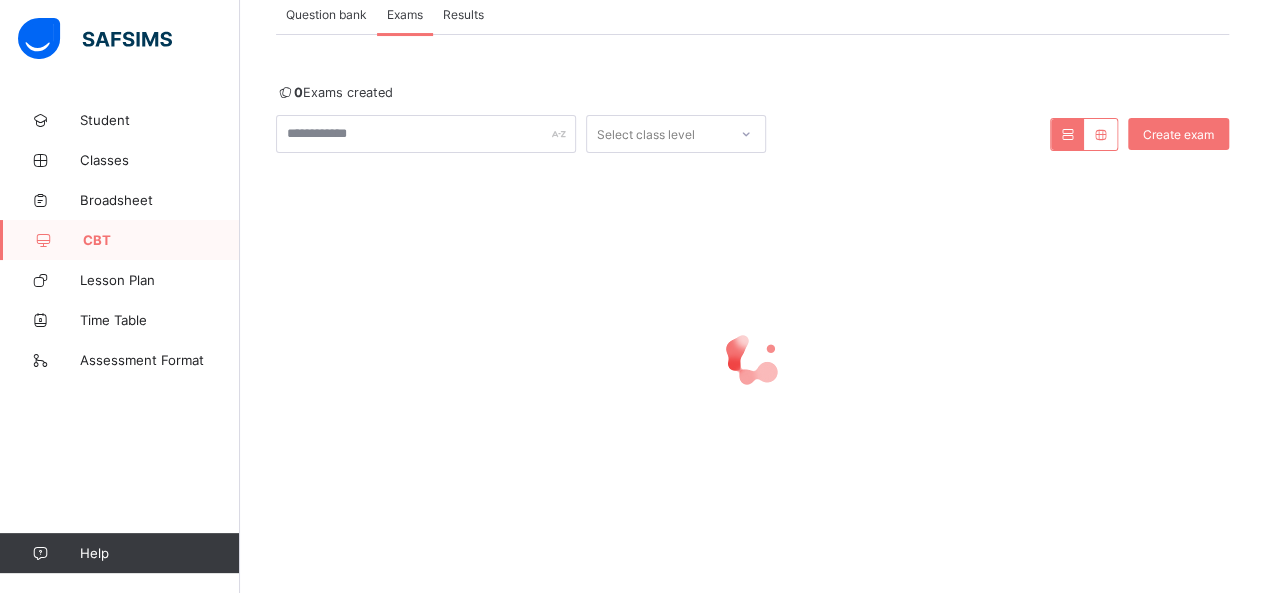 scroll, scrollTop: 0, scrollLeft: 0, axis: both 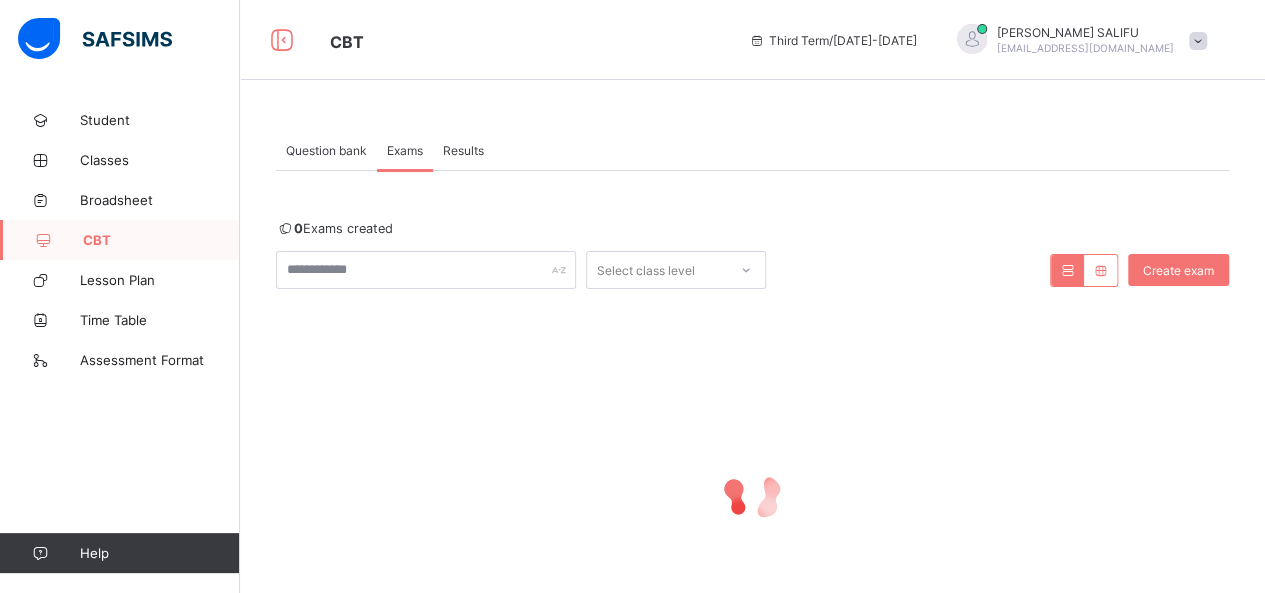 click at bounding box center [1100, 270] 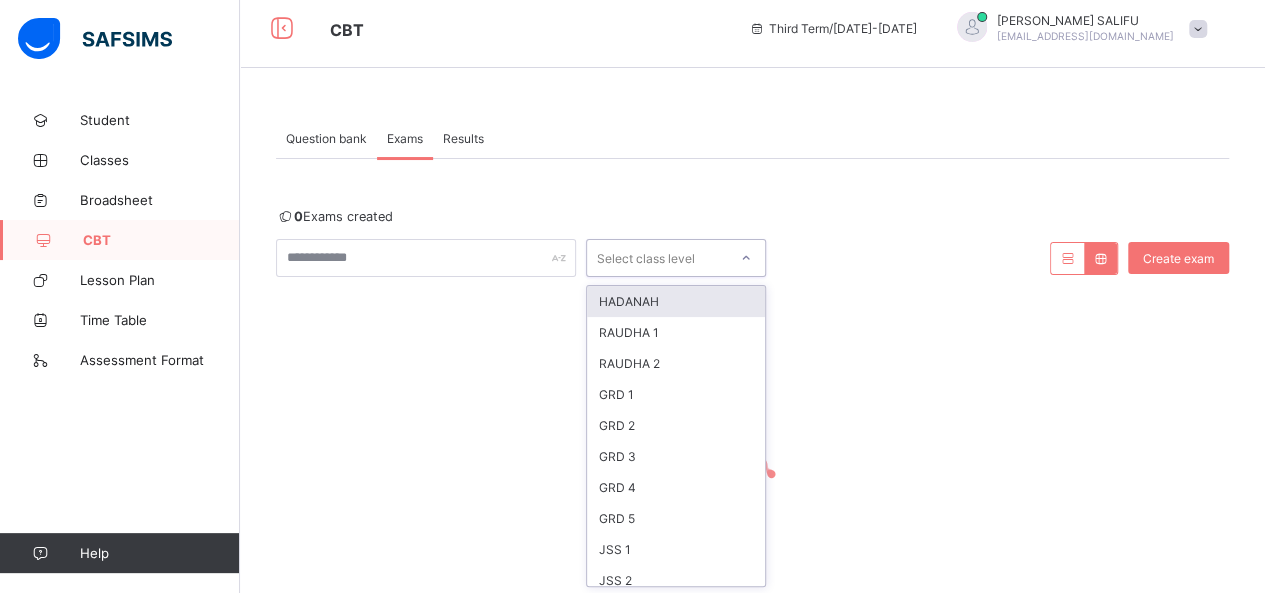 scroll, scrollTop: 14, scrollLeft: 0, axis: vertical 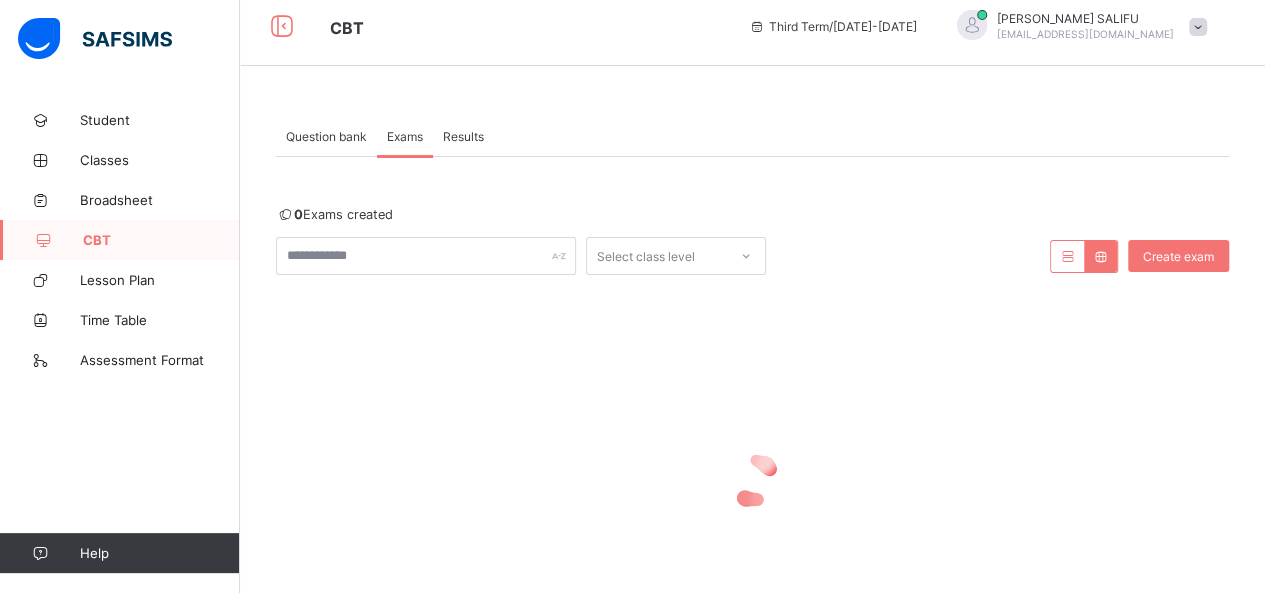 click at bounding box center [752, 480] 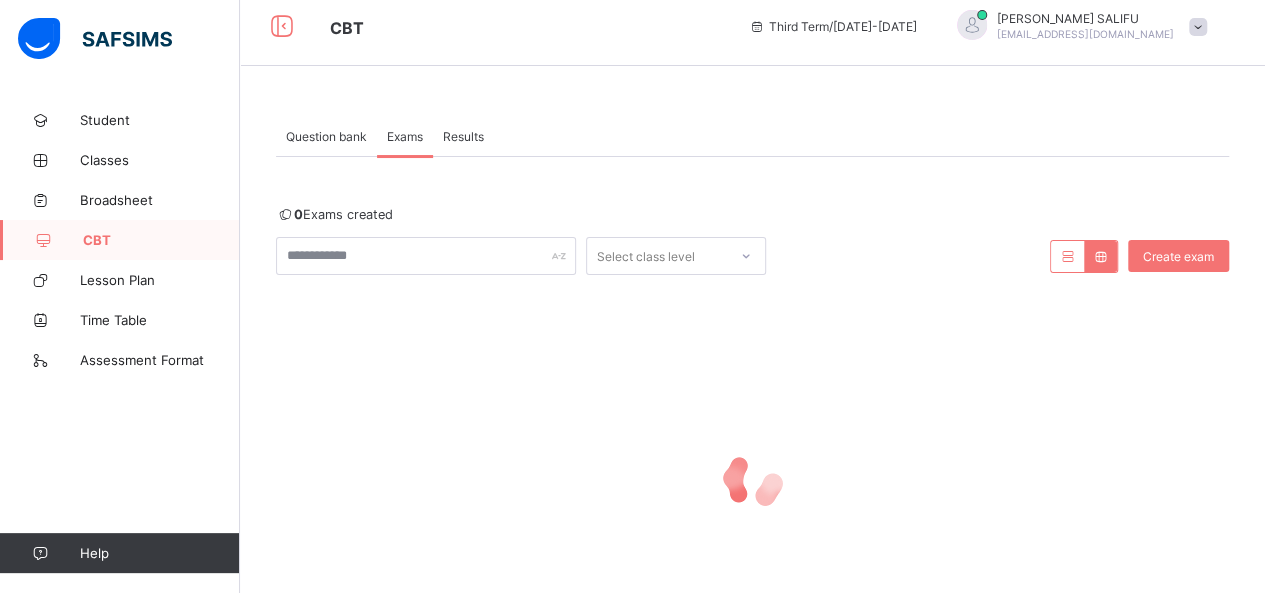 click 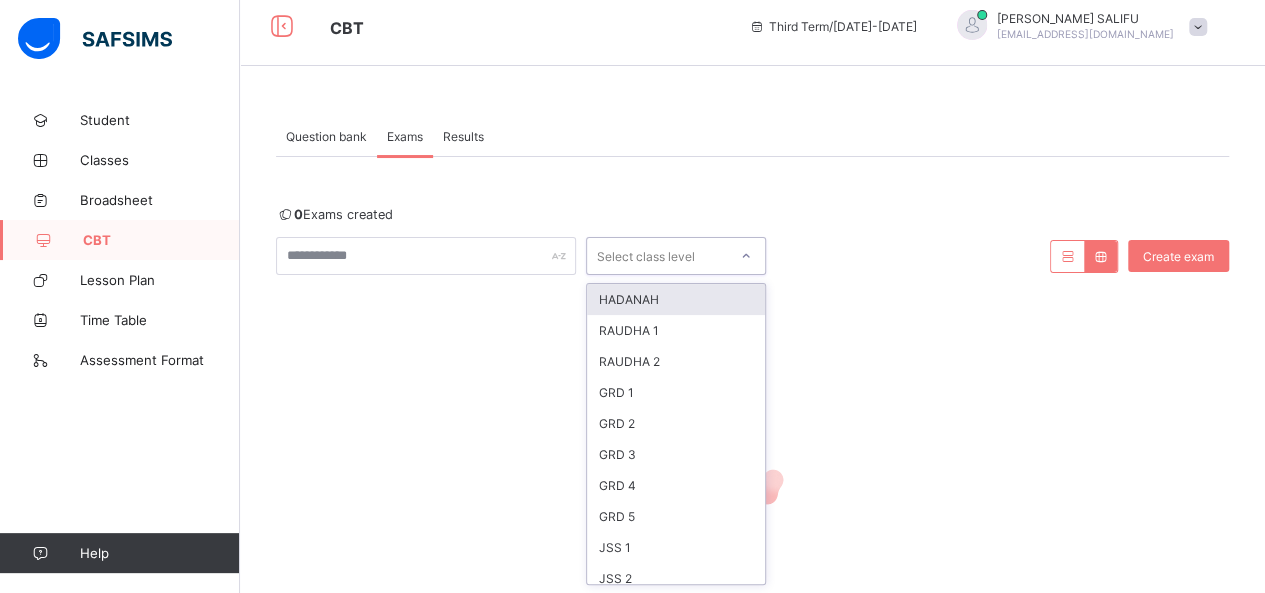 click 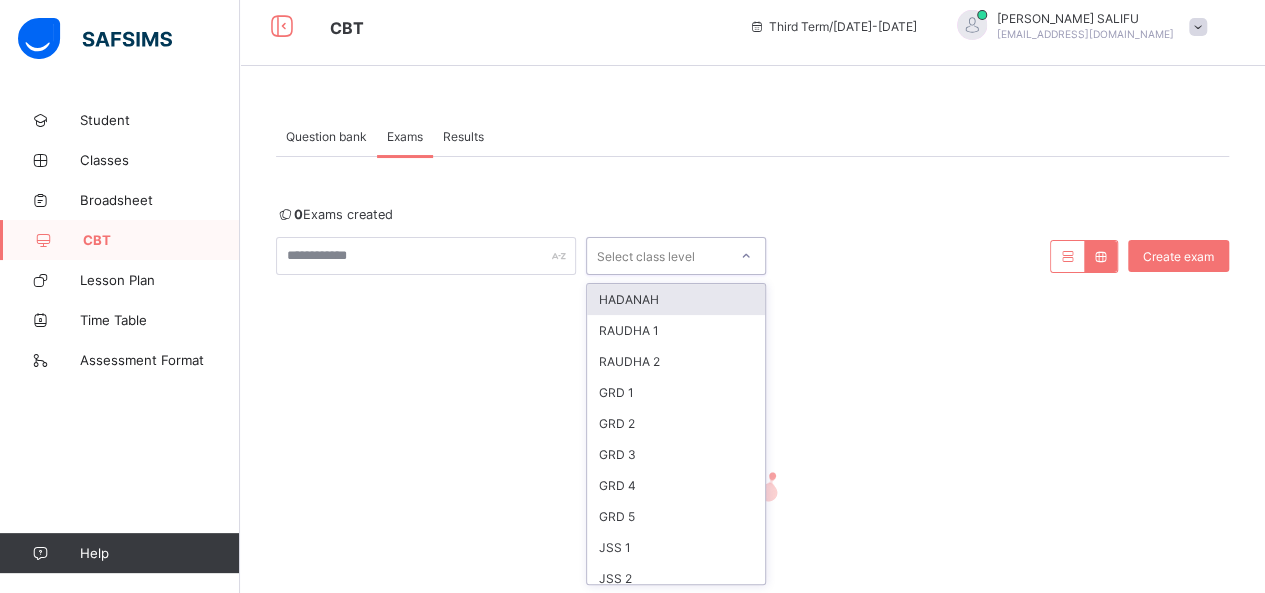 click 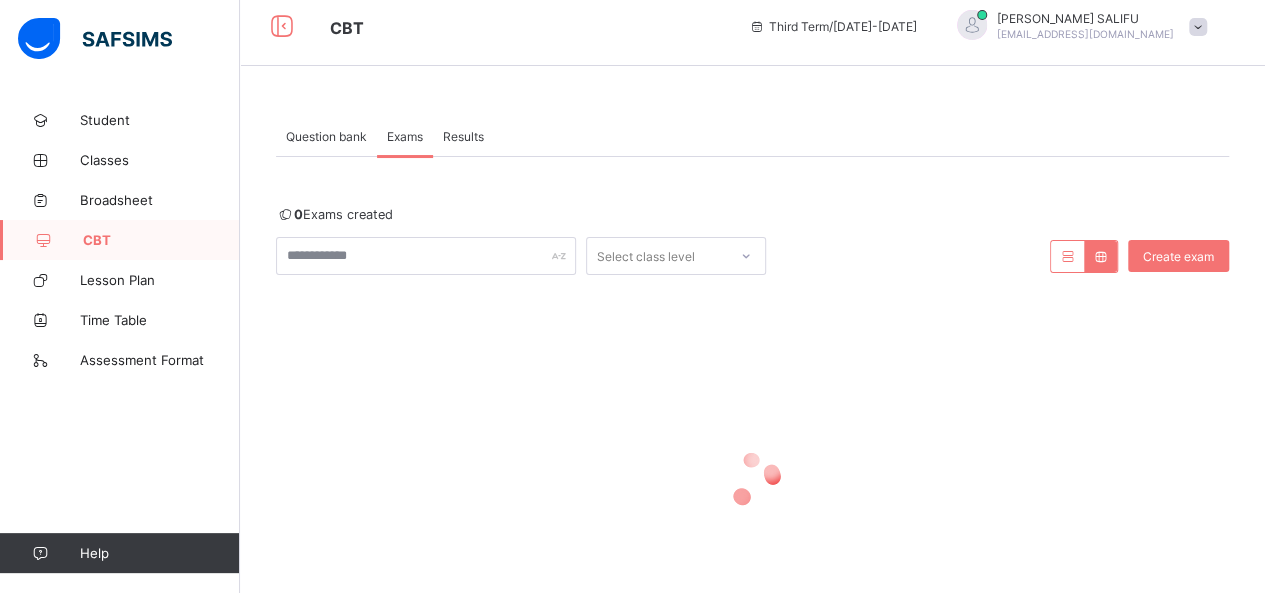 click on "Select class level Create exam" at bounding box center (752, 256) 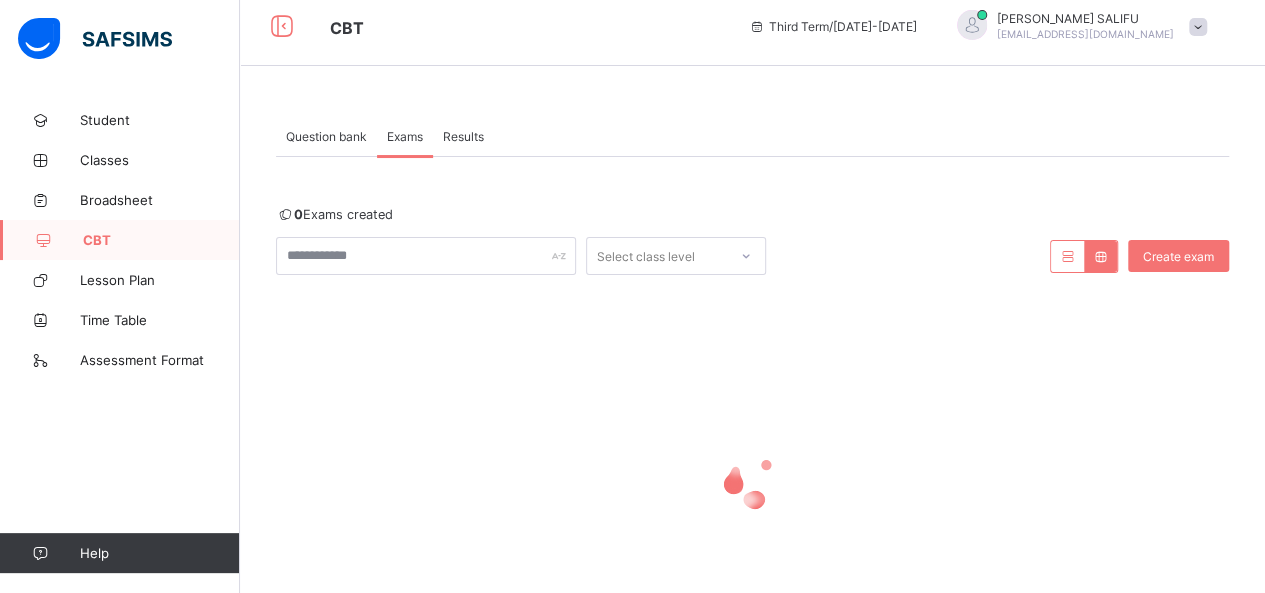 click on "Question bank" at bounding box center (326, 136) 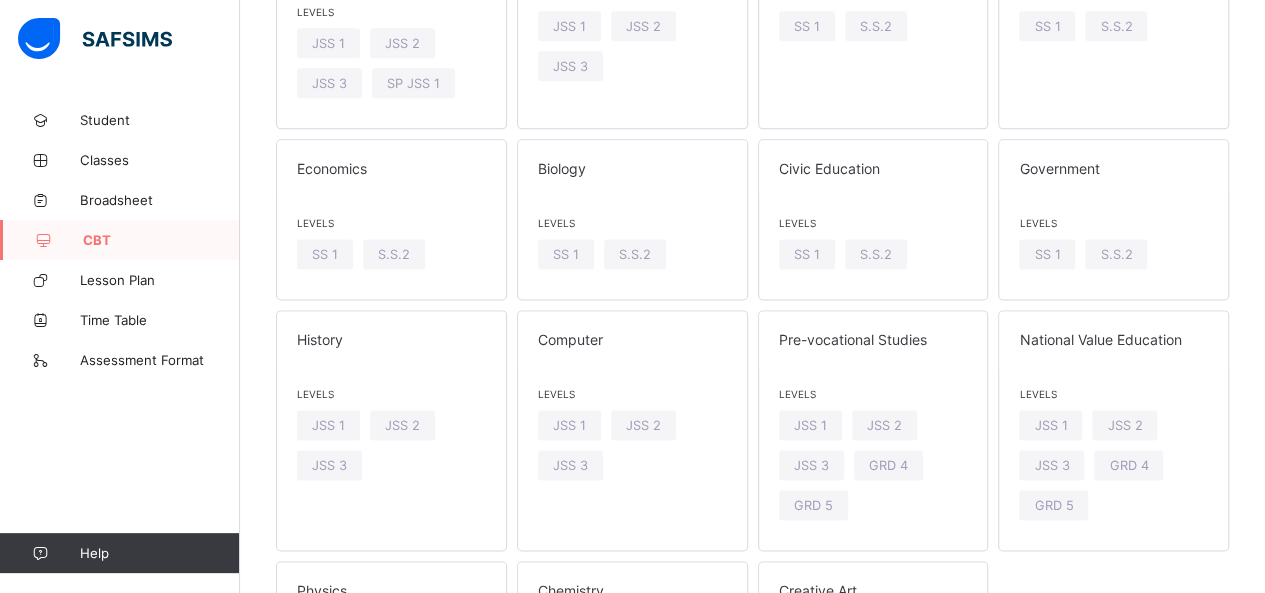 scroll, scrollTop: 1224, scrollLeft: 0, axis: vertical 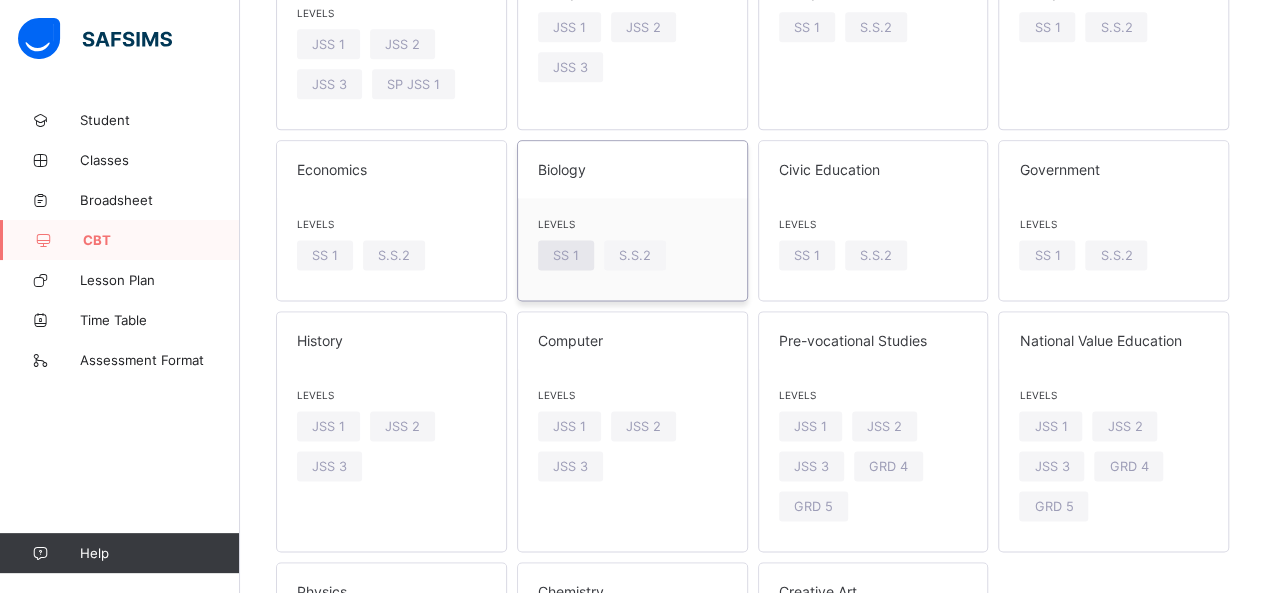 click on "SS 1" at bounding box center [566, 255] 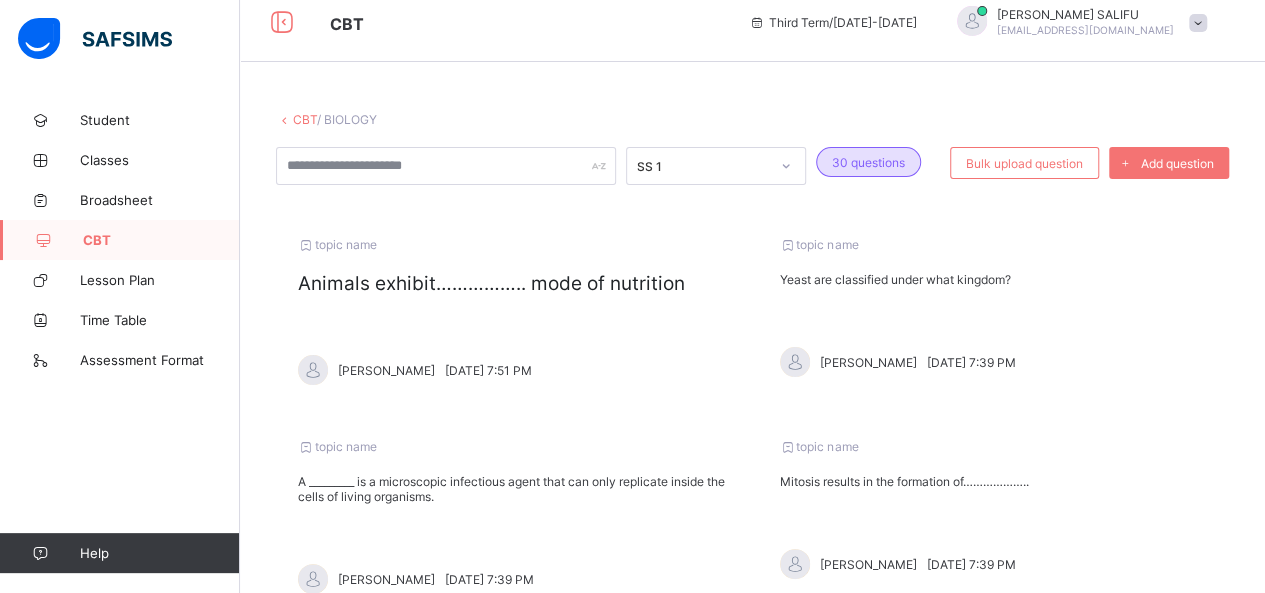 scroll, scrollTop: 0, scrollLeft: 0, axis: both 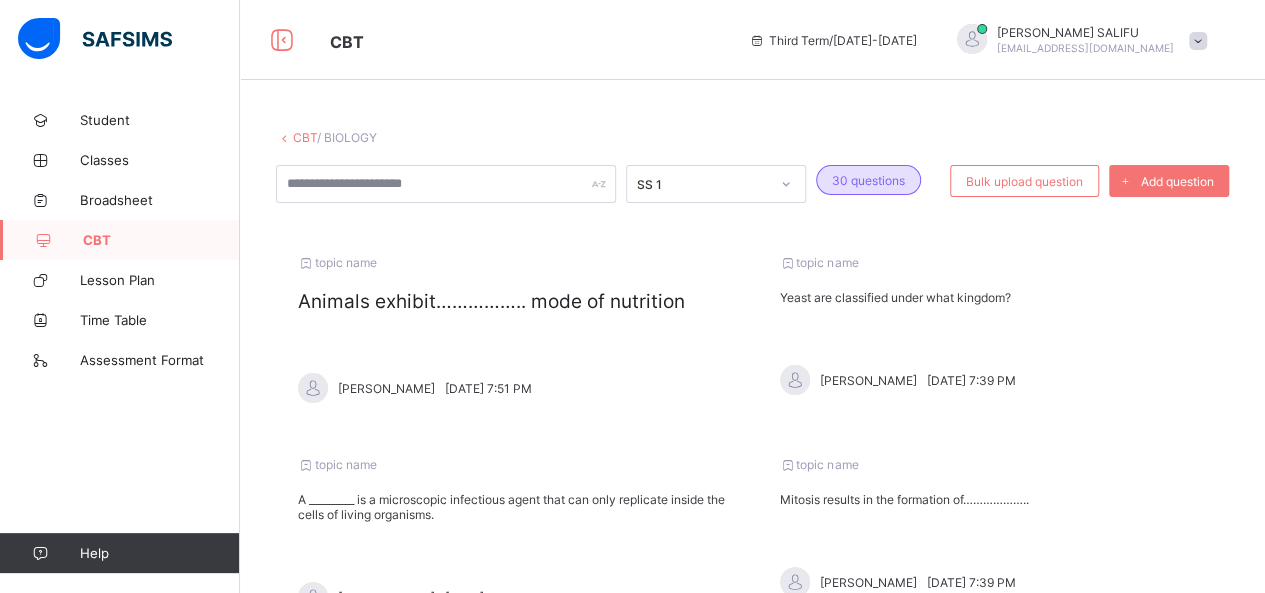 click on "CBT" at bounding box center [305, 137] 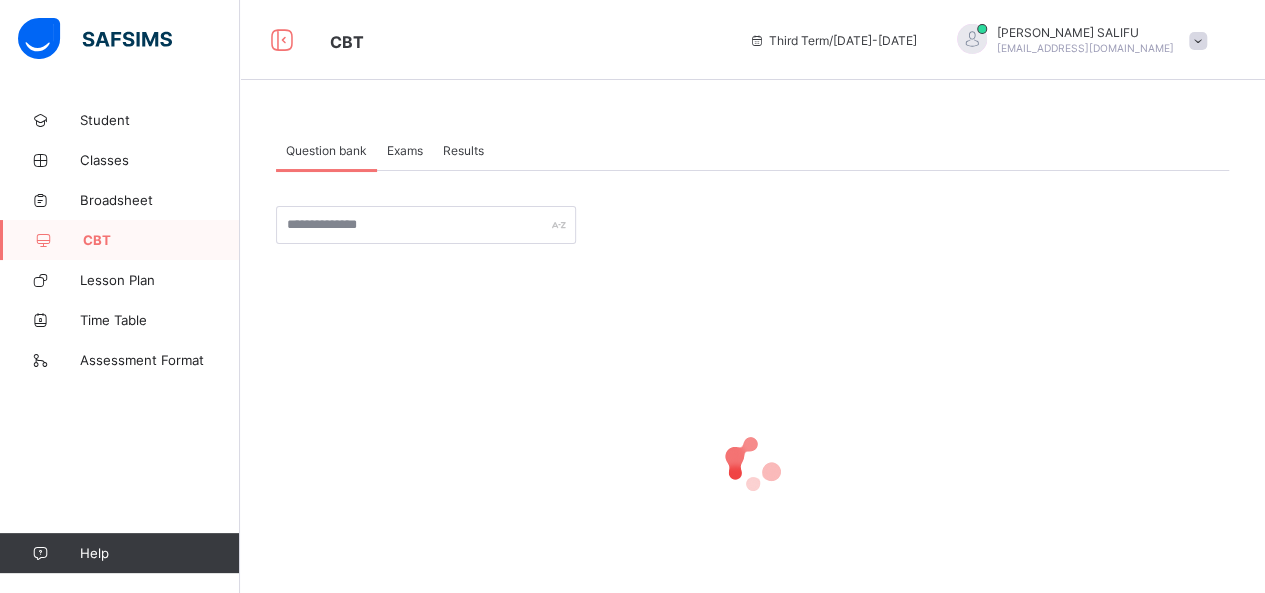 click on "Exams" at bounding box center (405, 150) 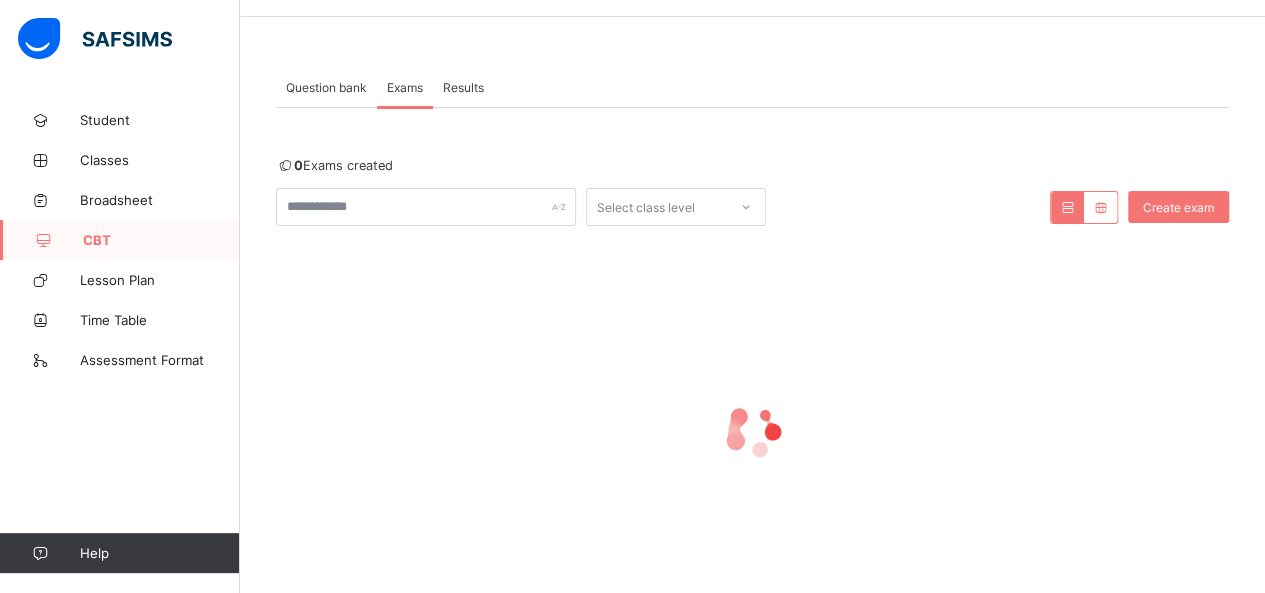 scroll, scrollTop: 68, scrollLeft: 0, axis: vertical 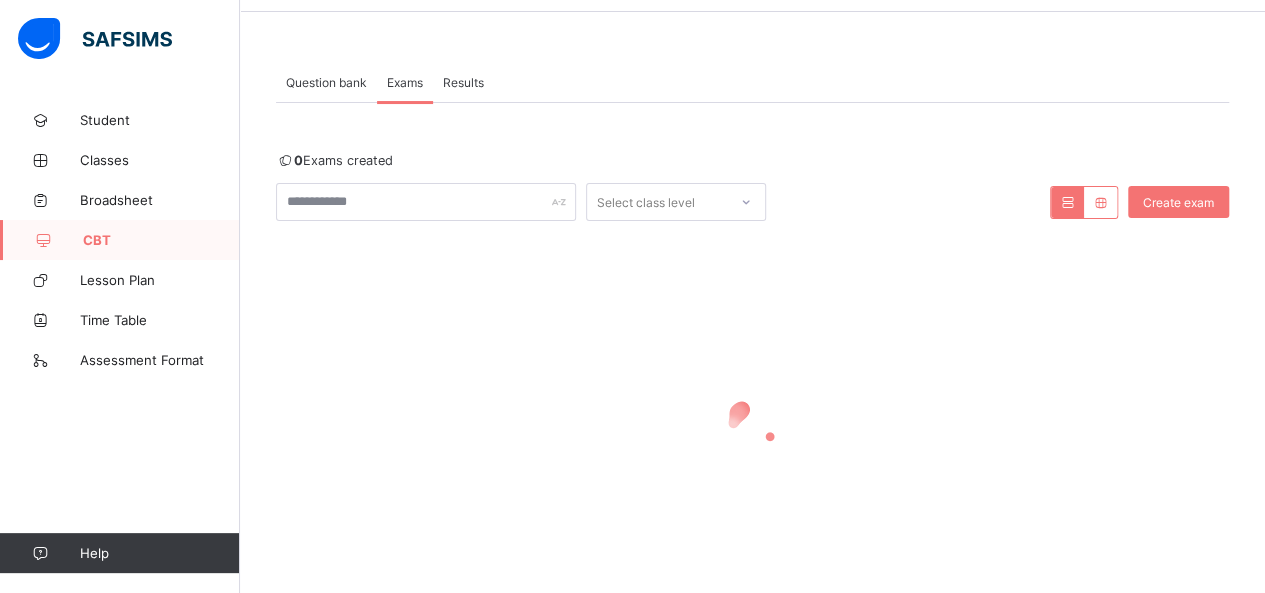 click at bounding box center [752, 426] 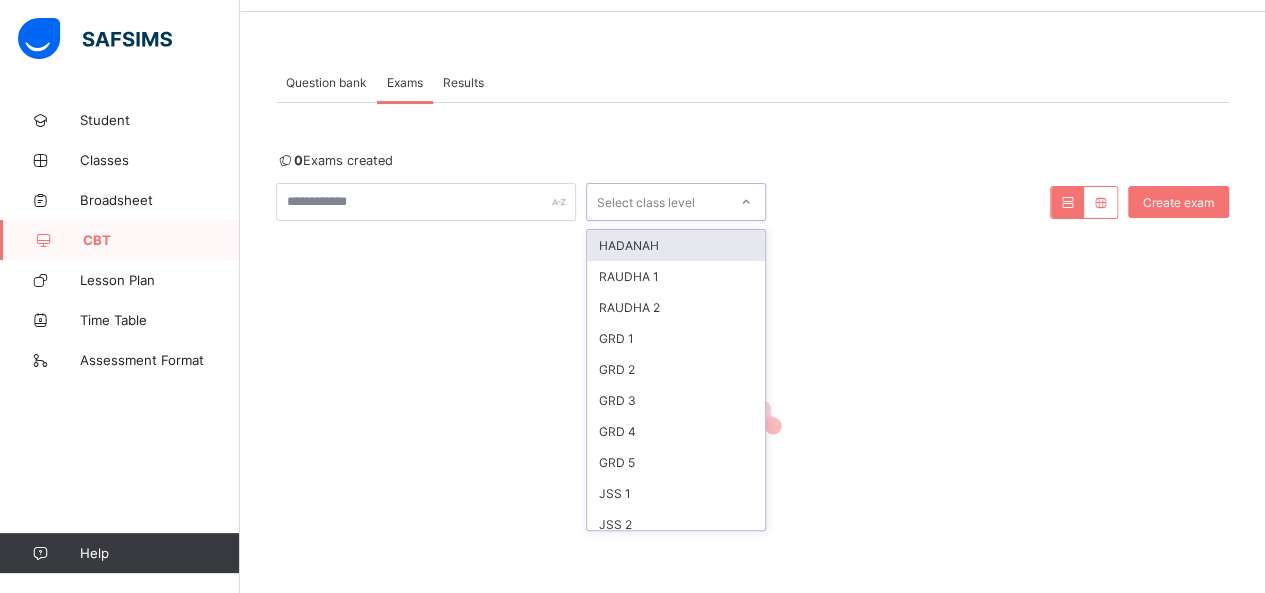 click 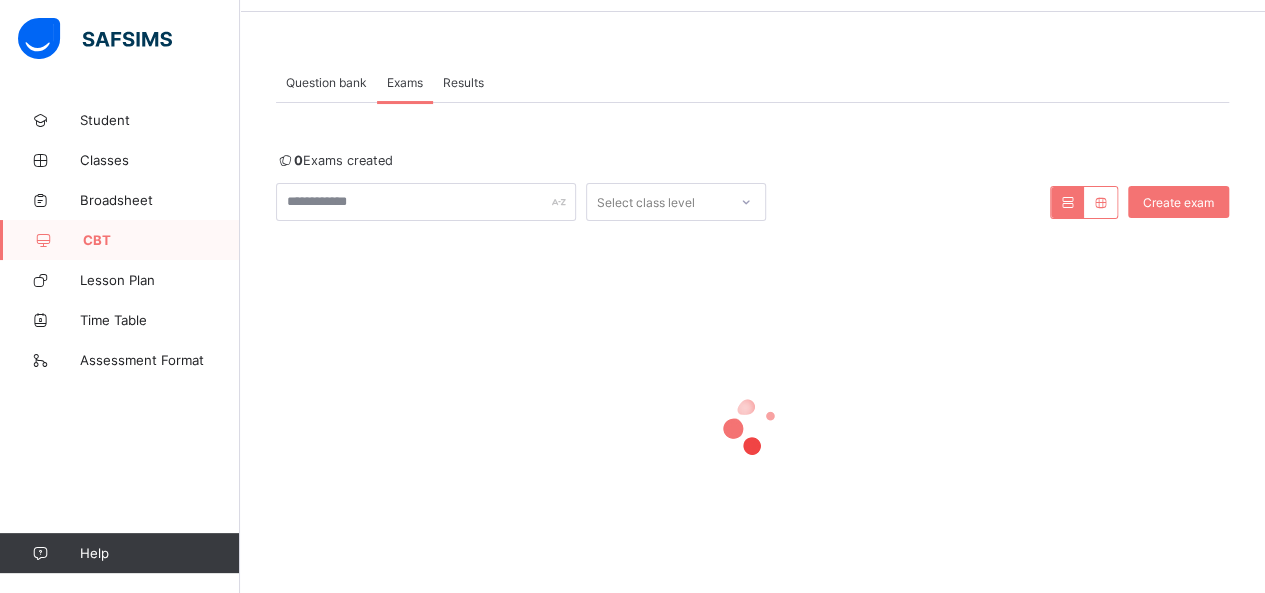 click at bounding box center (752, 426) 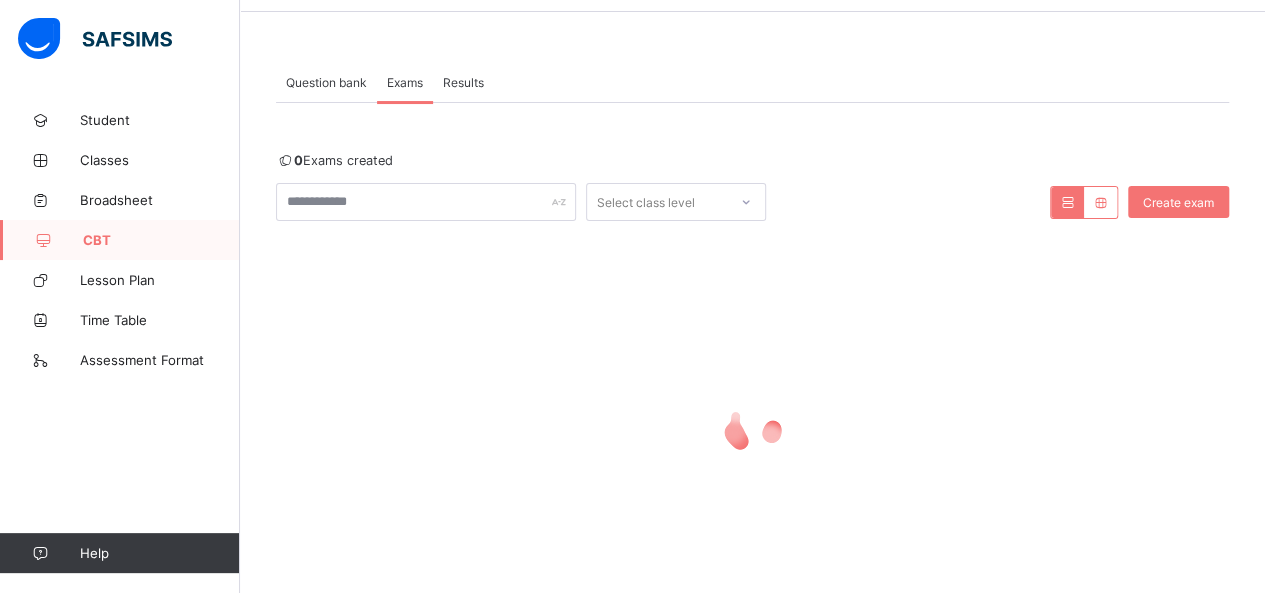 click at bounding box center [752, 426] 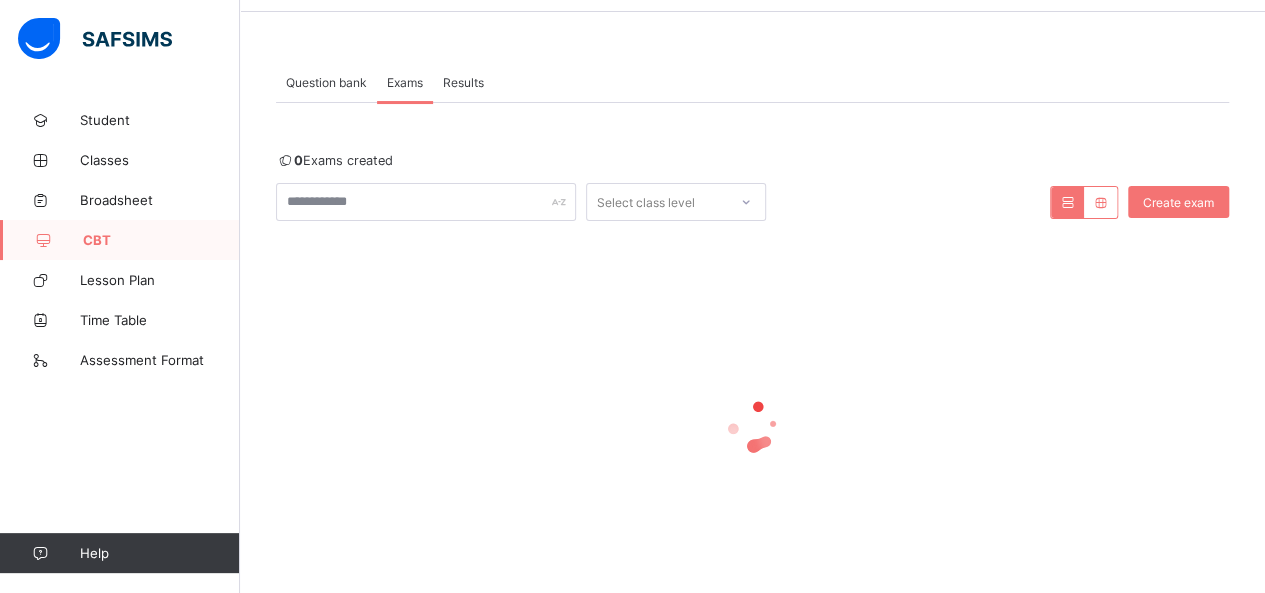 click on "0  Exams created Select class level Create exam × Deactivate undefined This action will deactivate undefined for the class level undefined. Cancel Yes,  Deactivate × Activate undefined This action will activate undefined for the class level undefined. Cancel Yes,  Activate" at bounding box center (752, 359) 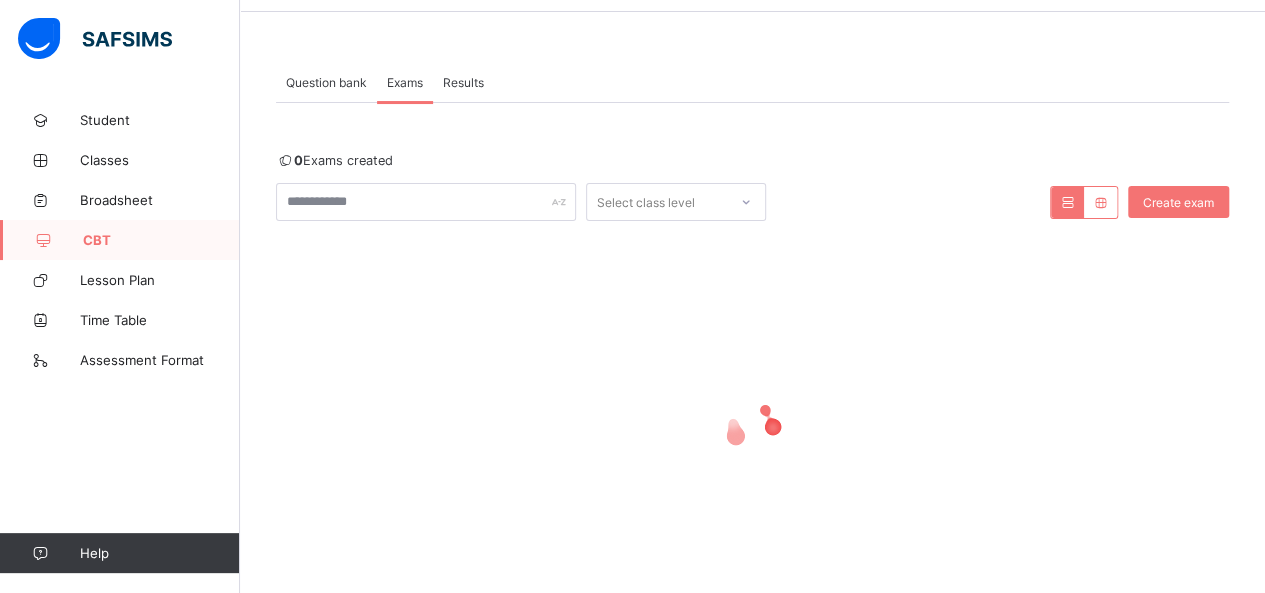 click on "0  Exams created Select class level Create exam × Deactivate undefined This action will deactivate undefined for the class level undefined. Cancel Yes,  Deactivate × Activate undefined This action will activate undefined for the class level undefined. Cancel Yes,  Activate" at bounding box center (752, 359) 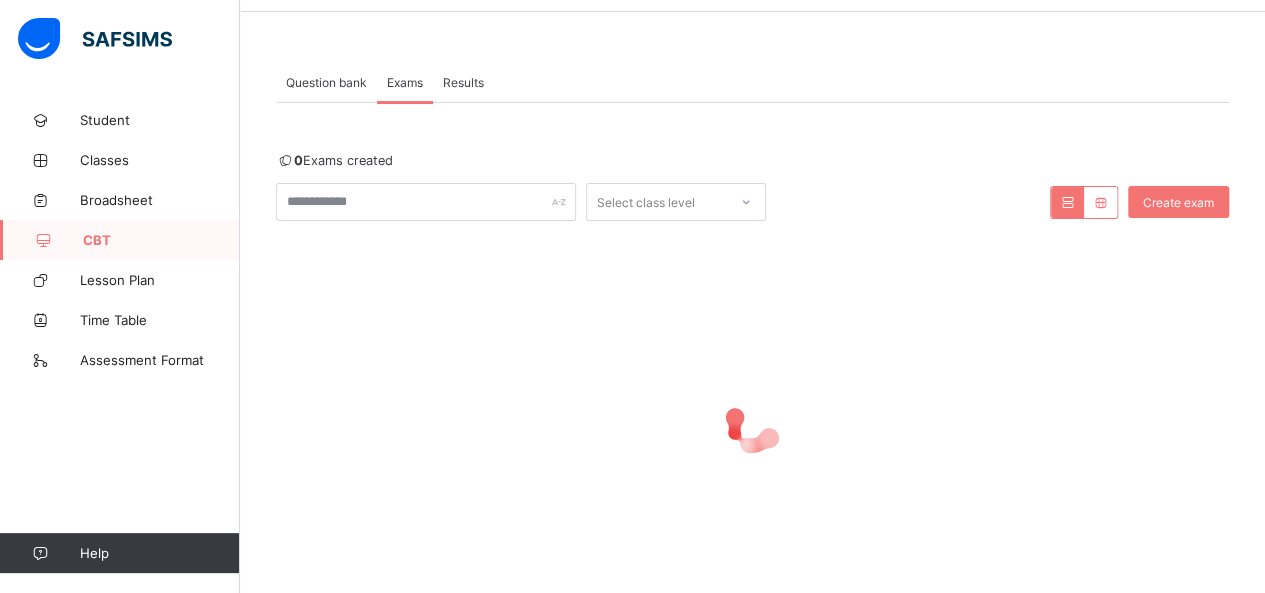 click on "Question bank" at bounding box center (326, 82) 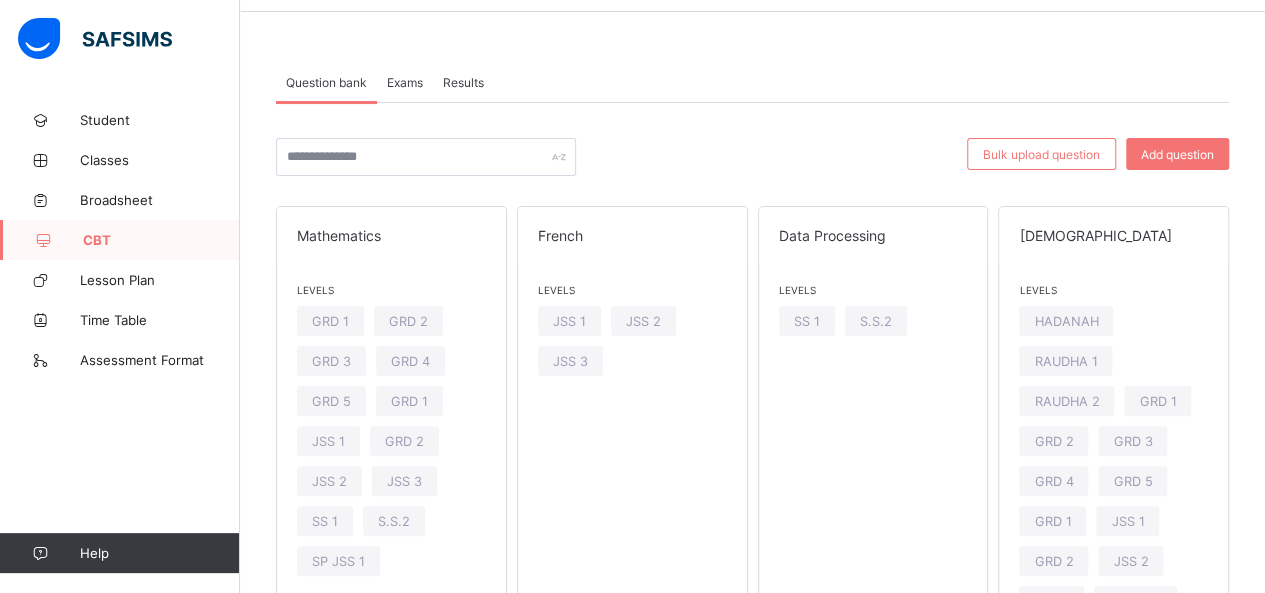 click on "Exams" at bounding box center (405, 82) 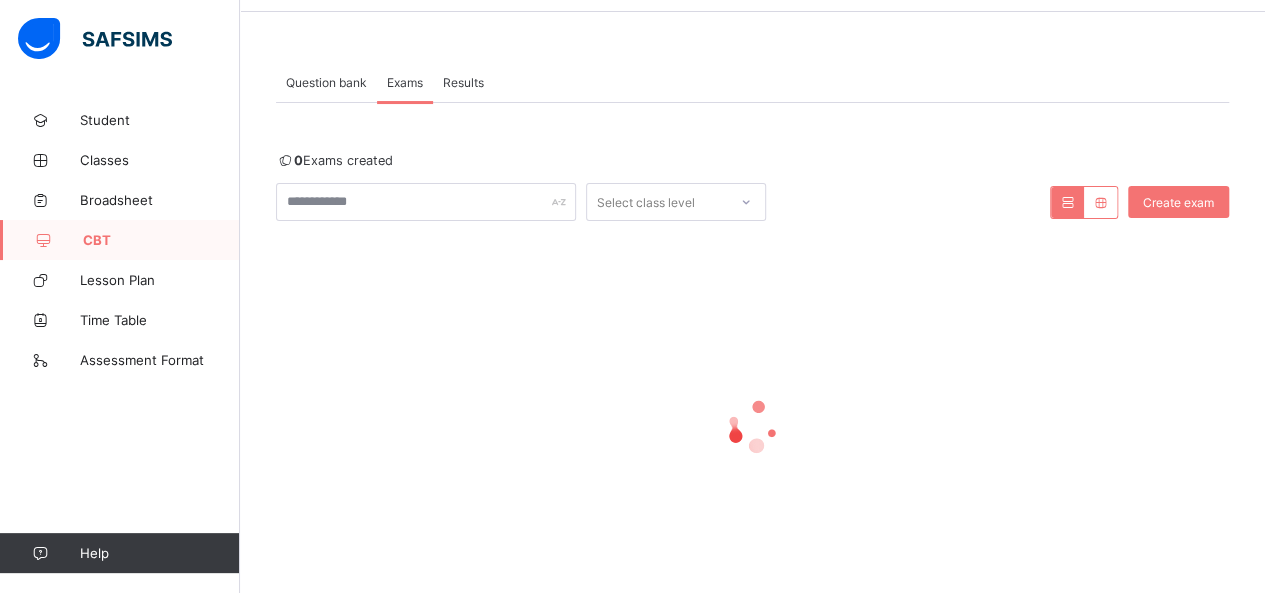 click on "Results" at bounding box center [463, 82] 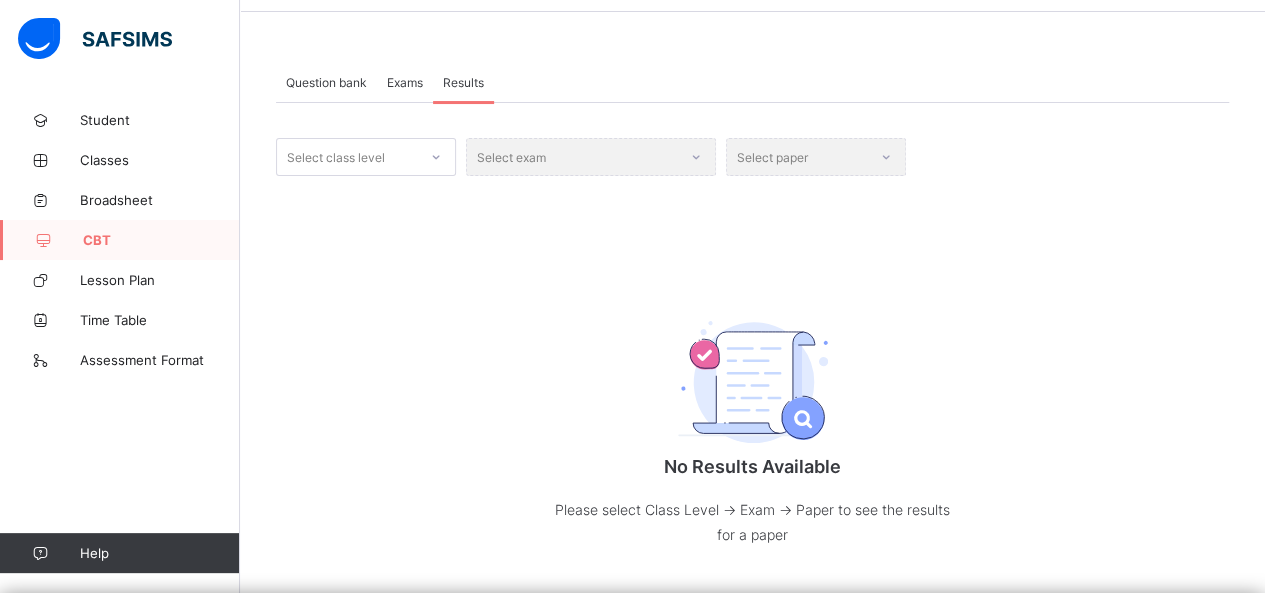 scroll, scrollTop: 93, scrollLeft: 0, axis: vertical 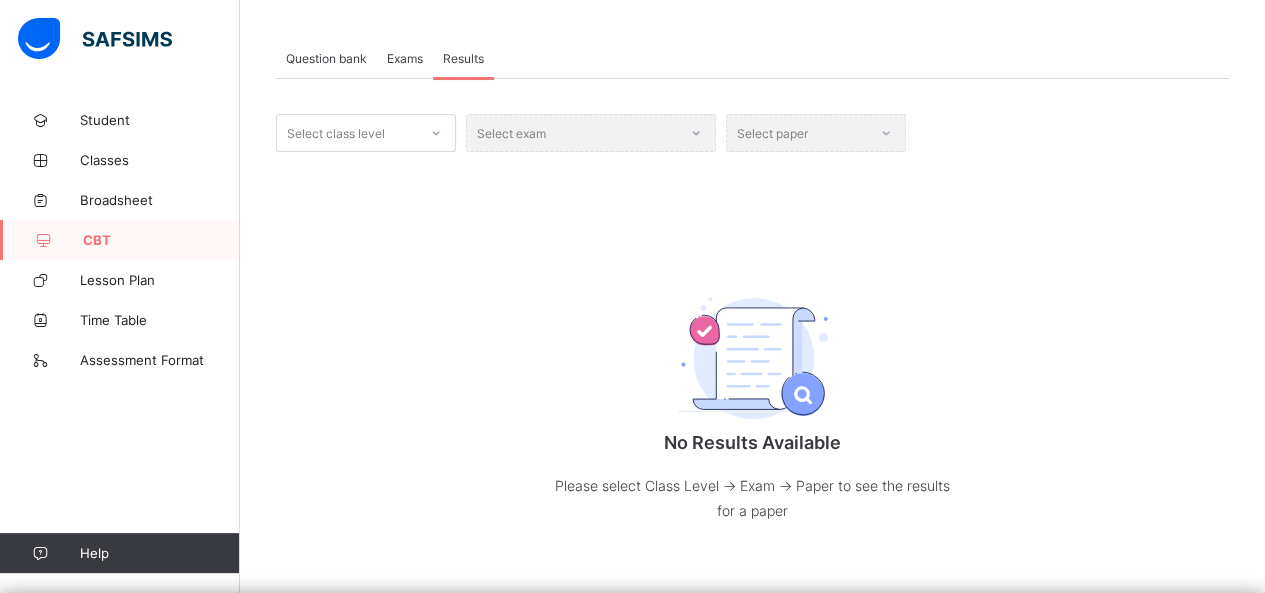click 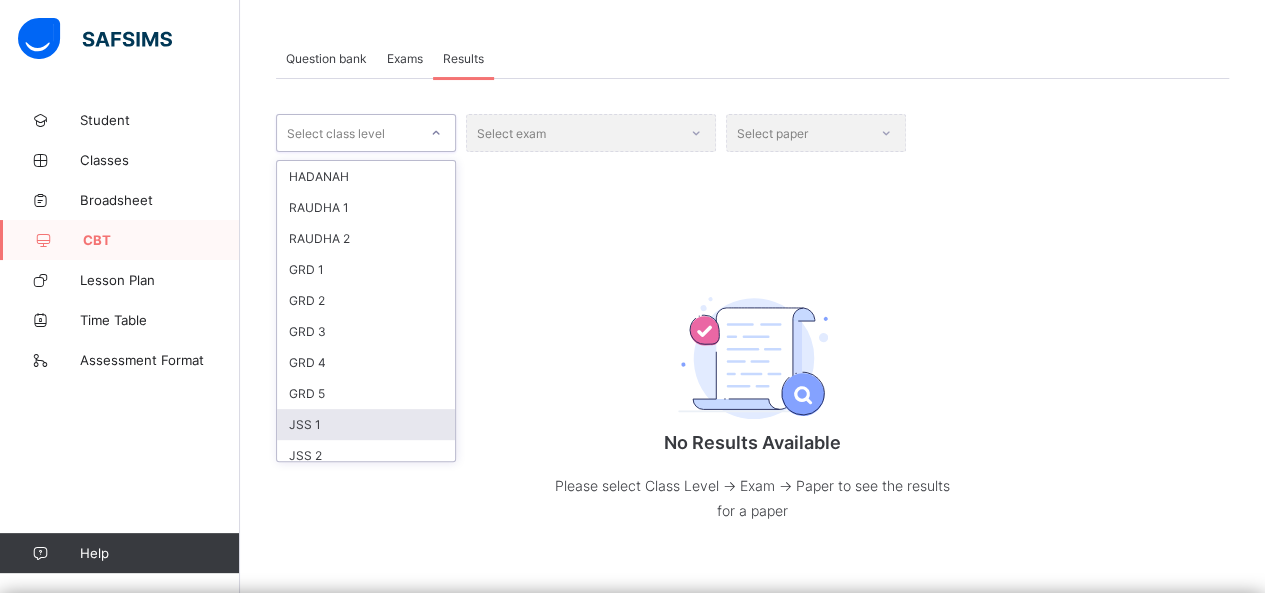 click on "JSS 1" at bounding box center (366, 424) 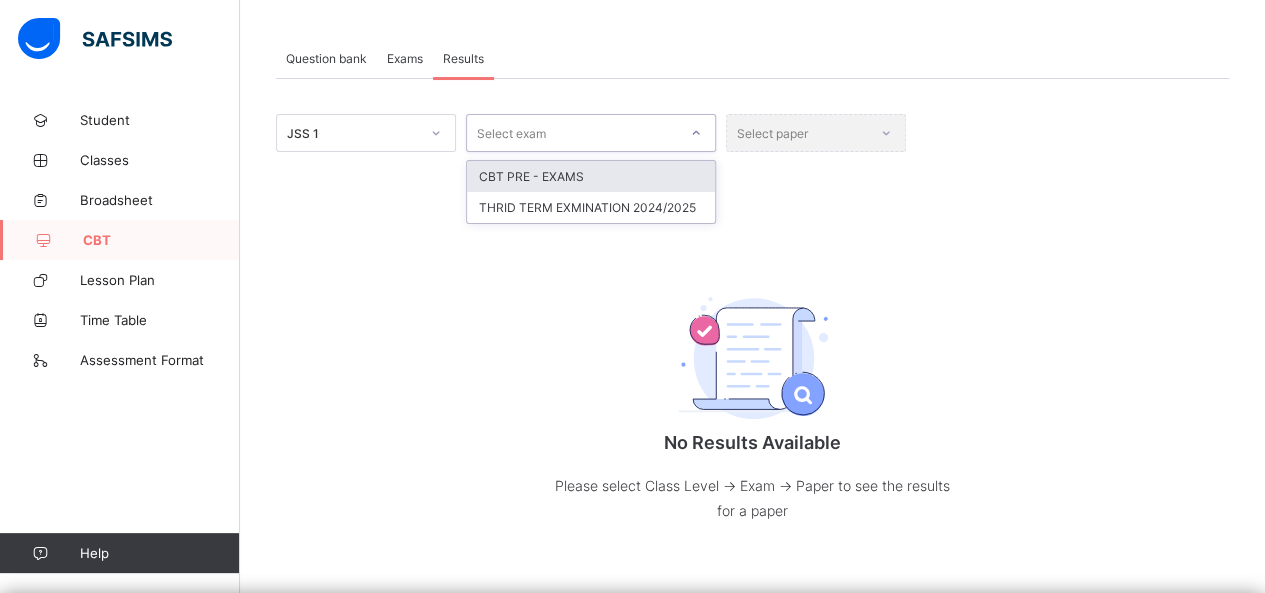 click at bounding box center (696, 133) 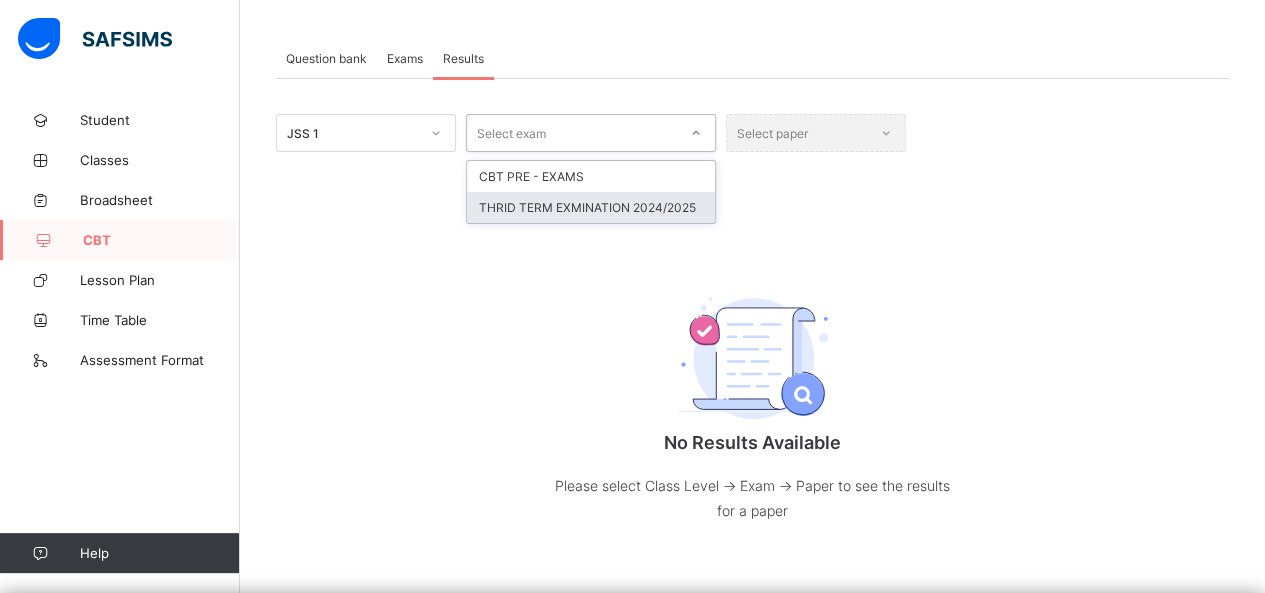 click on "THRID TERM EXMINATION 2024/2025" at bounding box center [591, 207] 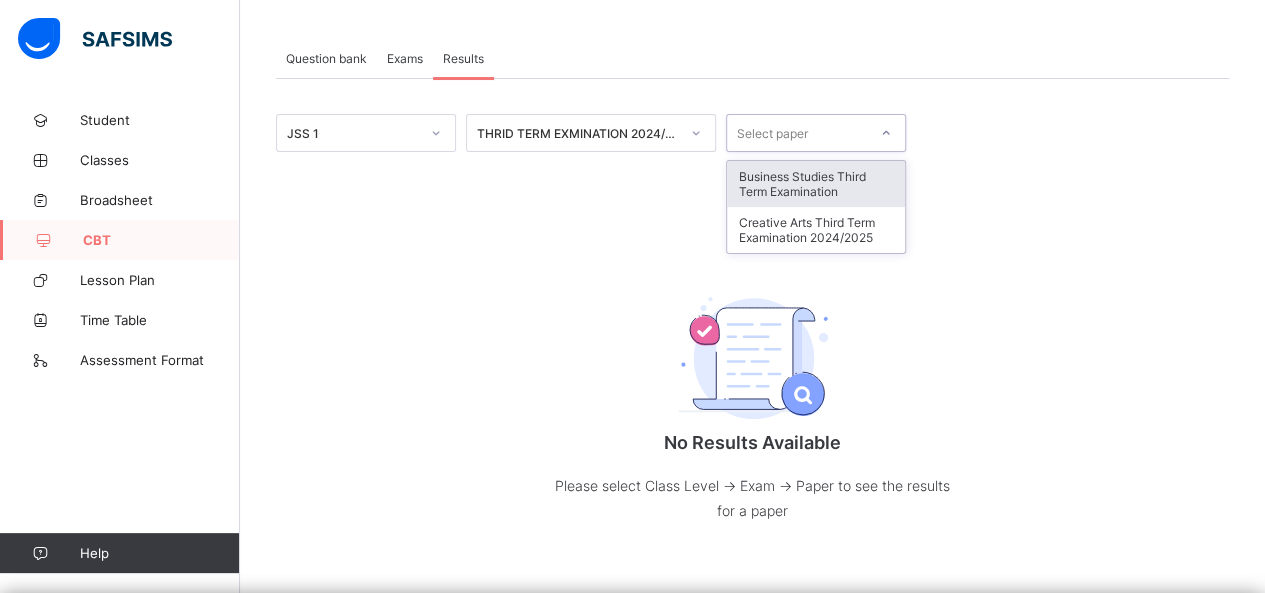 click at bounding box center [886, 133] 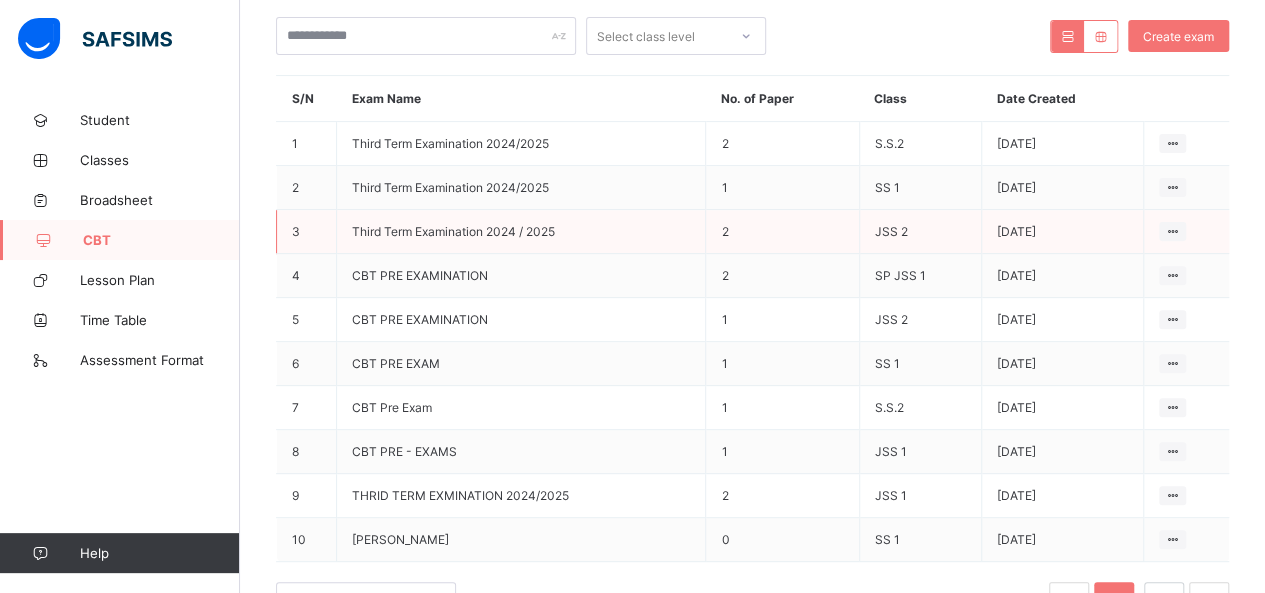 scroll, scrollTop: 235, scrollLeft: 0, axis: vertical 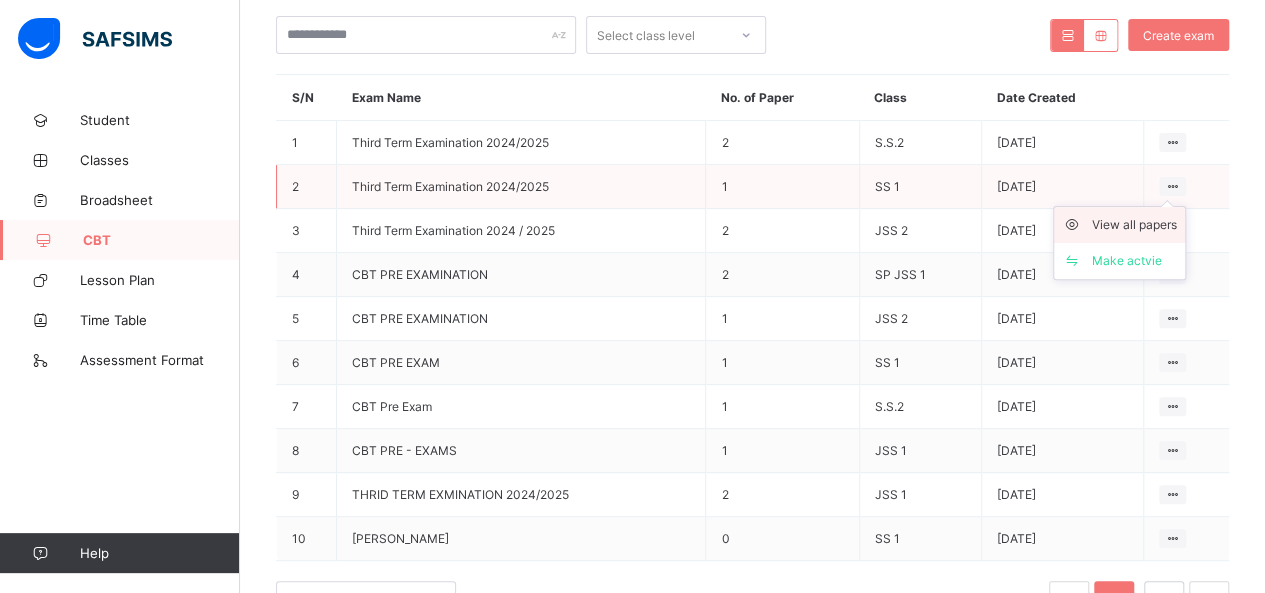 click on "View all papers" at bounding box center (1134, 225) 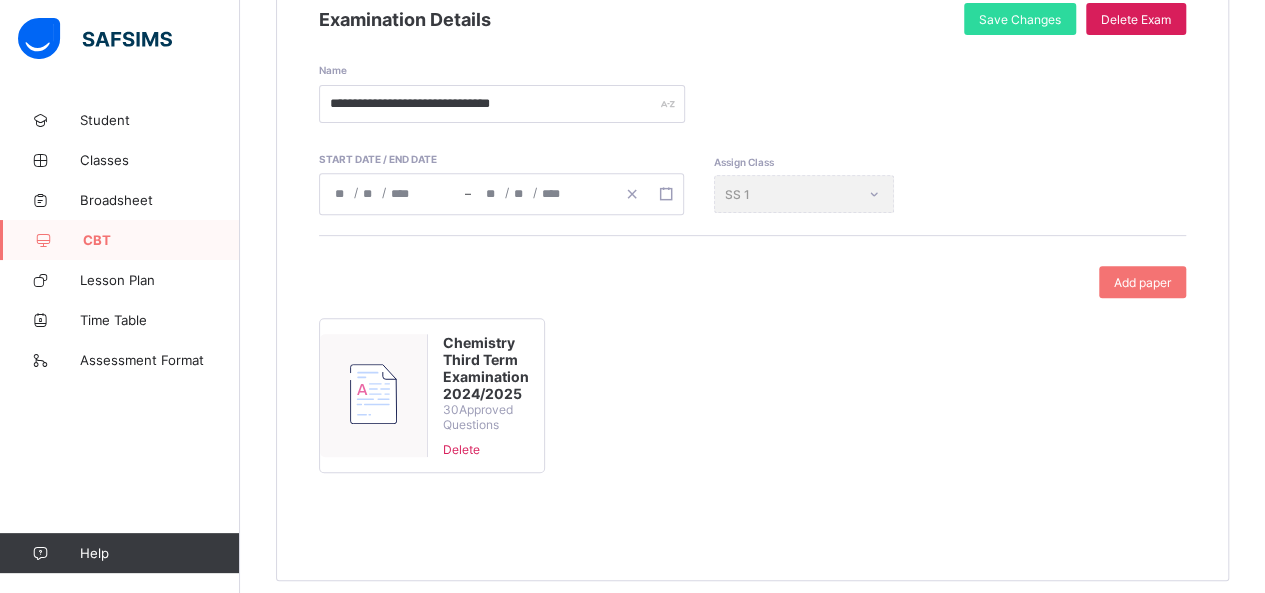 scroll, scrollTop: 321, scrollLeft: 0, axis: vertical 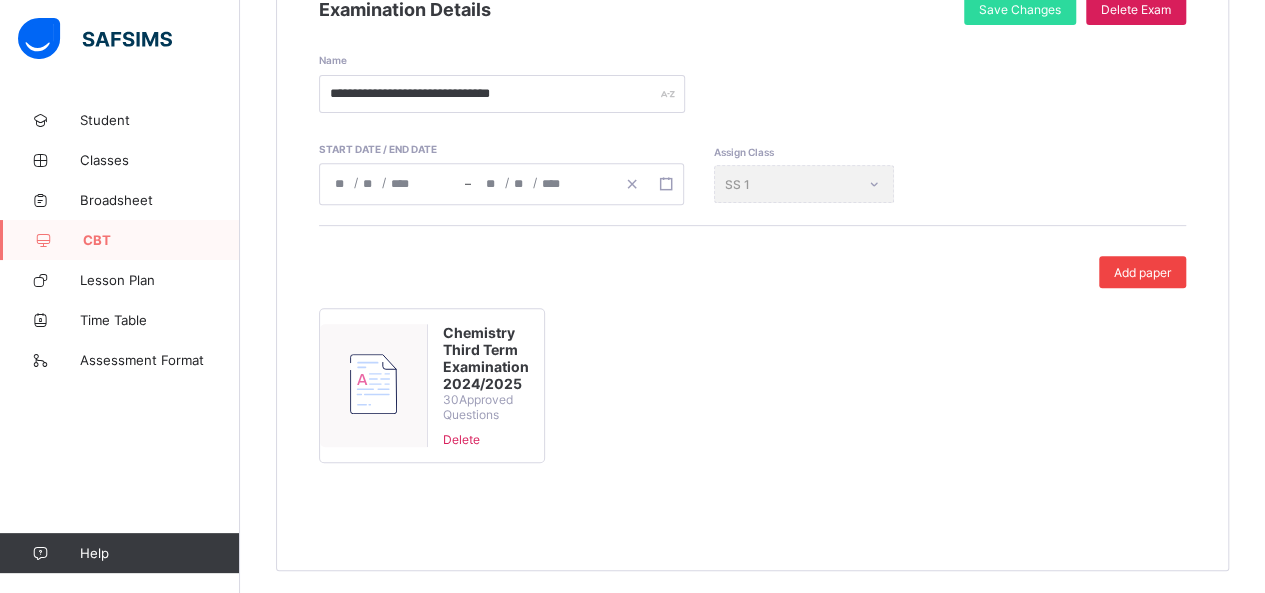 click on "Add paper" at bounding box center (1142, 272) 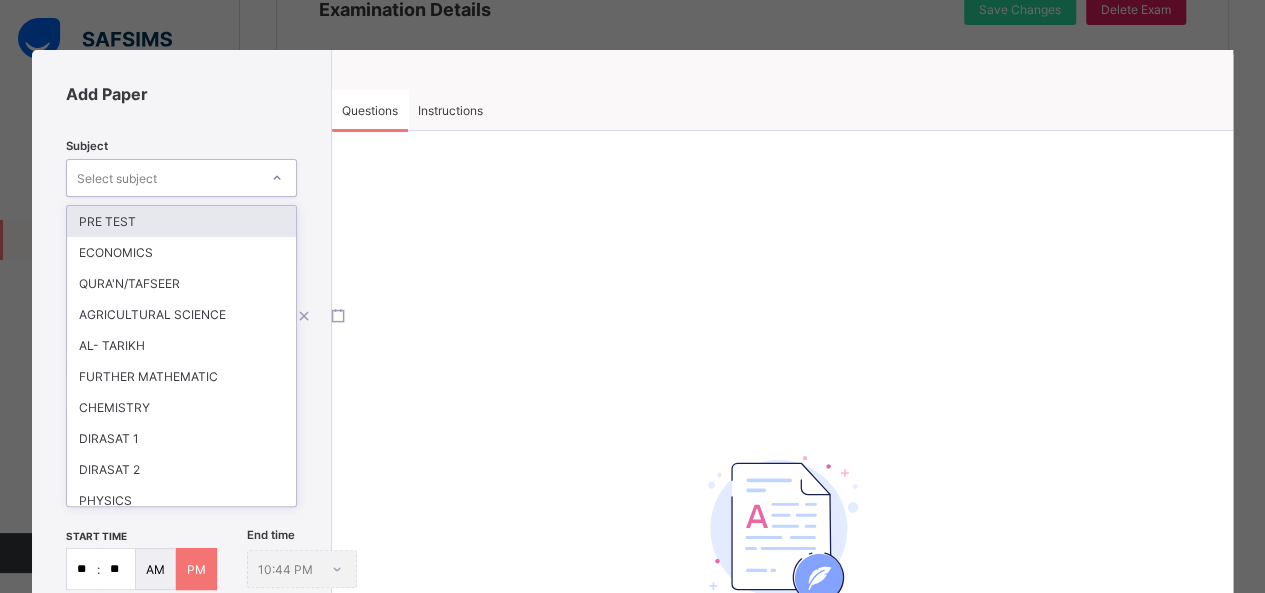 click on "Select subject" at bounding box center [162, 178] 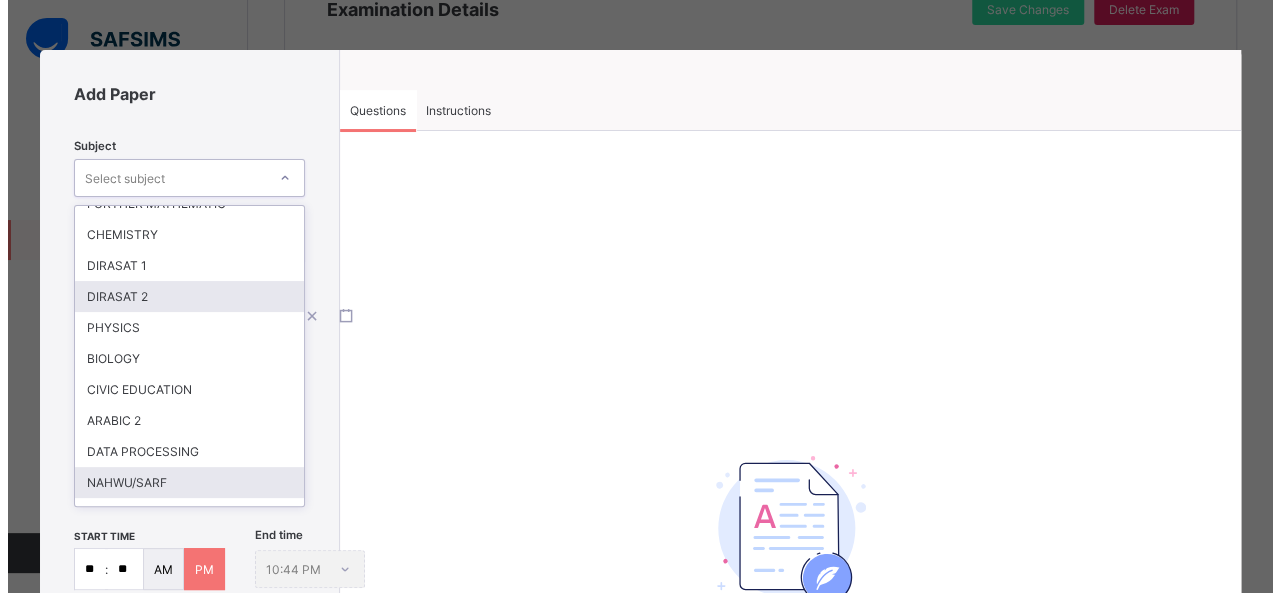 scroll, scrollTop: 300, scrollLeft: 0, axis: vertical 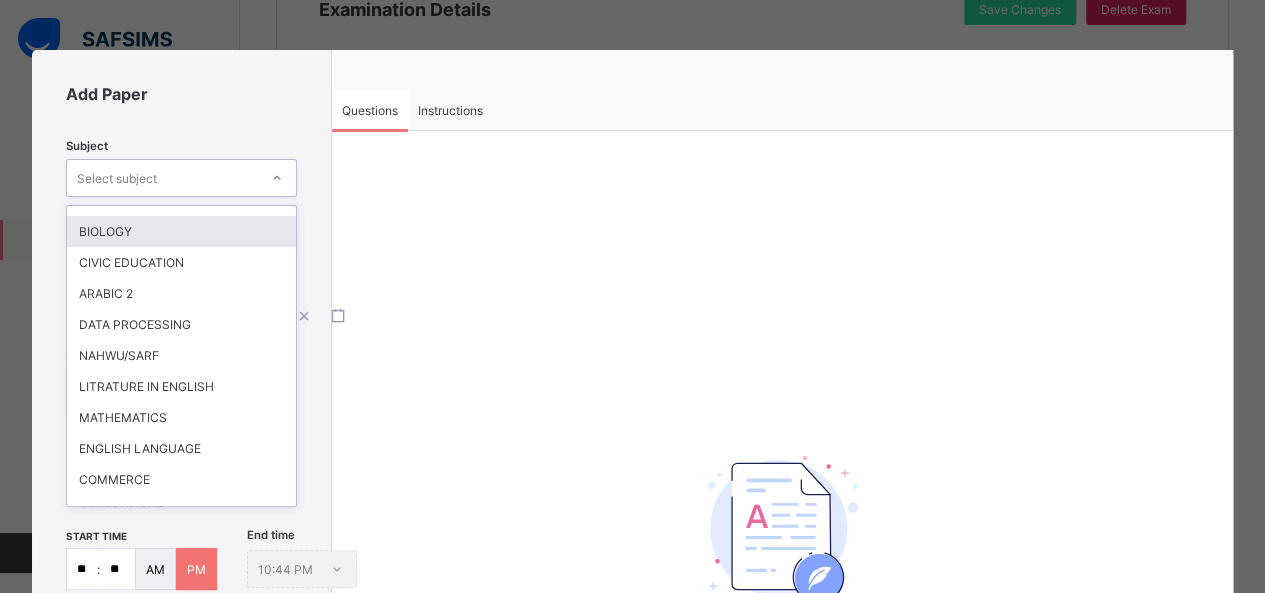 click on "BIOLOGY" at bounding box center [181, 231] 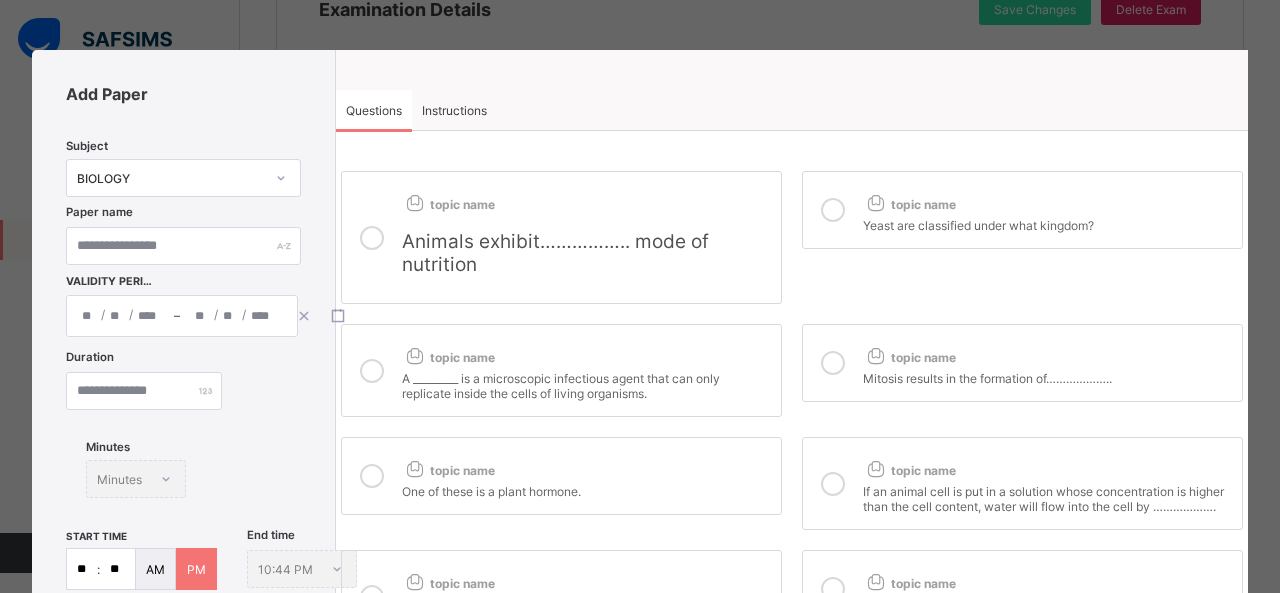 click at bounding box center [372, 238] 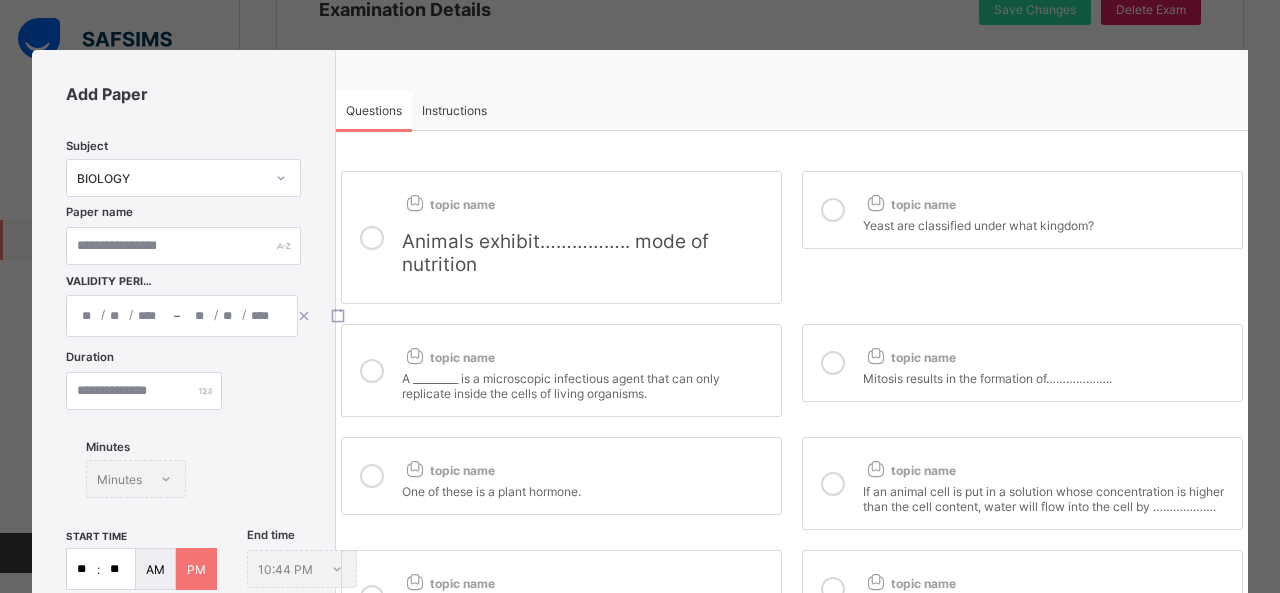 click at bounding box center (833, 363) 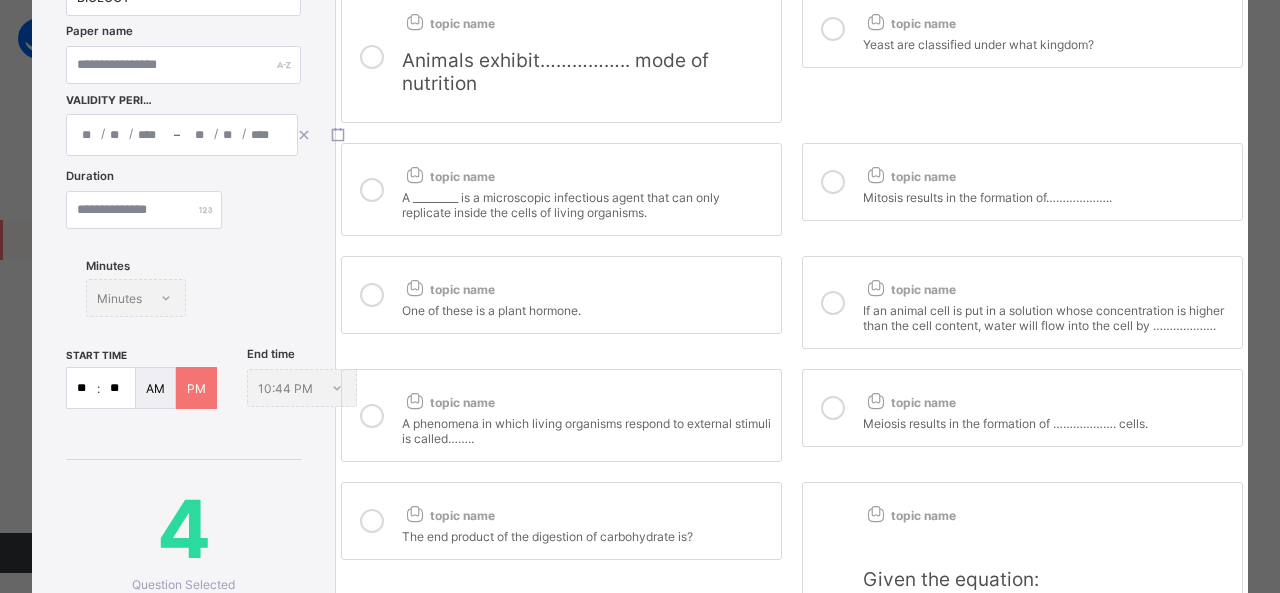 scroll, scrollTop: 183, scrollLeft: 0, axis: vertical 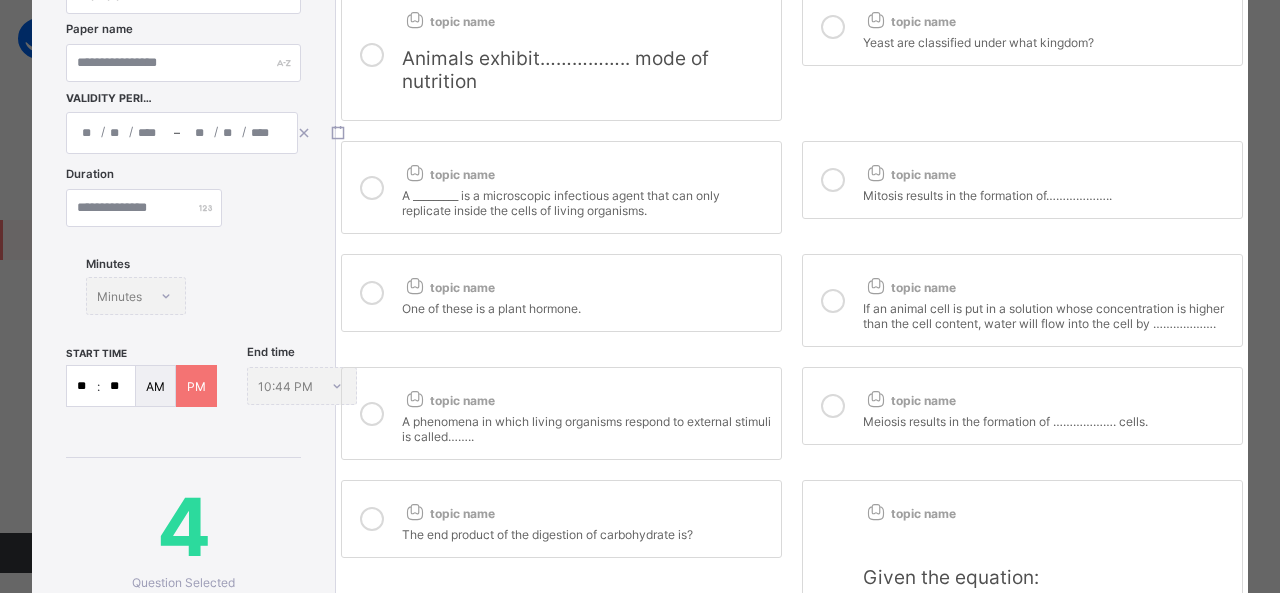 click at bounding box center [372, 293] 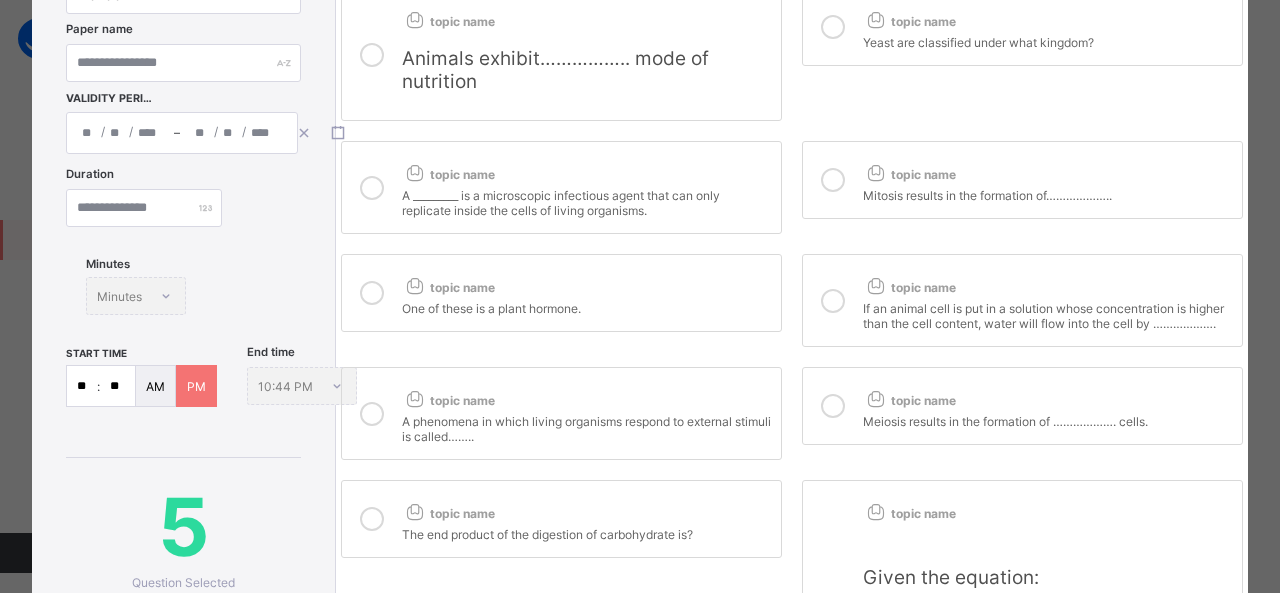 click at bounding box center [833, 301] 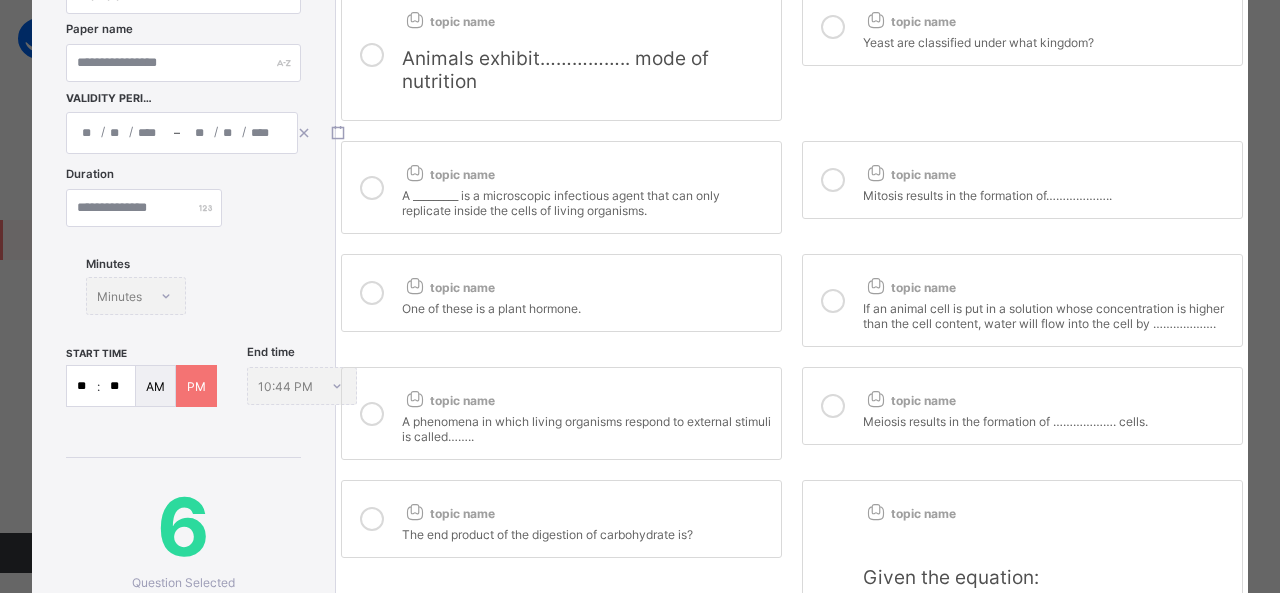click at bounding box center [833, 406] 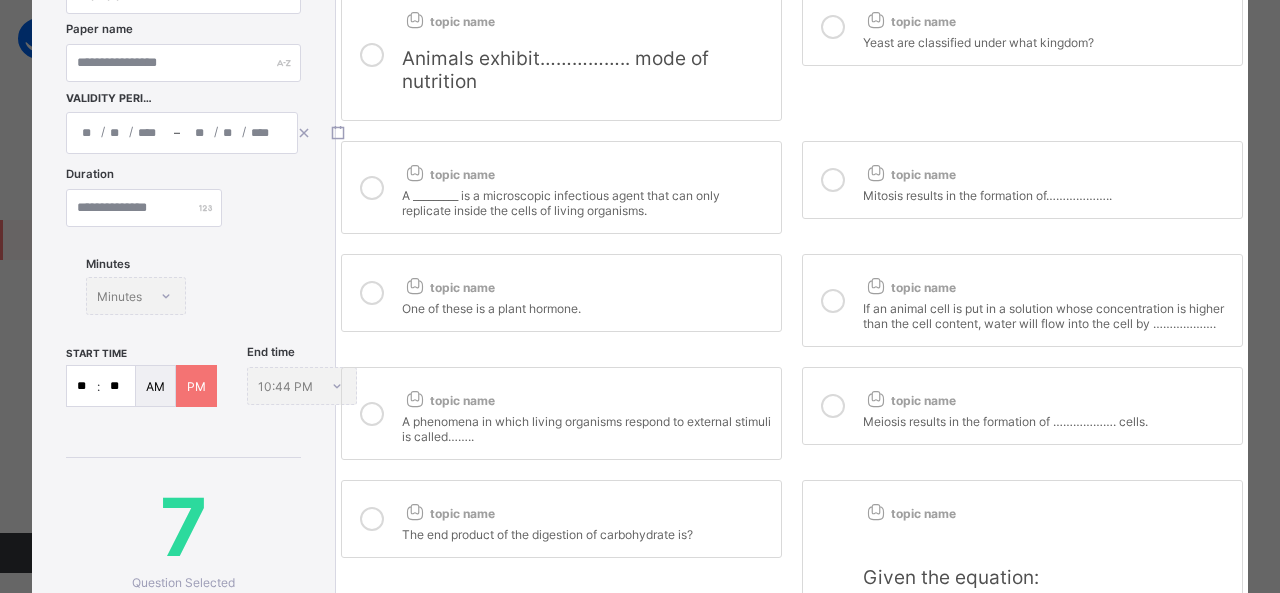 click at bounding box center (372, 414) 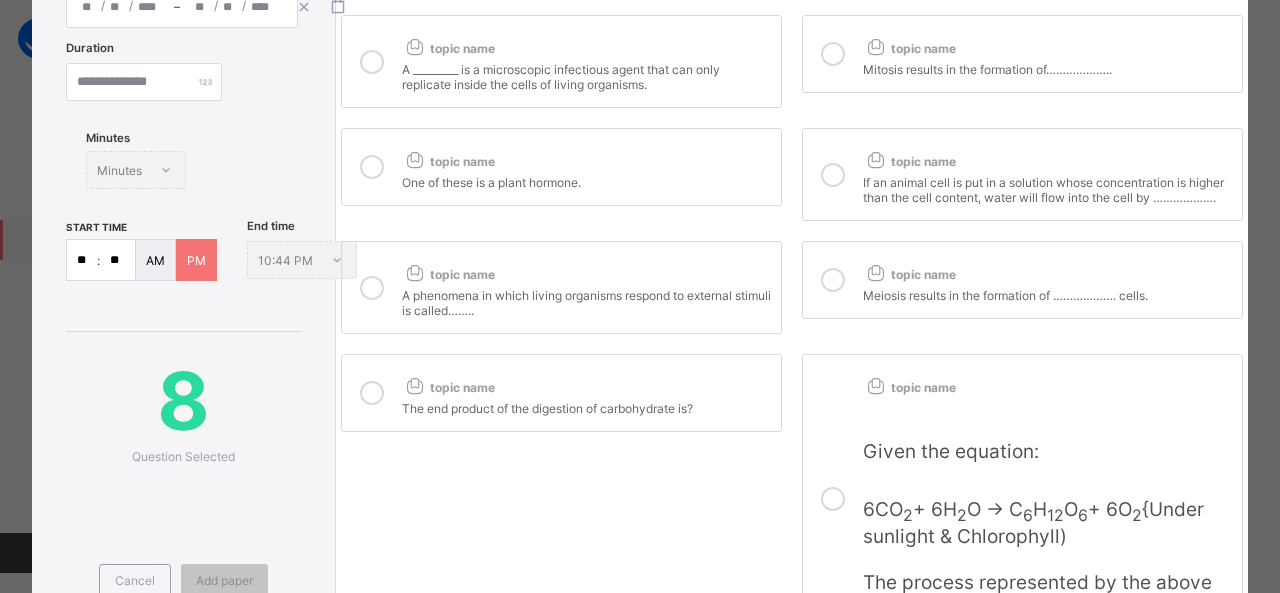 scroll, scrollTop: 359, scrollLeft: 0, axis: vertical 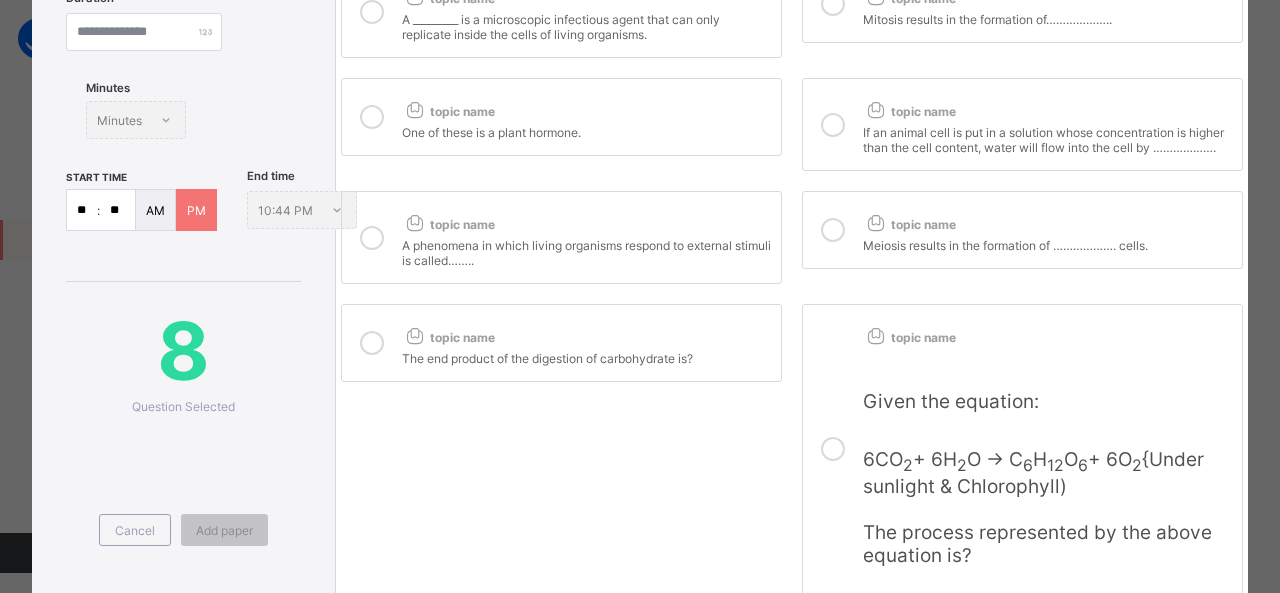 click at bounding box center [372, 343] 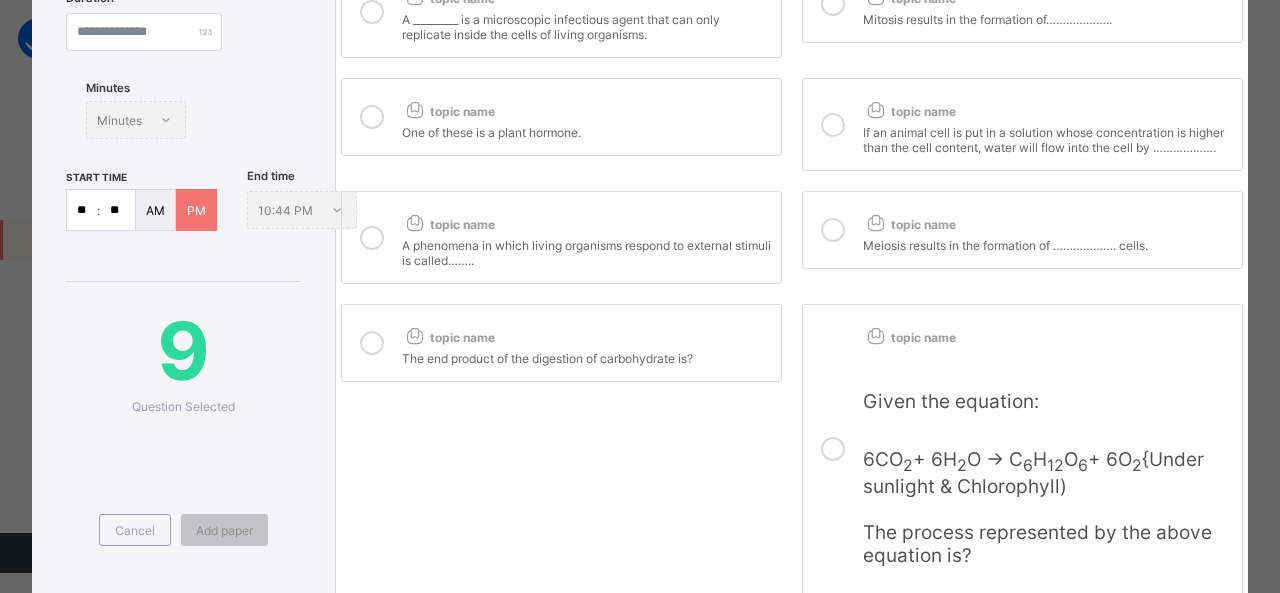 click at bounding box center [833, 449] 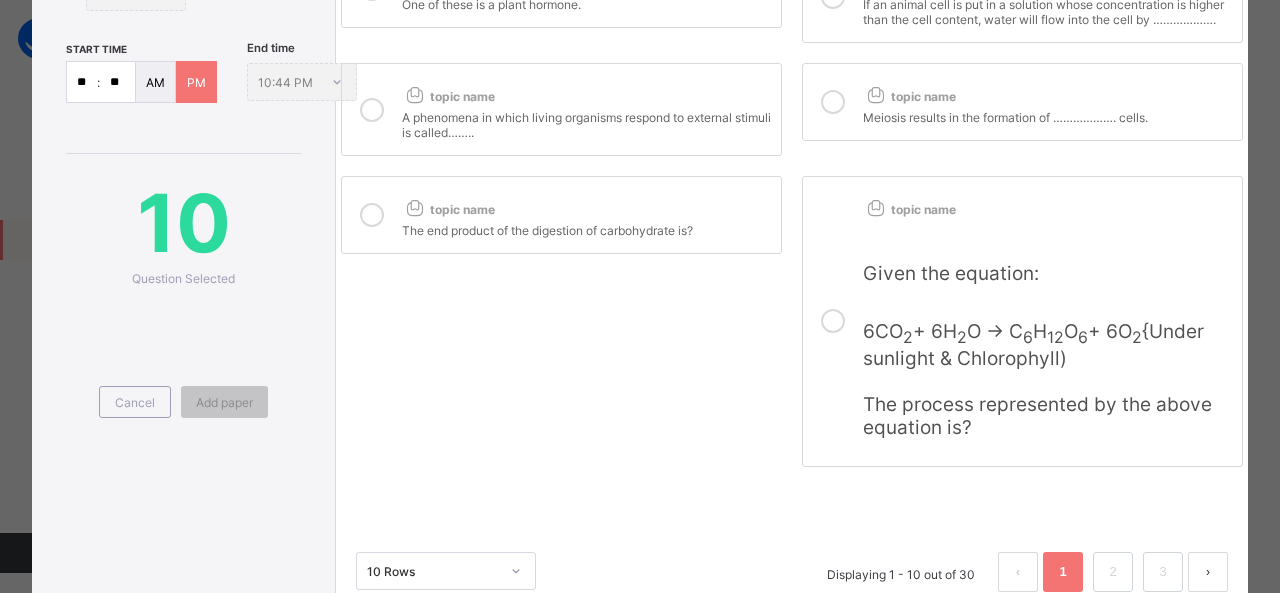 scroll, scrollTop: 566, scrollLeft: 0, axis: vertical 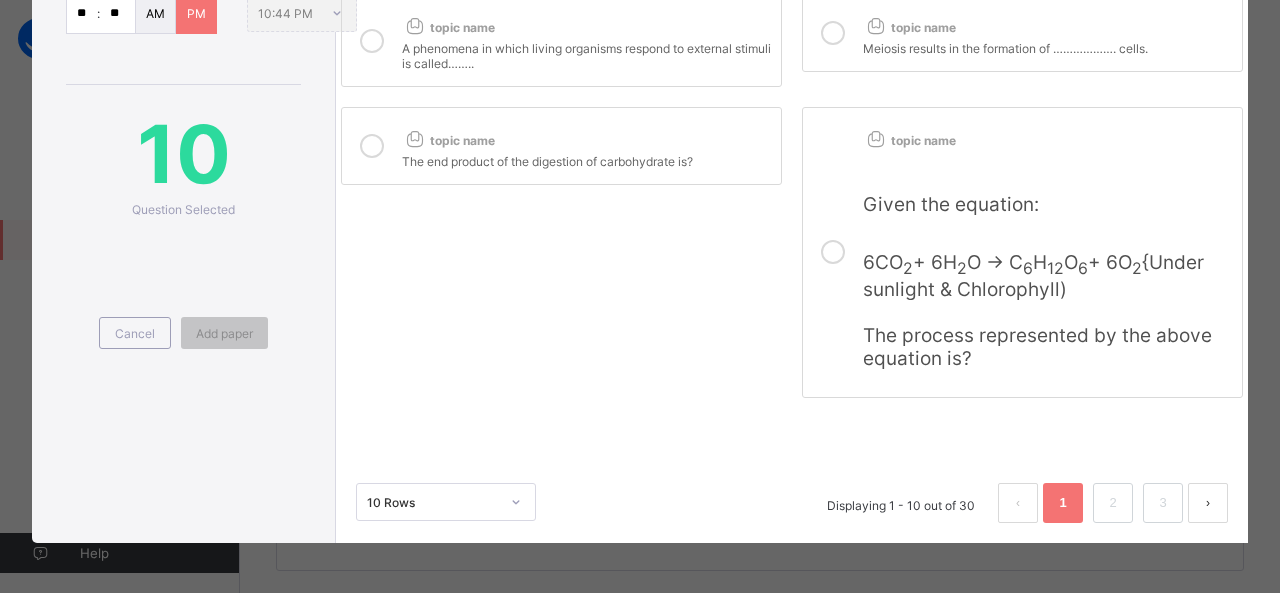 click at bounding box center [1208, 503] 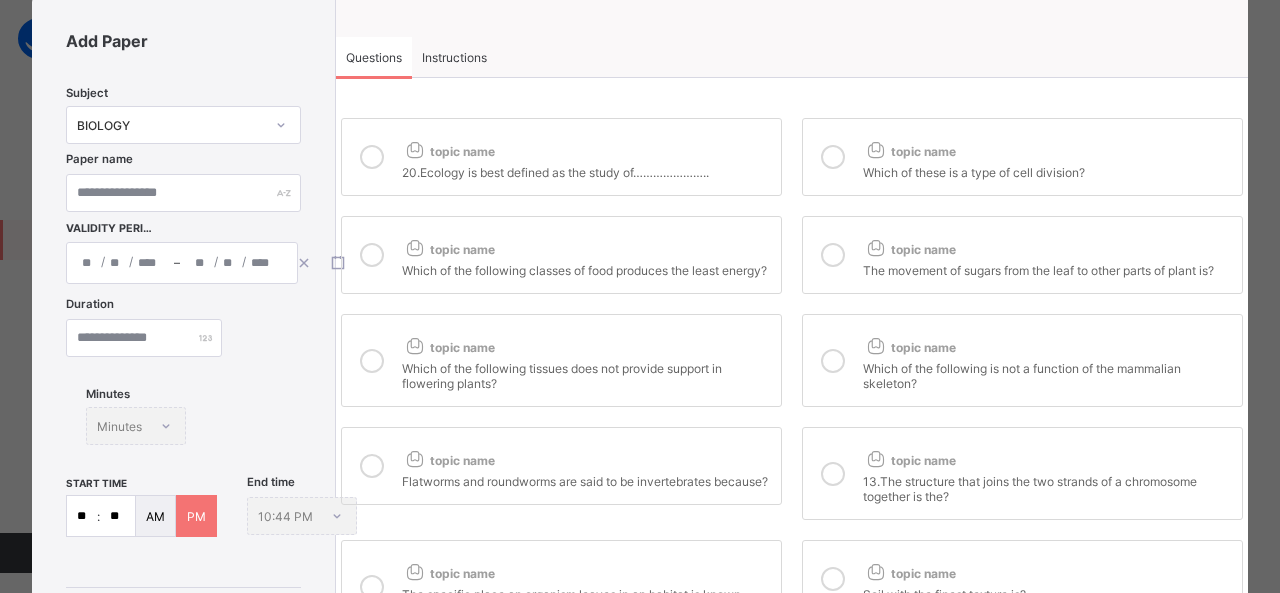 scroll, scrollTop: 56, scrollLeft: 0, axis: vertical 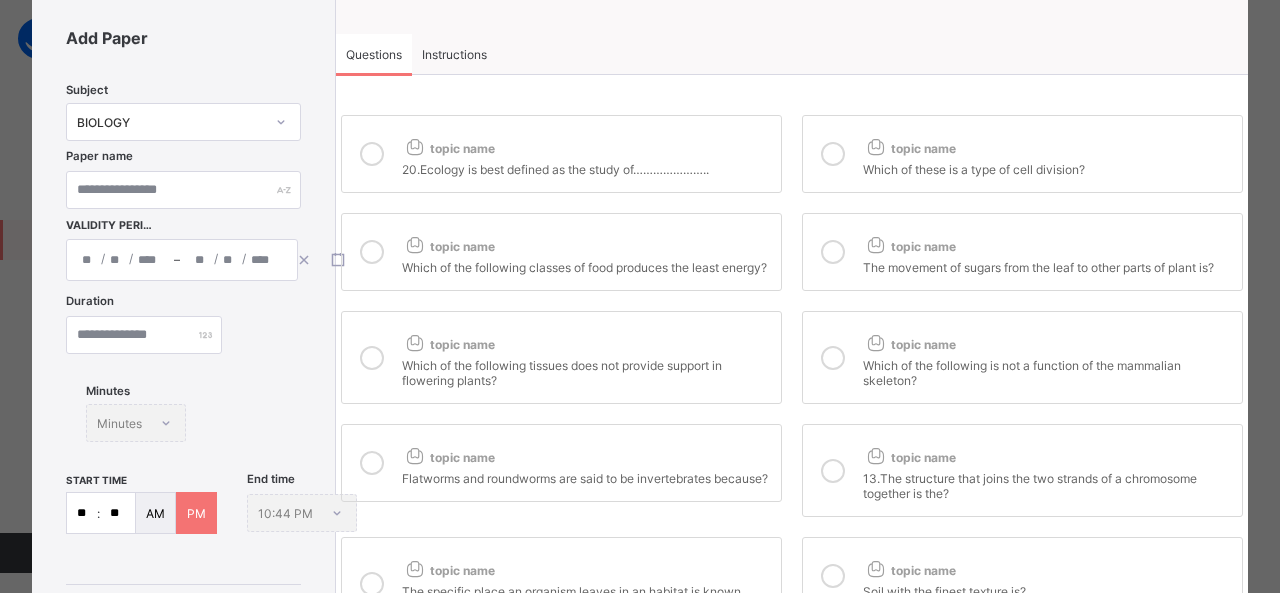 click on "20.Ecology is best defined as the study of………………….." at bounding box center [586, 167] 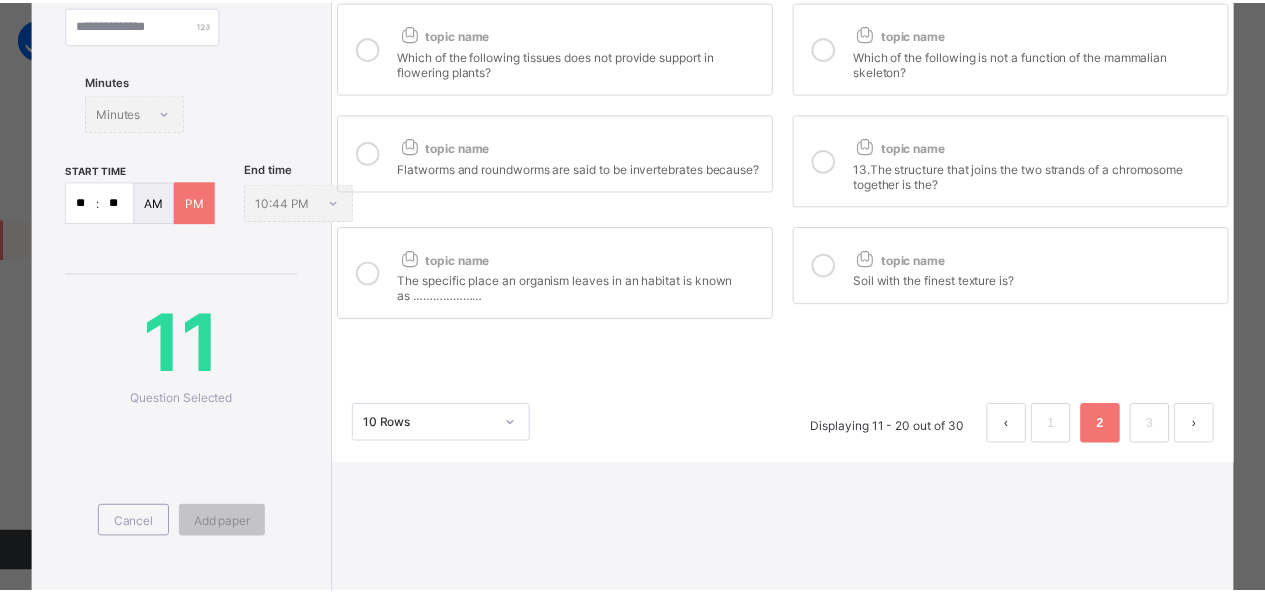 scroll, scrollTop: 442, scrollLeft: 0, axis: vertical 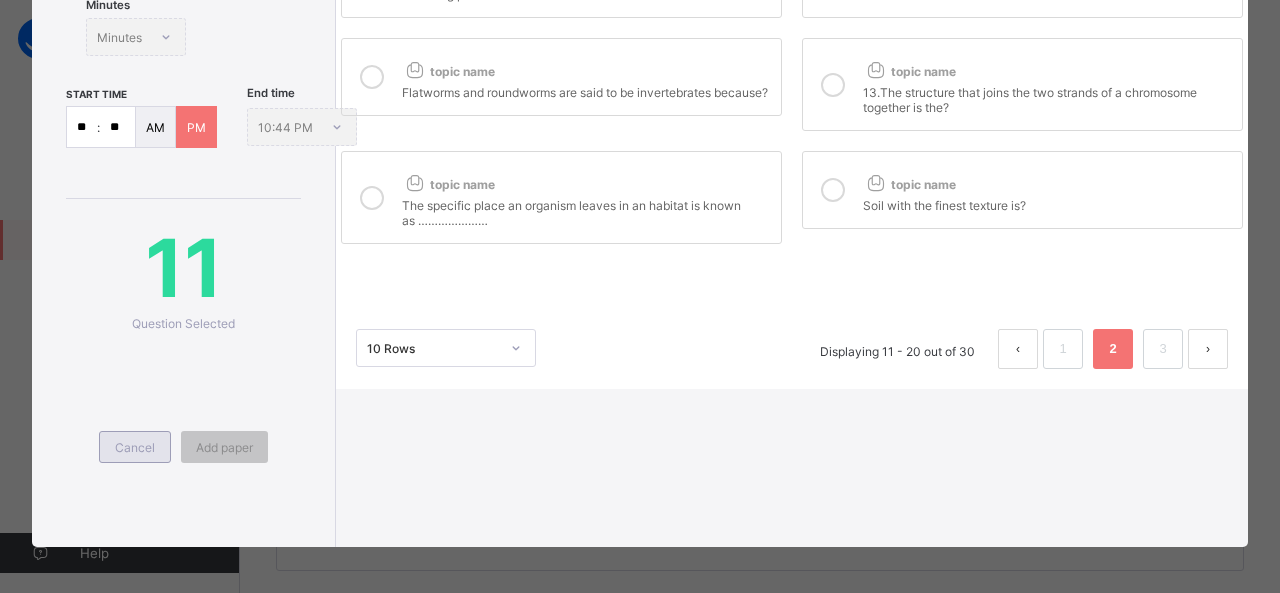 click on "Cancel" at bounding box center [135, 447] 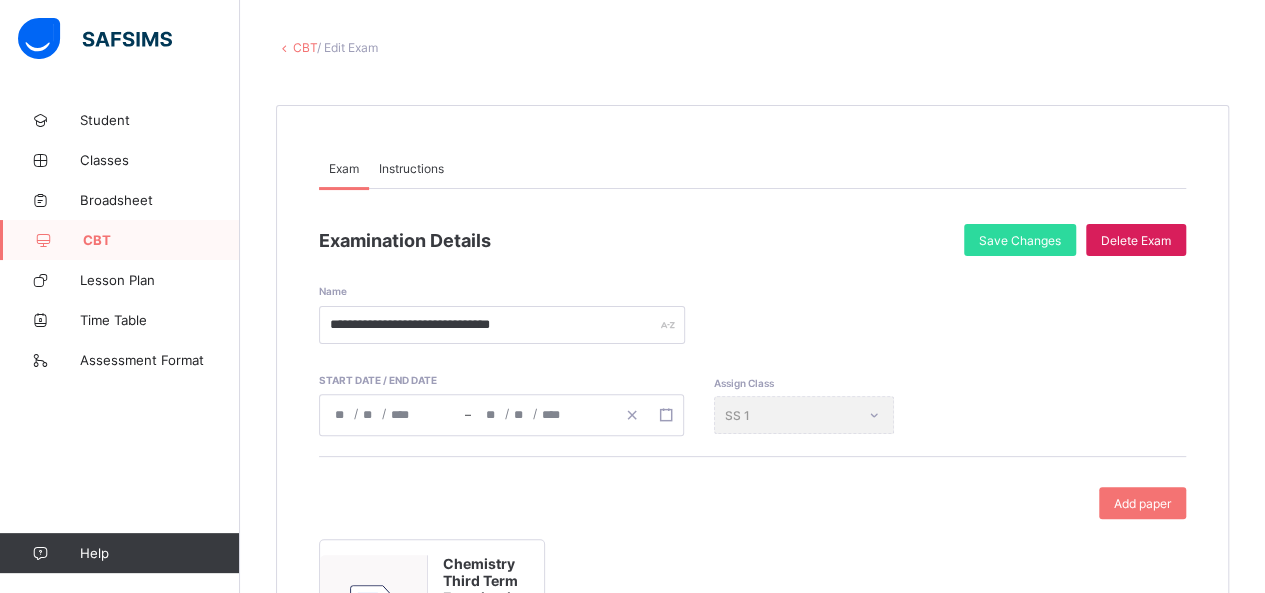 scroll, scrollTop: 42, scrollLeft: 0, axis: vertical 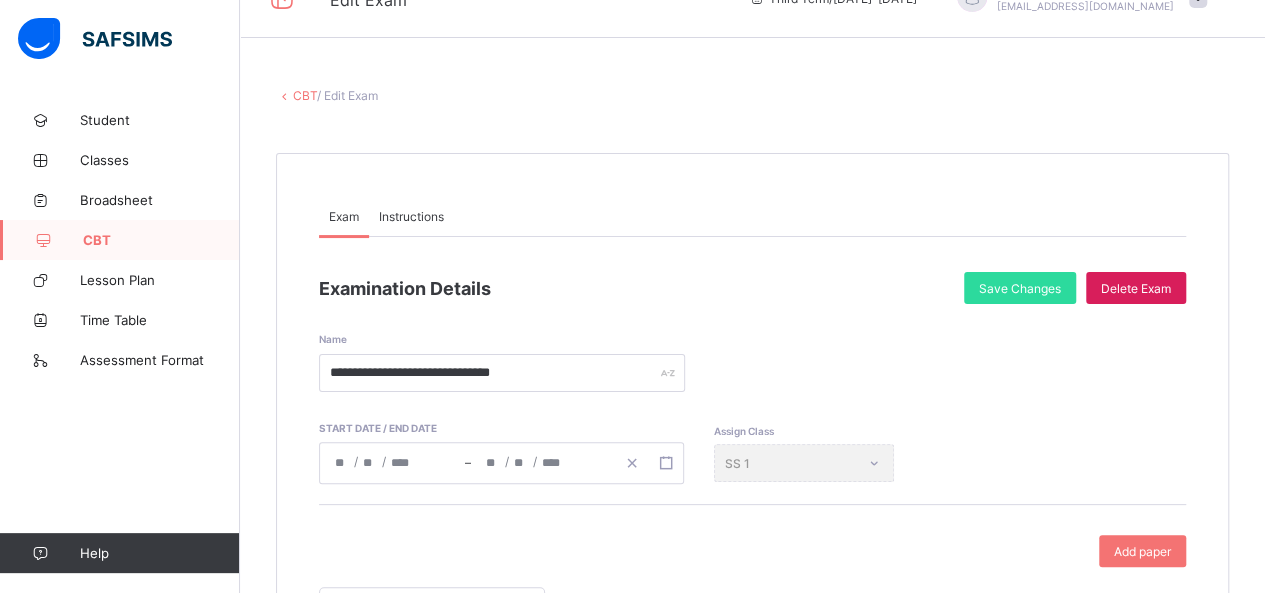 click on "CBT" at bounding box center [305, 95] 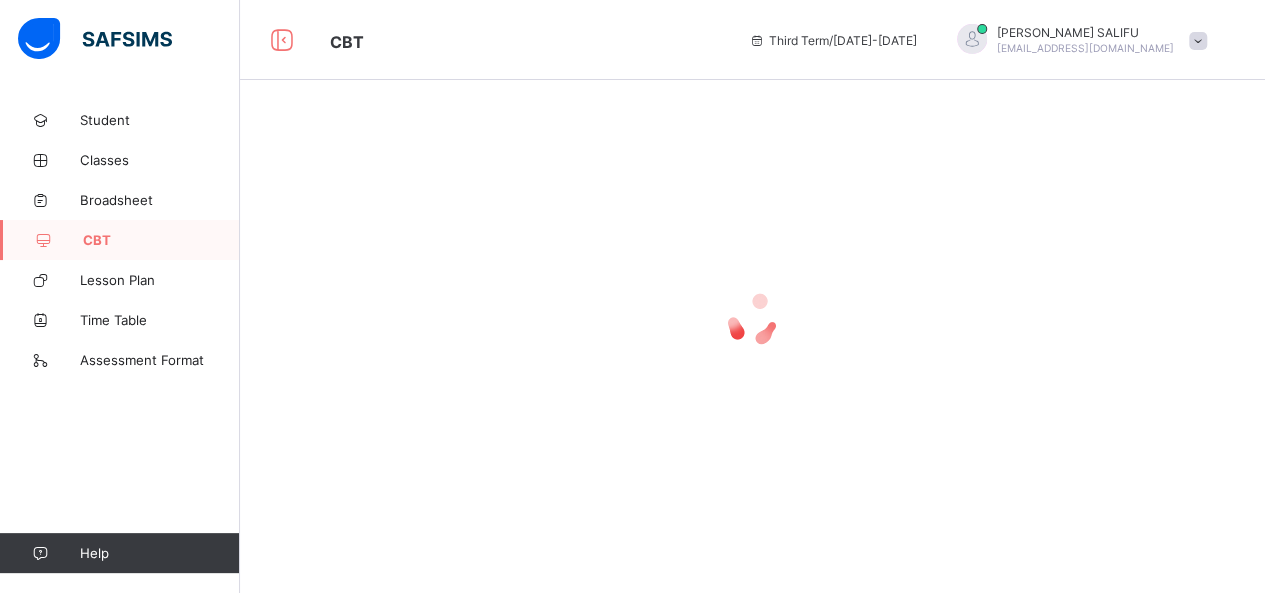 scroll, scrollTop: 0, scrollLeft: 0, axis: both 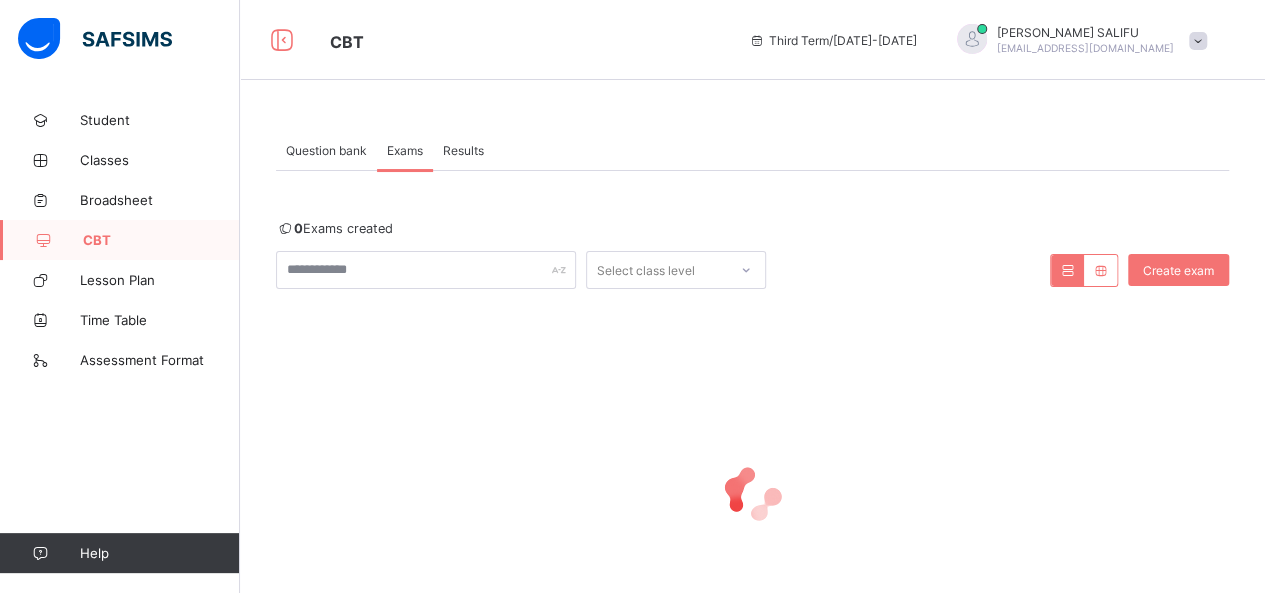 click on "Results" at bounding box center (463, 150) 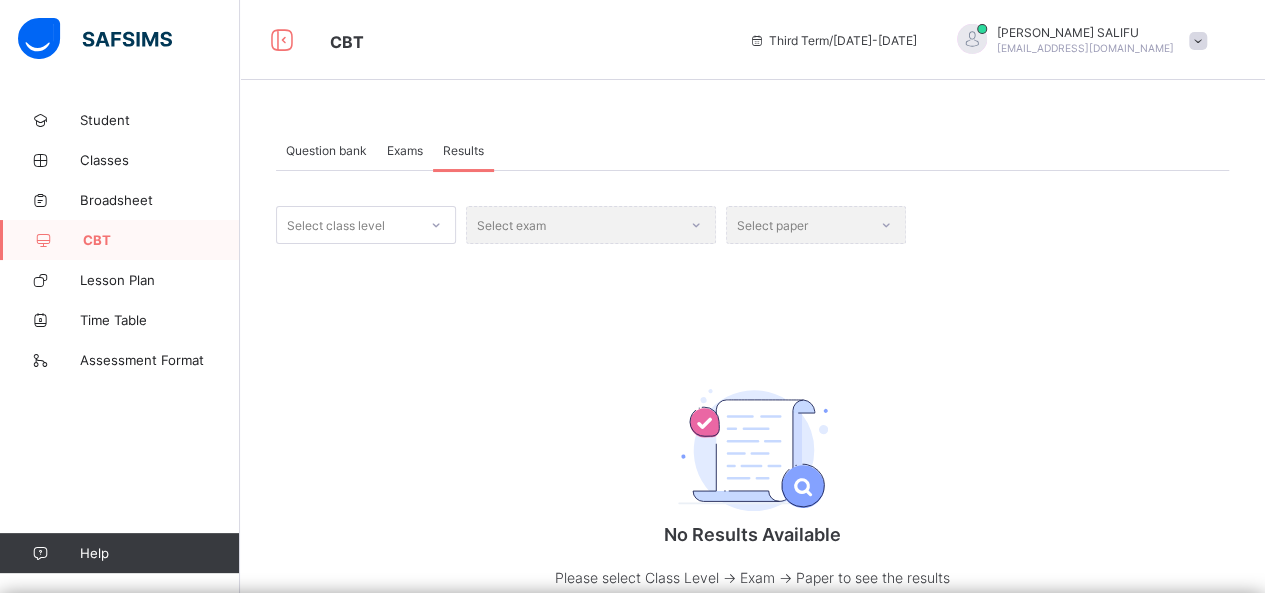 click on "Select exam" at bounding box center (591, 225) 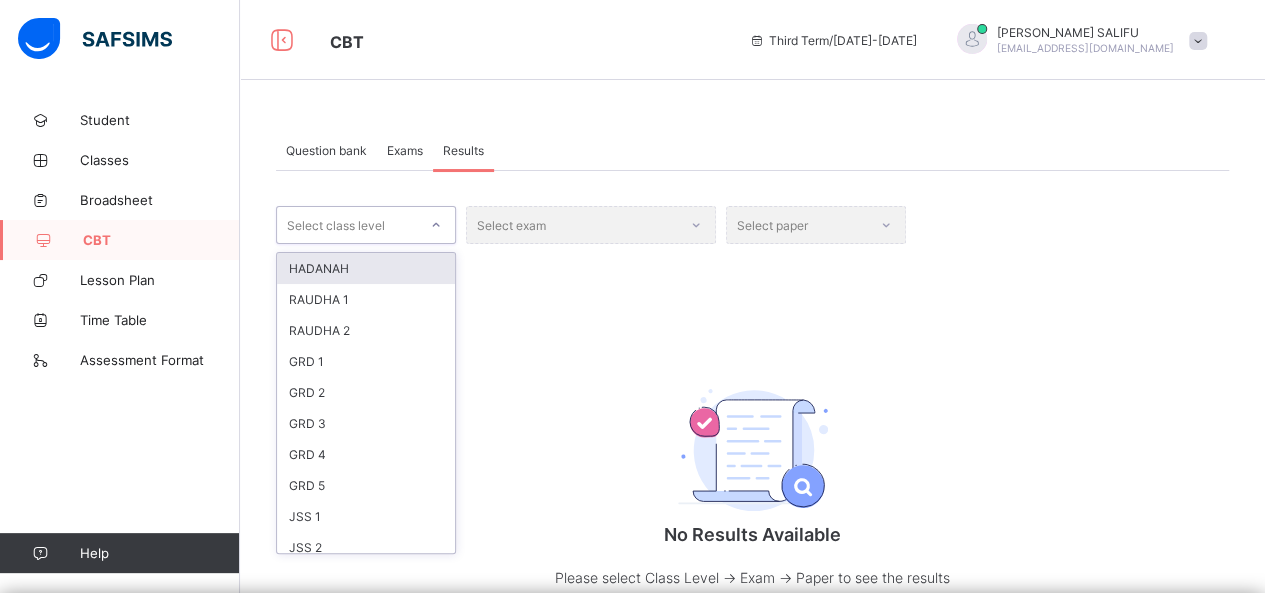click 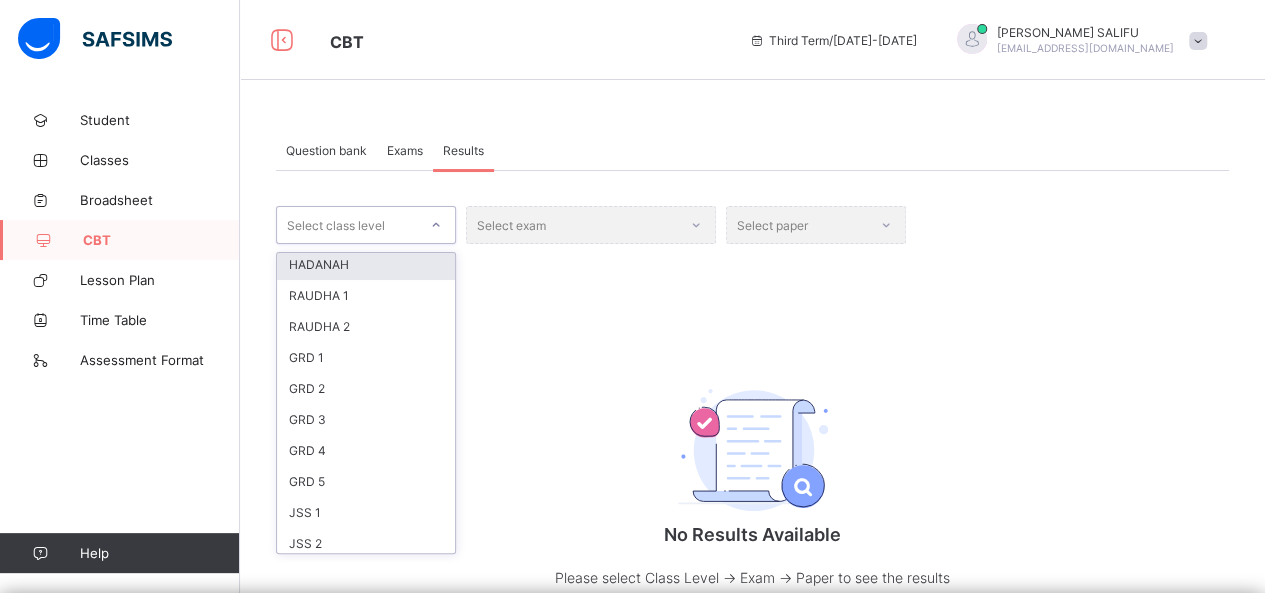 scroll, scrollTop: 0, scrollLeft: 0, axis: both 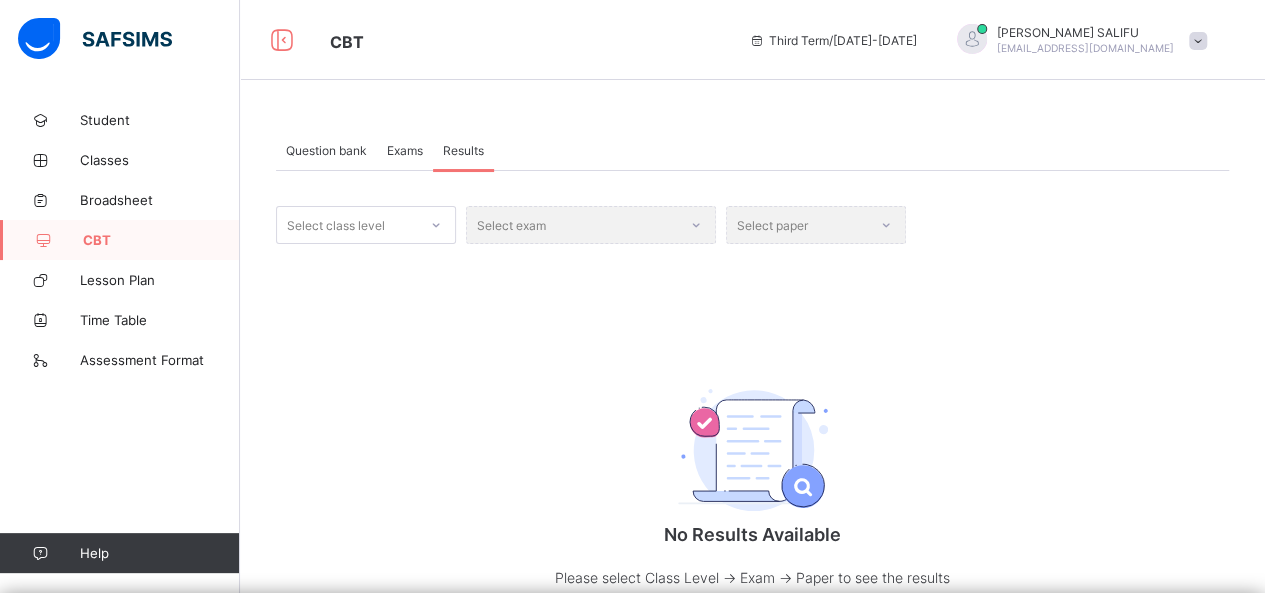 click on "Select class level Select exam Select paper No Results Available Please select Class Level -> Exam -> Paper to see the results for a paper   •    /" at bounding box center (752, 430) 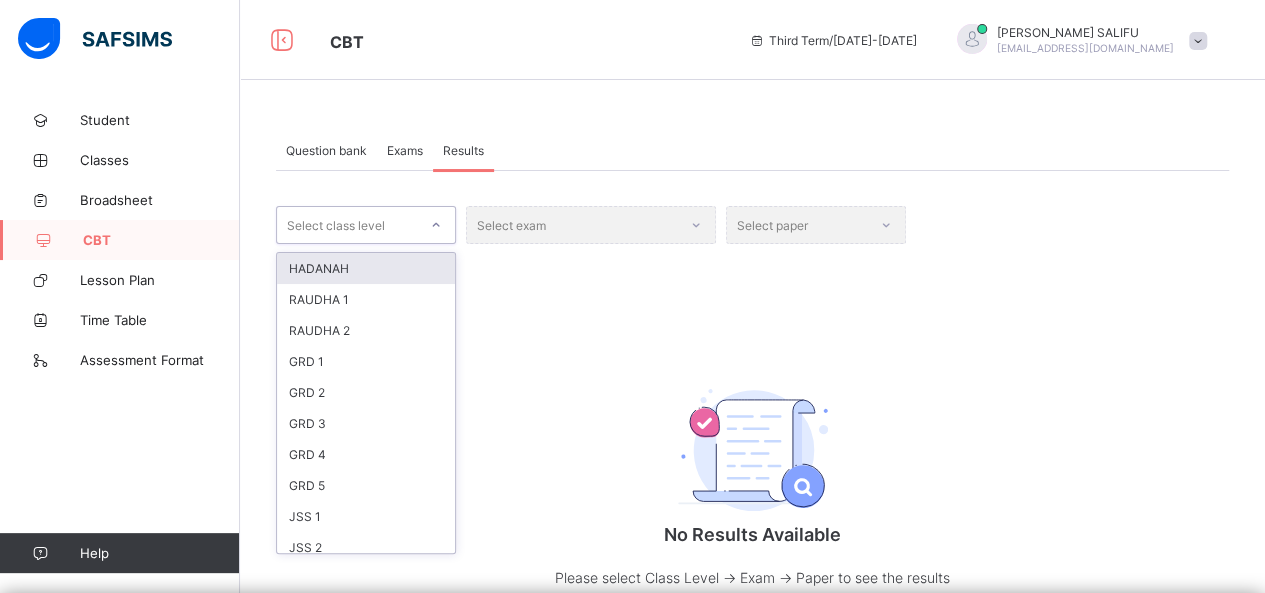 click 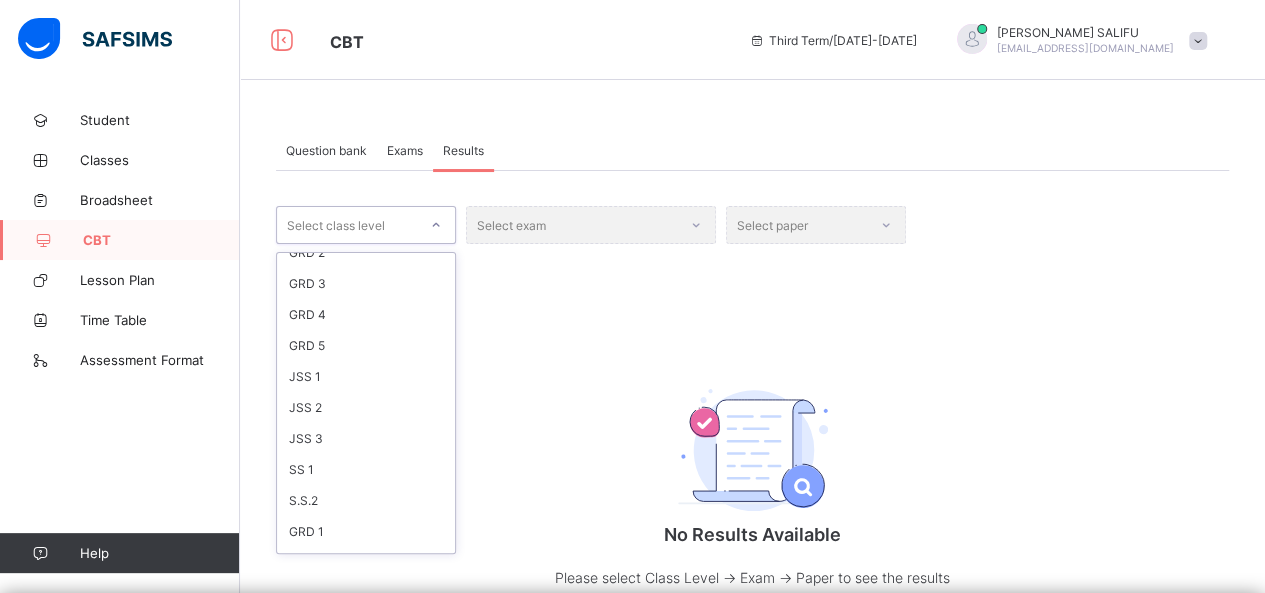 scroll, scrollTop: 210, scrollLeft: 0, axis: vertical 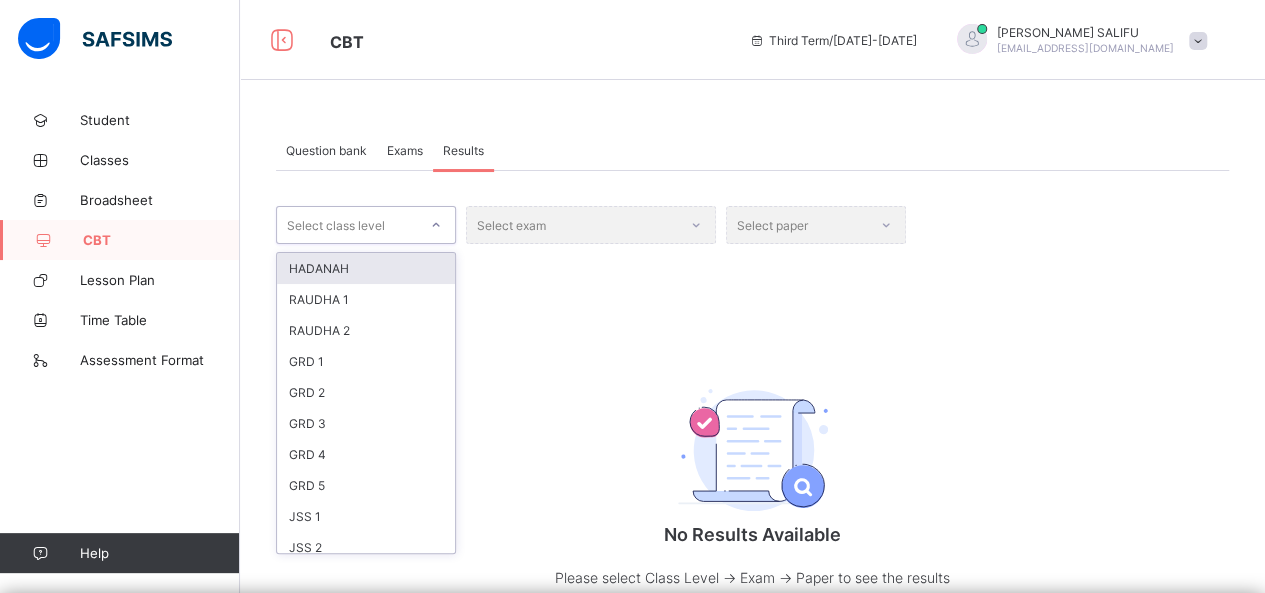 click on "Exams" at bounding box center (405, 150) 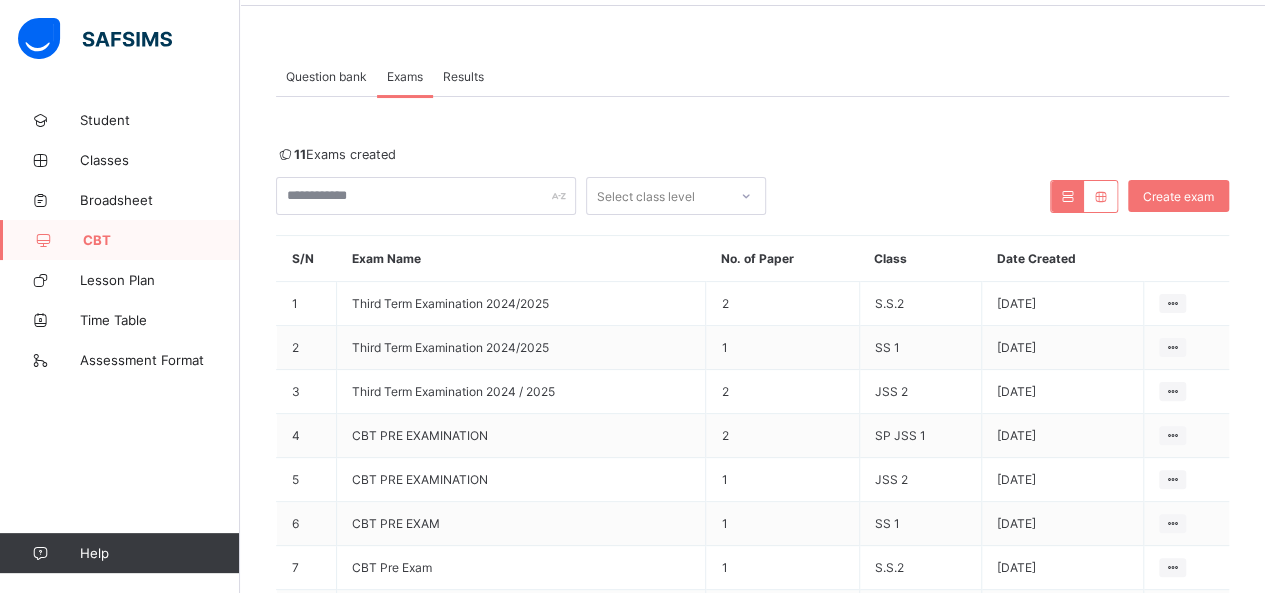 scroll, scrollTop: 75, scrollLeft: 0, axis: vertical 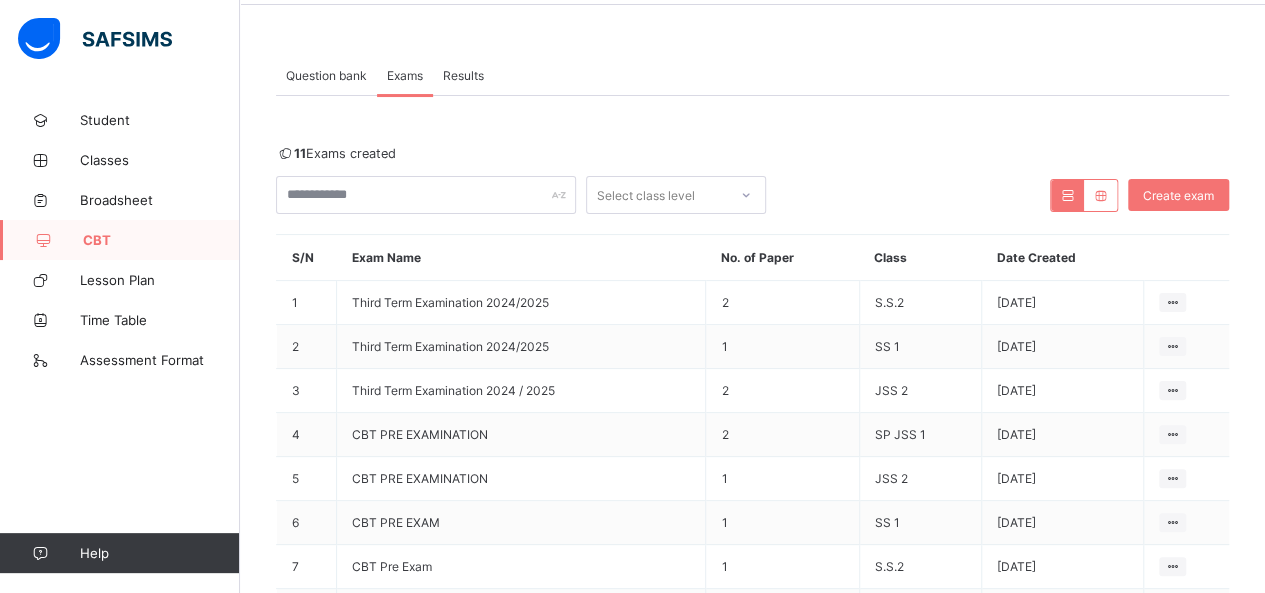 click on "Question bank" at bounding box center (326, 75) 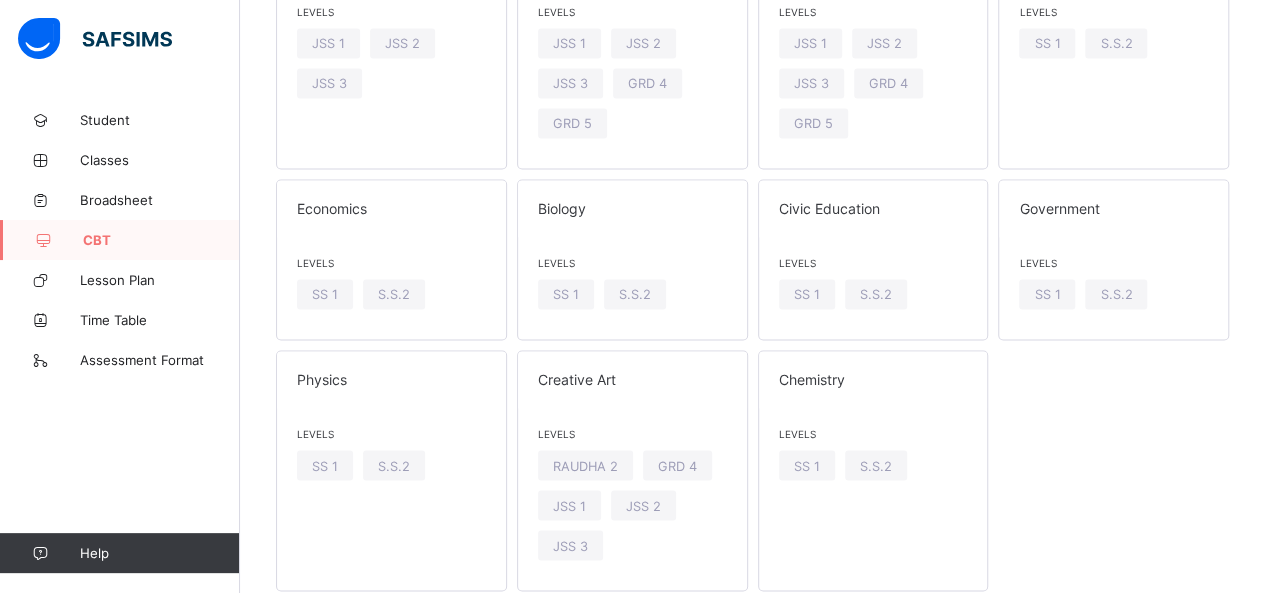scroll, scrollTop: 1438, scrollLeft: 0, axis: vertical 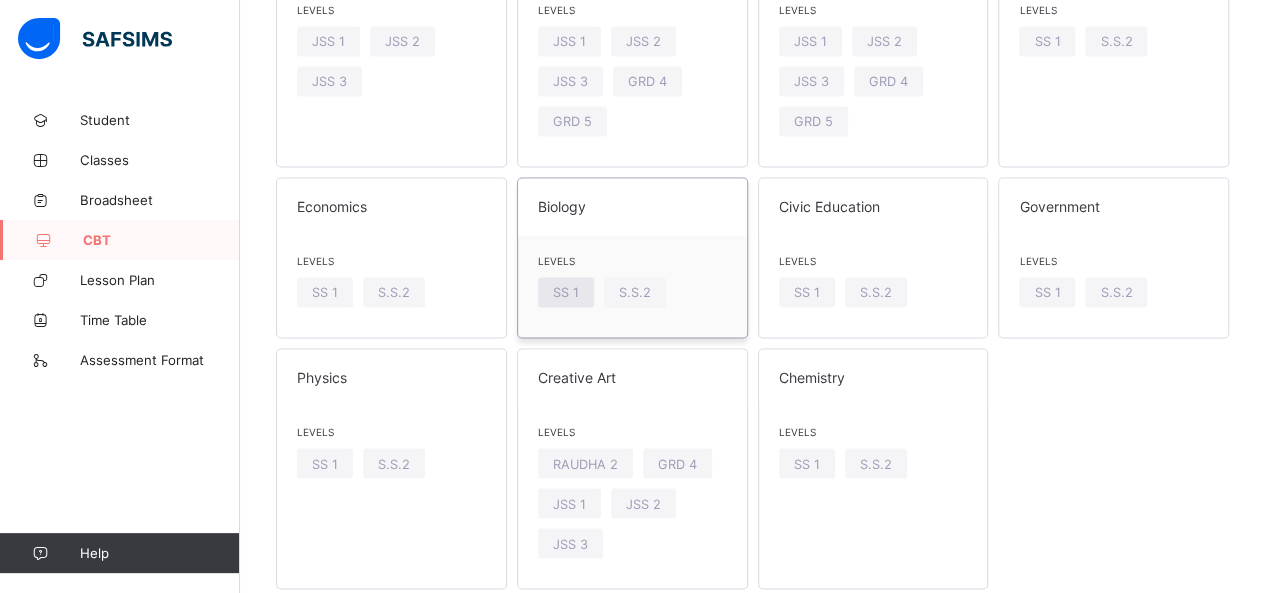 click on "SS 1" at bounding box center [566, 292] 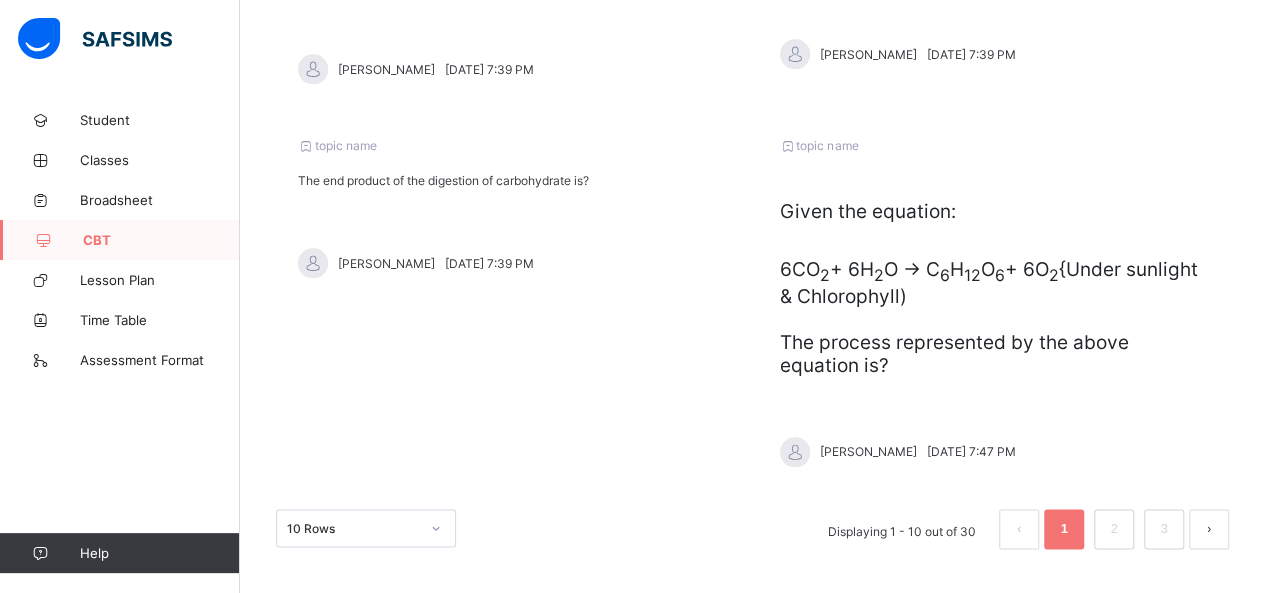scroll, scrollTop: 951, scrollLeft: 0, axis: vertical 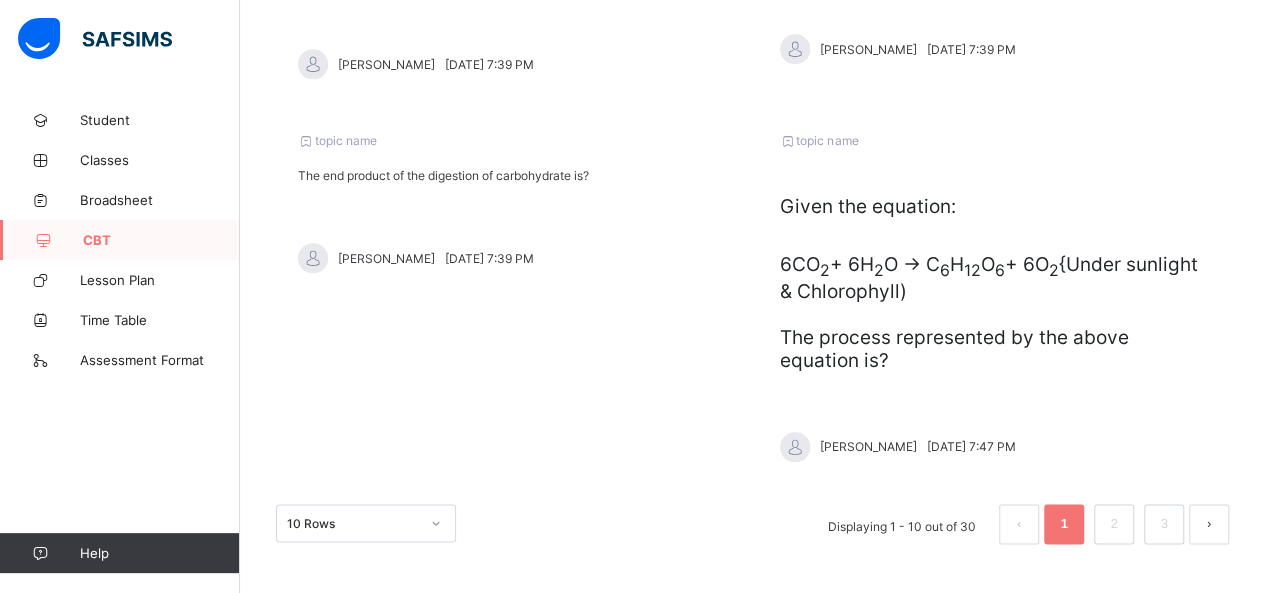 click at bounding box center [1209, 524] 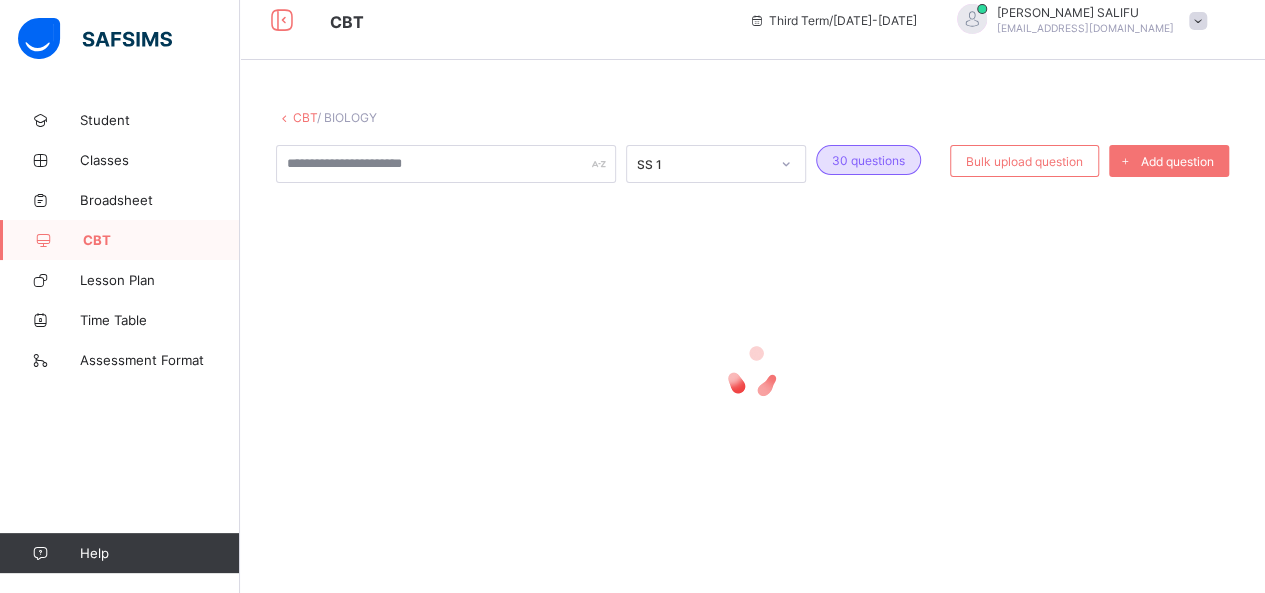 scroll, scrollTop: 18, scrollLeft: 0, axis: vertical 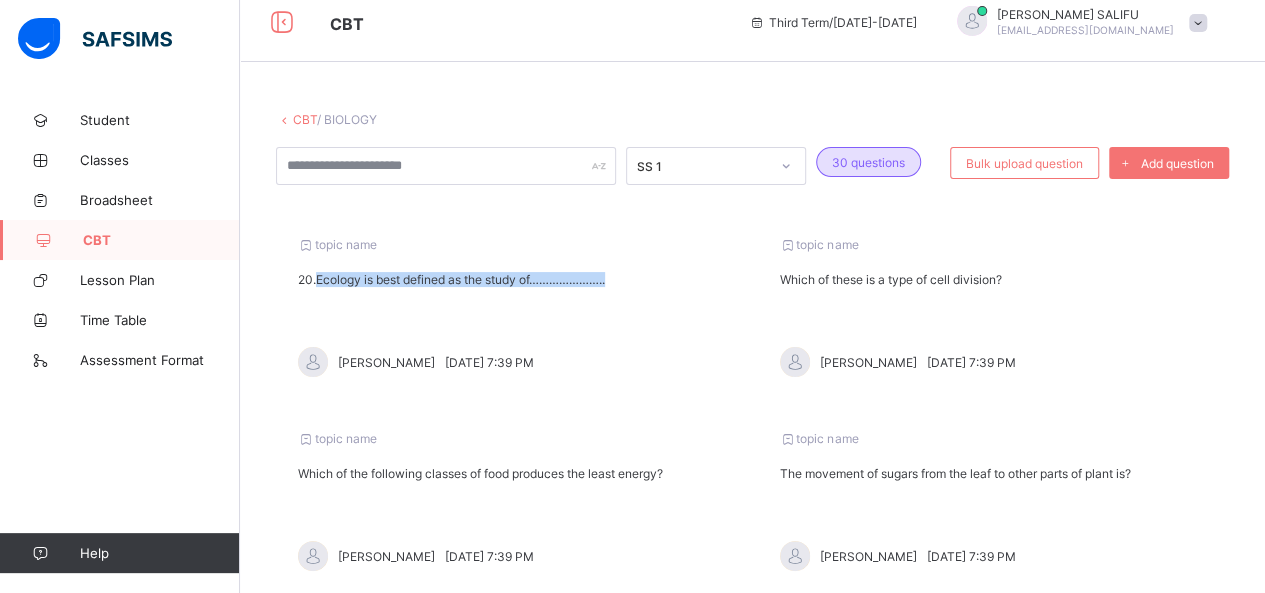 drag, startPoint x: 318, startPoint y: 273, endPoint x: 647, endPoint y: 272, distance: 329.00153 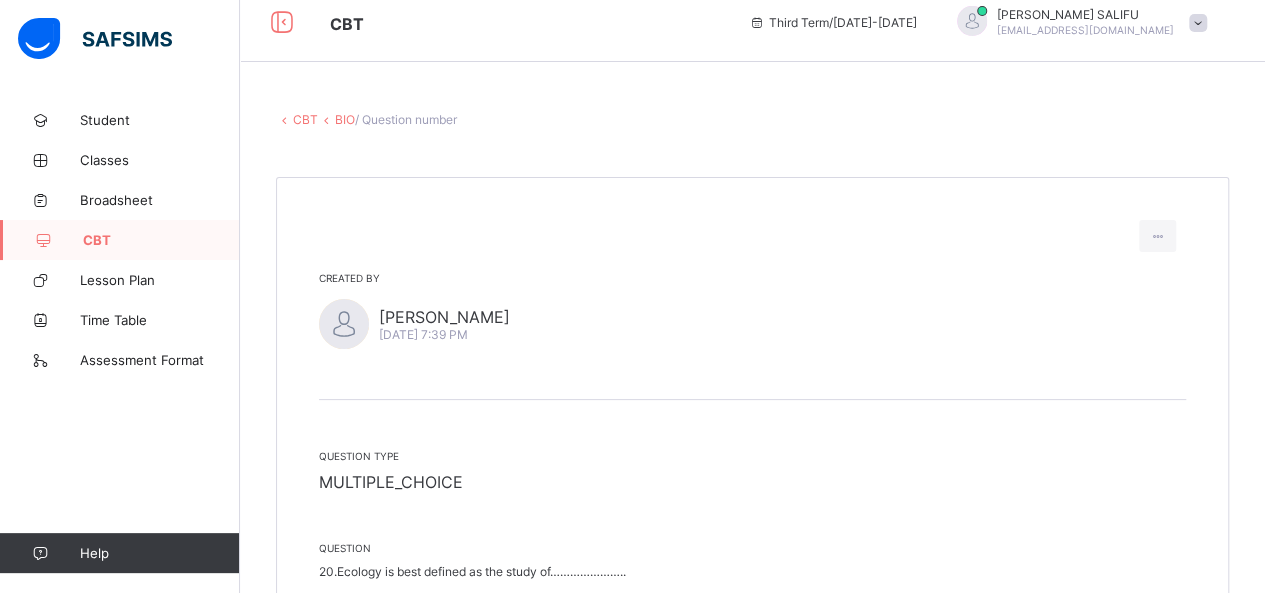 click at bounding box center [752, 236] 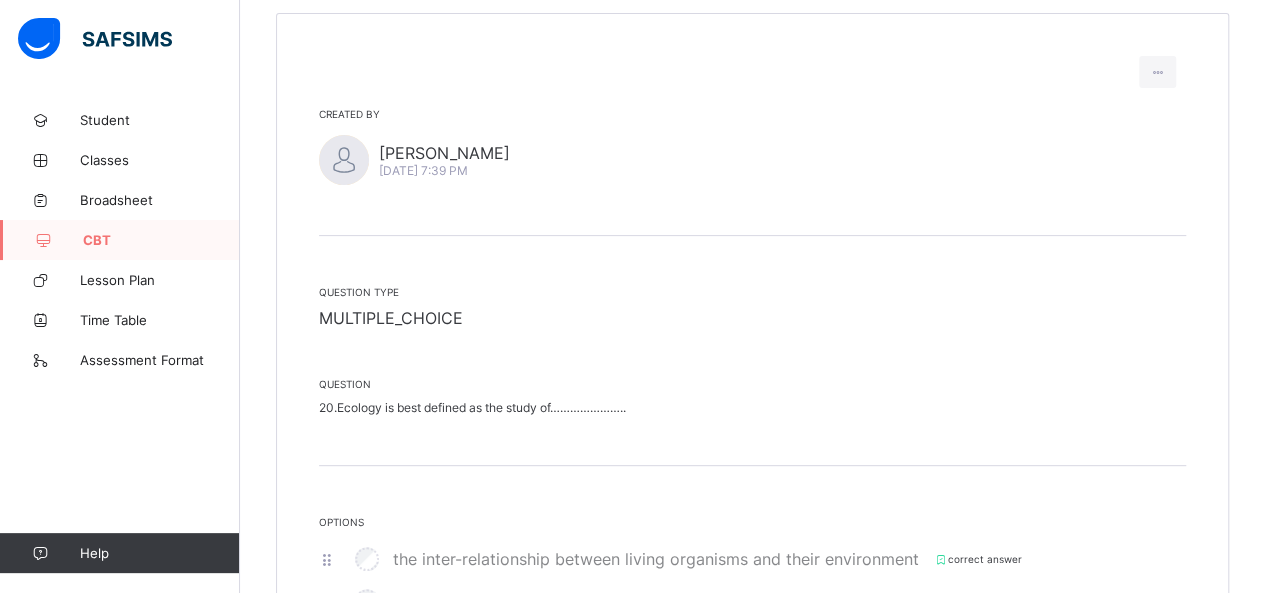 scroll, scrollTop: 182, scrollLeft: 0, axis: vertical 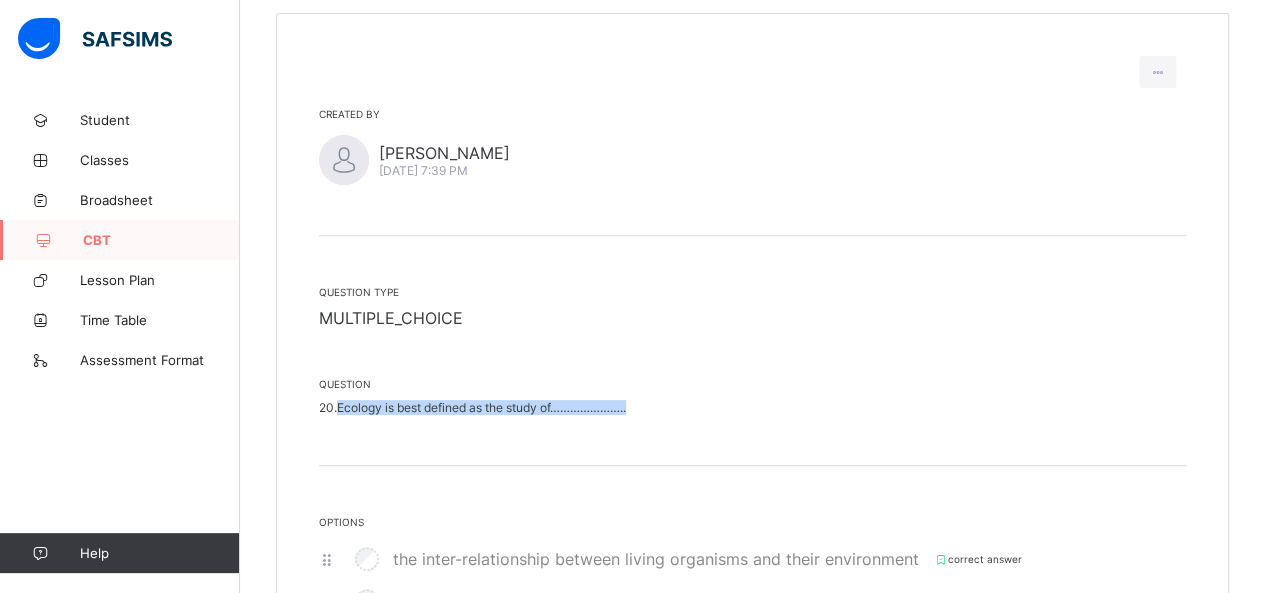 drag, startPoint x: 336, startPoint y: 409, endPoint x: 716, endPoint y: 405, distance: 380.02106 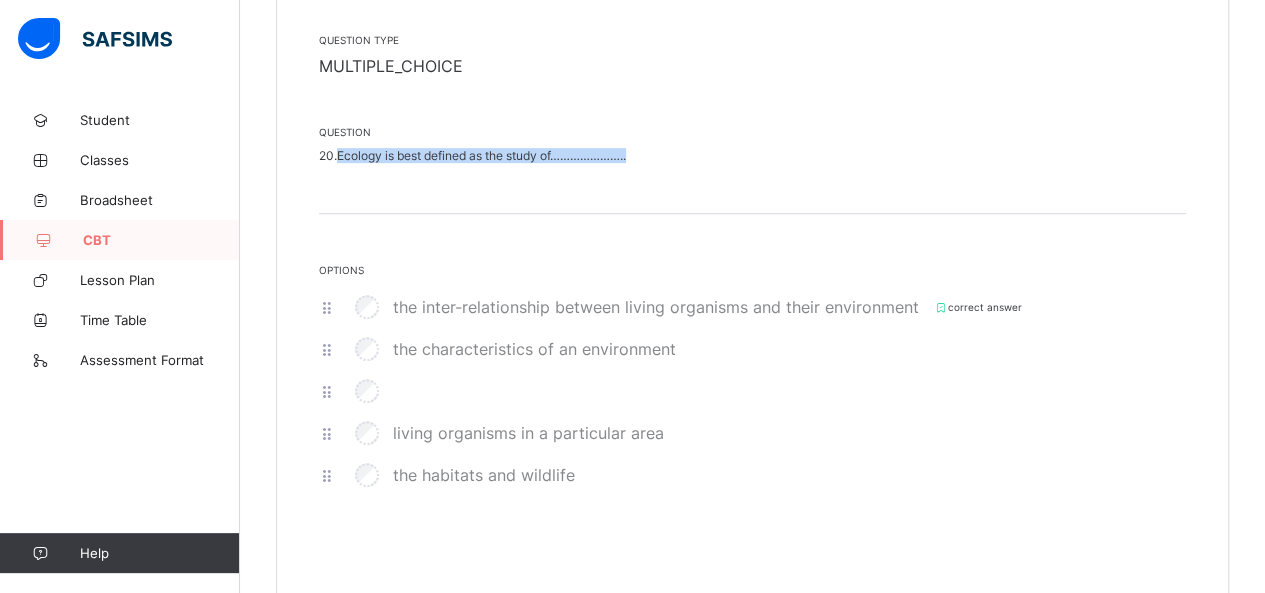 scroll, scrollTop: 468, scrollLeft: 0, axis: vertical 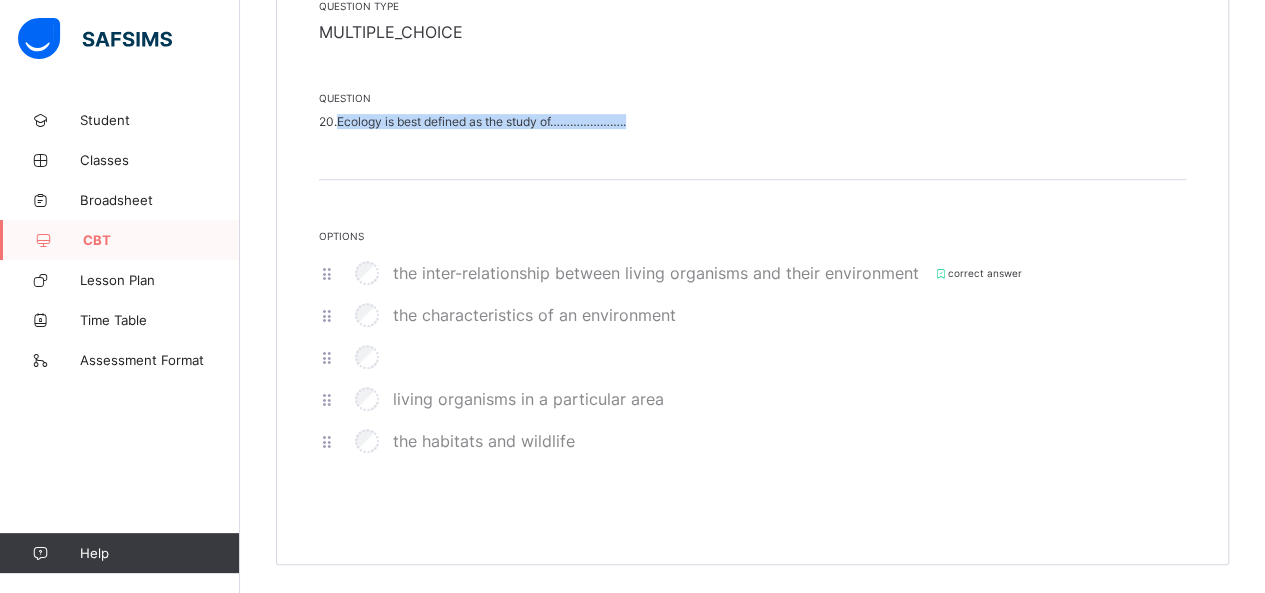 copy on "Ecology is best defined as the study of………………….." 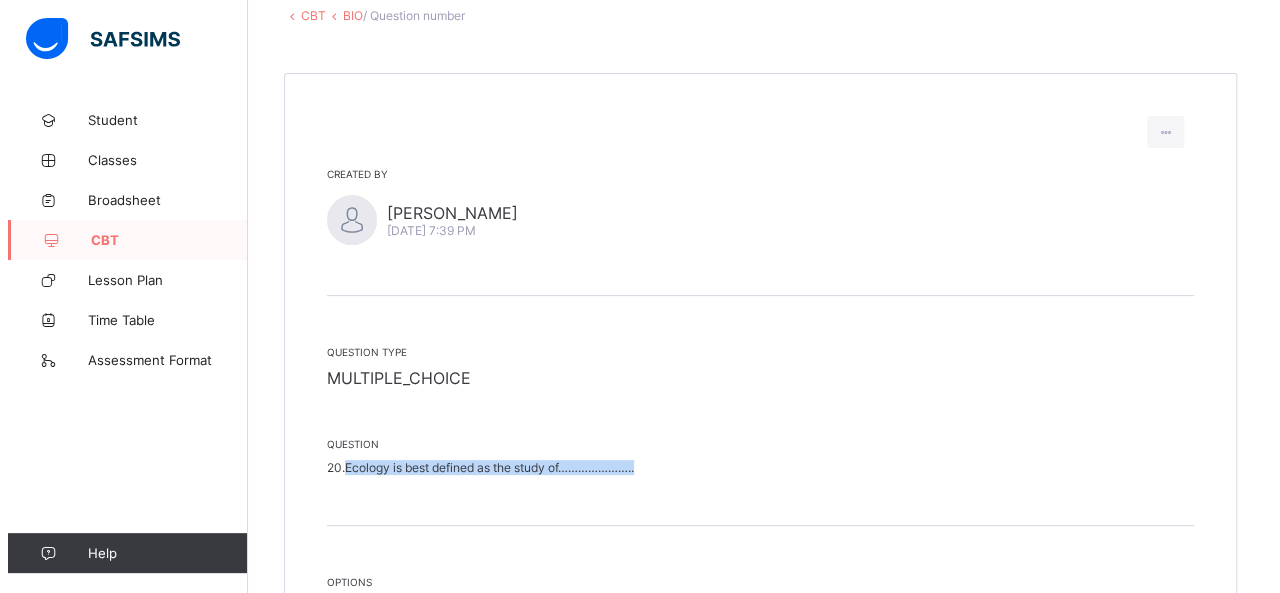 scroll, scrollTop: 102, scrollLeft: 0, axis: vertical 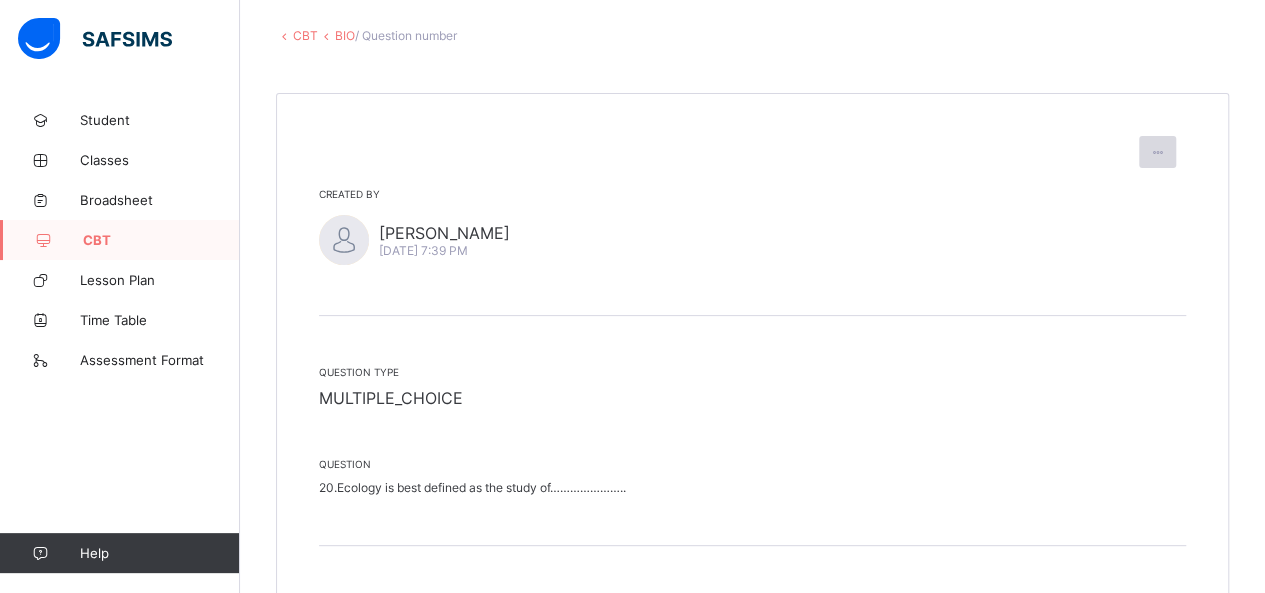 click at bounding box center [1157, 152] 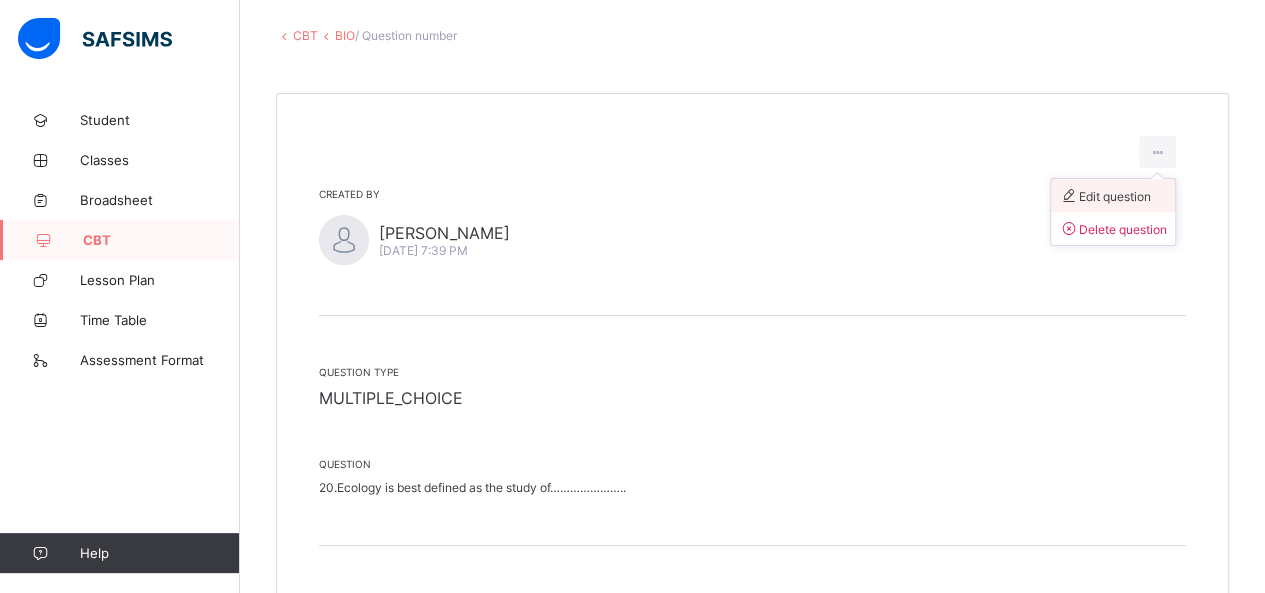 click on "Edit question" at bounding box center [1105, 196] 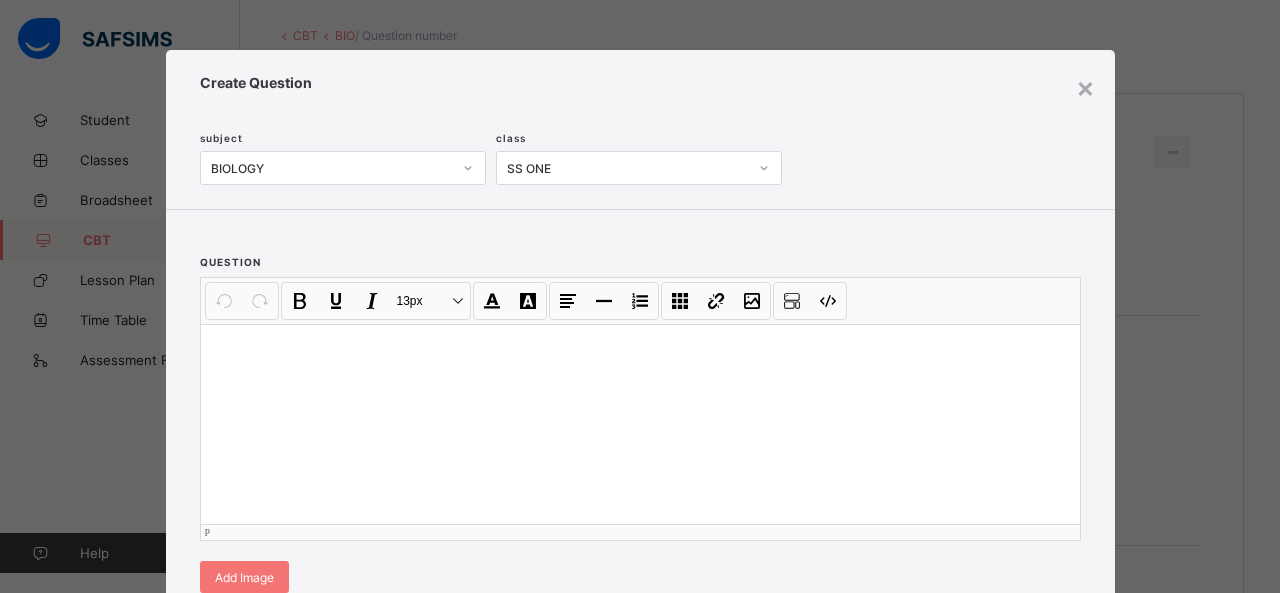 click at bounding box center (640, 424) 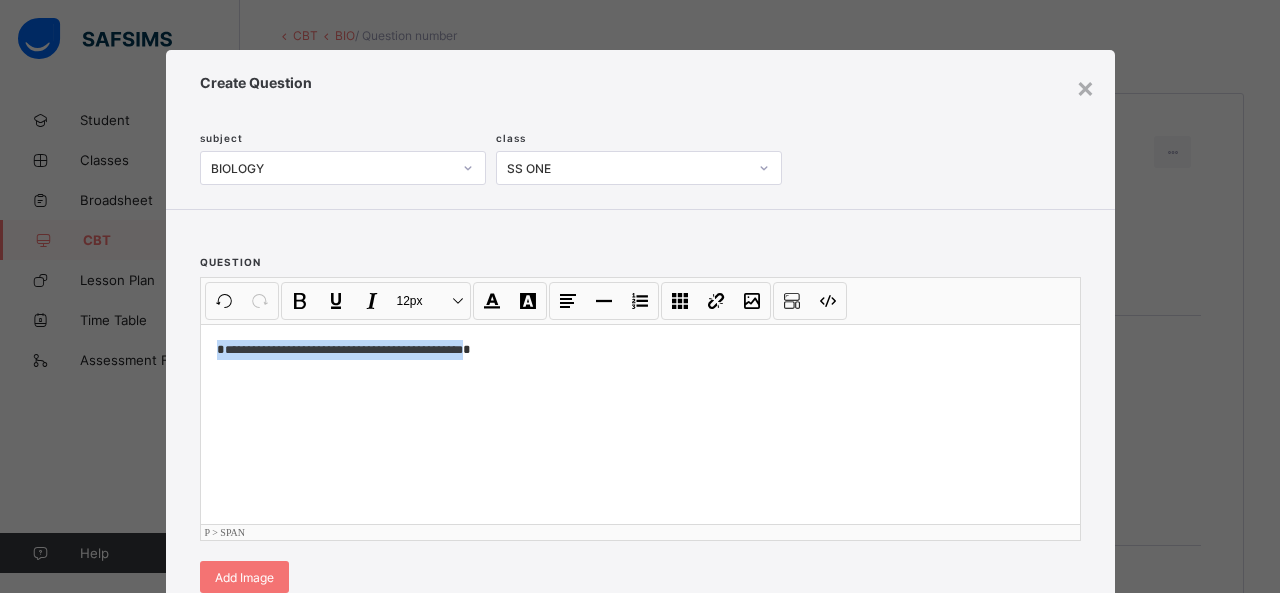 drag, startPoint x: 207, startPoint y: 345, endPoint x: 632, endPoint y: 393, distance: 427.702 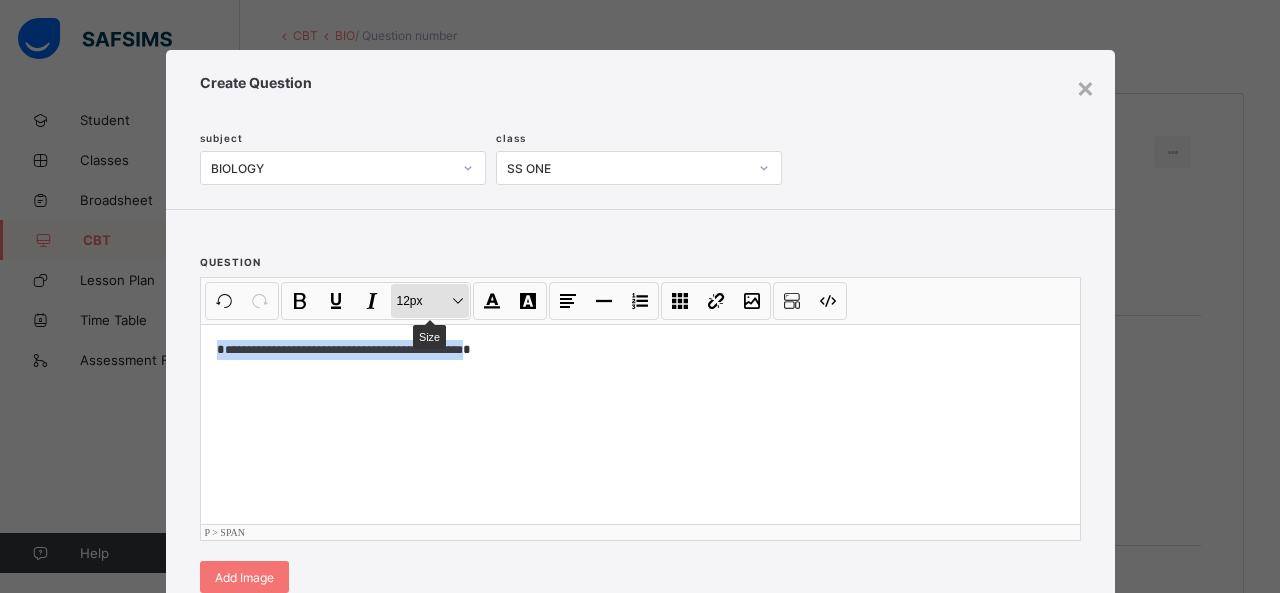 click on "12px Size" at bounding box center (430, 301) 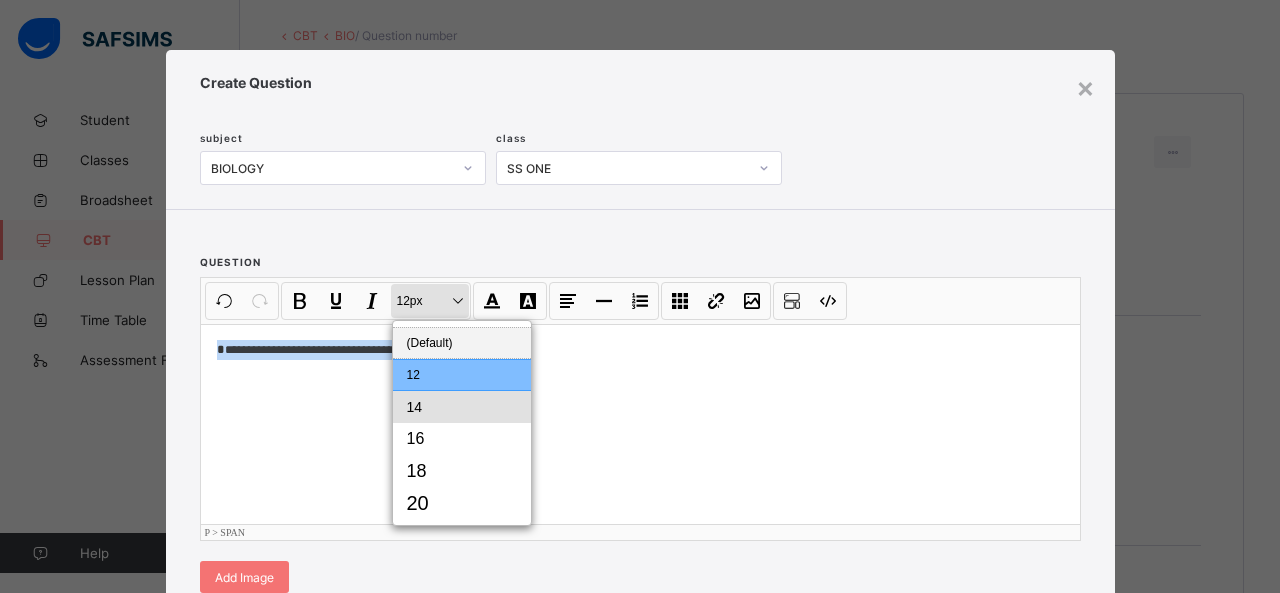 click on "14" at bounding box center (462, 407) 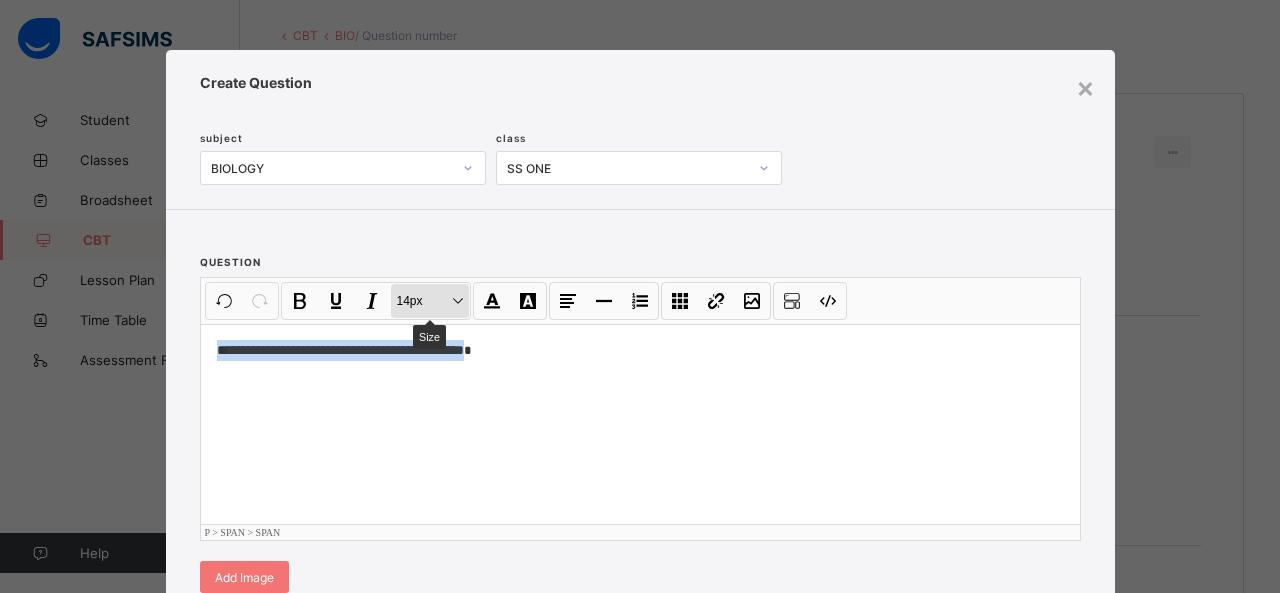 click on "14px Size" at bounding box center [430, 301] 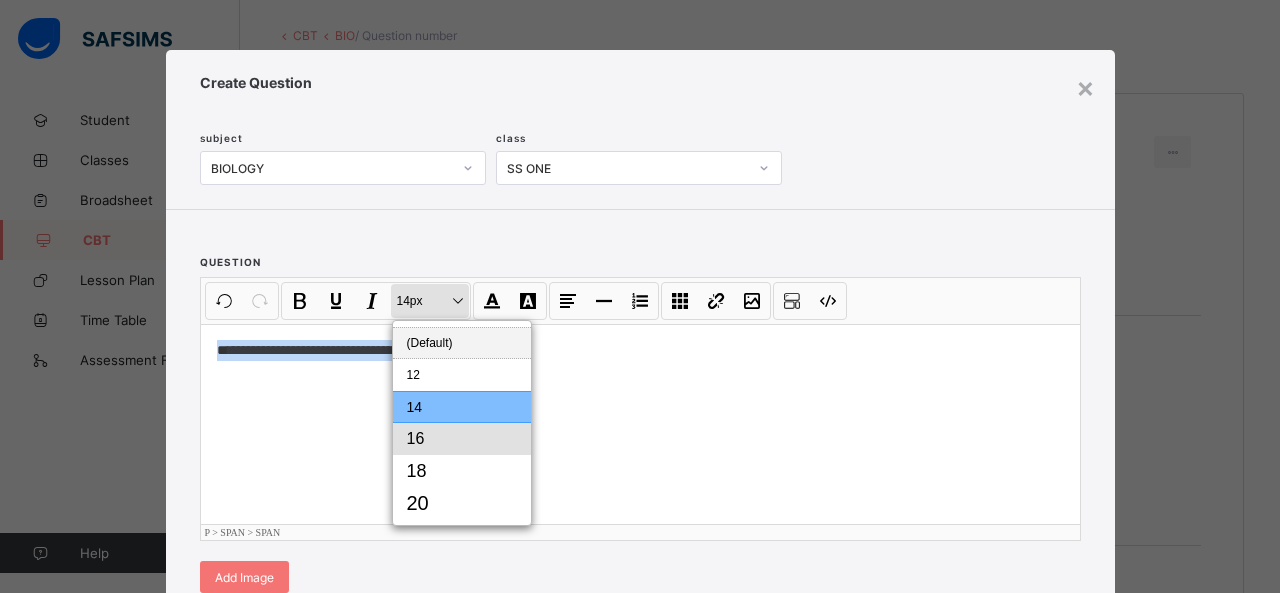 click on "16" at bounding box center [462, 439] 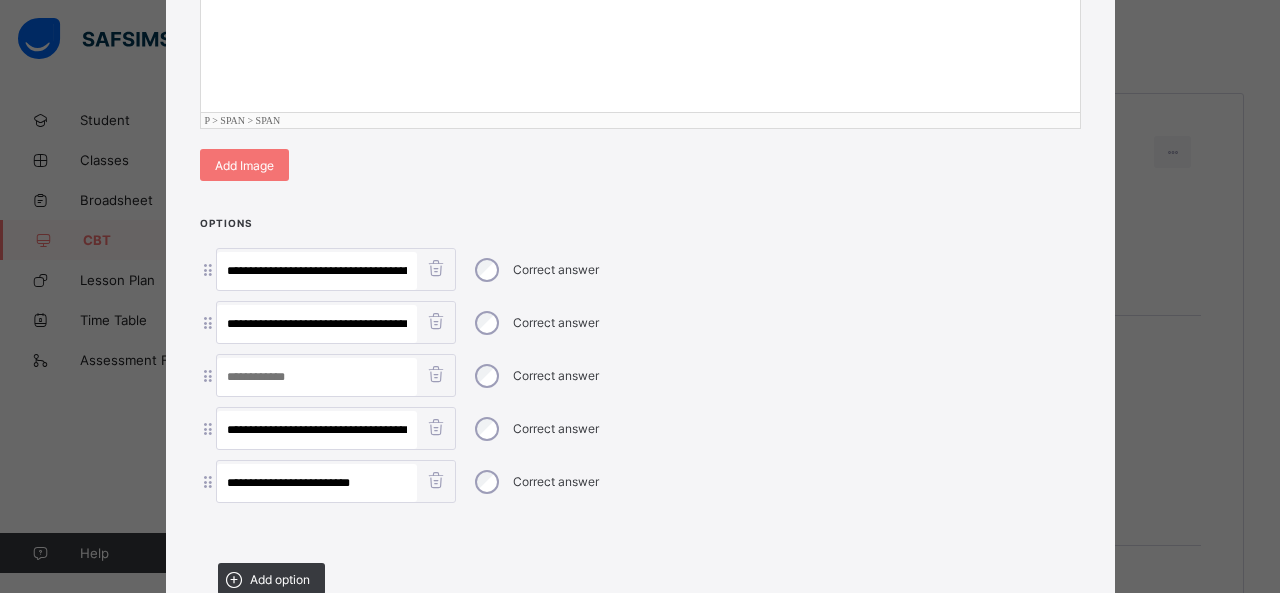 scroll, scrollTop: 413, scrollLeft: 0, axis: vertical 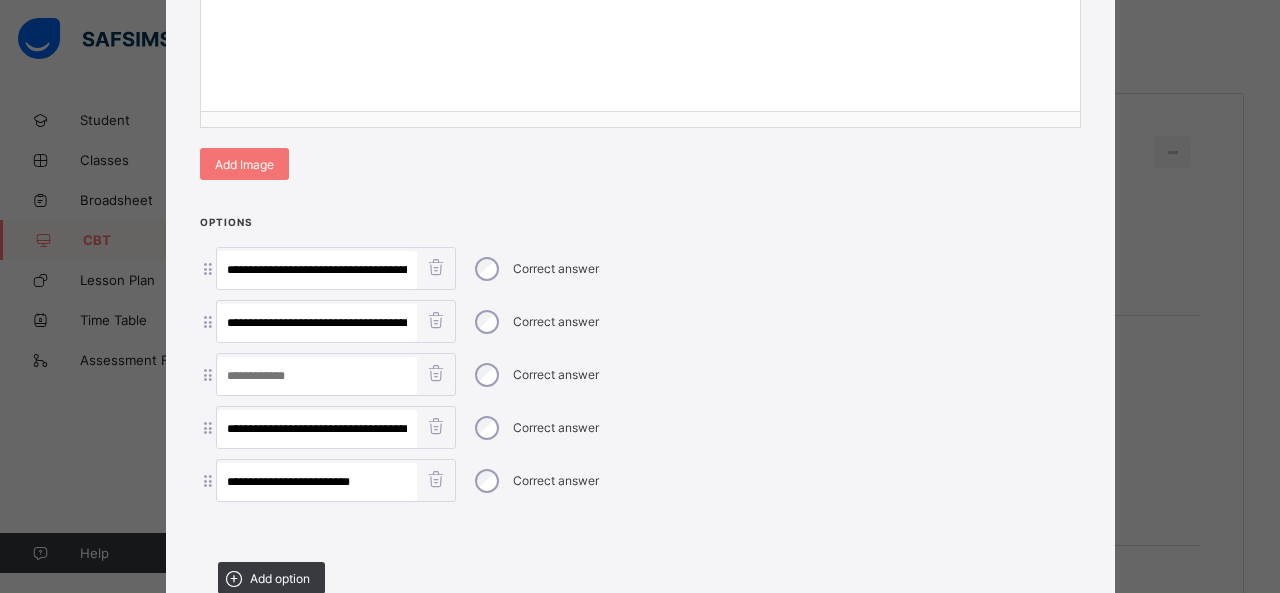 click at bounding box center (436, 373) 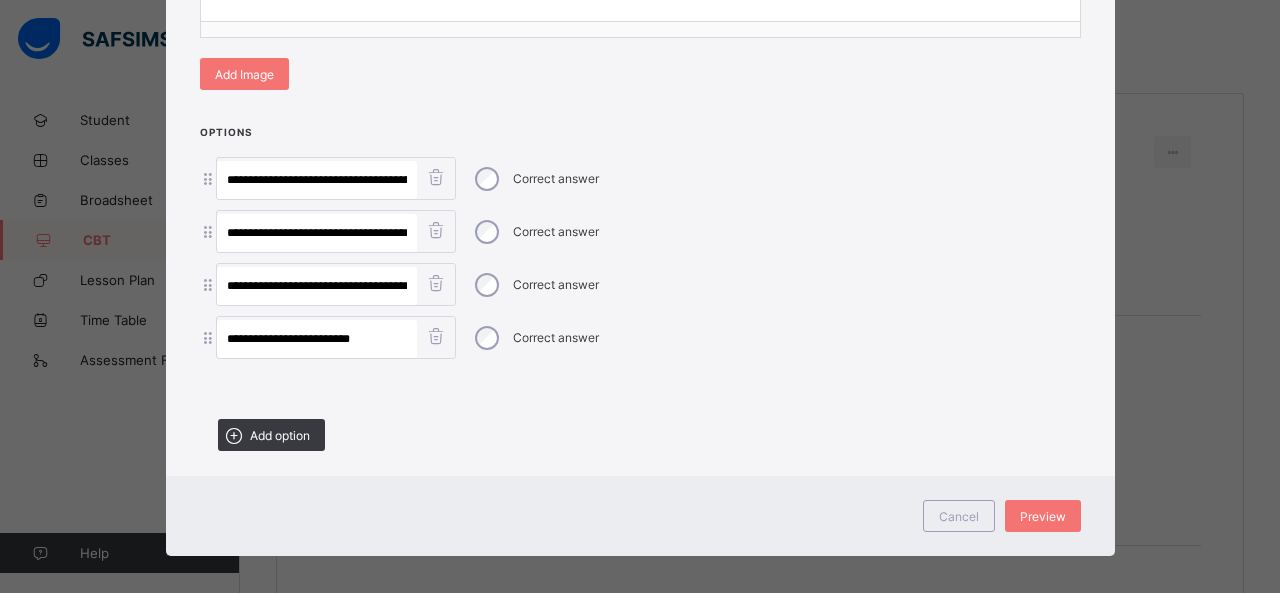 scroll, scrollTop: 507, scrollLeft: 0, axis: vertical 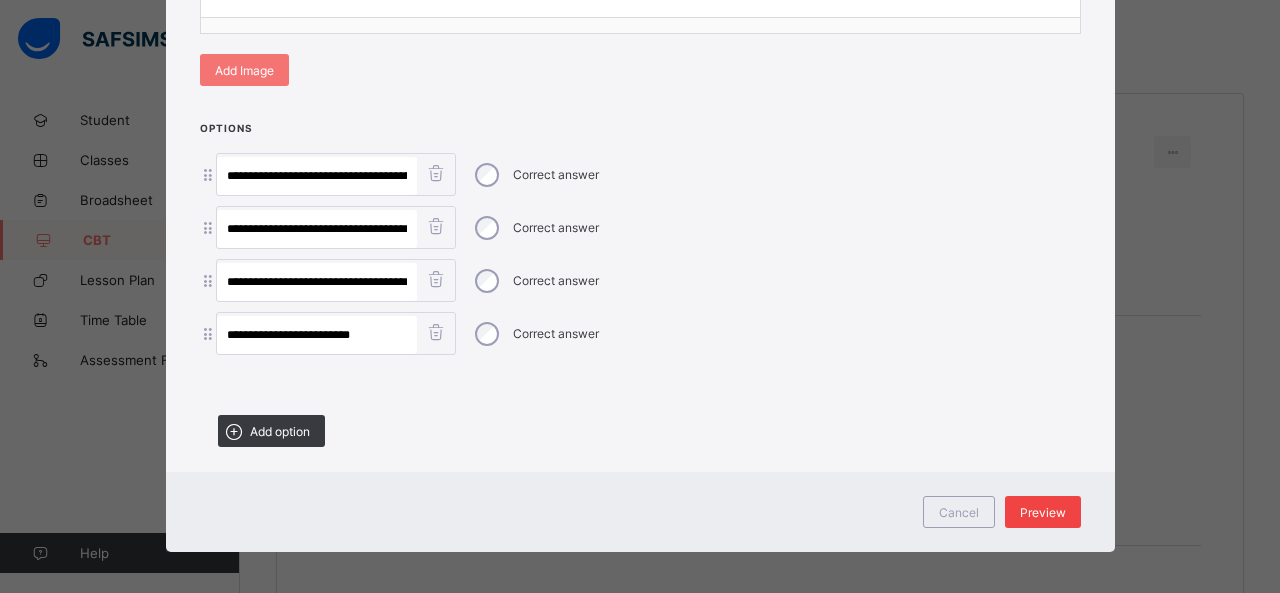 click on "Preview" at bounding box center (1043, 512) 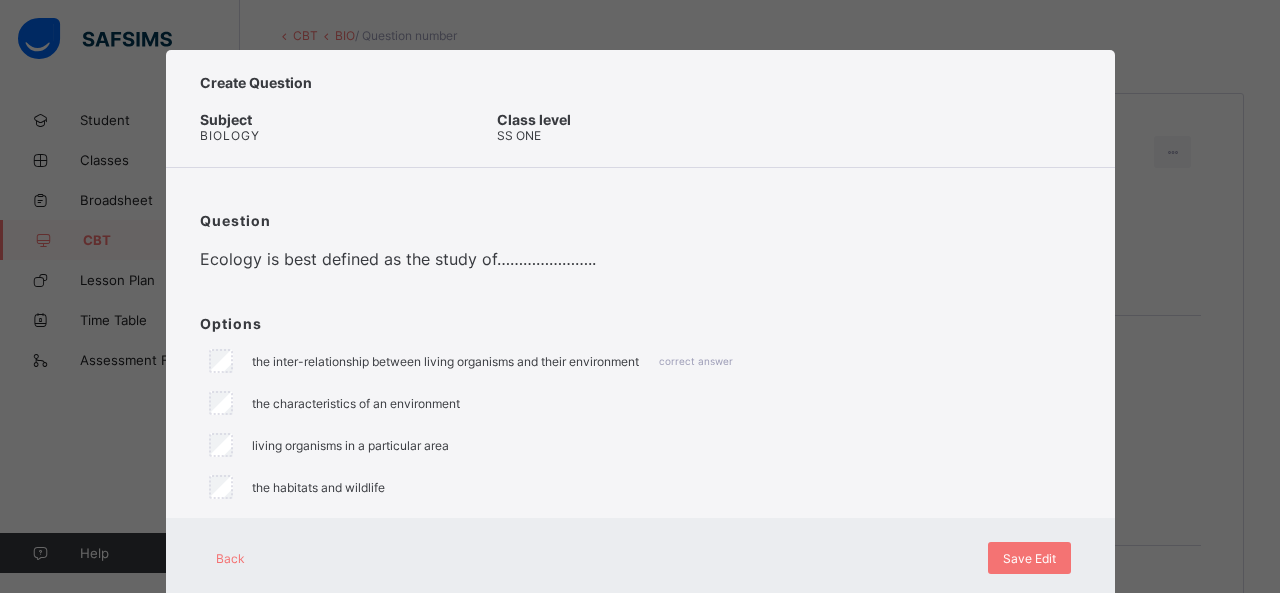 scroll, scrollTop: 51, scrollLeft: 0, axis: vertical 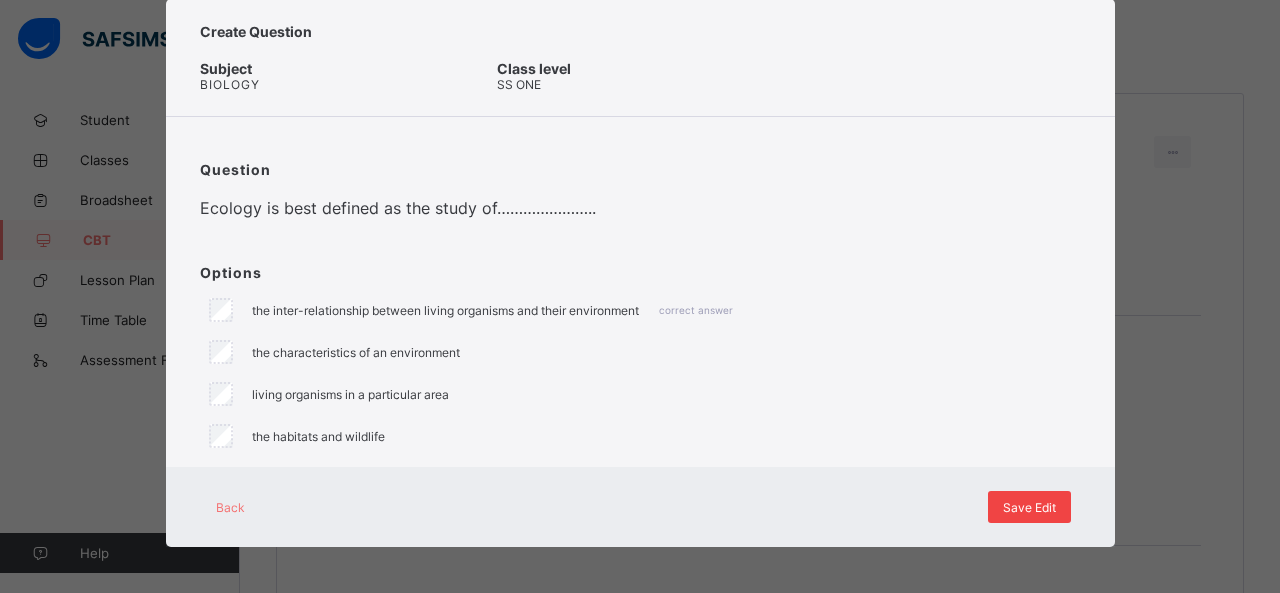 click on "Save Edit" at bounding box center [1029, 507] 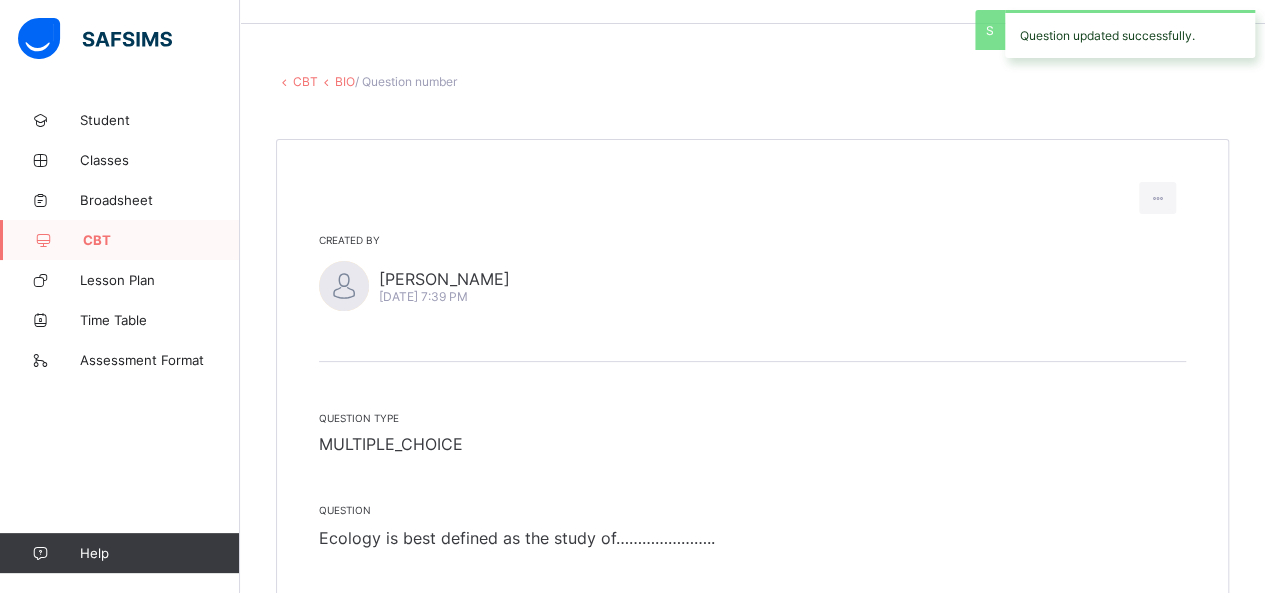 scroll, scrollTop: 0, scrollLeft: 0, axis: both 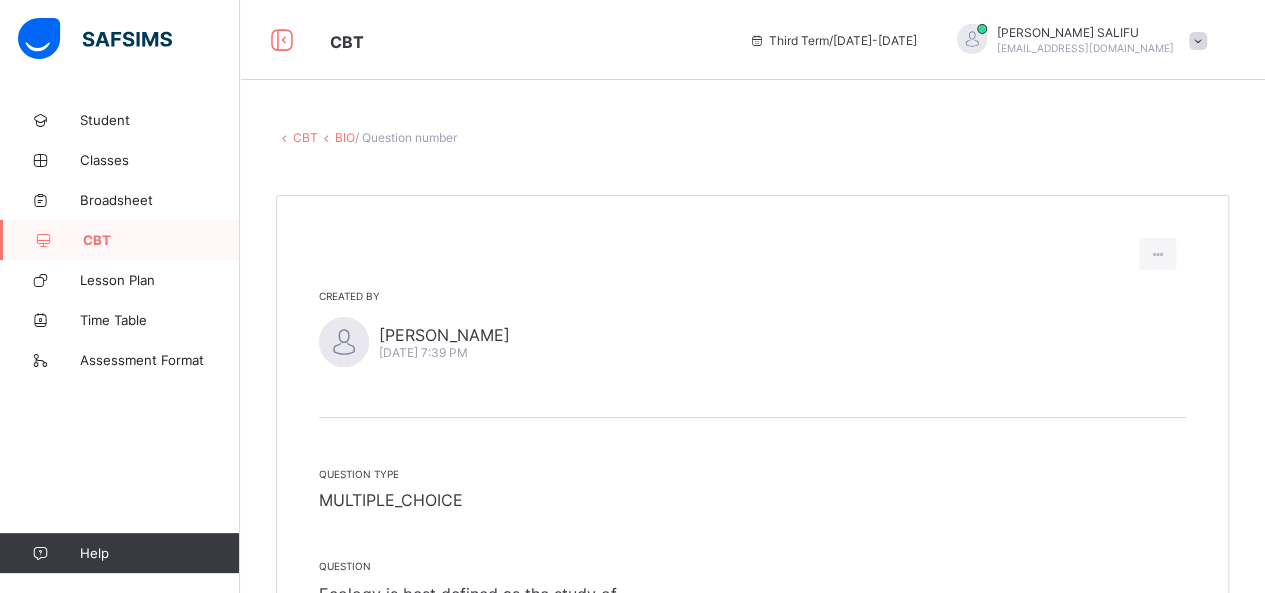 click on "BIO" at bounding box center [345, 137] 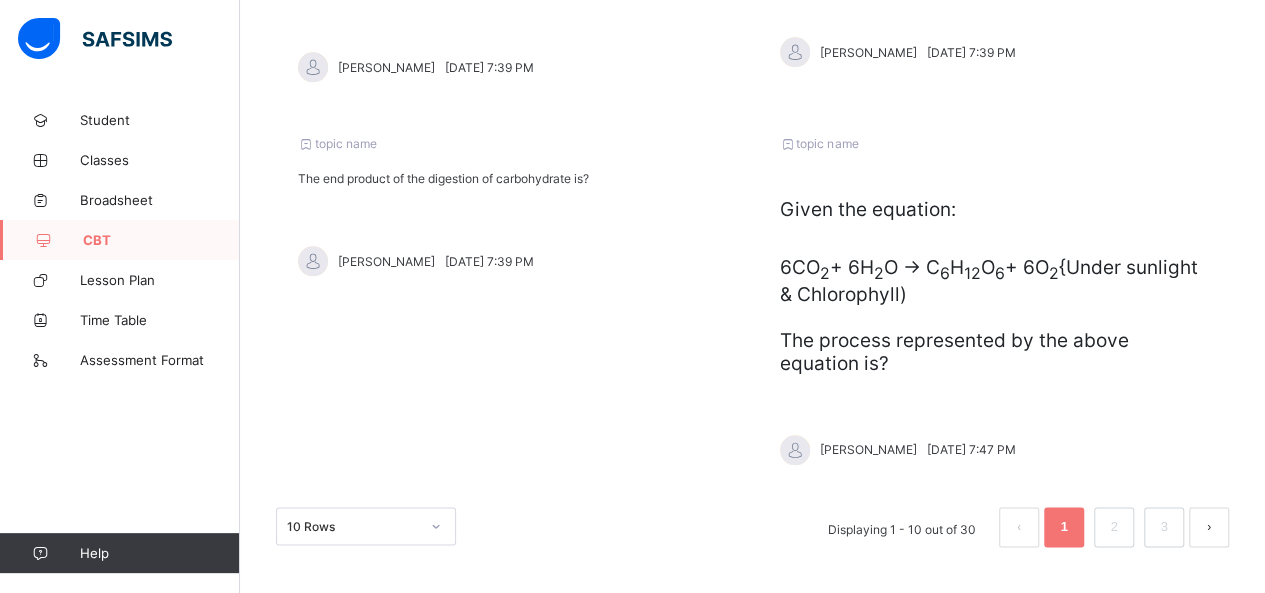 scroll, scrollTop: 951, scrollLeft: 0, axis: vertical 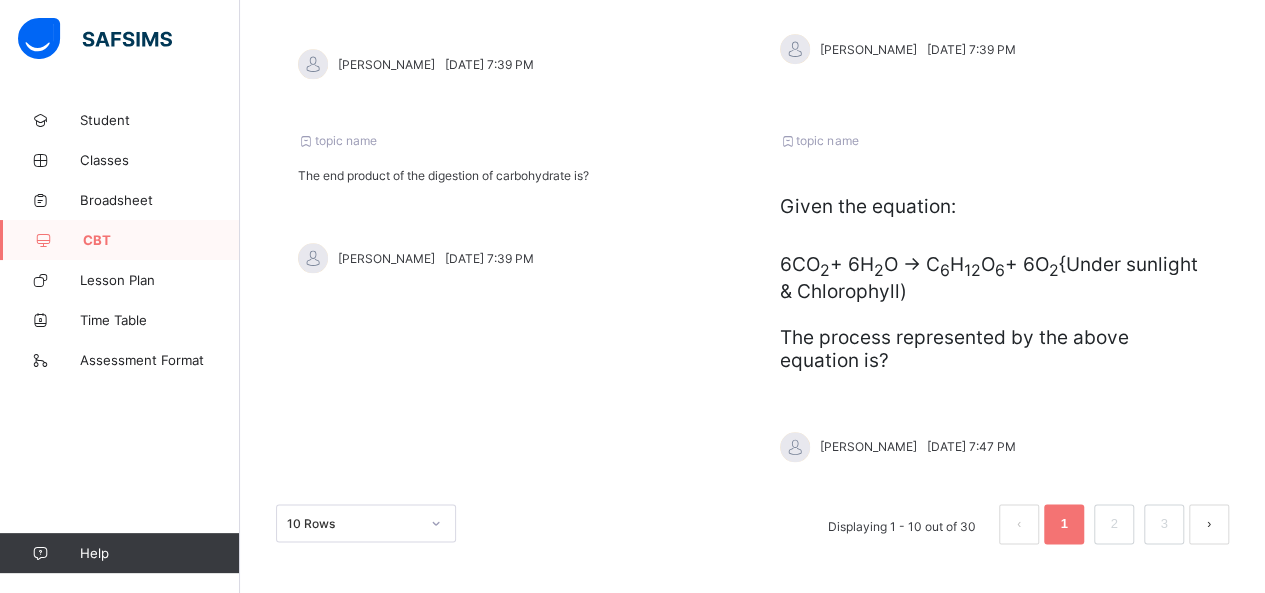 click at bounding box center [1209, 524] 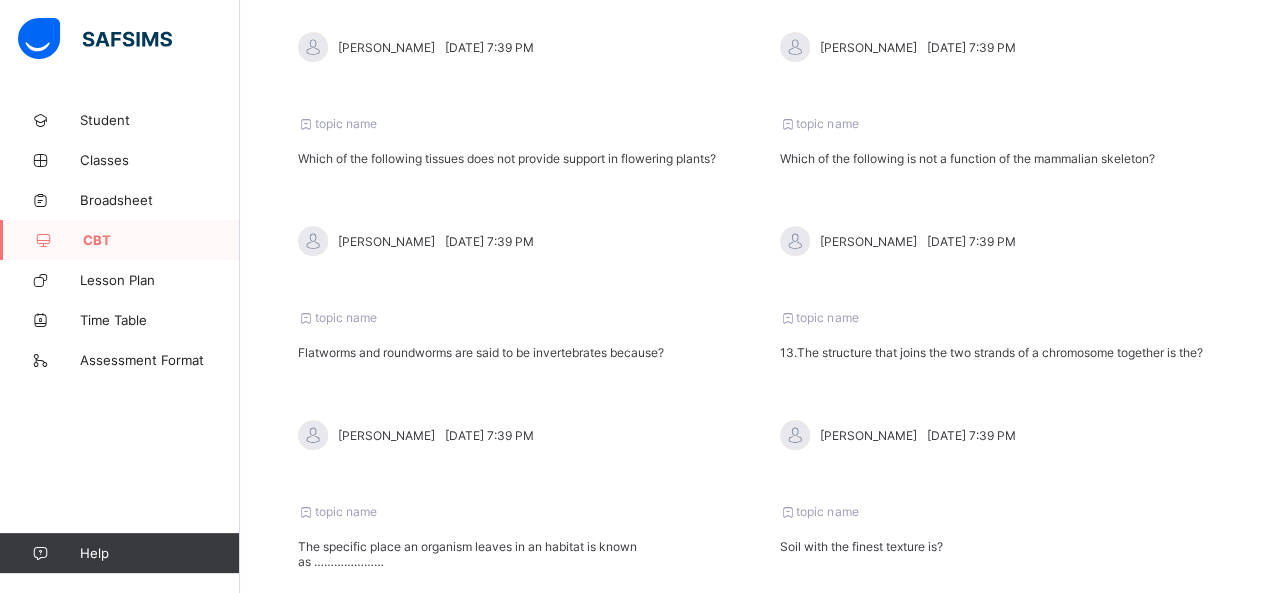 scroll, scrollTop: 728, scrollLeft: 0, axis: vertical 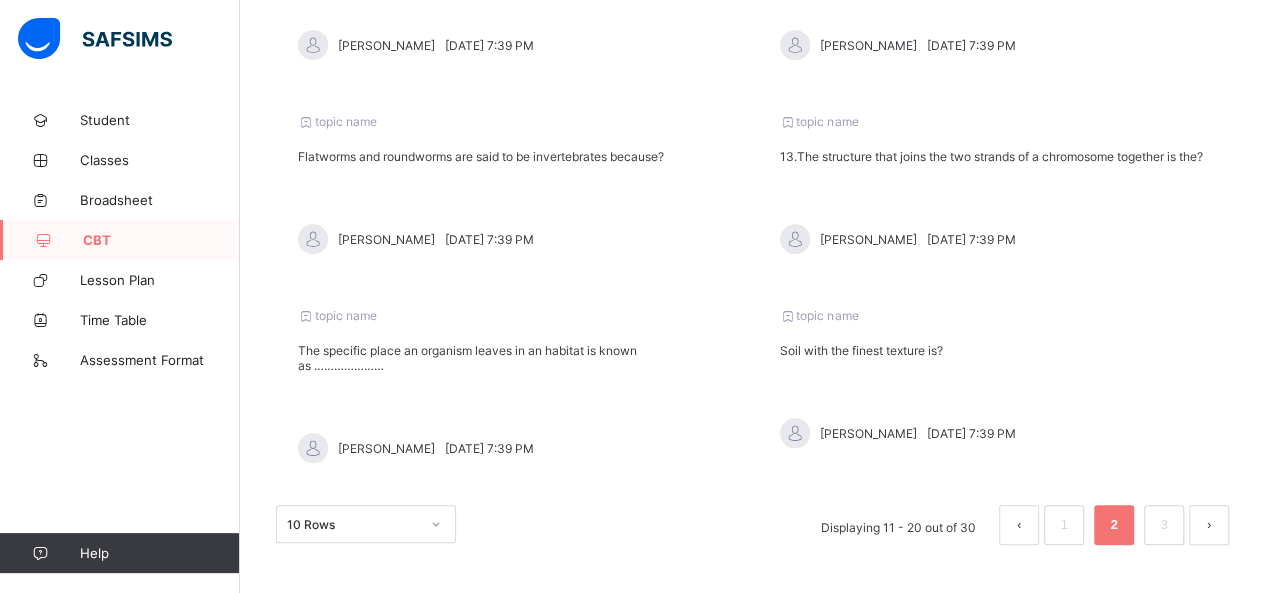 click on "13.The structure that joins the two strands of a chromosome together is the?" at bounding box center (994, 156) 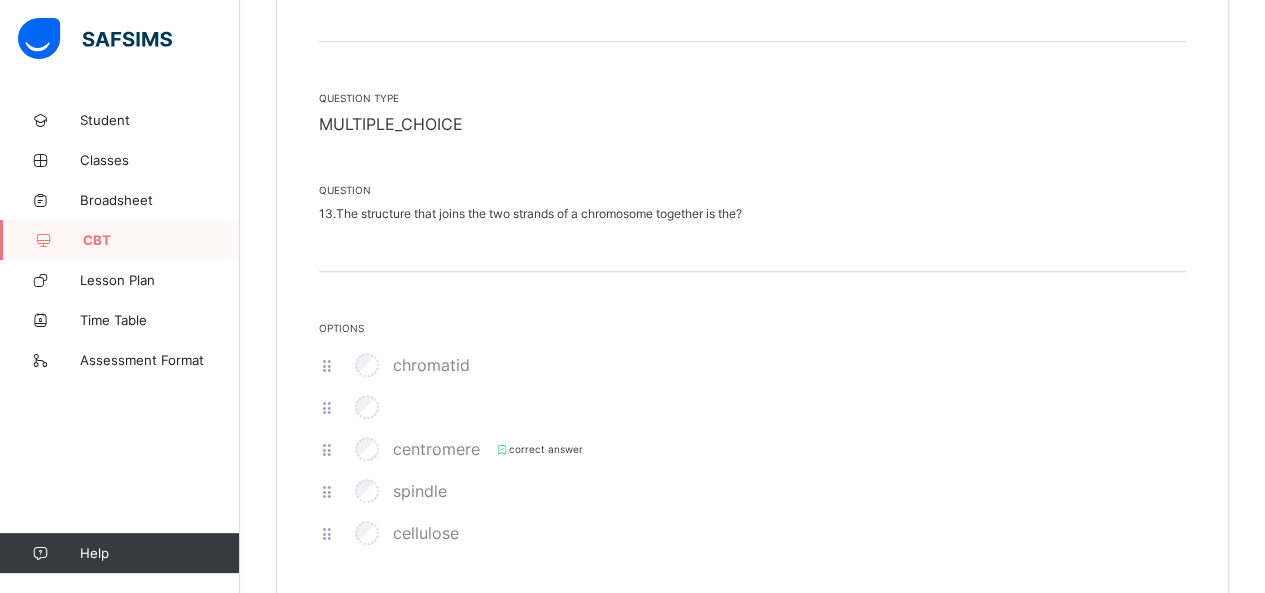 scroll, scrollTop: 366, scrollLeft: 0, axis: vertical 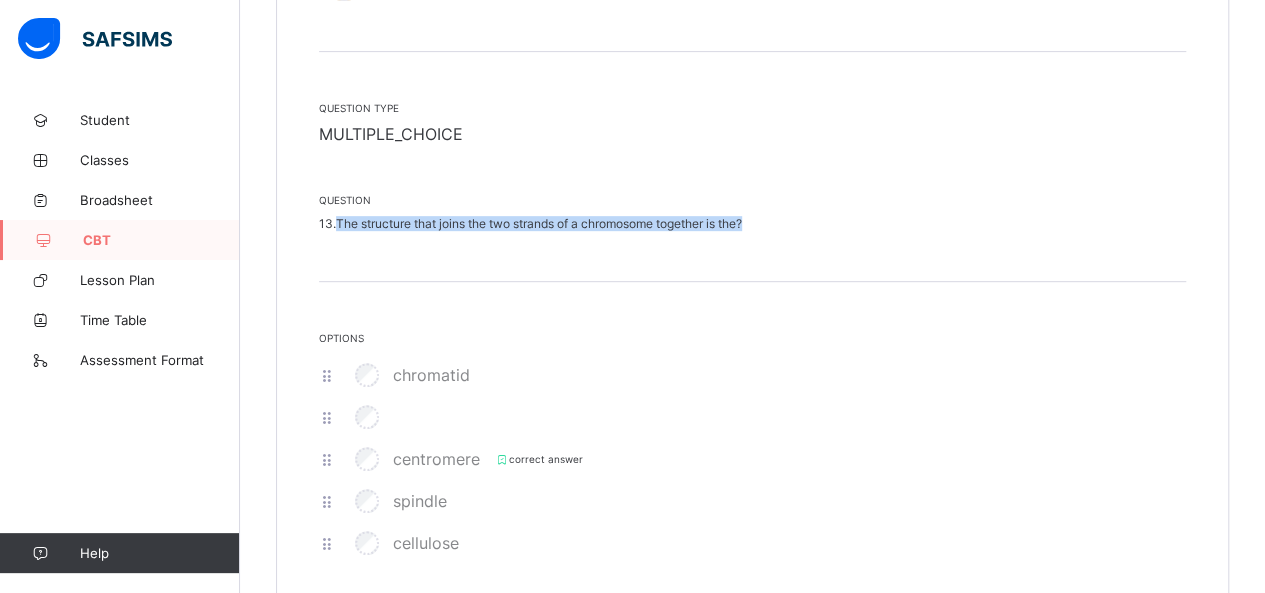 drag, startPoint x: 336, startPoint y: 219, endPoint x: 811, endPoint y: 230, distance: 475.12735 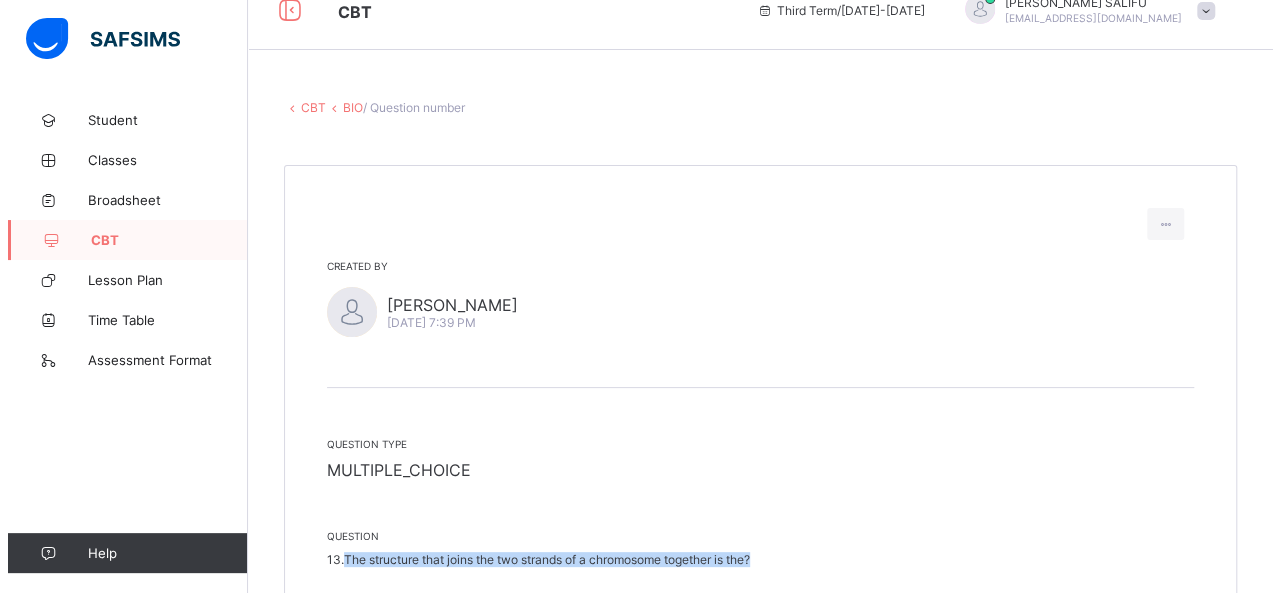 scroll, scrollTop: 0, scrollLeft: 0, axis: both 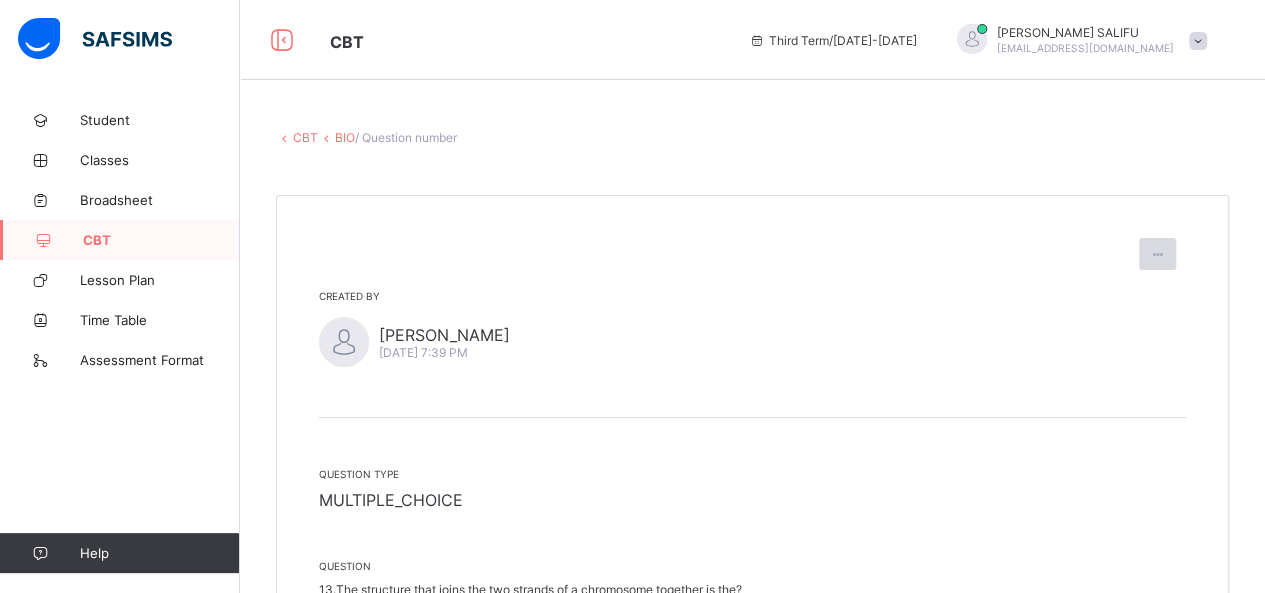 click at bounding box center (1157, 254) 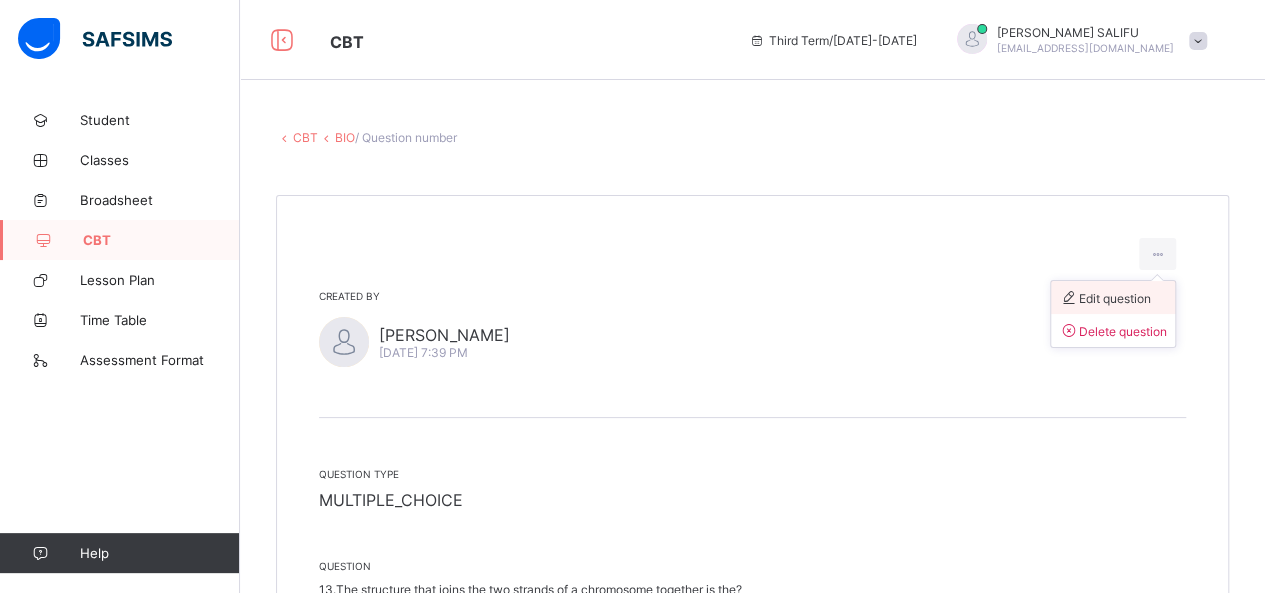 click on "Edit question" at bounding box center [1105, 298] 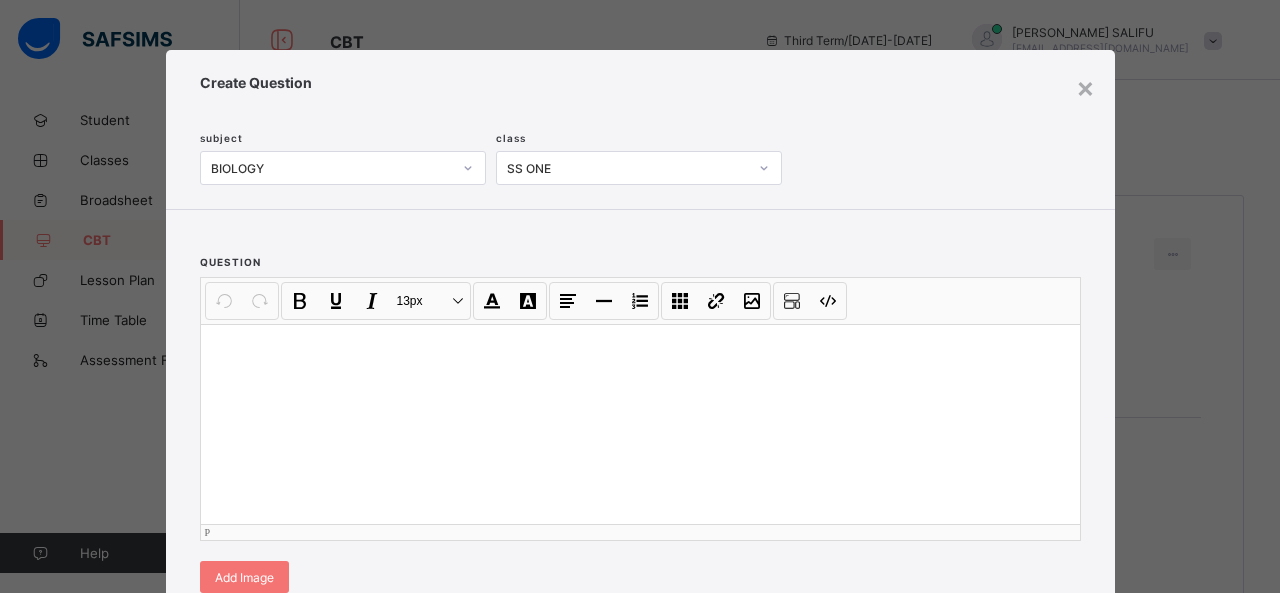 click at bounding box center (640, 424) 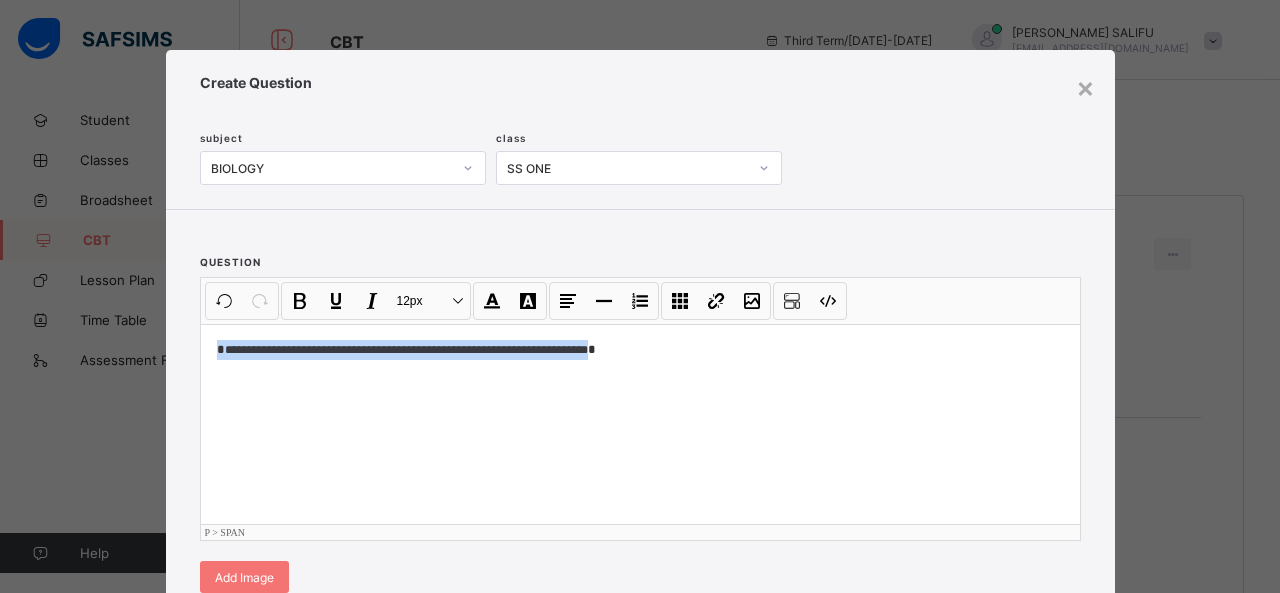 drag, startPoint x: 209, startPoint y: 354, endPoint x: 606, endPoint y: 346, distance: 397.0806 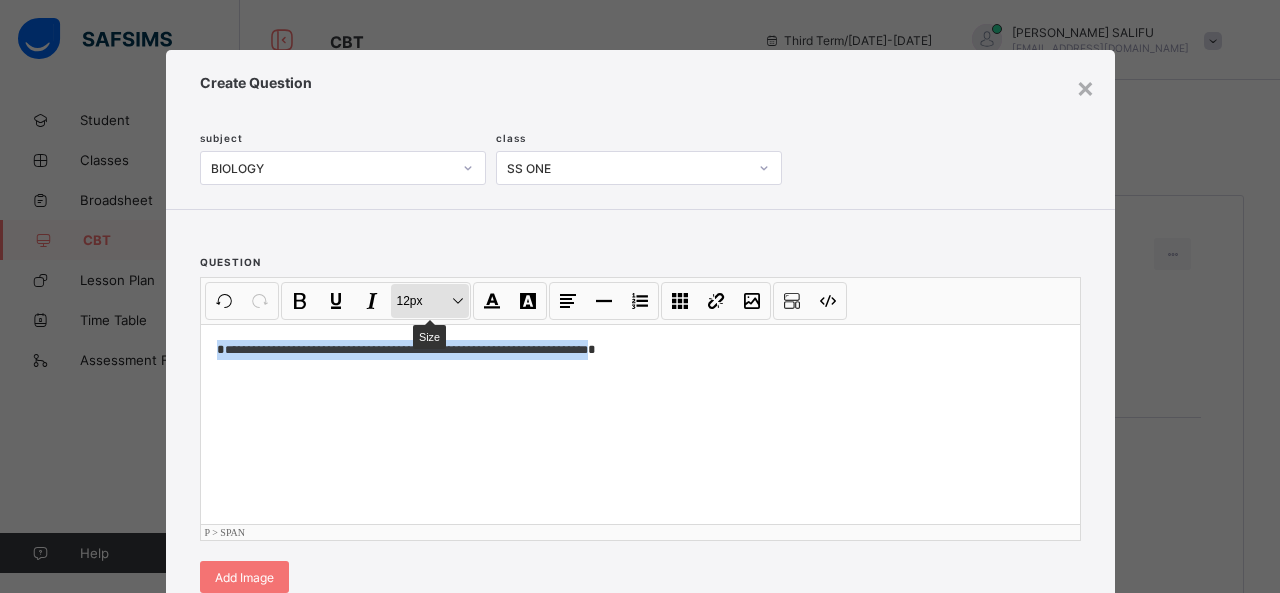 click on "12px Size" at bounding box center (430, 301) 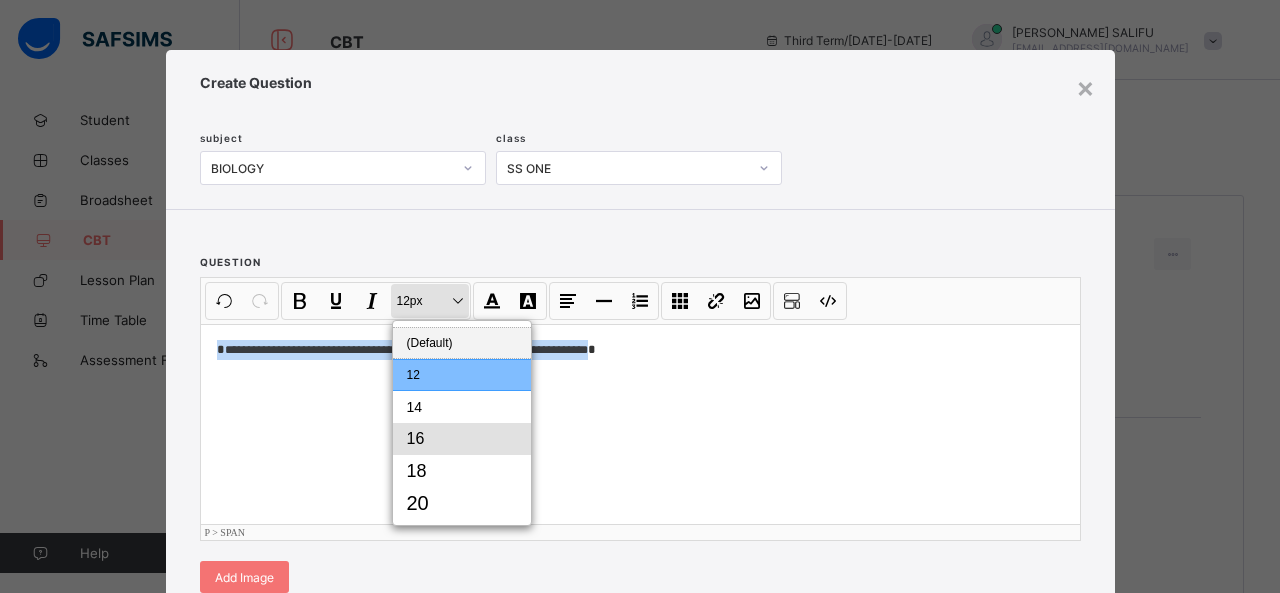 click on "16" at bounding box center [462, 439] 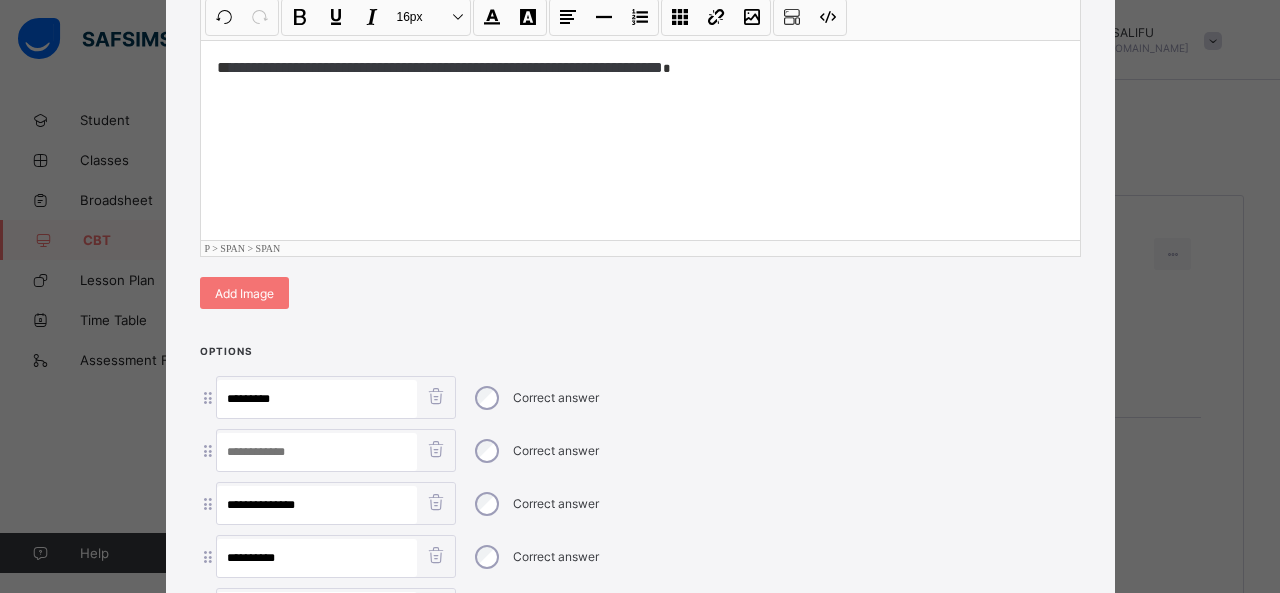 scroll, scrollTop: 427, scrollLeft: 0, axis: vertical 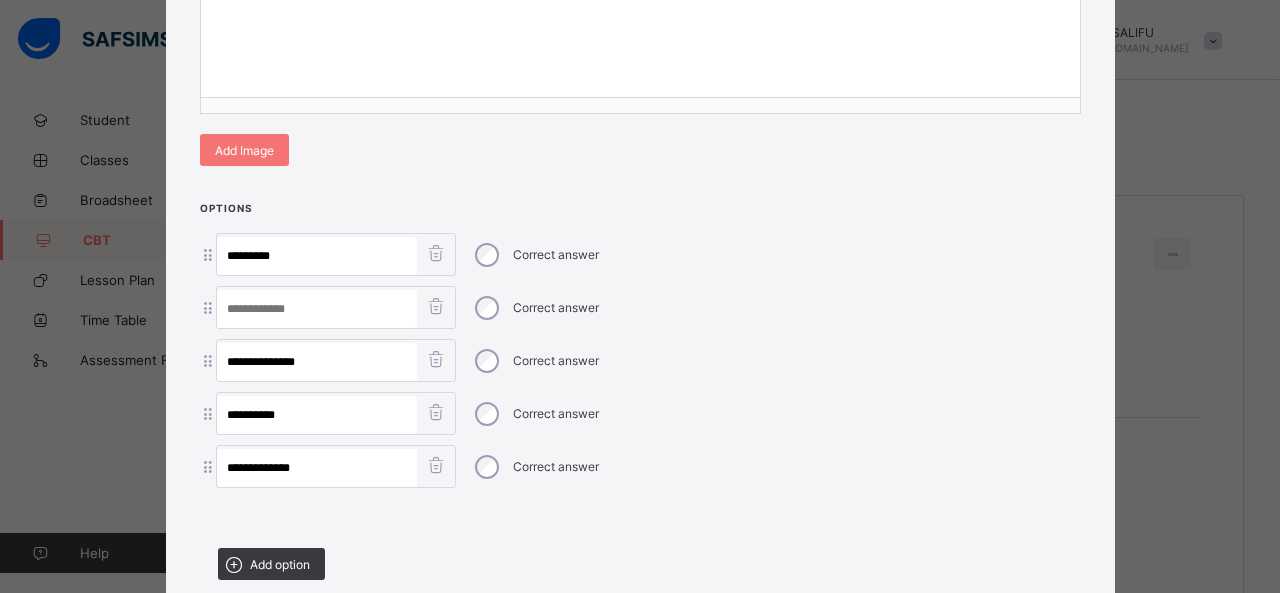 click at bounding box center [436, 306] 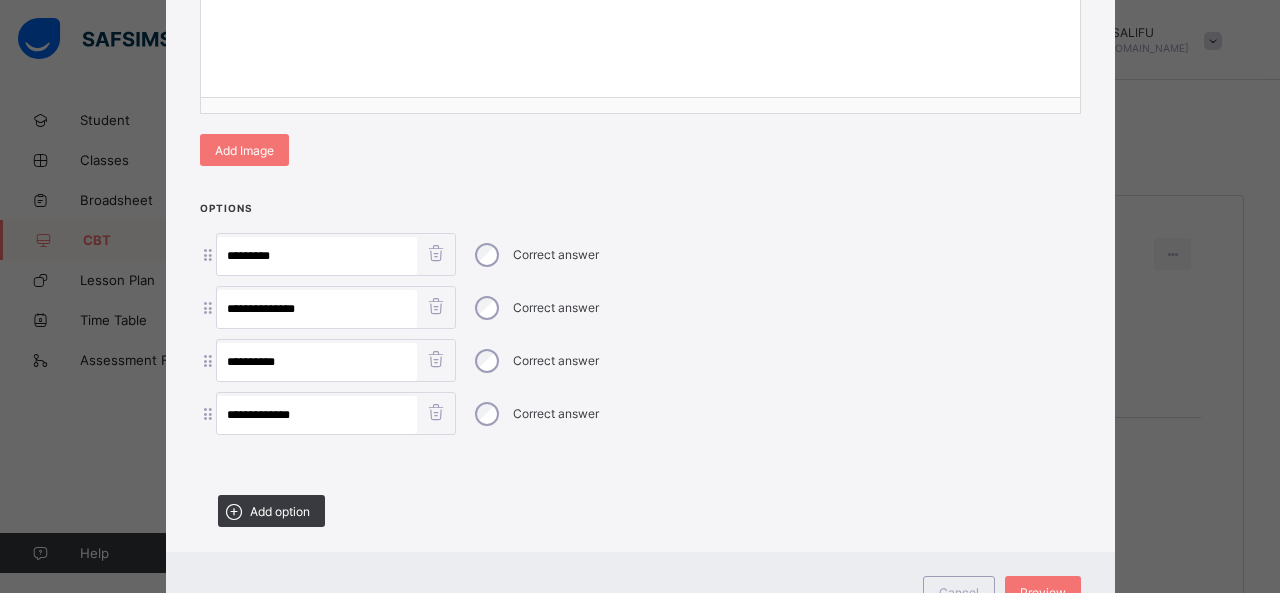 scroll, scrollTop: 507, scrollLeft: 0, axis: vertical 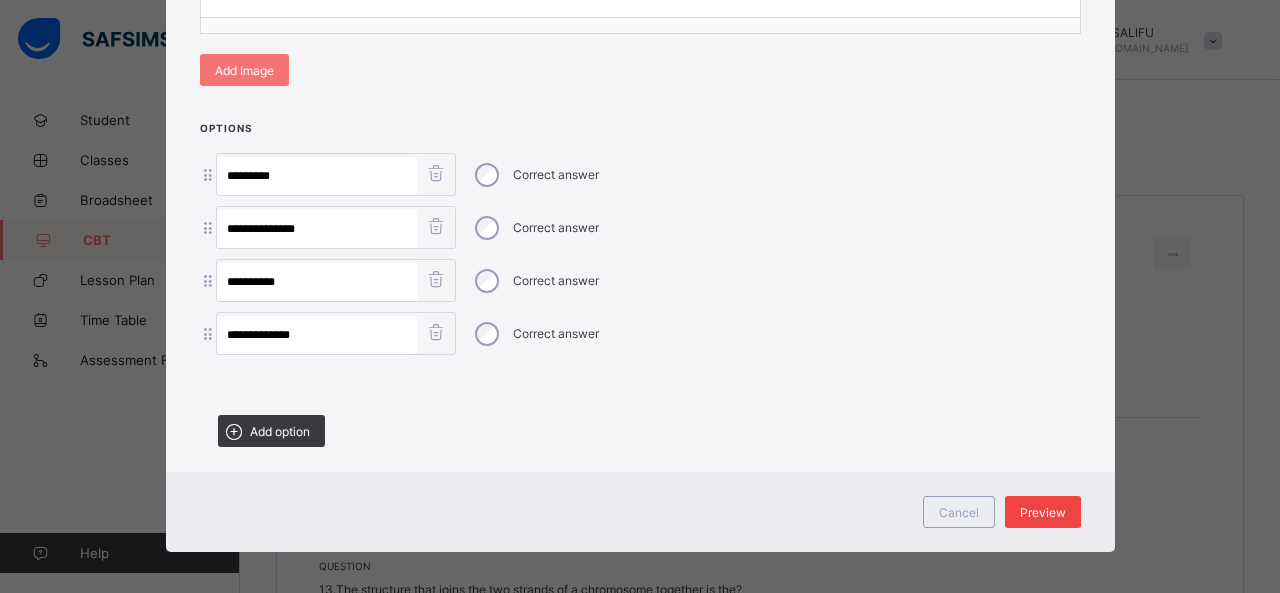 click on "Preview" at bounding box center [1043, 512] 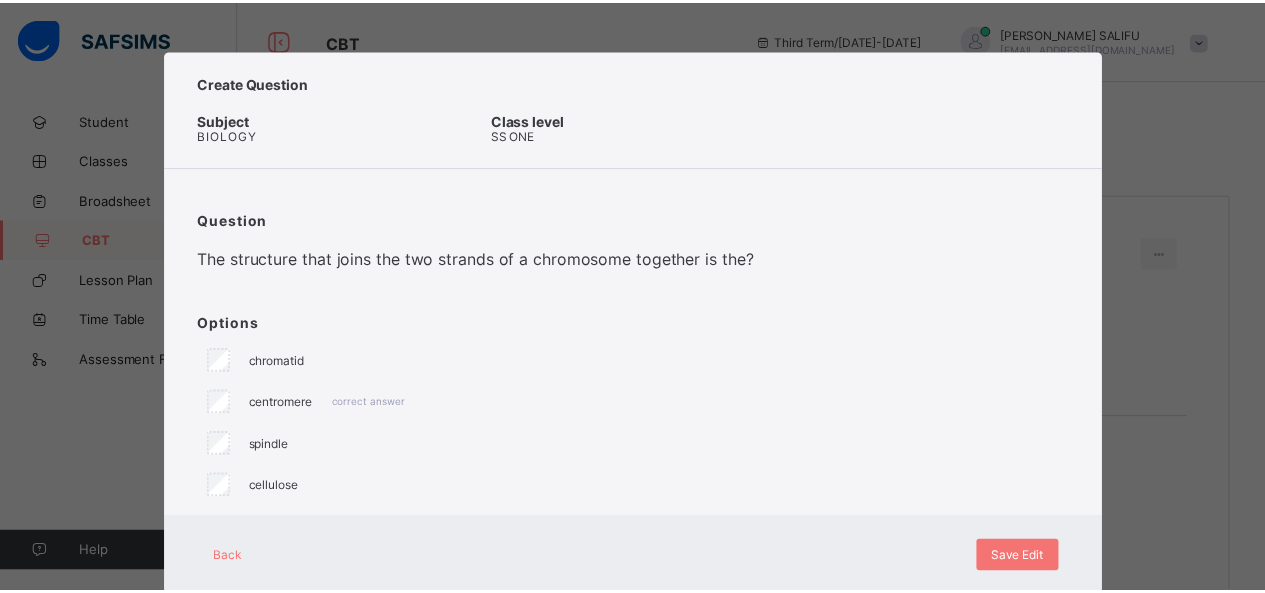 scroll, scrollTop: 51, scrollLeft: 0, axis: vertical 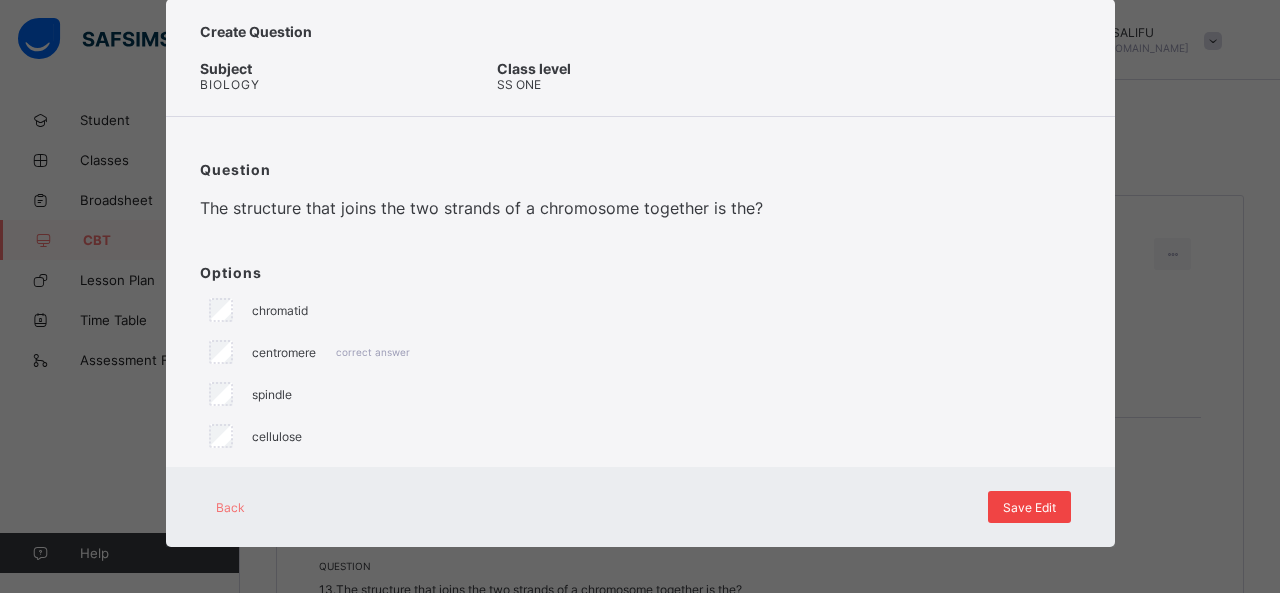 click on "Save Edit" at bounding box center (1029, 507) 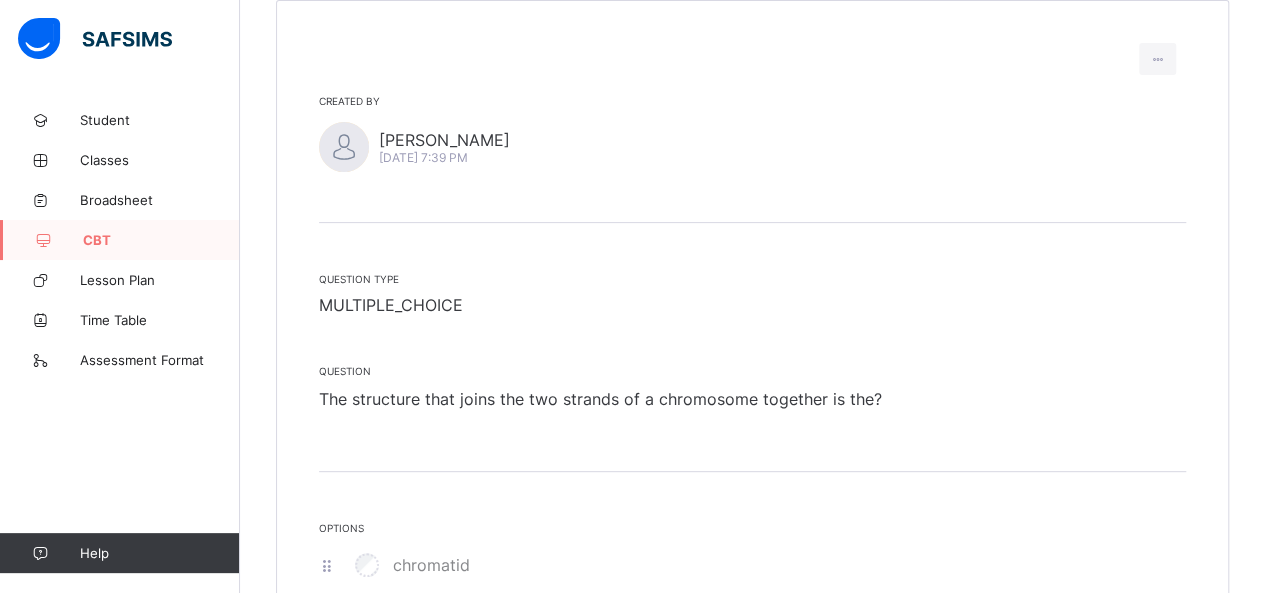 scroll, scrollTop: 0, scrollLeft: 0, axis: both 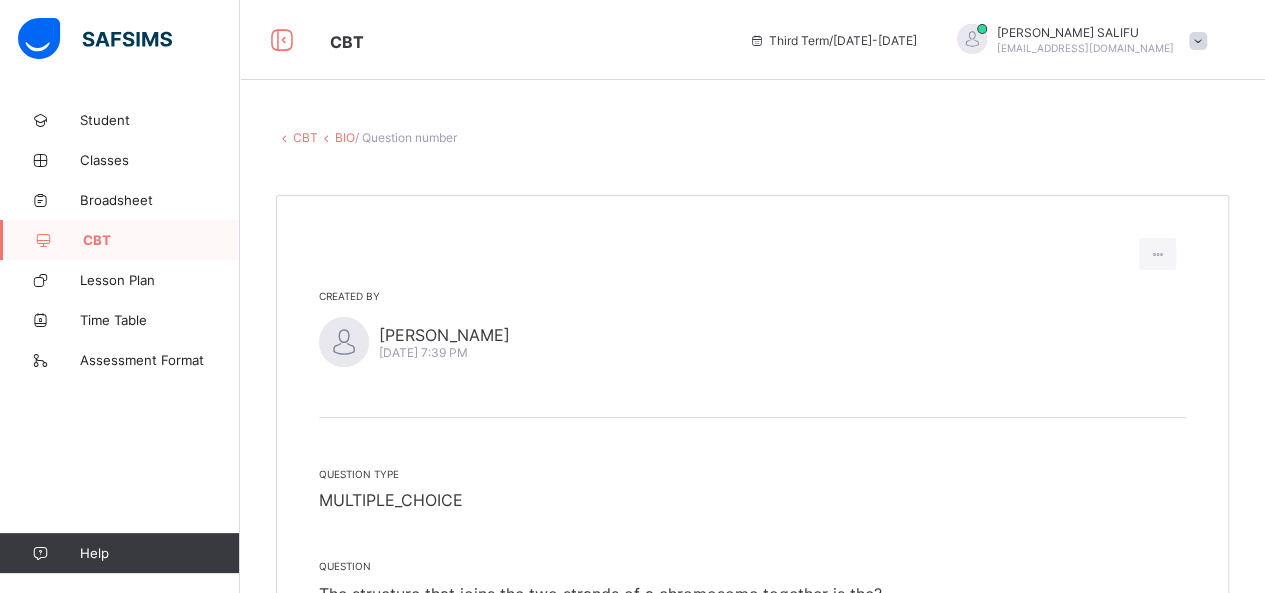 click on "CBT BIO  / Question number Created by [PERSON_NAME][DATE] 7:39 PM Question type   MULTIPLE_CHOICE   Question ​ The structure that joins the two strands of a chromosome together is the? ​ Options chromatid centromere     correct answer spindle     cellulose    × Create Question subject BIOLOGY class SS ONE question Undo CTRL+ Z Redo CTRL+ Y  / CTRL+SHIFT+ Z Bold CTRL+ B Underline CTRL+ U Italic CTRL+ I Size Size Font Color Highlight Color Align Horizontal line List Table Link Image Show blocks Code view Align left Align center Align right Align justify (Default) 12 14 16 18 20 Insert Link URL to link Text to display  Open in new window  Download link Submit Insert image Image Link Select from files Image URL Alternative text Width   Height **** x ****  Constrain proportions  Insert description URL to link Text to display  Open in new window  Download link Basic Left Center Right Submit Insert Video Media embed URL, YouTube/Vimeo Width   Height (Ratio) x * **** *** **** Basic" at bounding box center [752, 570] 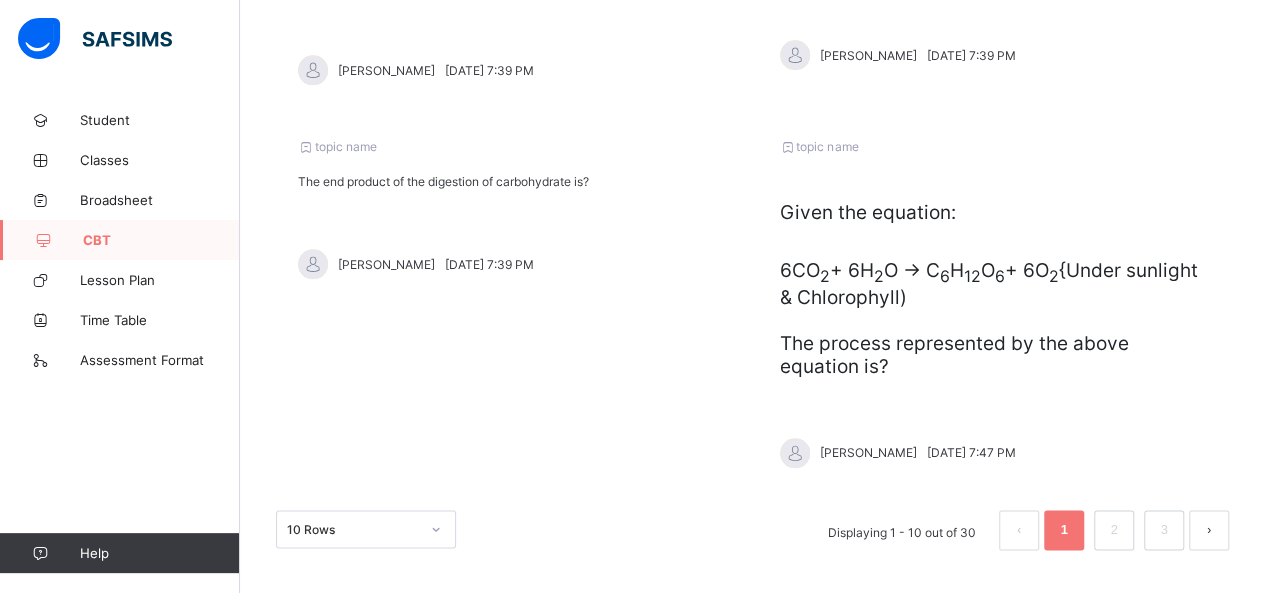 scroll, scrollTop: 951, scrollLeft: 0, axis: vertical 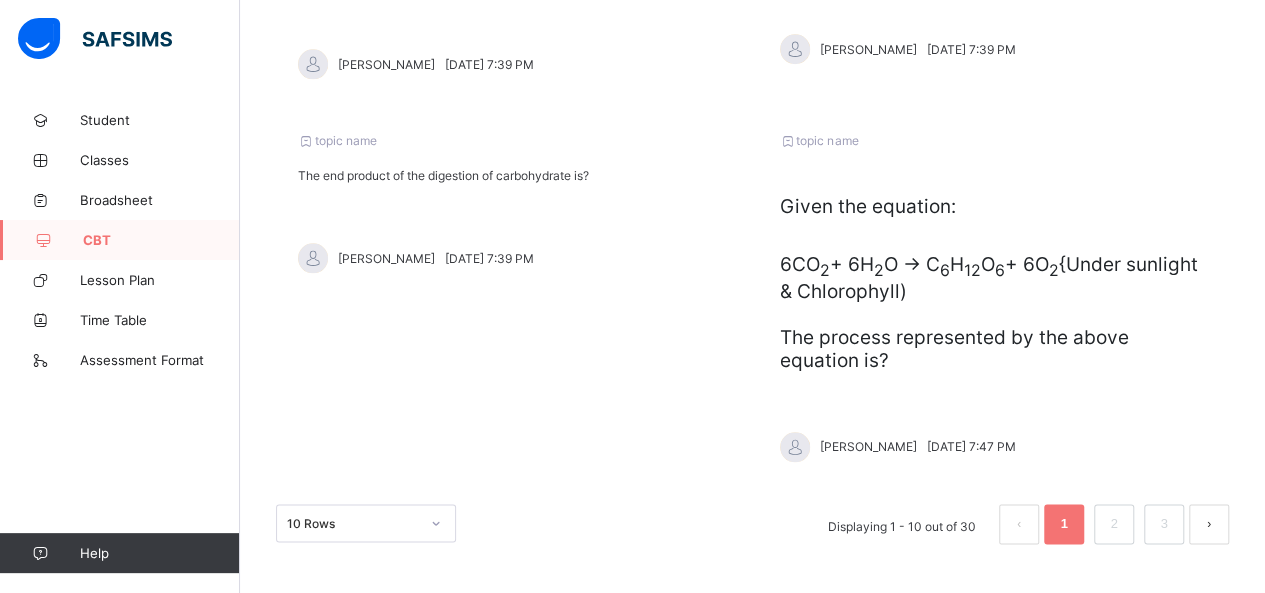 click at bounding box center [1209, 524] 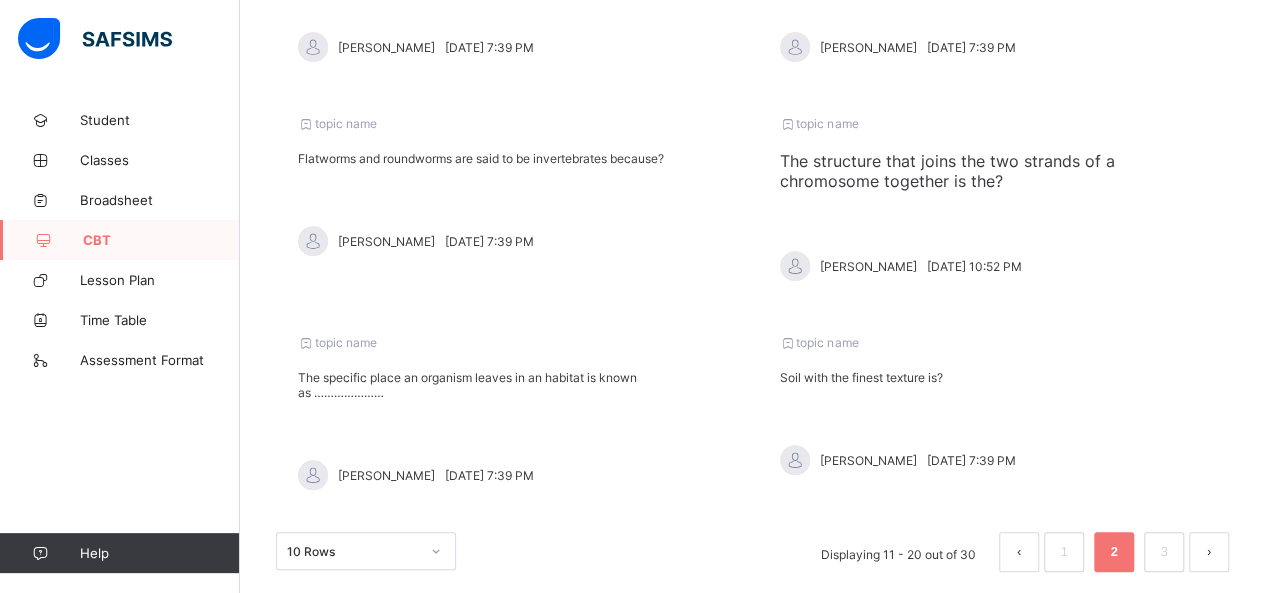scroll, scrollTop: 738, scrollLeft: 0, axis: vertical 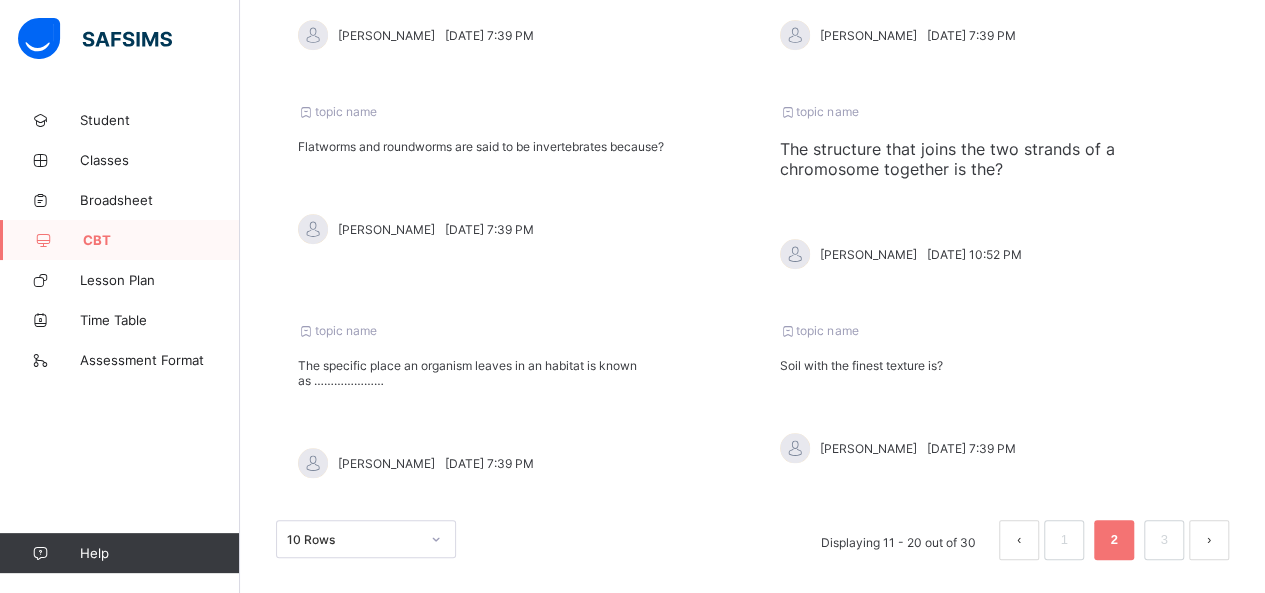 click at bounding box center [1209, 540] 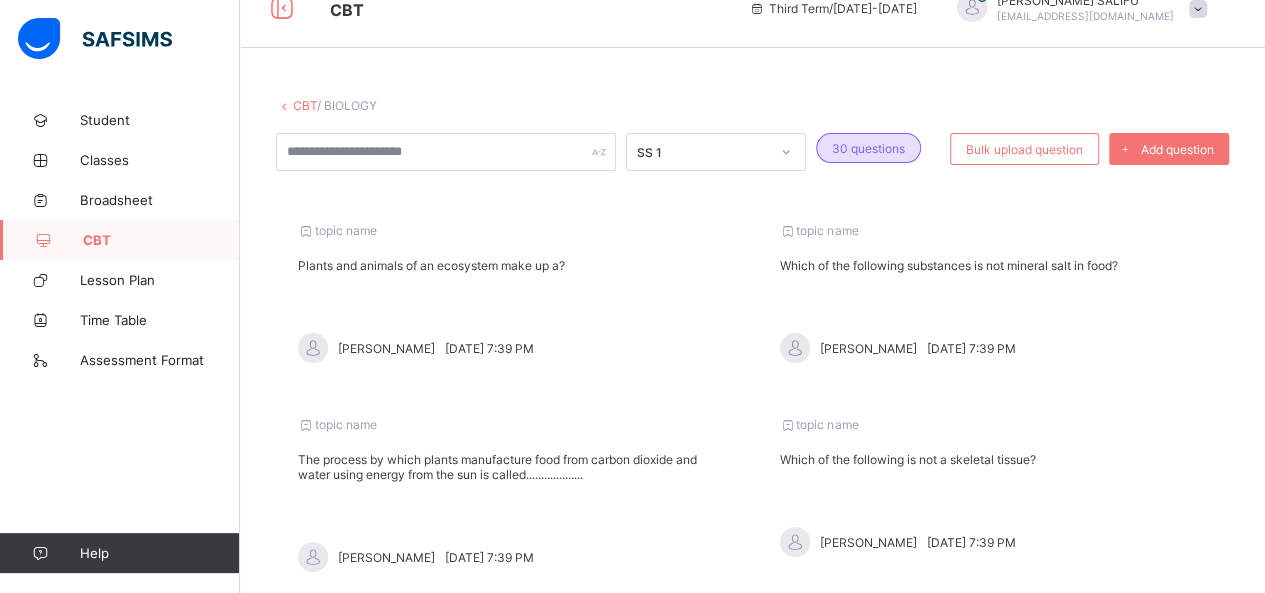 scroll, scrollTop: 0, scrollLeft: 0, axis: both 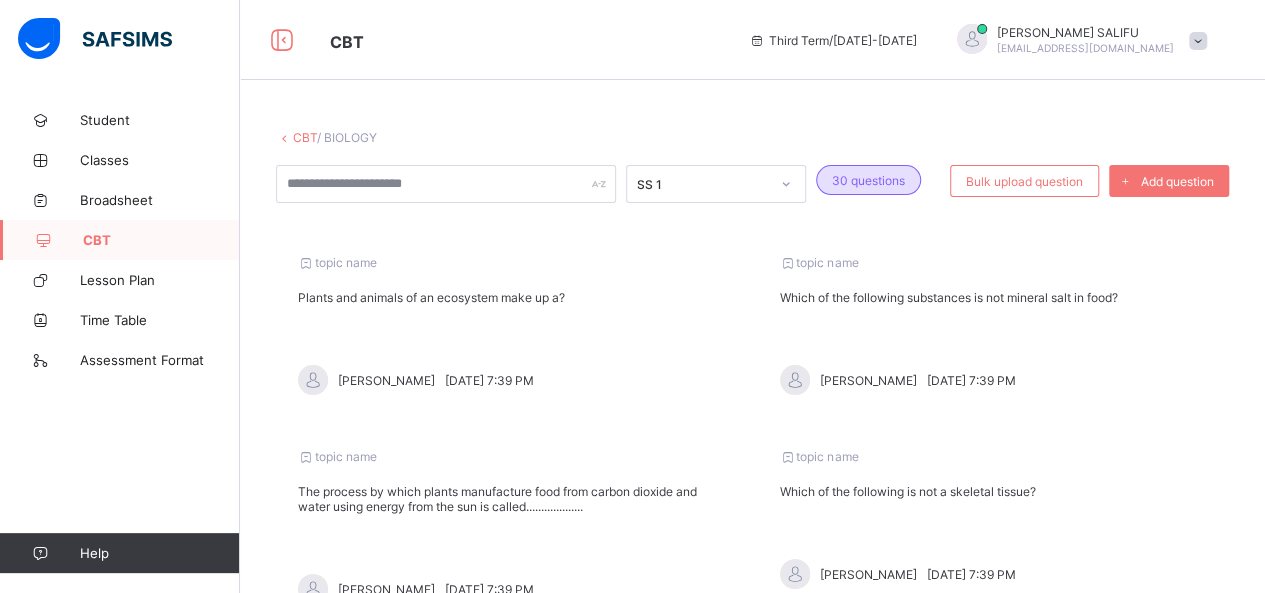 click on "CBT" at bounding box center [305, 137] 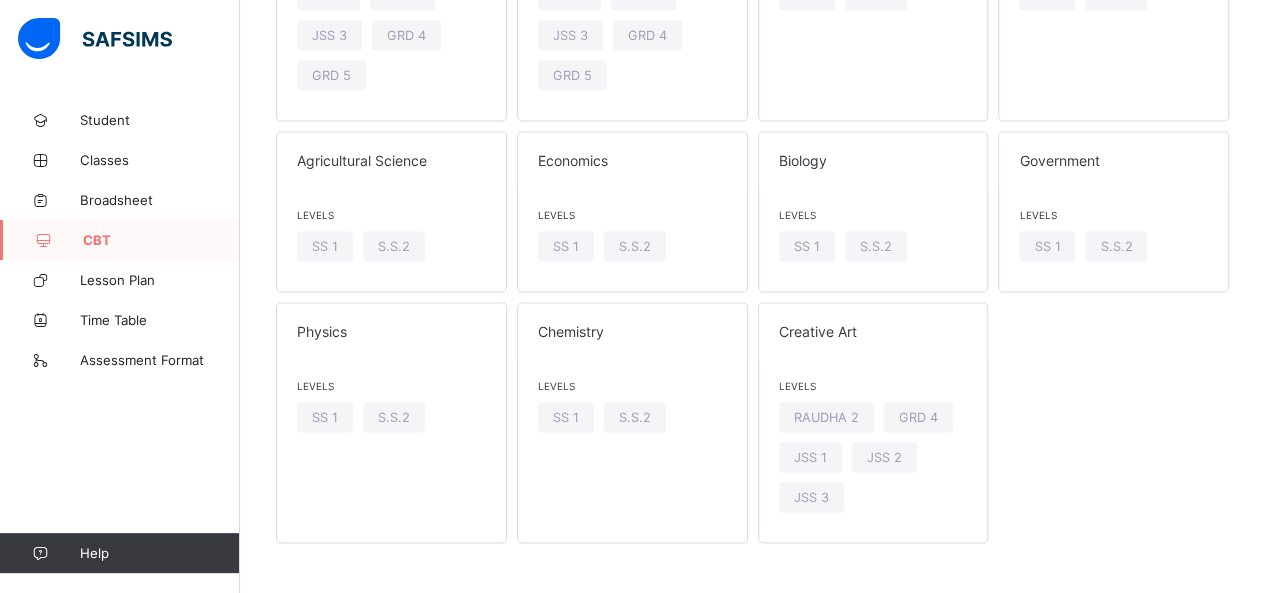 scroll, scrollTop: 1331, scrollLeft: 0, axis: vertical 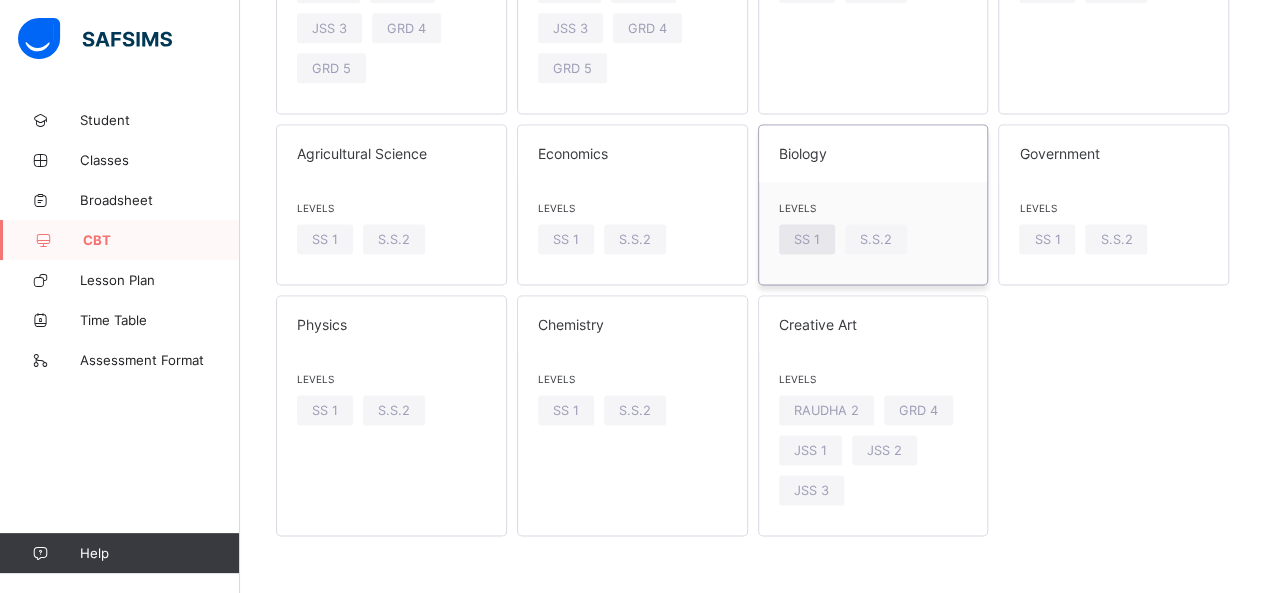 click on "SS 1" at bounding box center [807, 239] 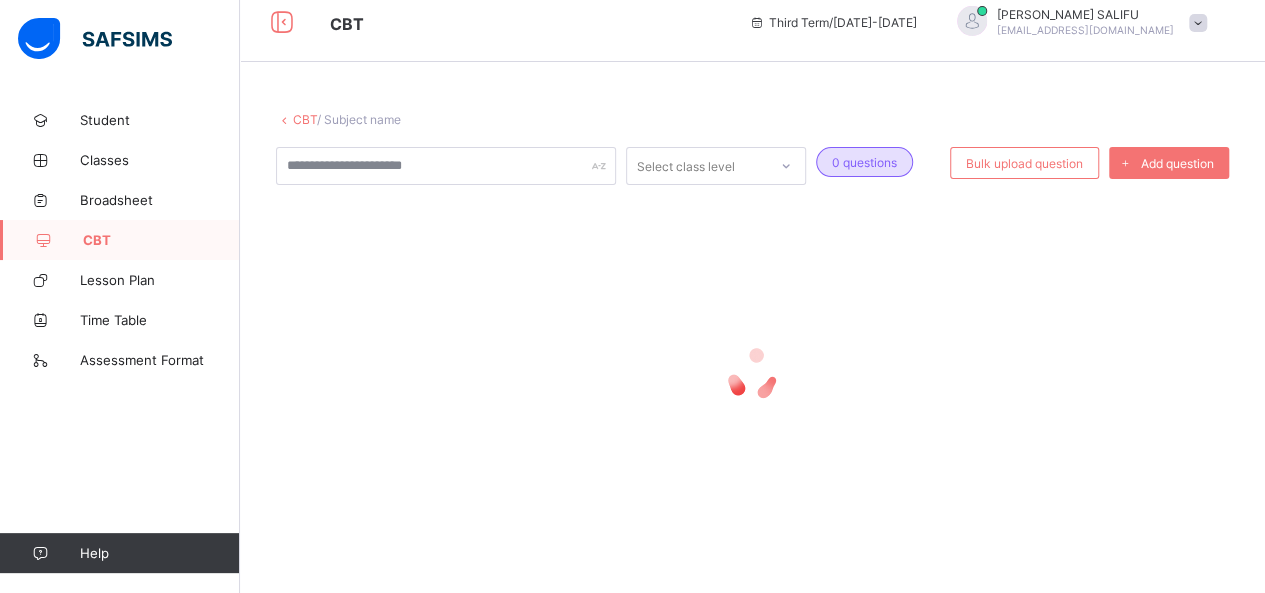 scroll, scrollTop: 0, scrollLeft: 0, axis: both 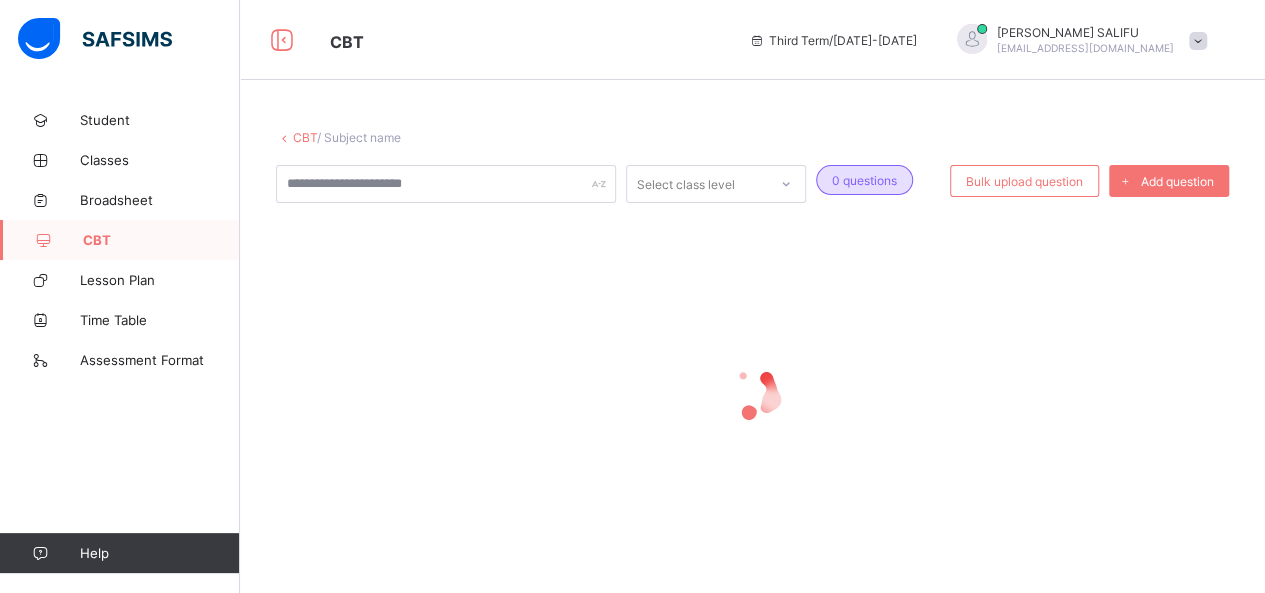click on "CBT" at bounding box center (305, 137) 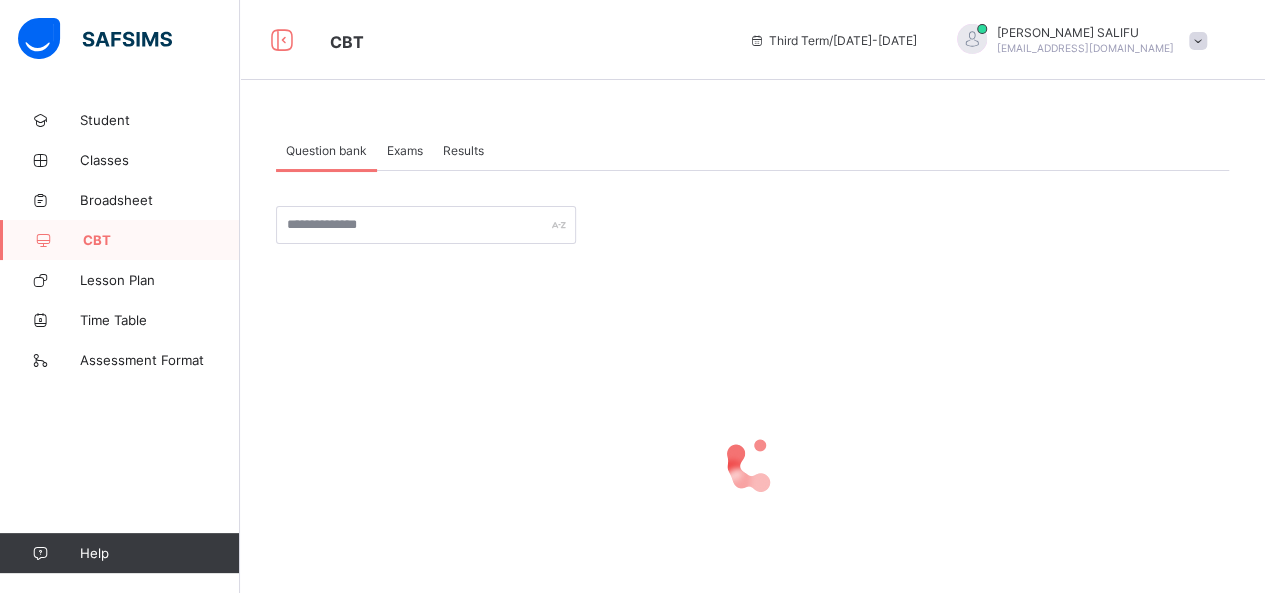click on "Results" at bounding box center (463, 150) 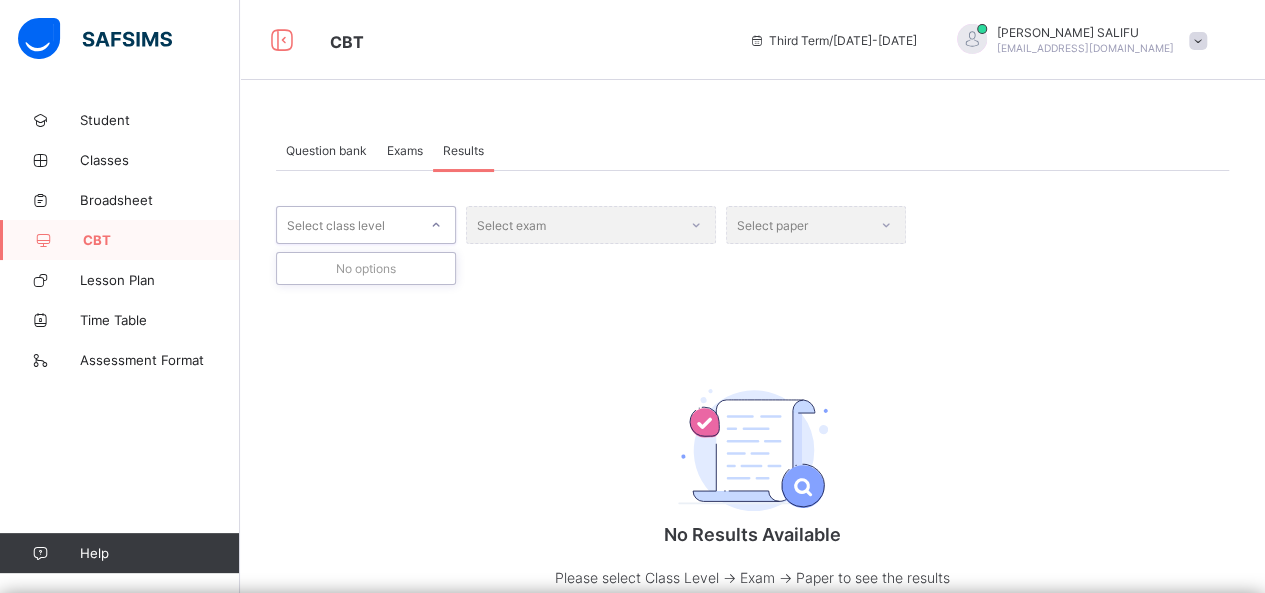 click at bounding box center [436, 225] 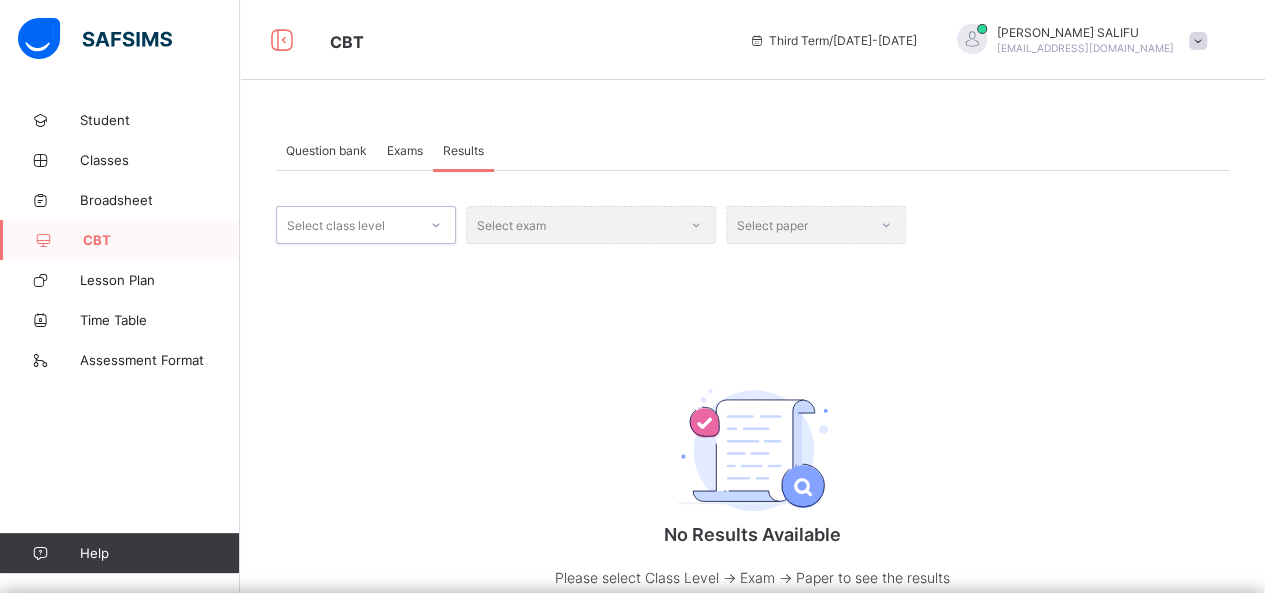 click 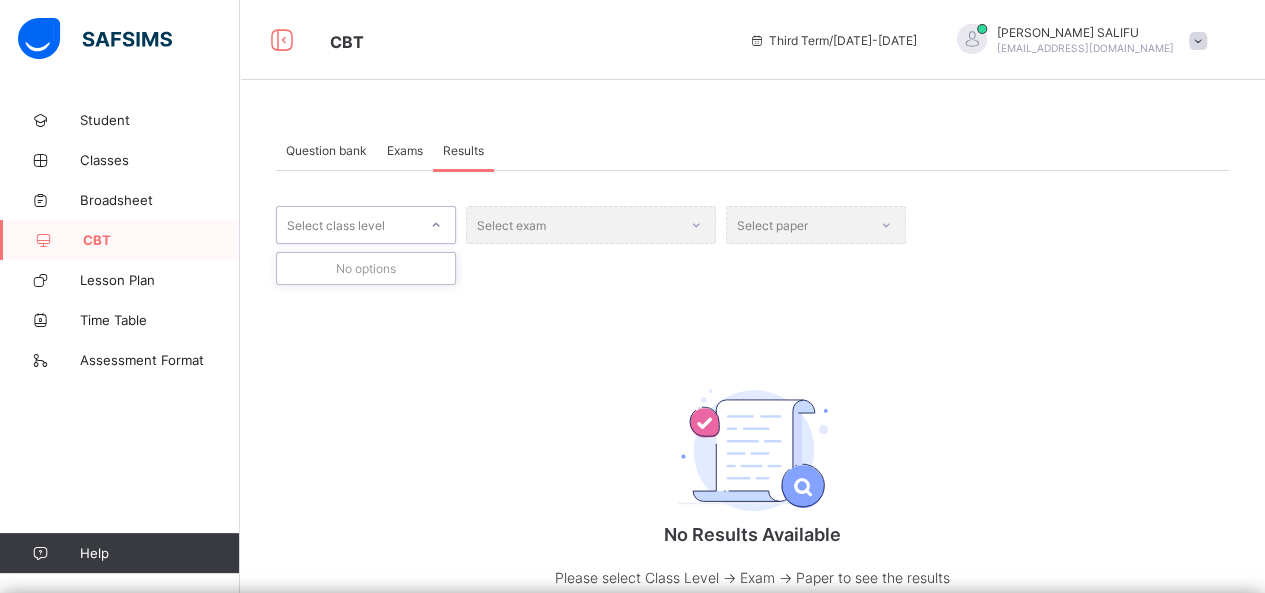 click 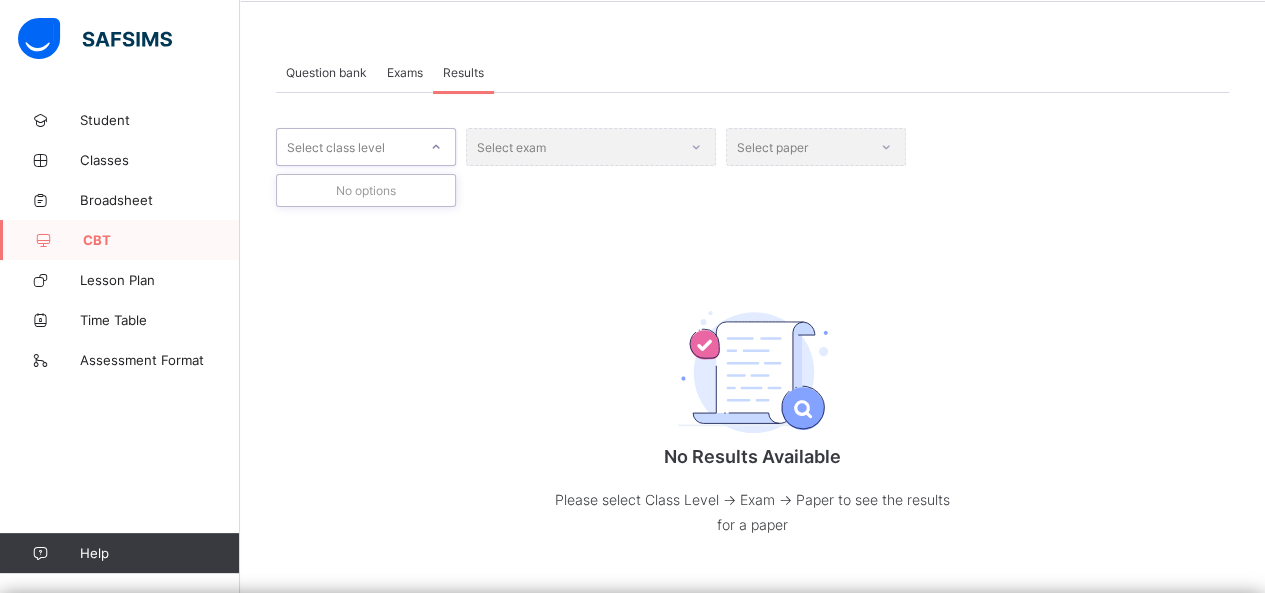 scroll, scrollTop: 93, scrollLeft: 0, axis: vertical 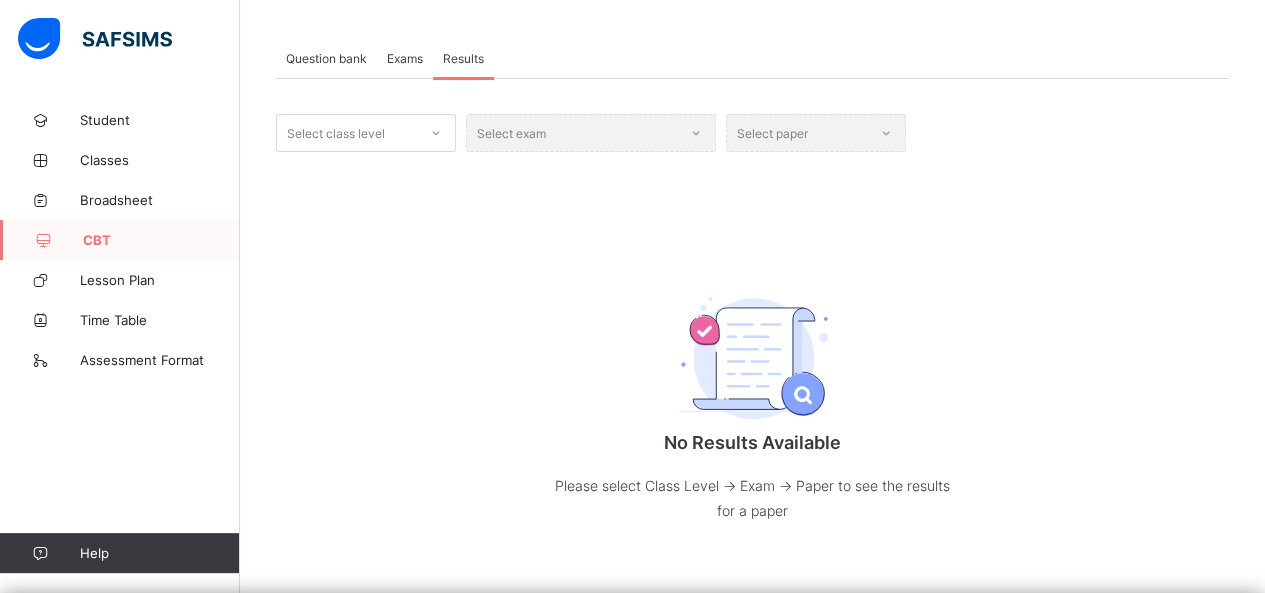 click on "Select exam" at bounding box center (591, 133) 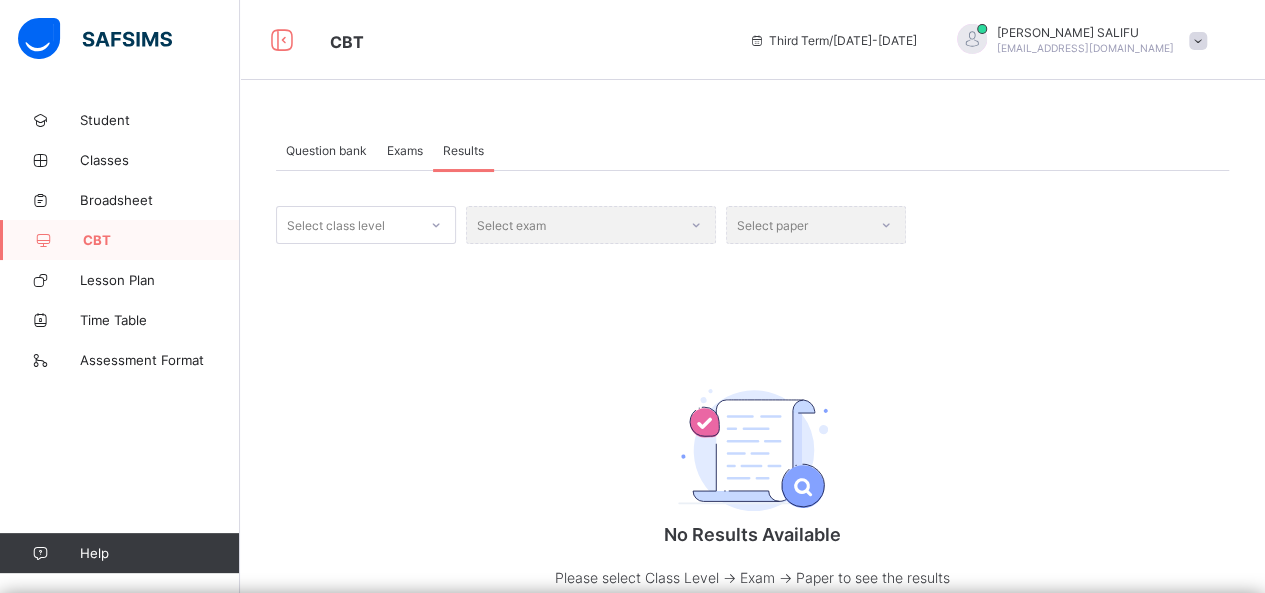 click on "Exams" at bounding box center (405, 150) 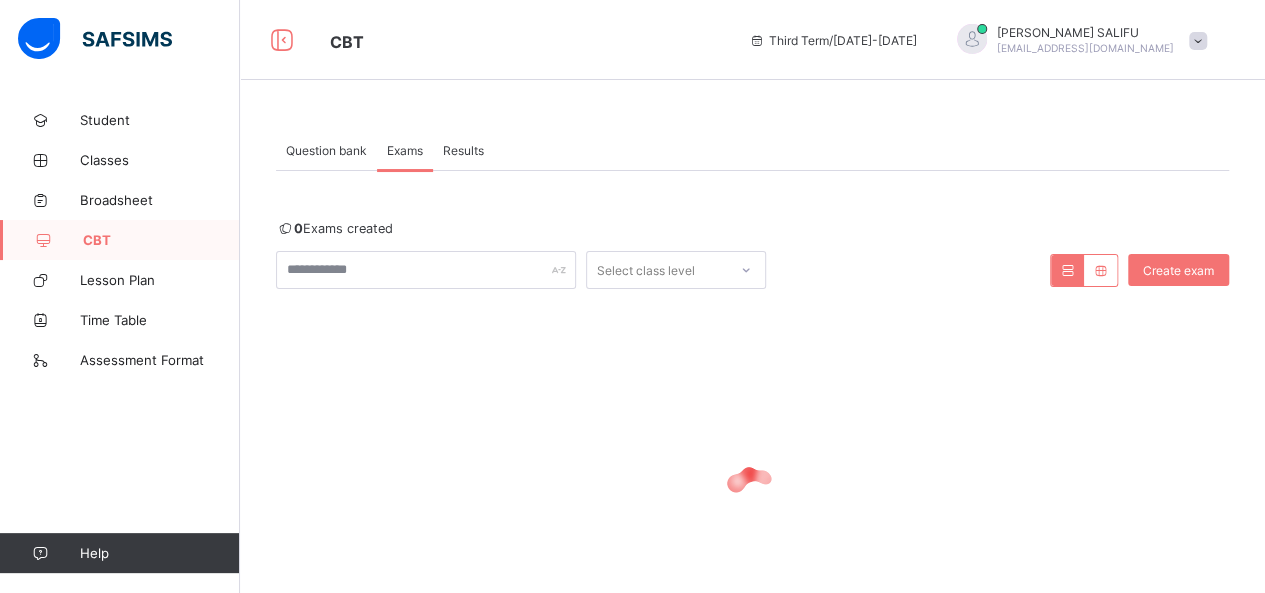 scroll, scrollTop: 136, scrollLeft: 0, axis: vertical 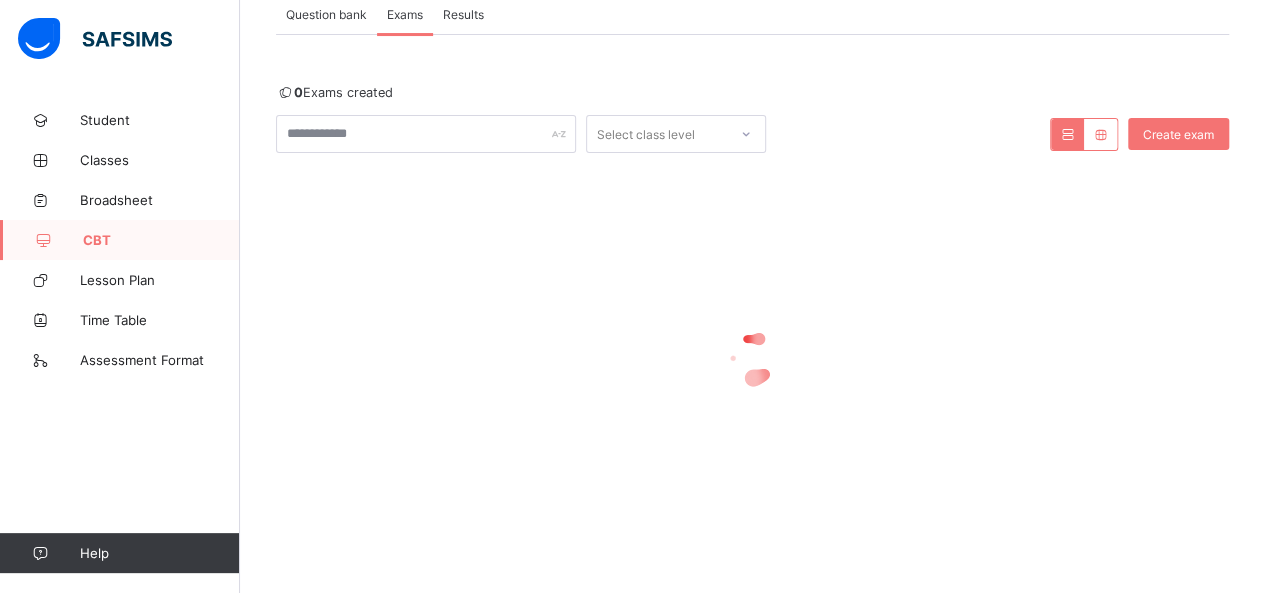 click on "Results" at bounding box center (463, 14) 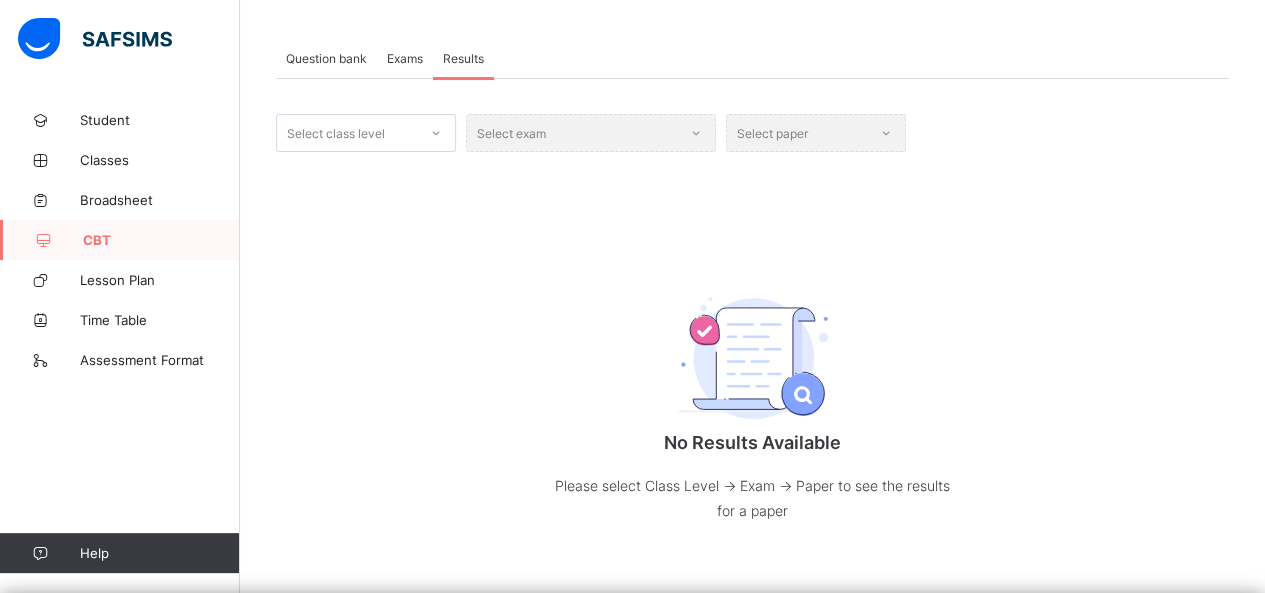 scroll, scrollTop: 93, scrollLeft: 0, axis: vertical 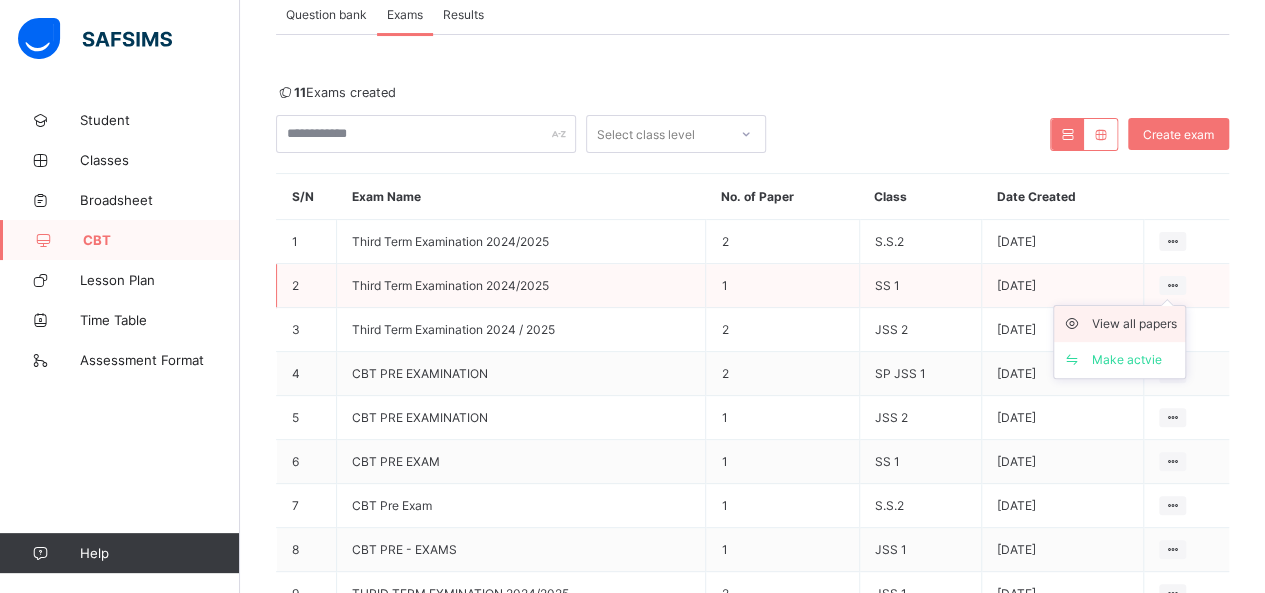 click on "View all papers" at bounding box center (1134, 324) 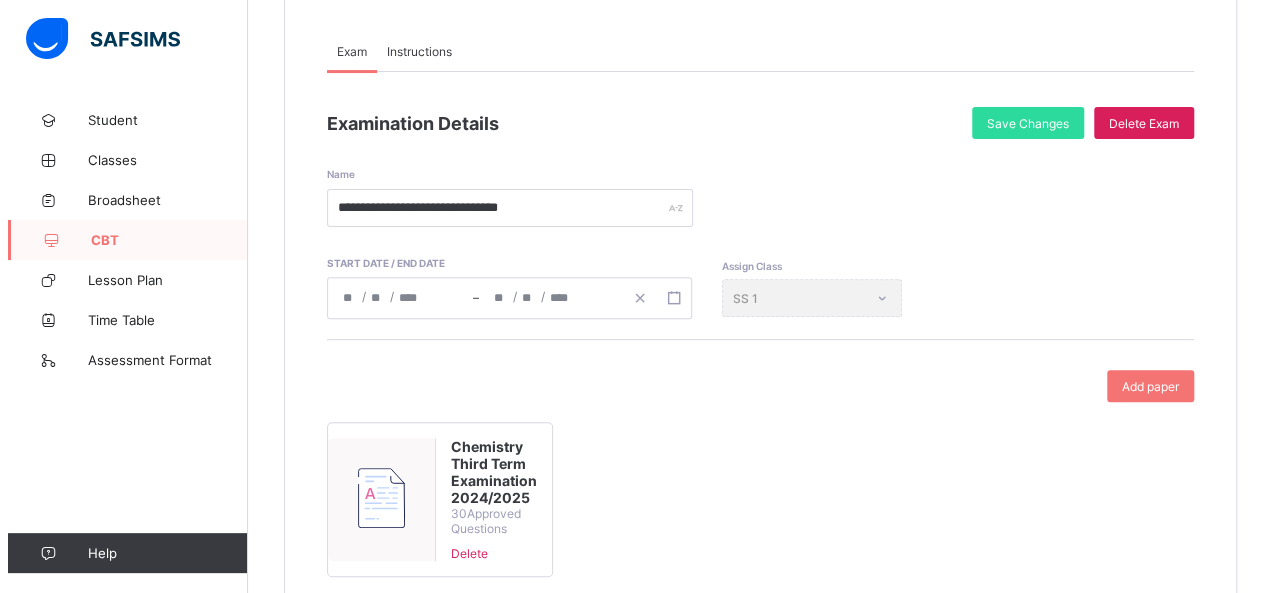 scroll, scrollTop: 215, scrollLeft: 0, axis: vertical 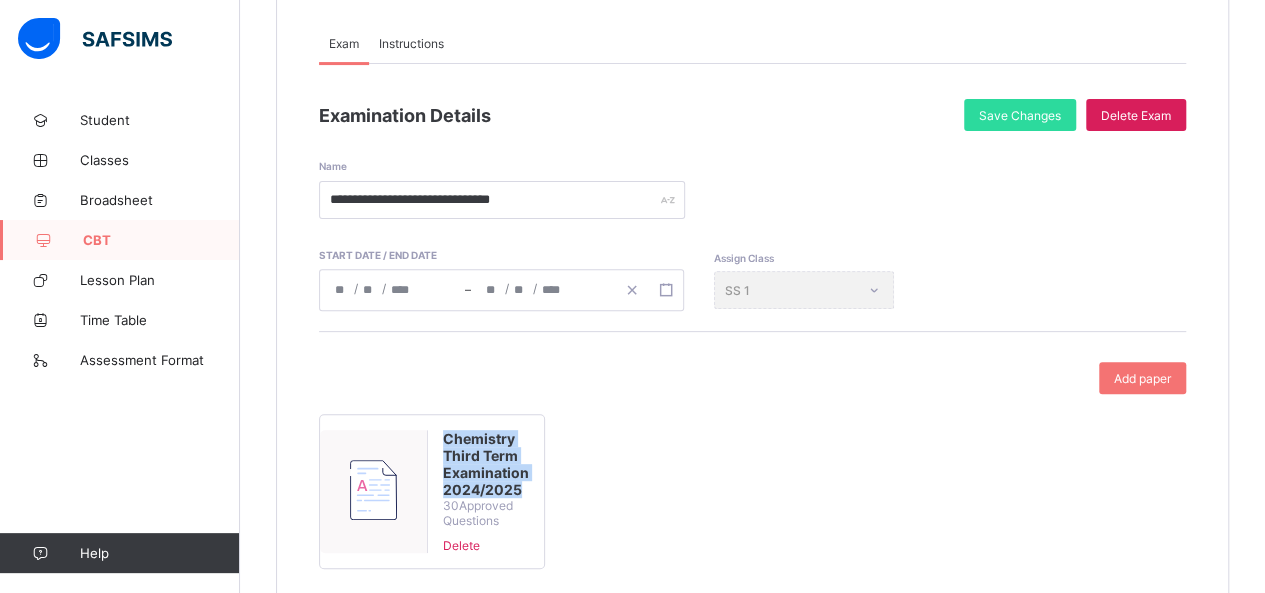 drag, startPoint x: 443, startPoint y: 435, endPoint x: 520, endPoint y: 485, distance: 91.809586 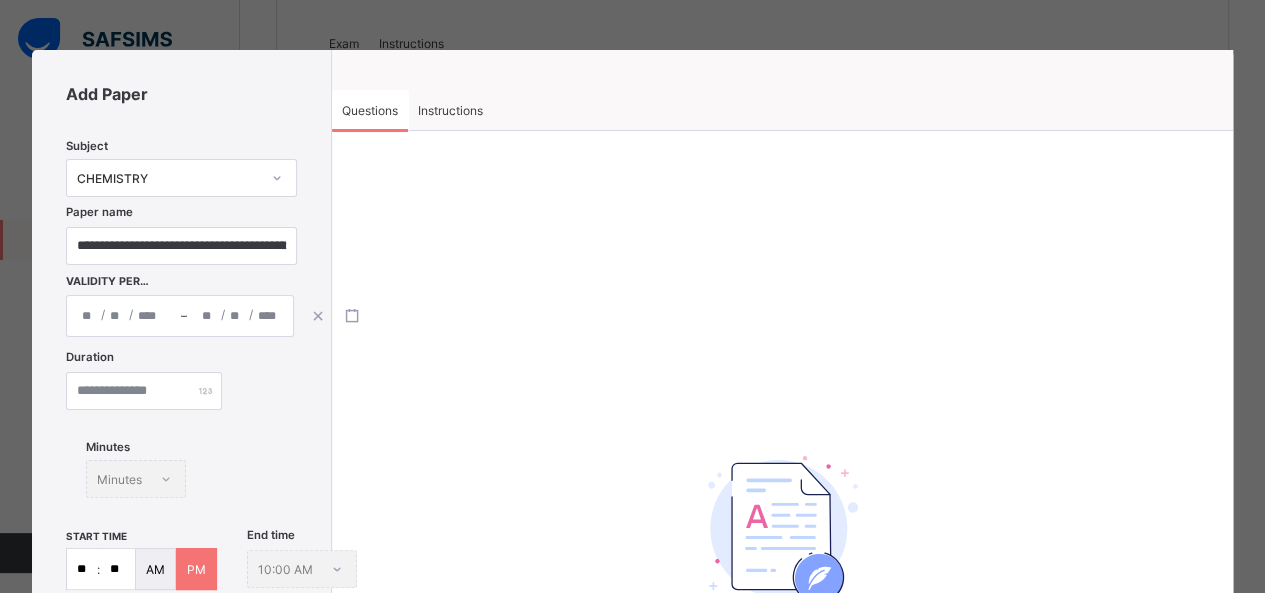 type on "**********" 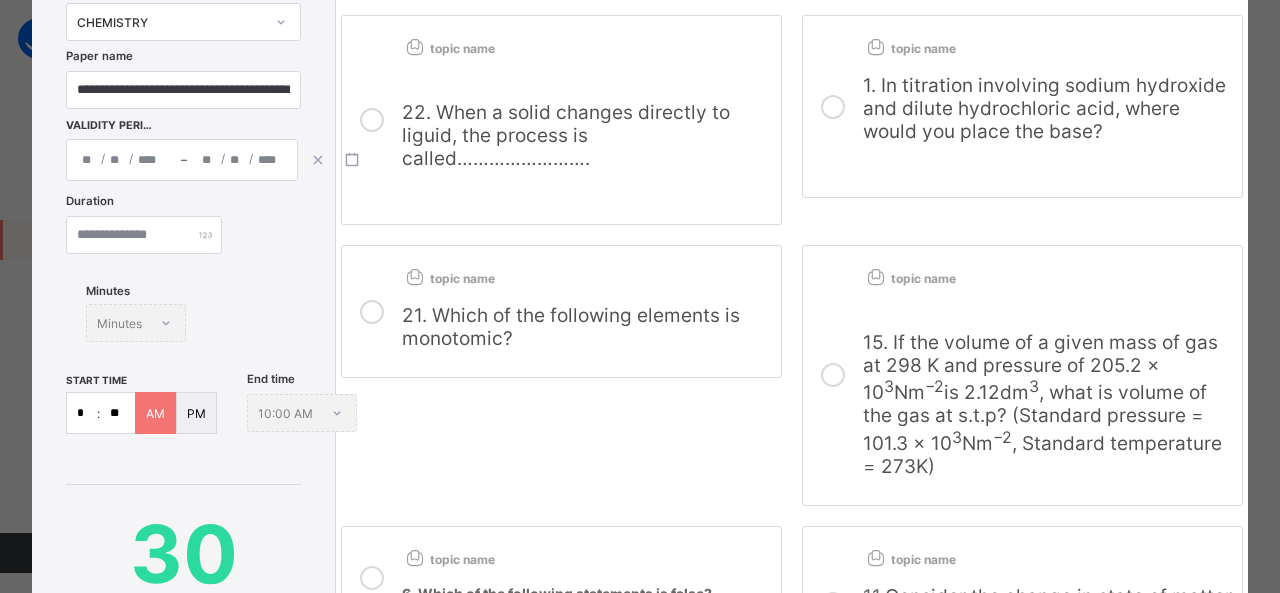 scroll, scrollTop: 0, scrollLeft: 0, axis: both 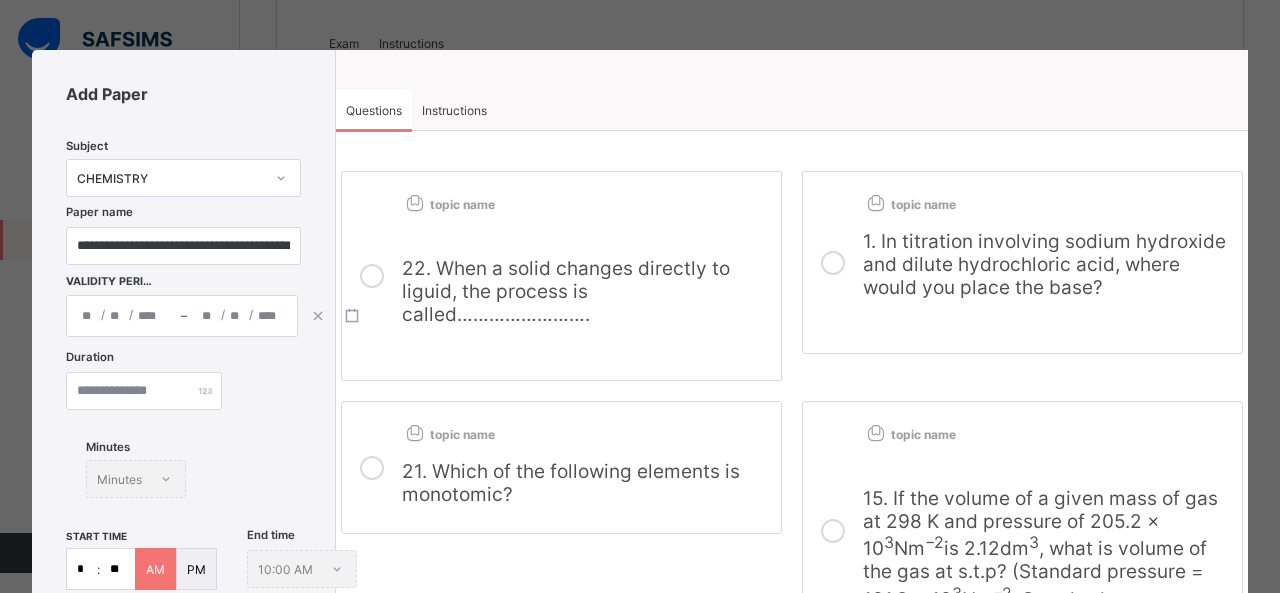 click on "Instructions" at bounding box center (454, 110) 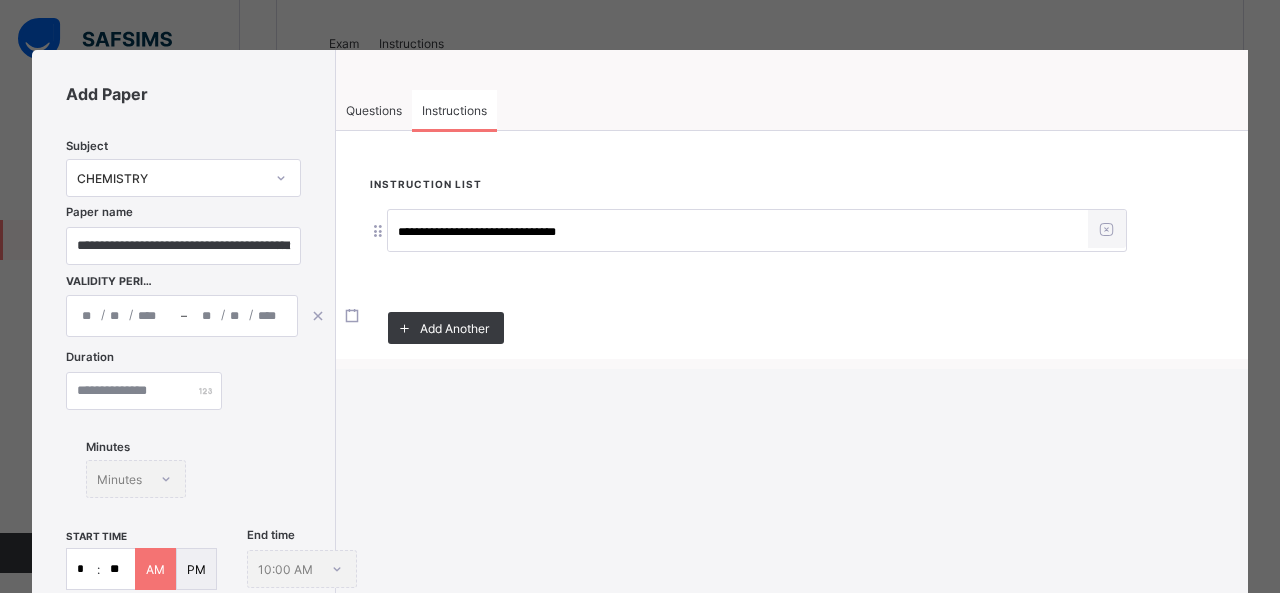 click on "Questions" at bounding box center (374, 110) 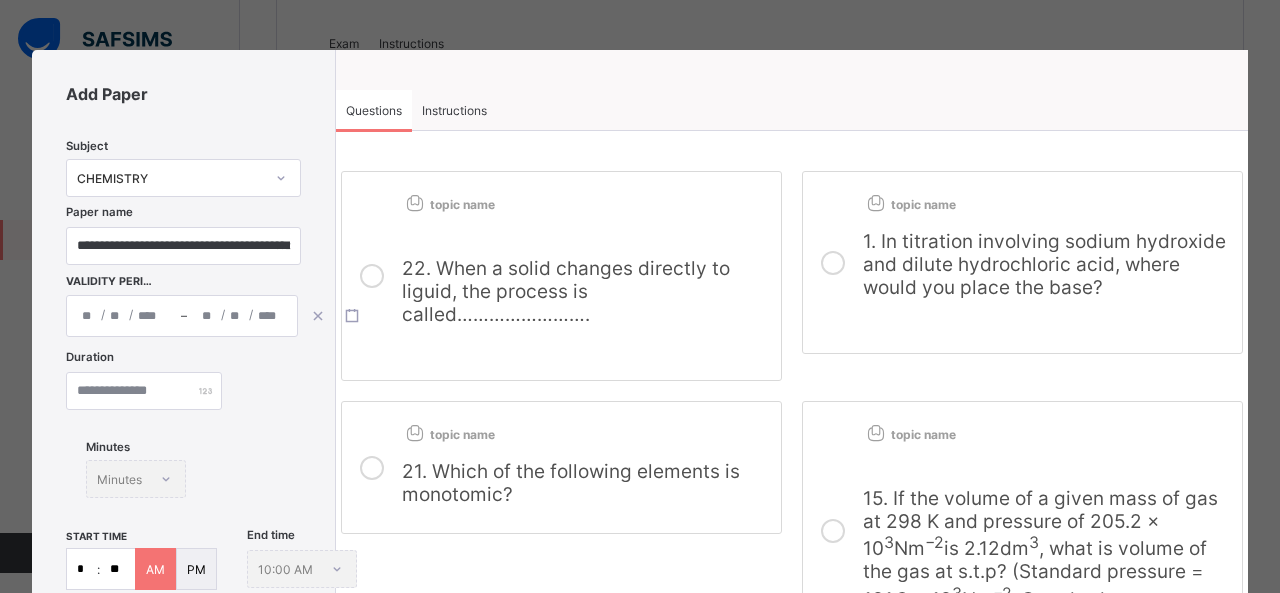 click on "22. When a solid changes directly to liguid, the process is called……………………." at bounding box center [566, 291] 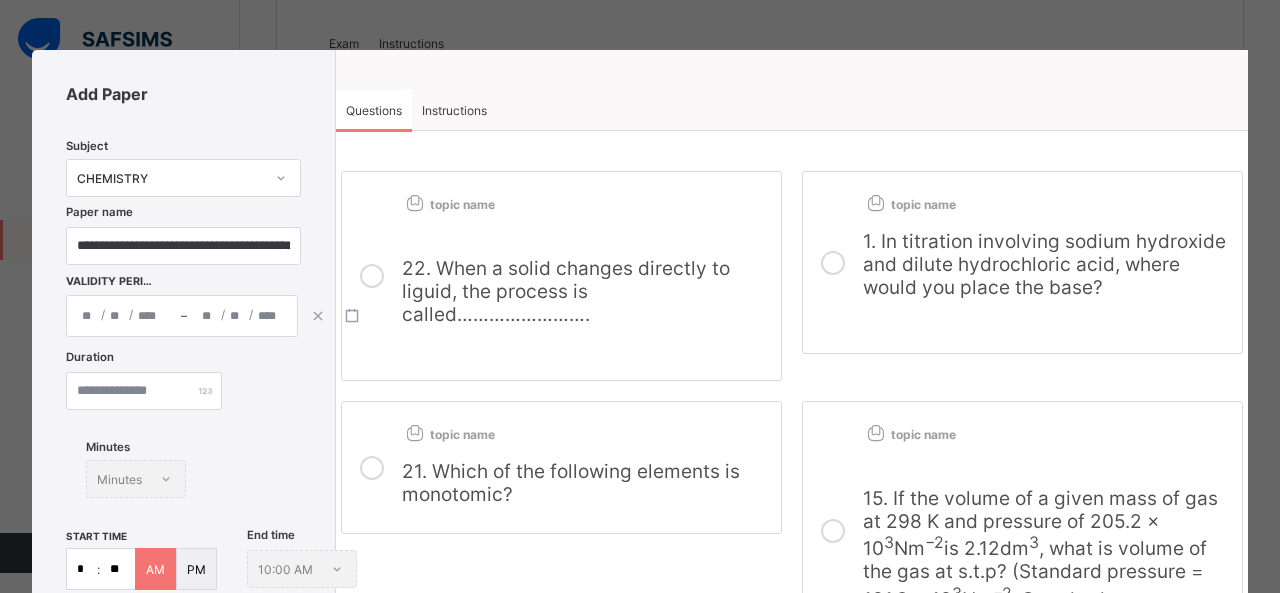 click at bounding box center (372, 276) 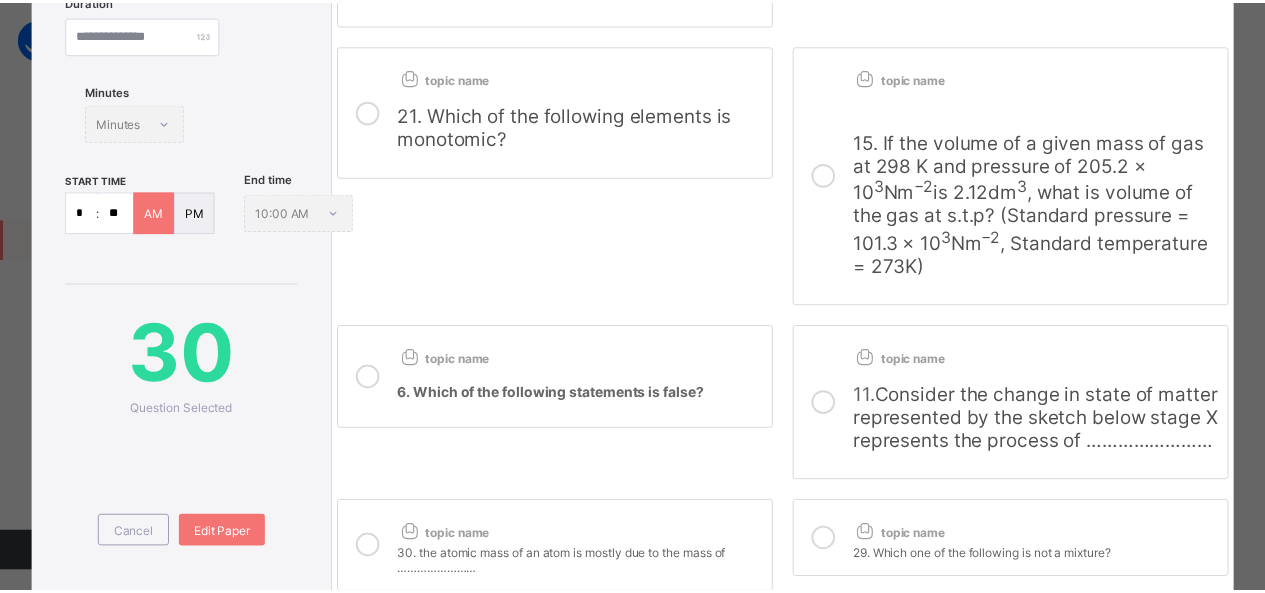 scroll, scrollTop: 700, scrollLeft: 0, axis: vertical 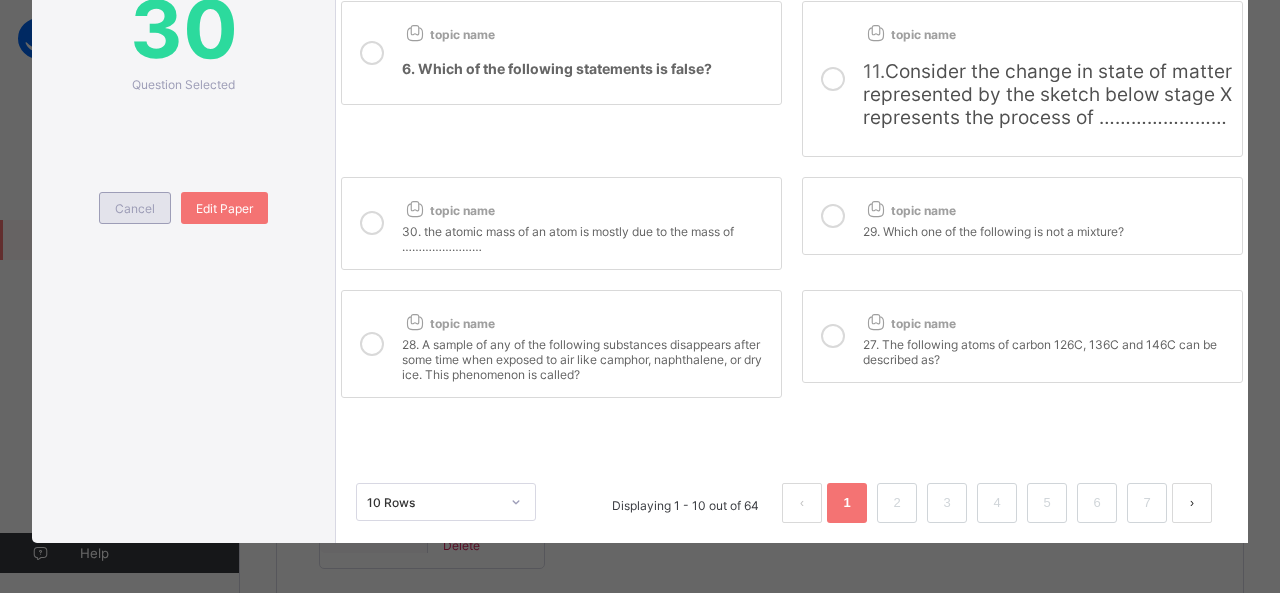 click on "Cancel" at bounding box center (135, 208) 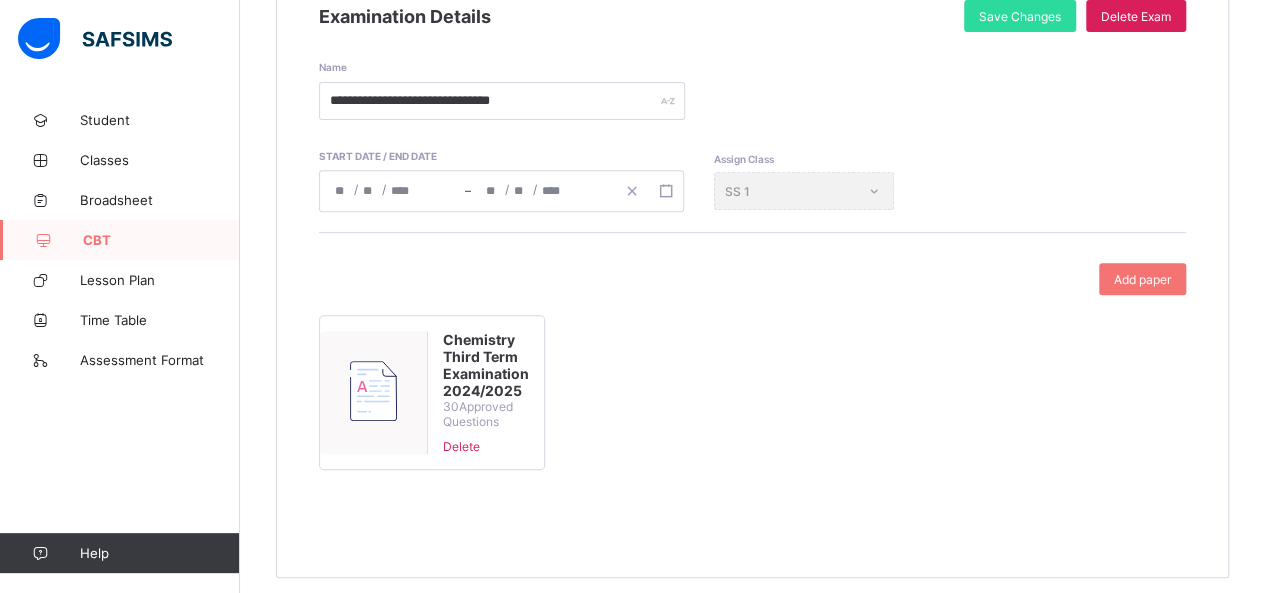 scroll, scrollTop: 321, scrollLeft: 0, axis: vertical 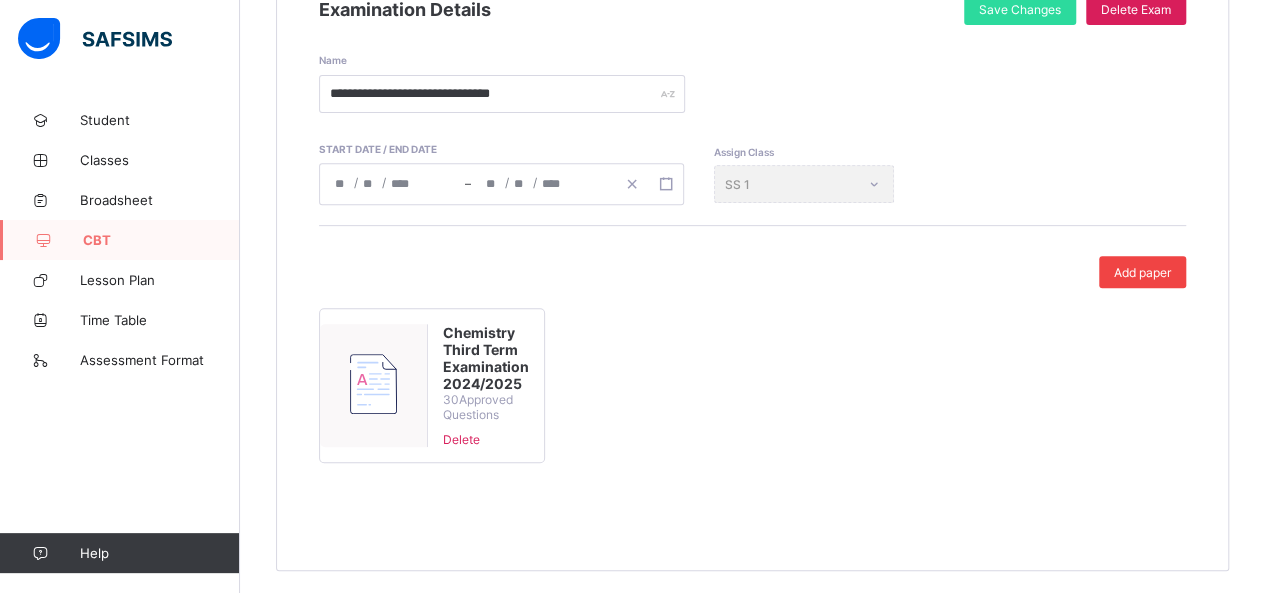 click on "Add paper" at bounding box center [1142, 272] 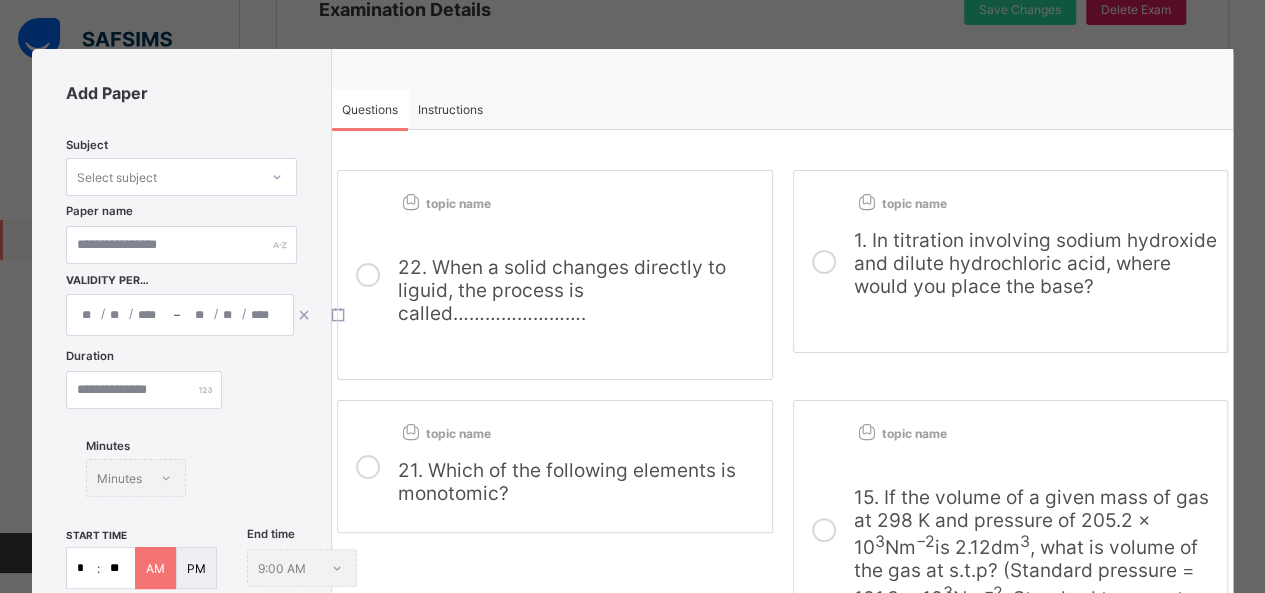 scroll, scrollTop: 0, scrollLeft: 0, axis: both 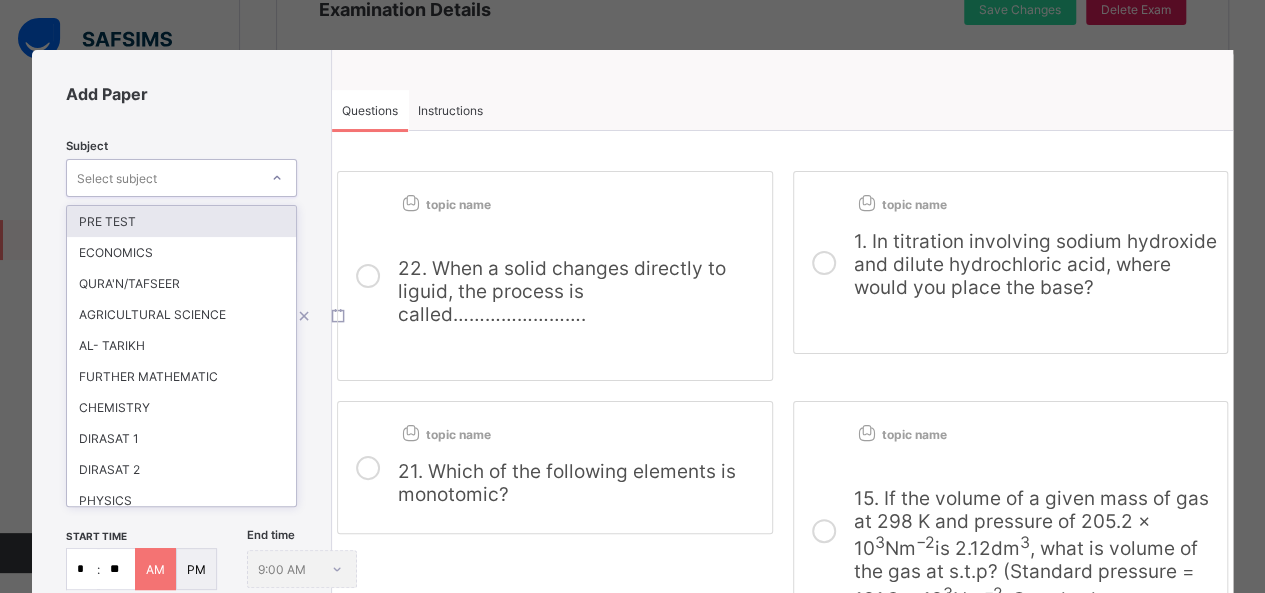 click 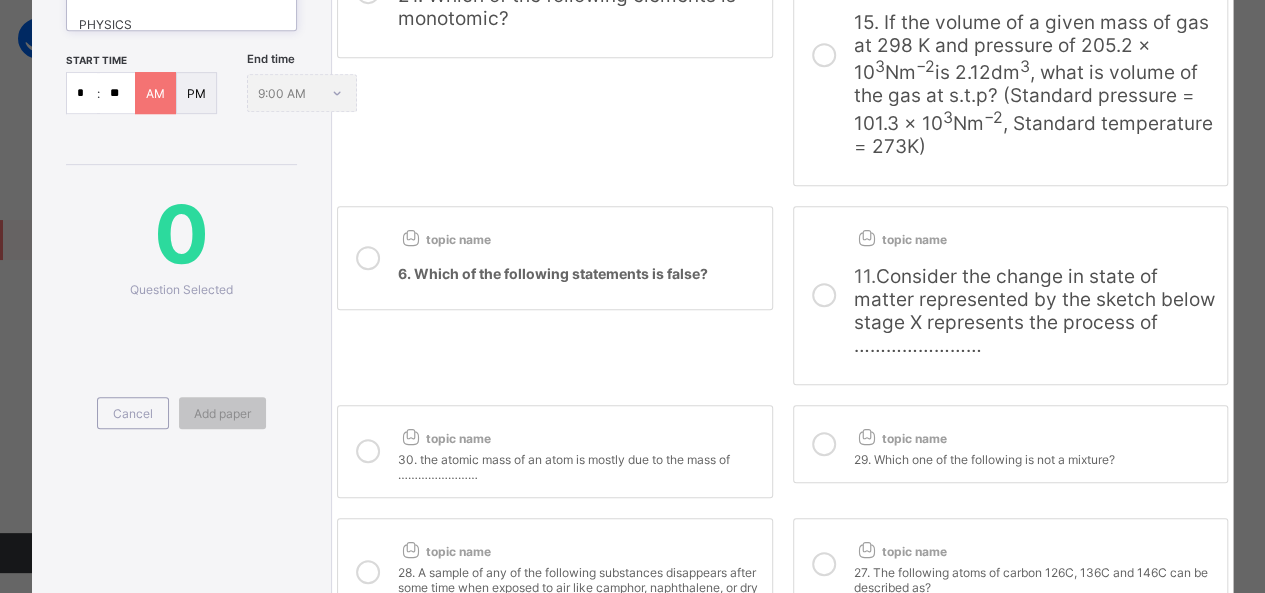 scroll, scrollTop: 700, scrollLeft: 0, axis: vertical 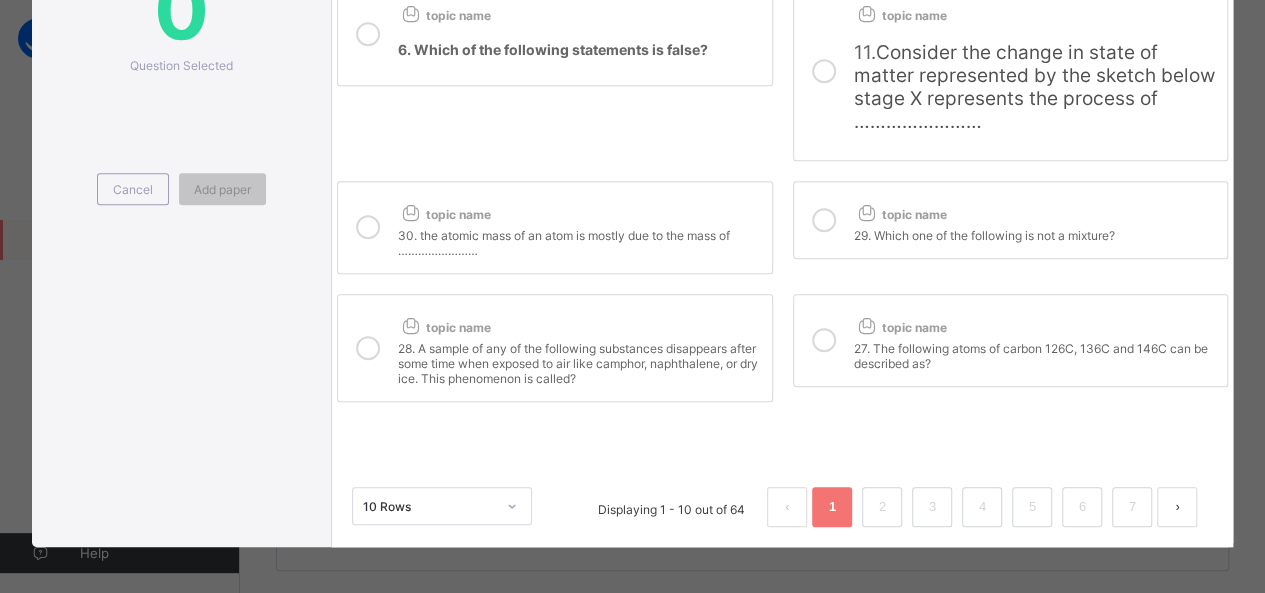 click on "Add Paper Subject Select subject Paper name Validity Period / / – / / Duration Minutes Minutes start time * : ** AM PM End time 9:00 AM   0  Question Selected  Cancel Add paper" at bounding box center (182, -52) 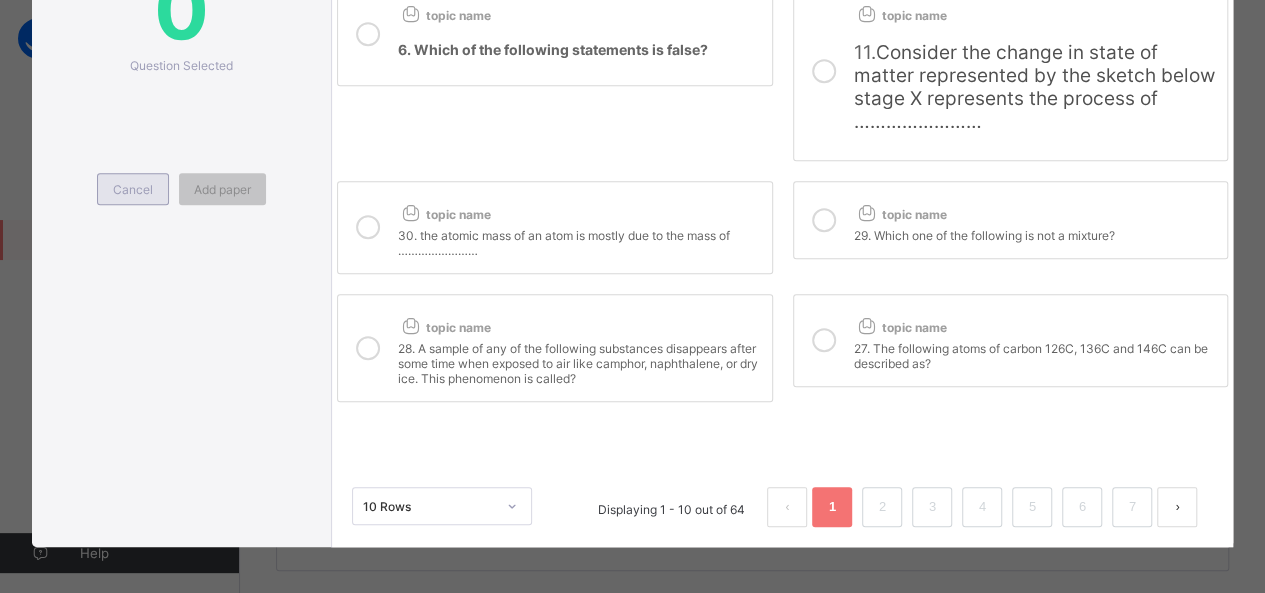 click on "Cancel" at bounding box center (133, 189) 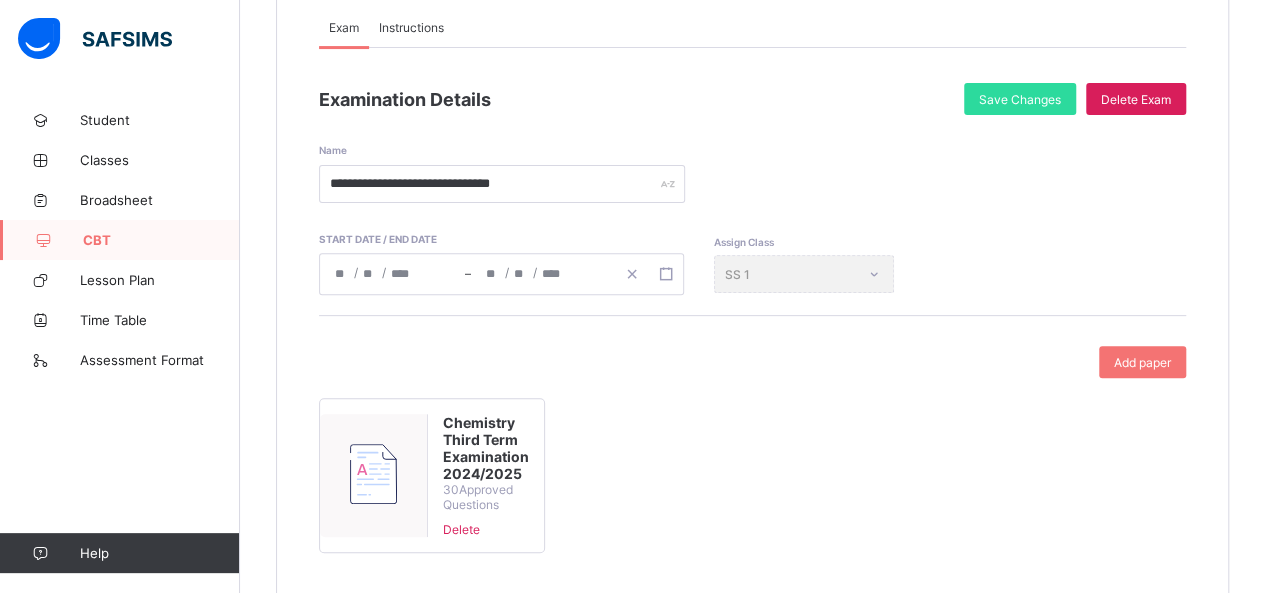scroll, scrollTop: 321, scrollLeft: 0, axis: vertical 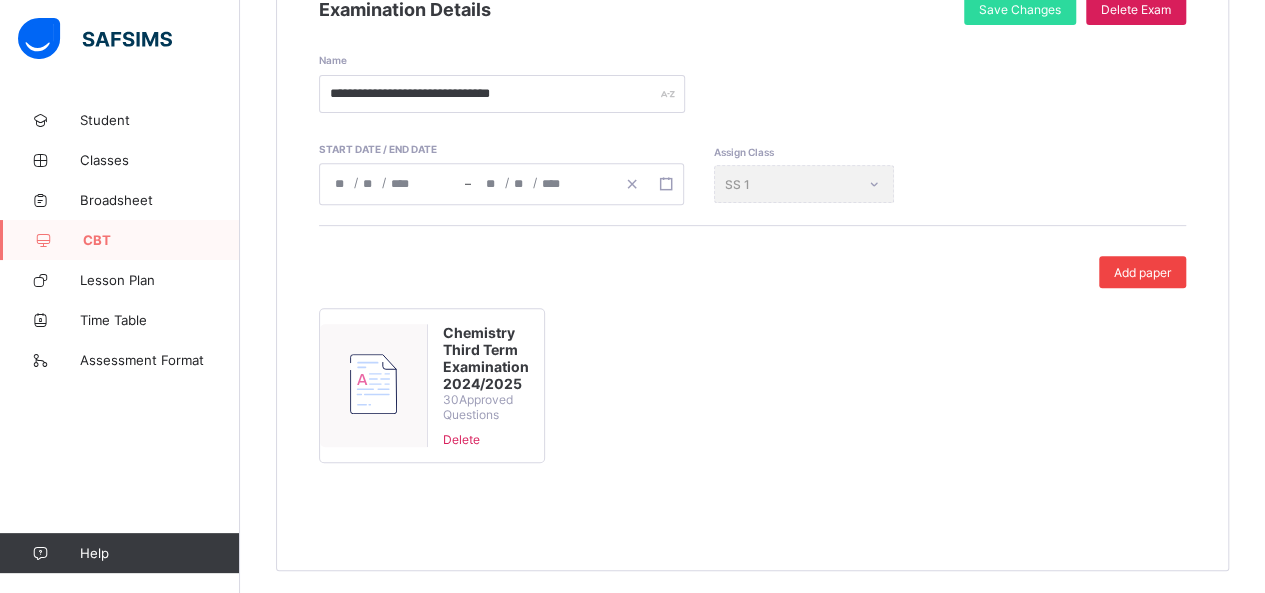 click on "Add paper" at bounding box center [1142, 272] 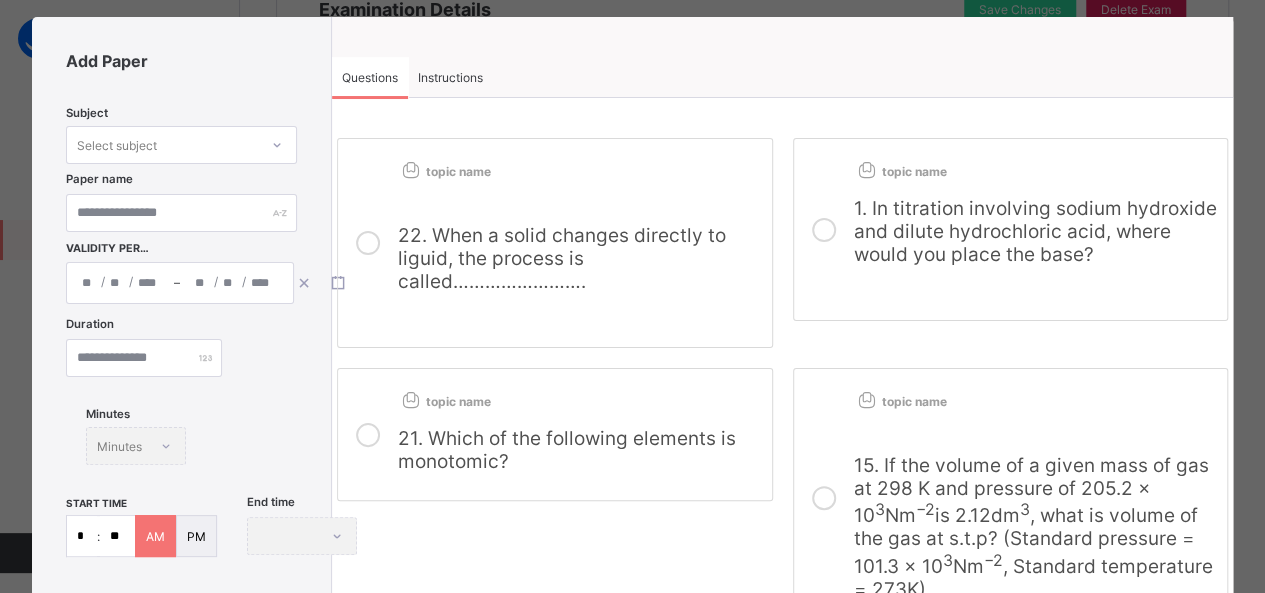 scroll, scrollTop: 0, scrollLeft: 0, axis: both 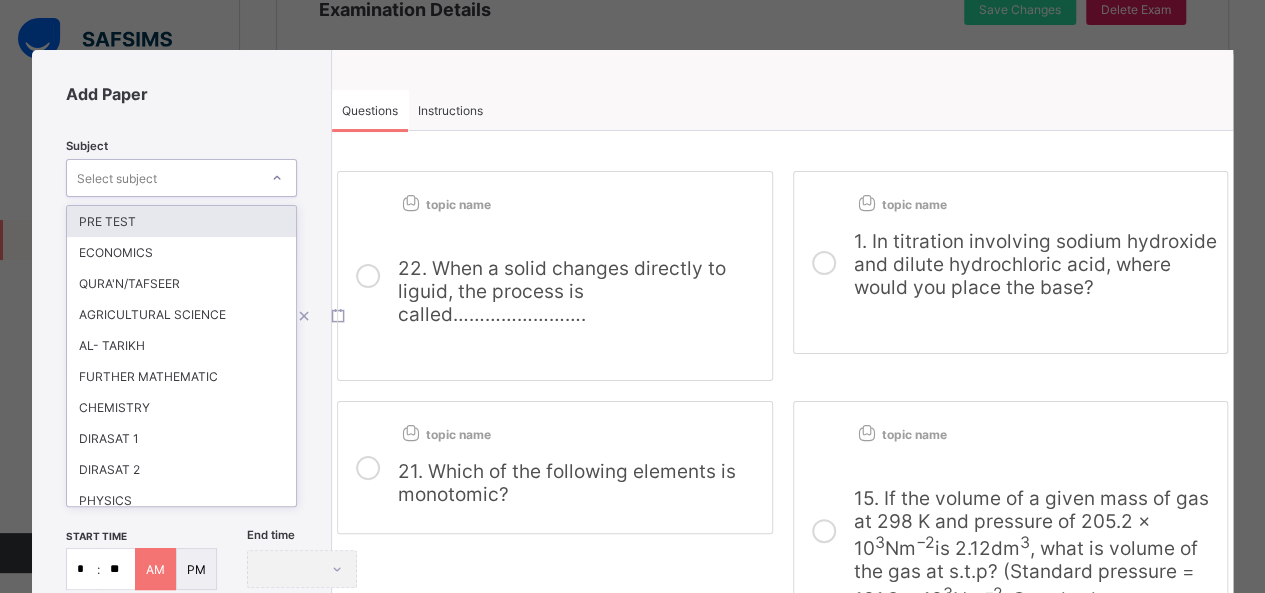 click 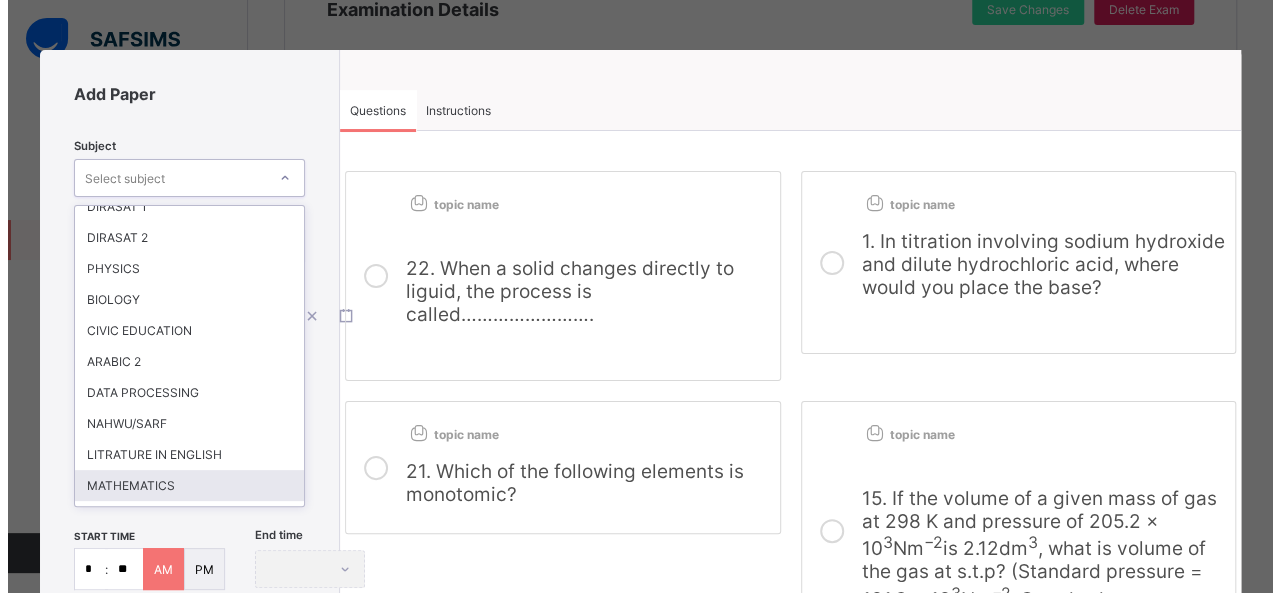 scroll, scrollTop: 230, scrollLeft: 0, axis: vertical 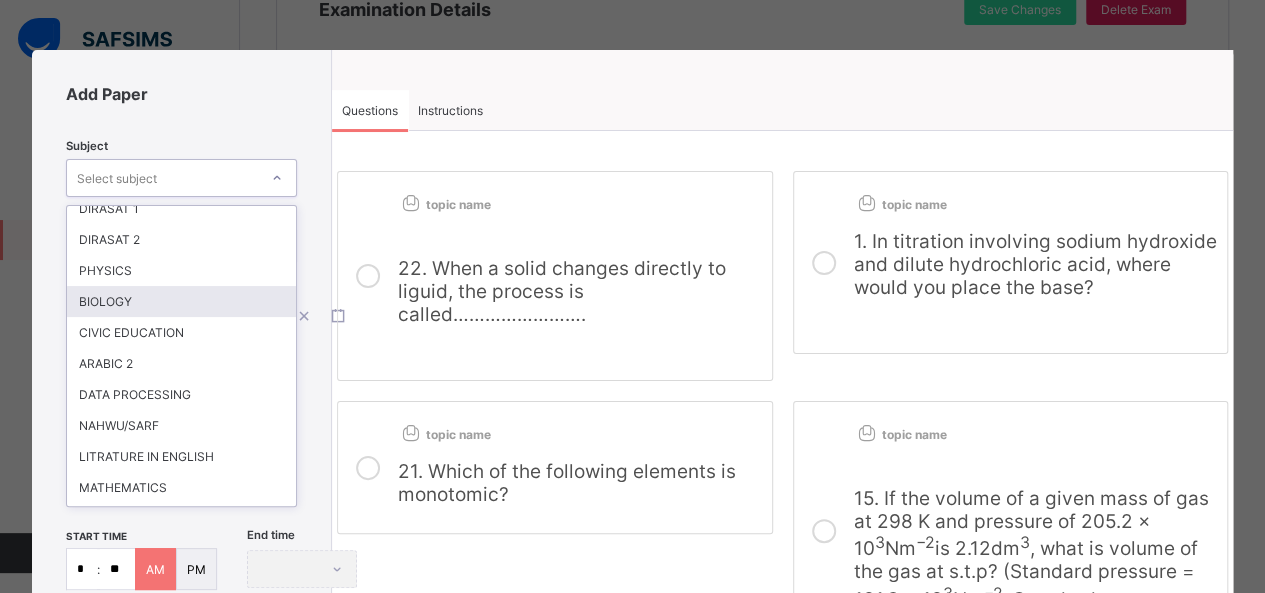 click on "BIOLOGY" at bounding box center [181, 301] 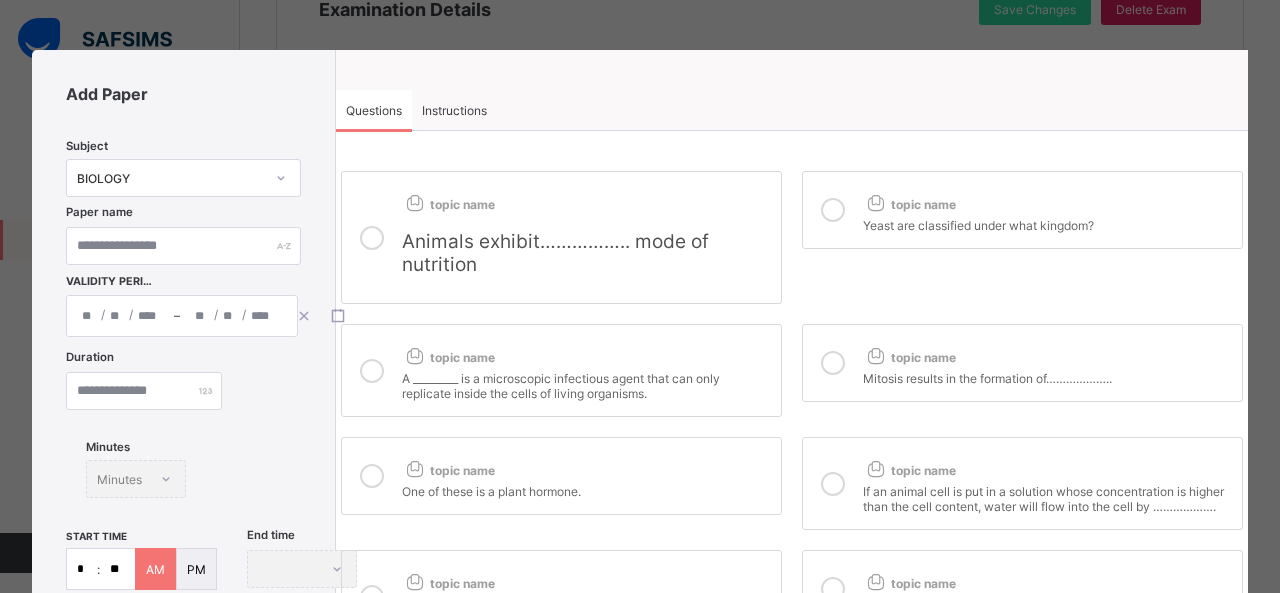 click at bounding box center (372, 238) 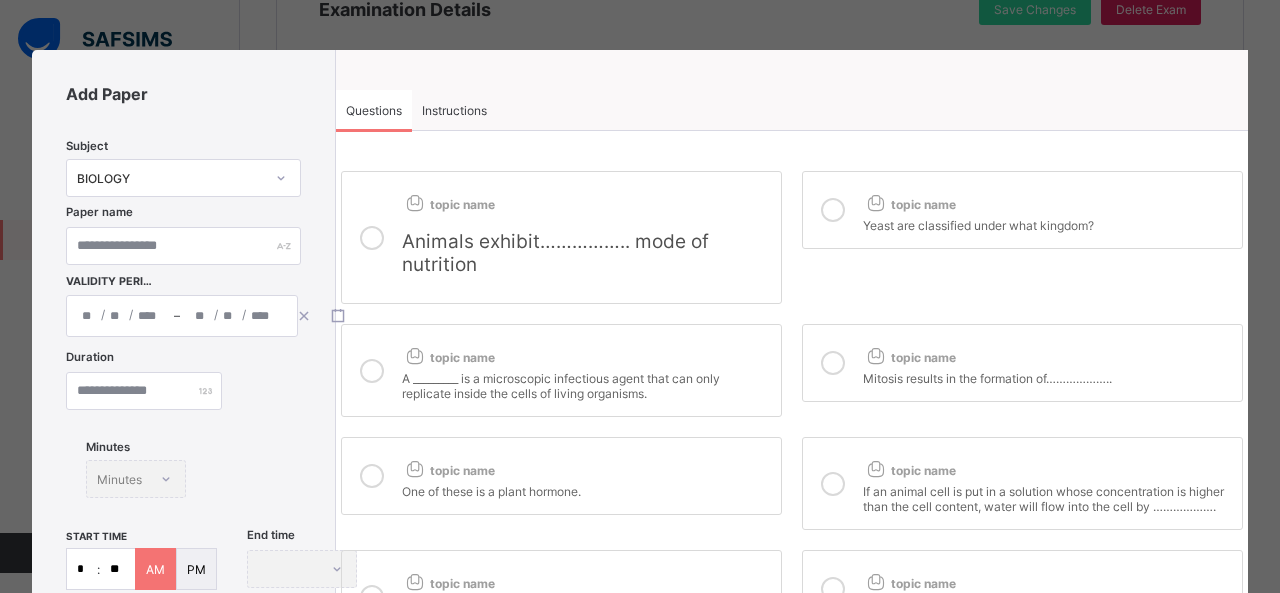 click at bounding box center (833, 363) 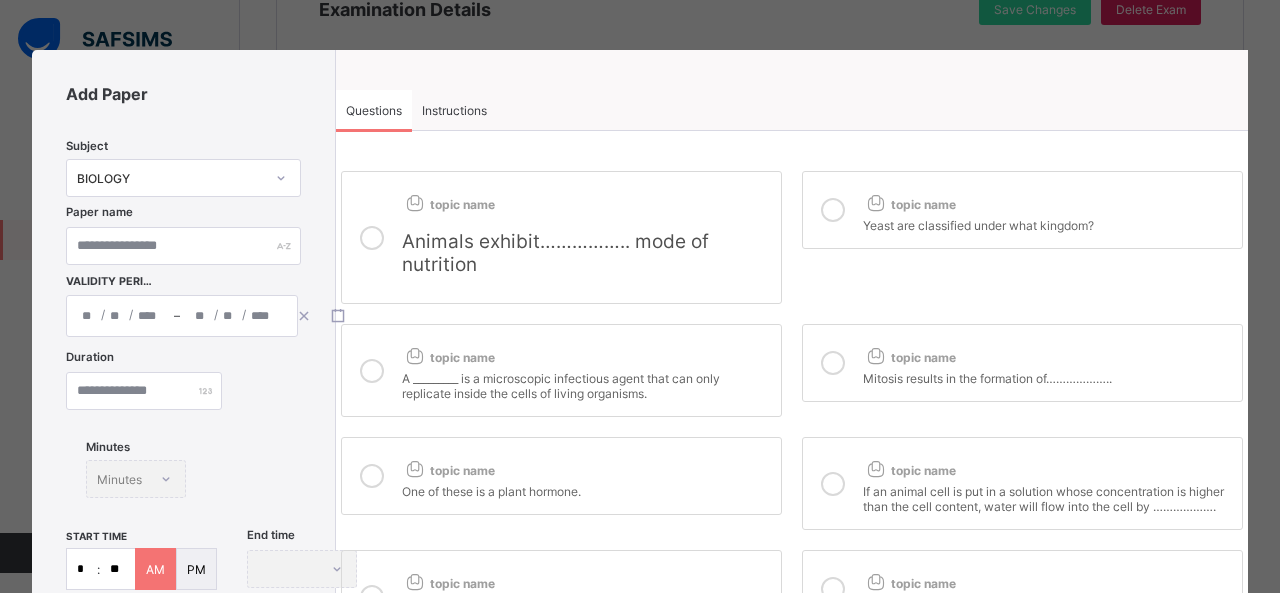 click at bounding box center (372, 371) 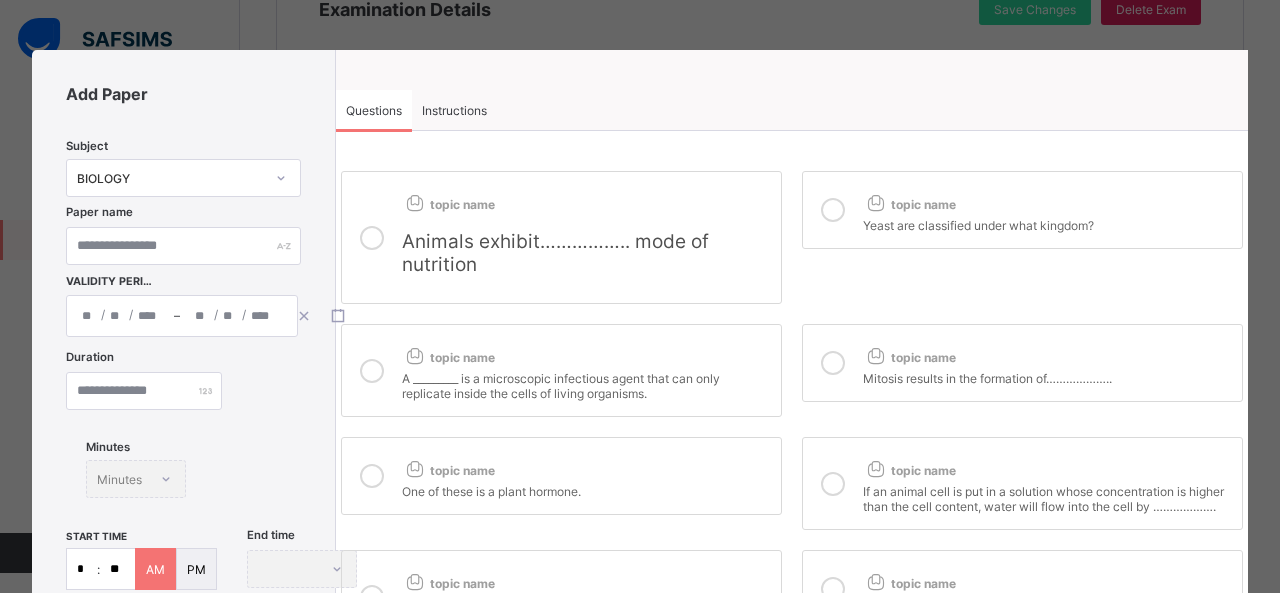 scroll, scrollTop: 107, scrollLeft: 0, axis: vertical 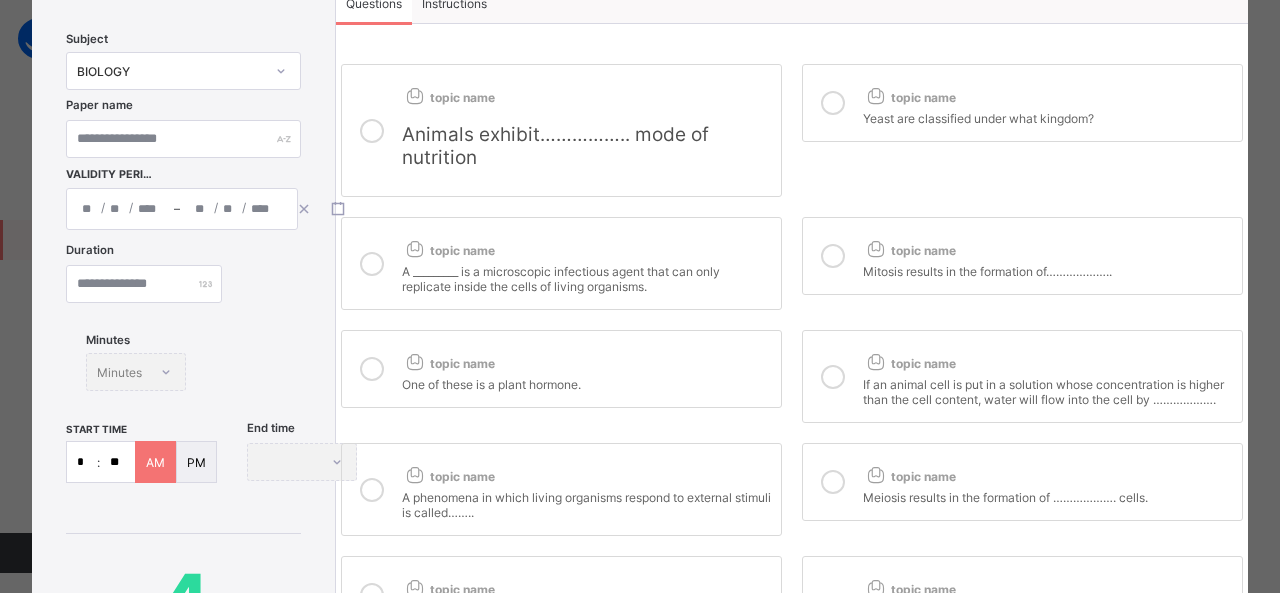 click at bounding box center [372, 369] 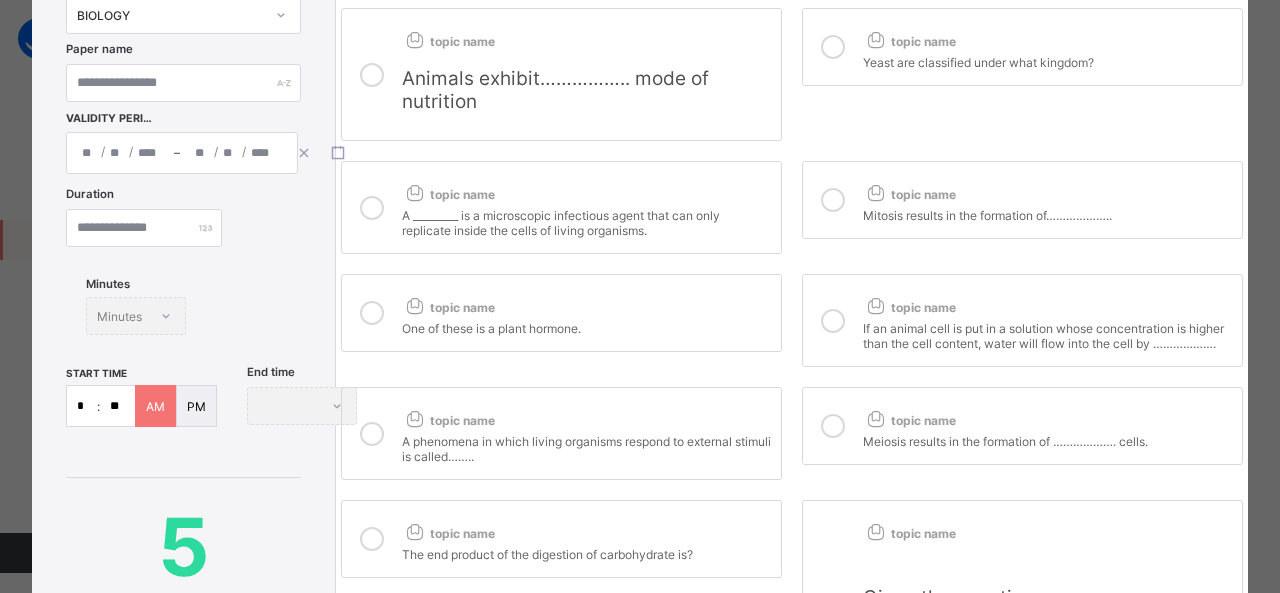 scroll, scrollTop: 237, scrollLeft: 0, axis: vertical 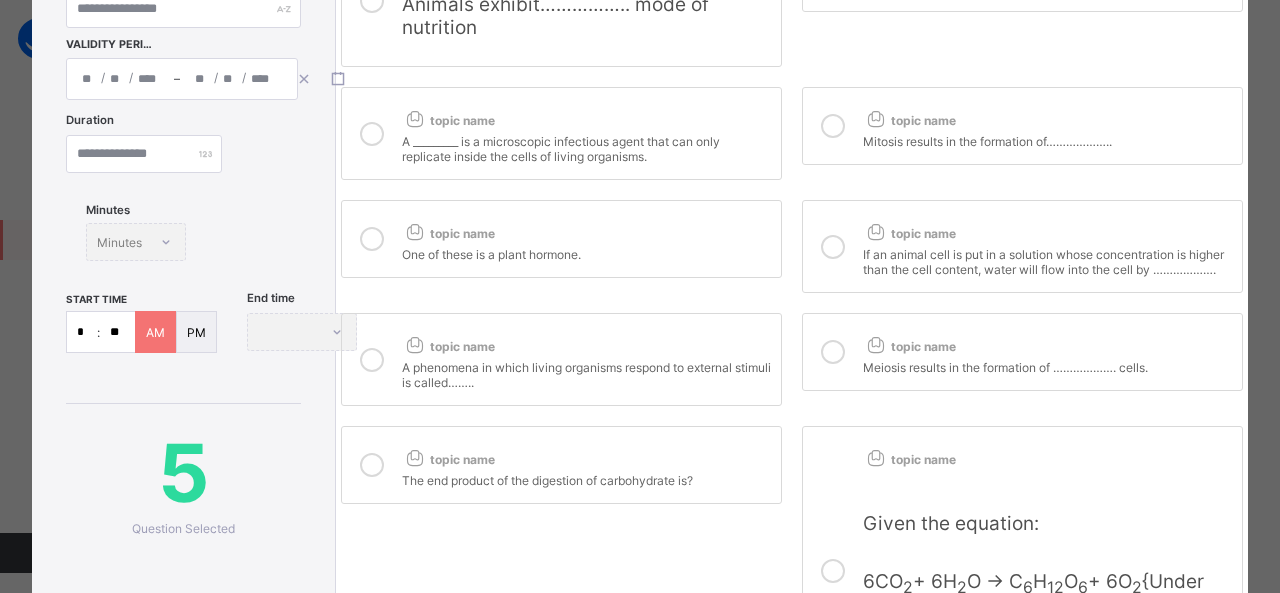 click at bounding box center (833, 247) 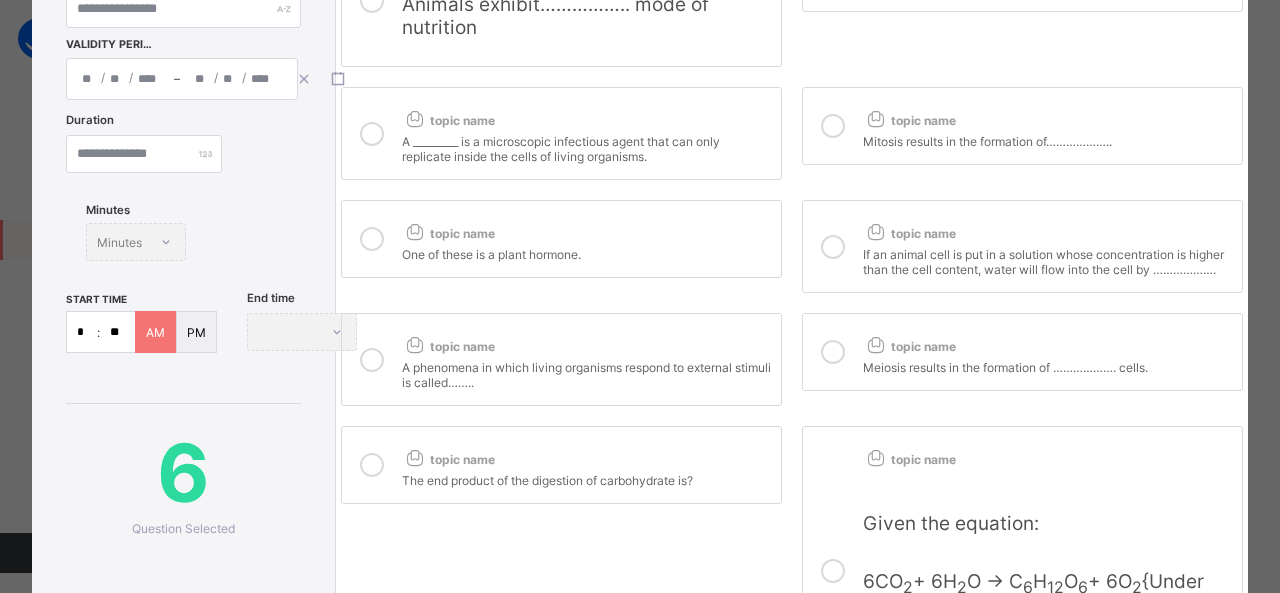 click at bounding box center (833, 352) 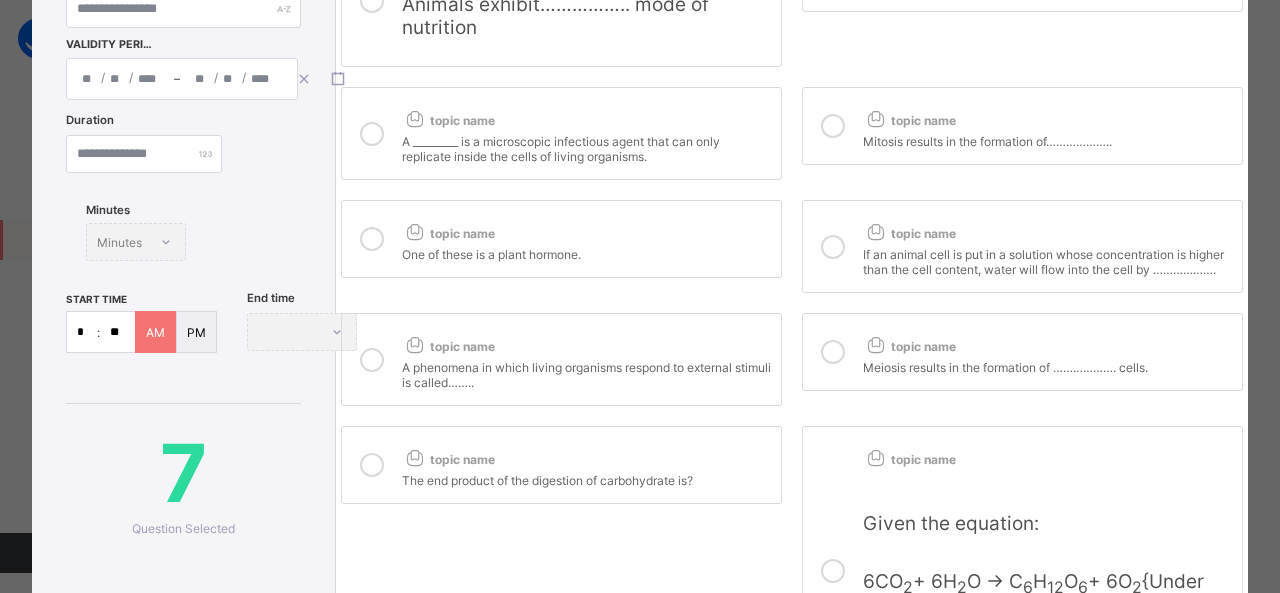 click at bounding box center (372, 360) 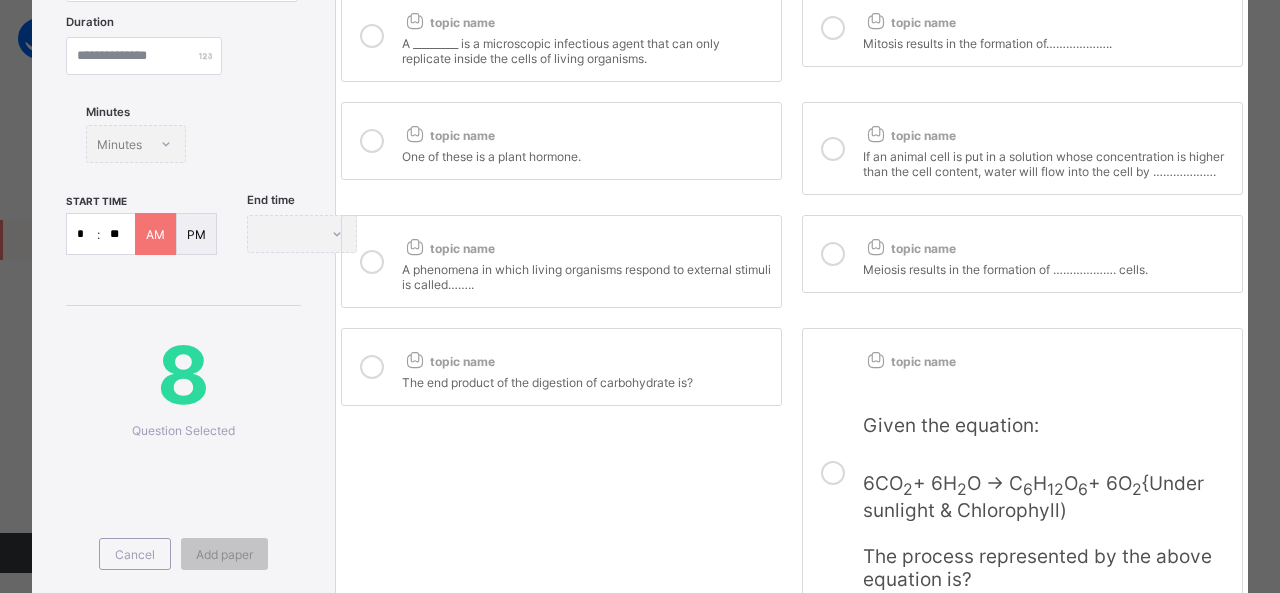 scroll, scrollTop: 354, scrollLeft: 0, axis: vertical 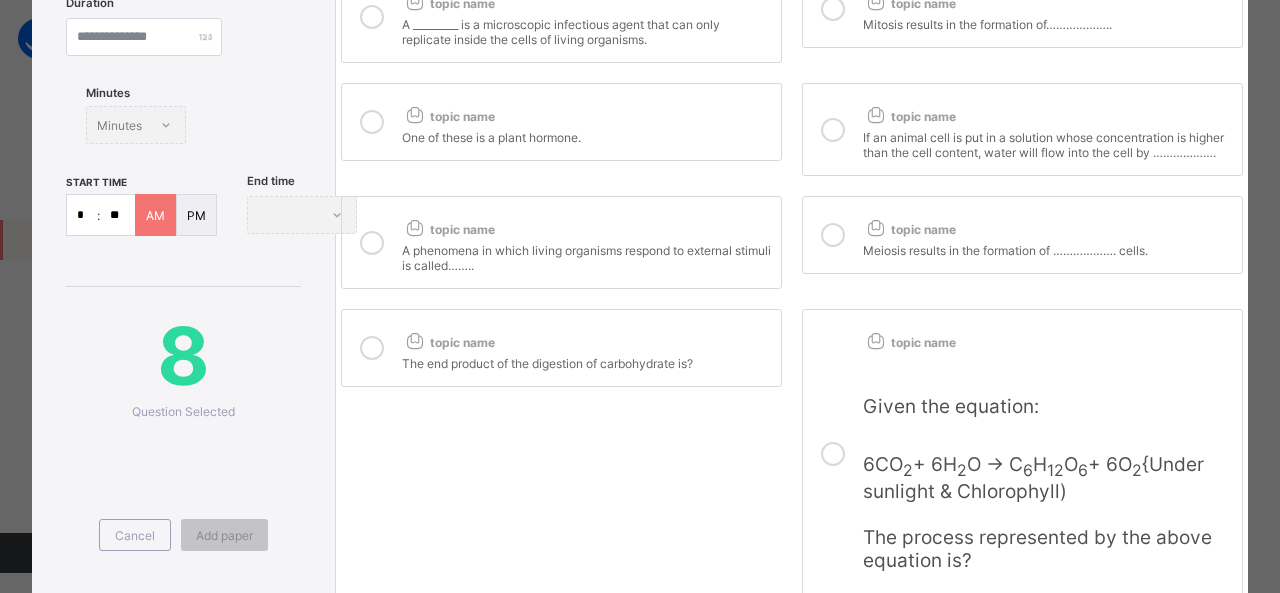 click at bounding box center [372, 348] 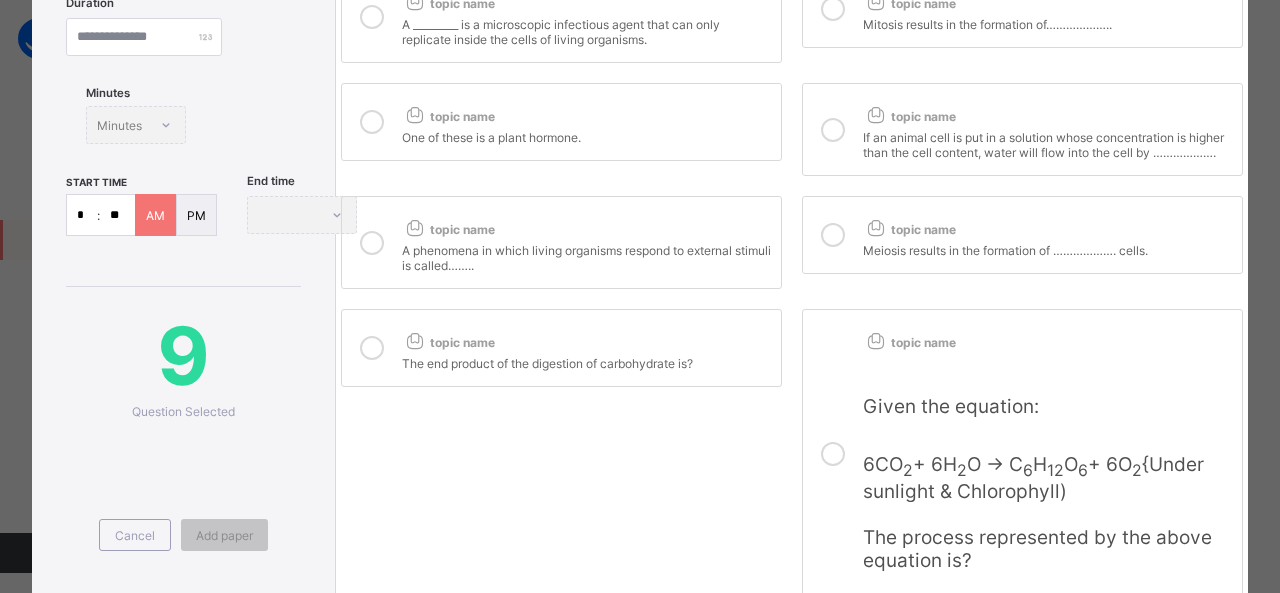 click at bounding box center [833, 454] 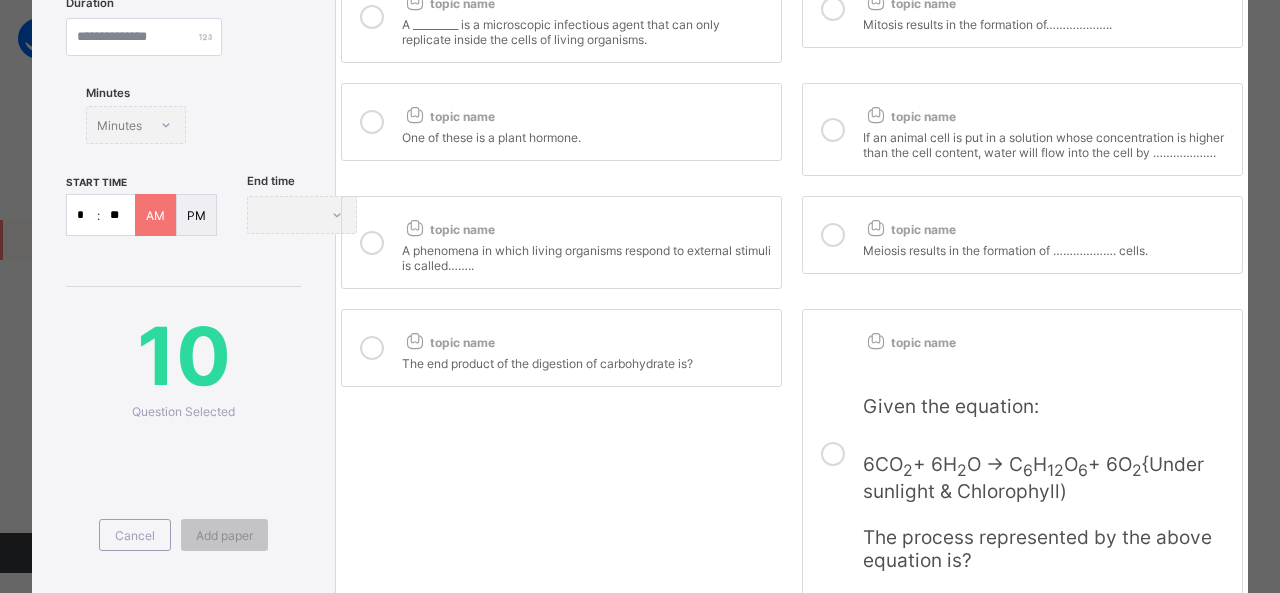 scroll, scrollTop: 566, scrollLeft: 0, axis: vertical 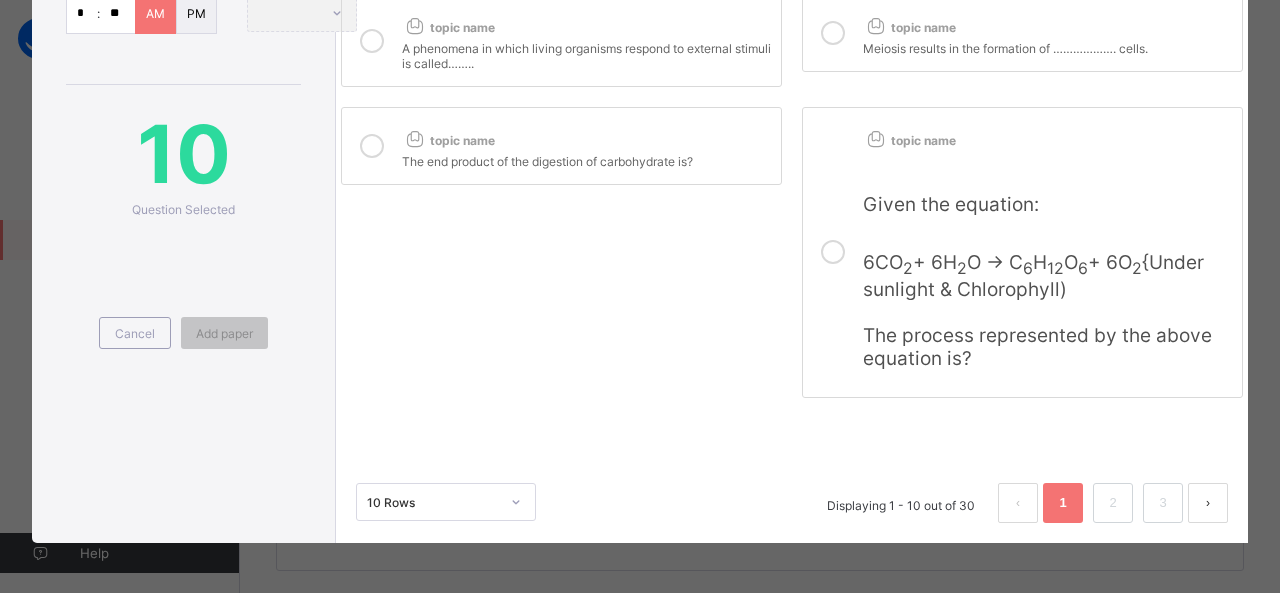 click at bounding box center [1208, 503] 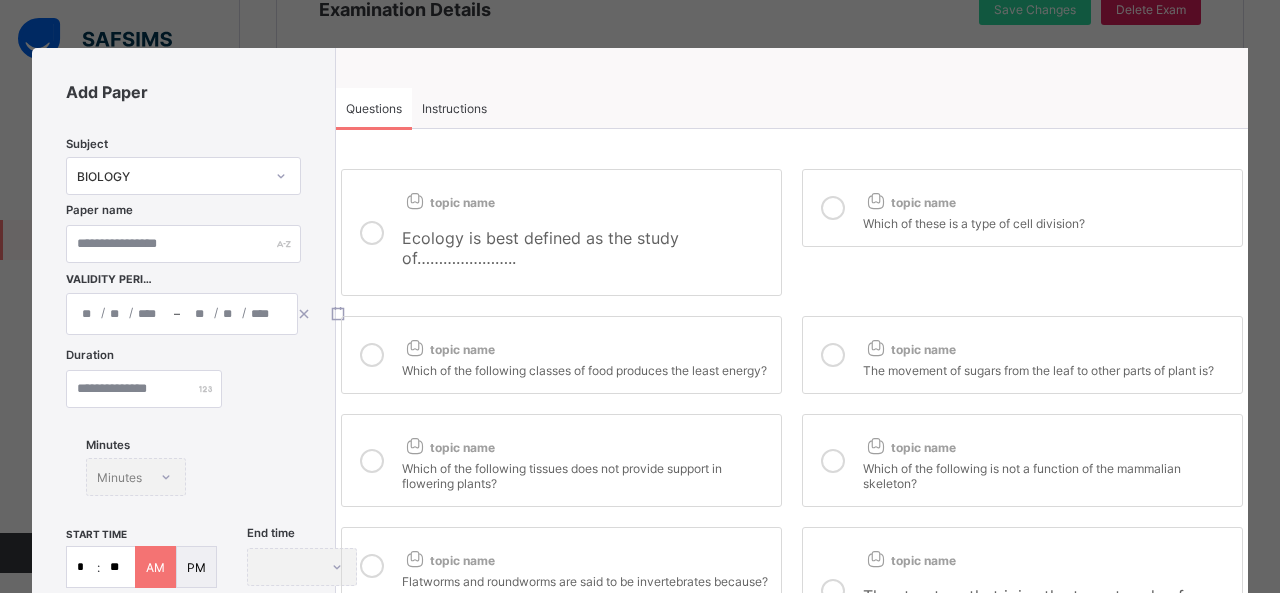 scroll, scrollTop: 0, scrollLeft: 0, axis: both 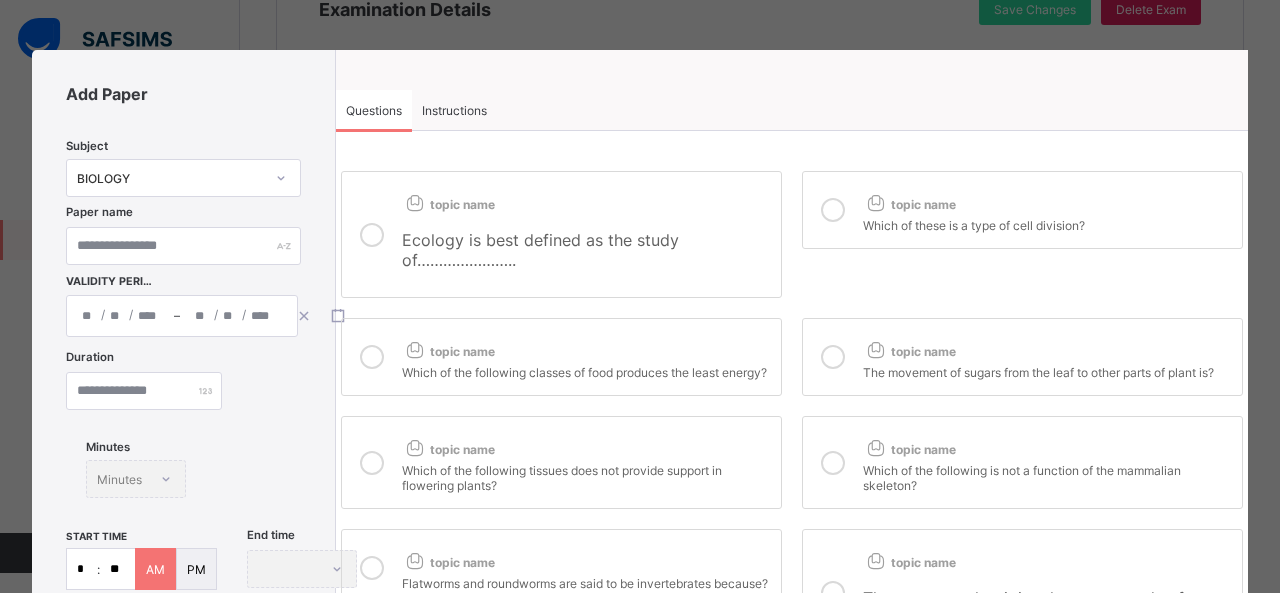 click at bounding box center [372, 234] 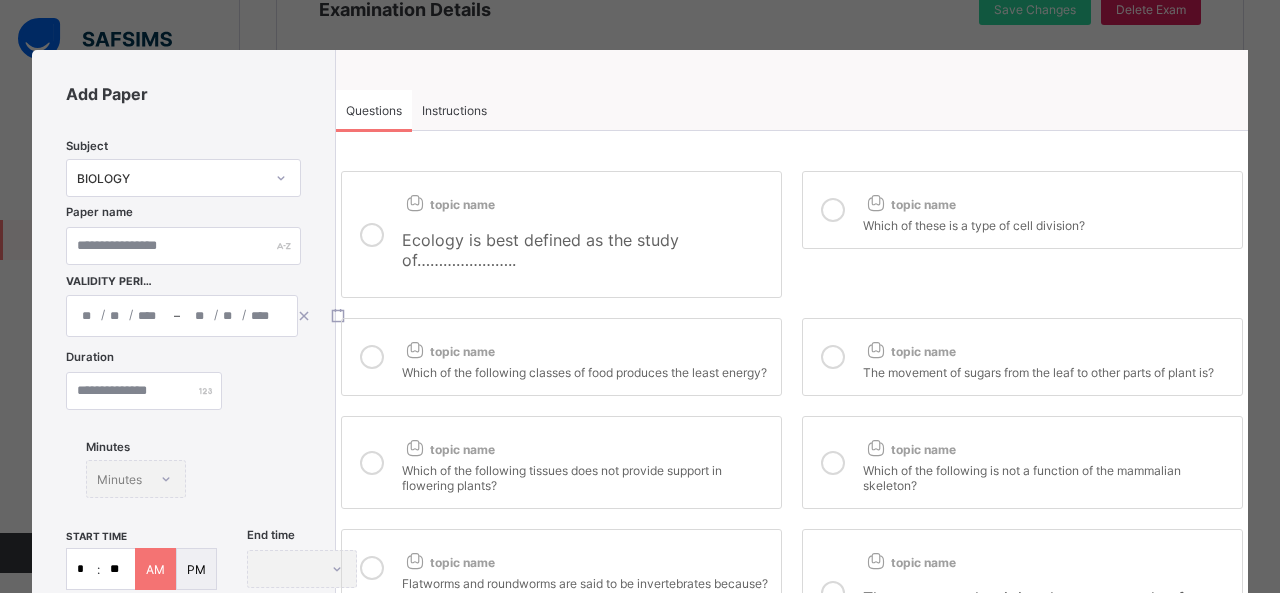 click at bounding box center (833, 210) 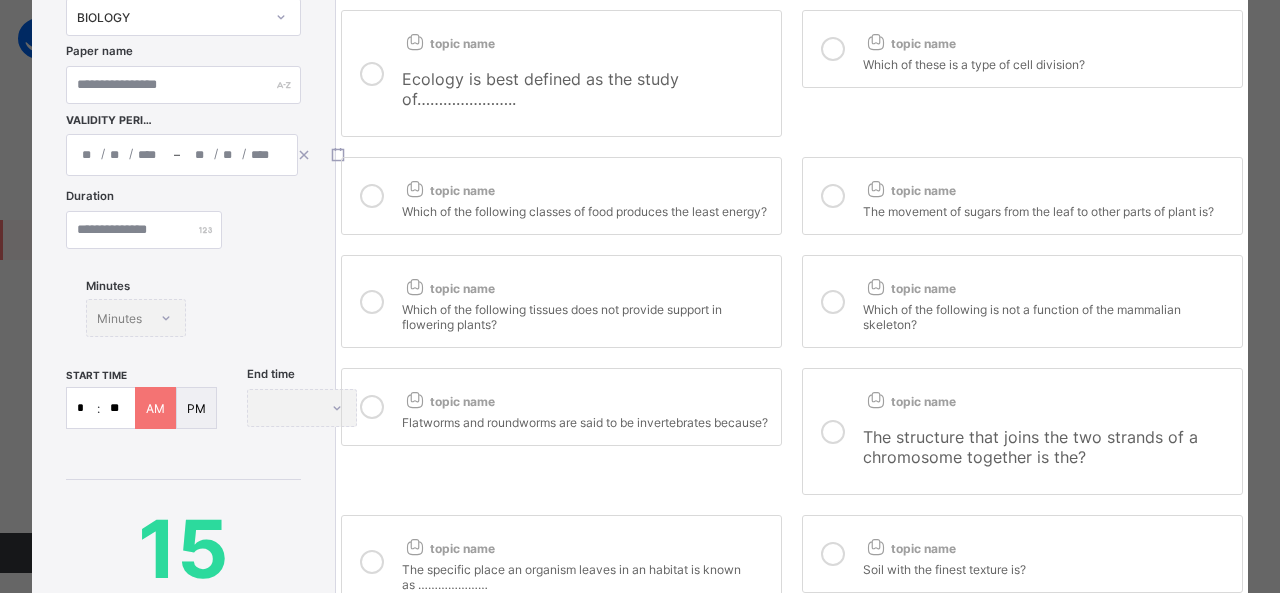scroll, scrollTop: 162, scrollLeft: 0, axis: vertical 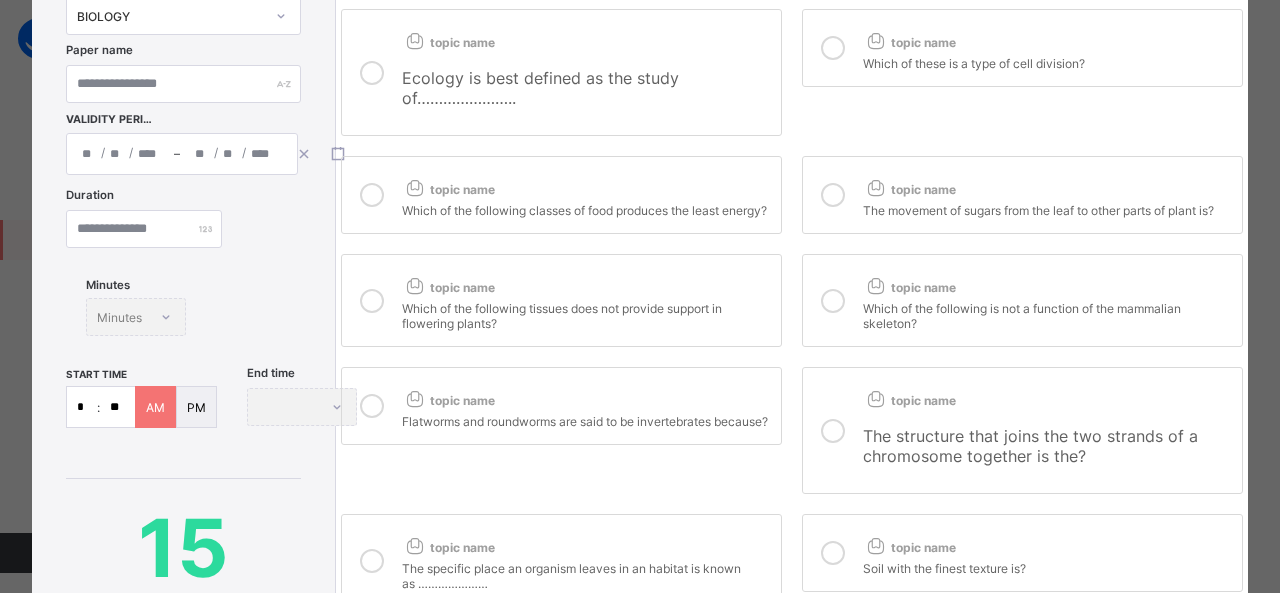 click at bounding box center [833, 301] 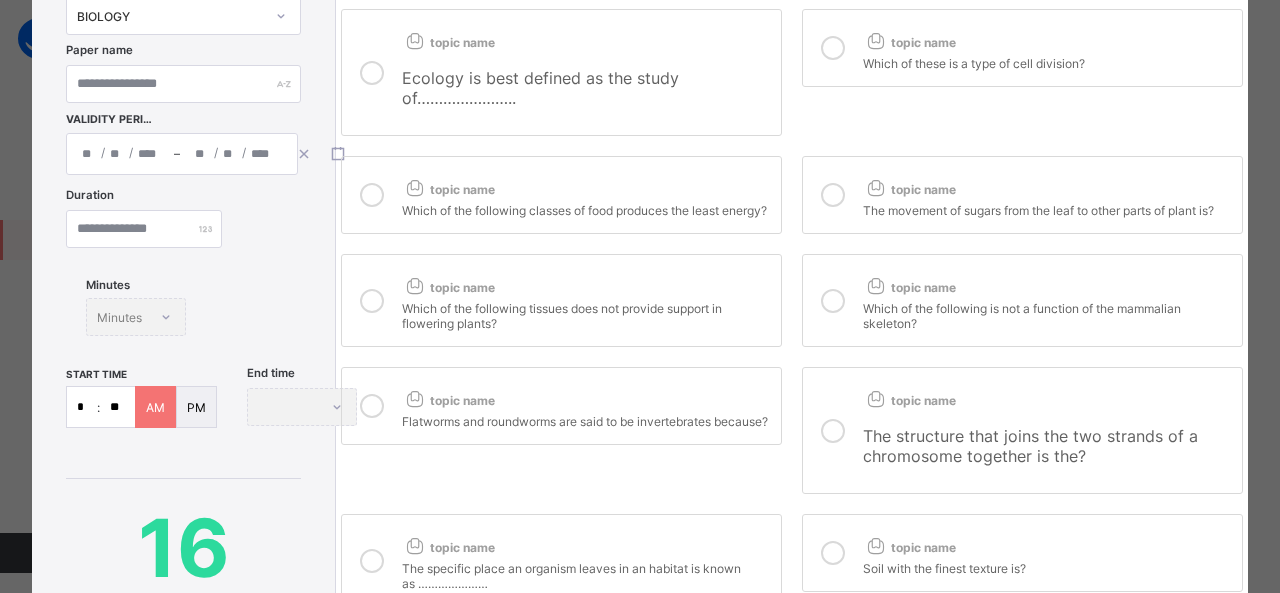click at bounding box center [372, 406] 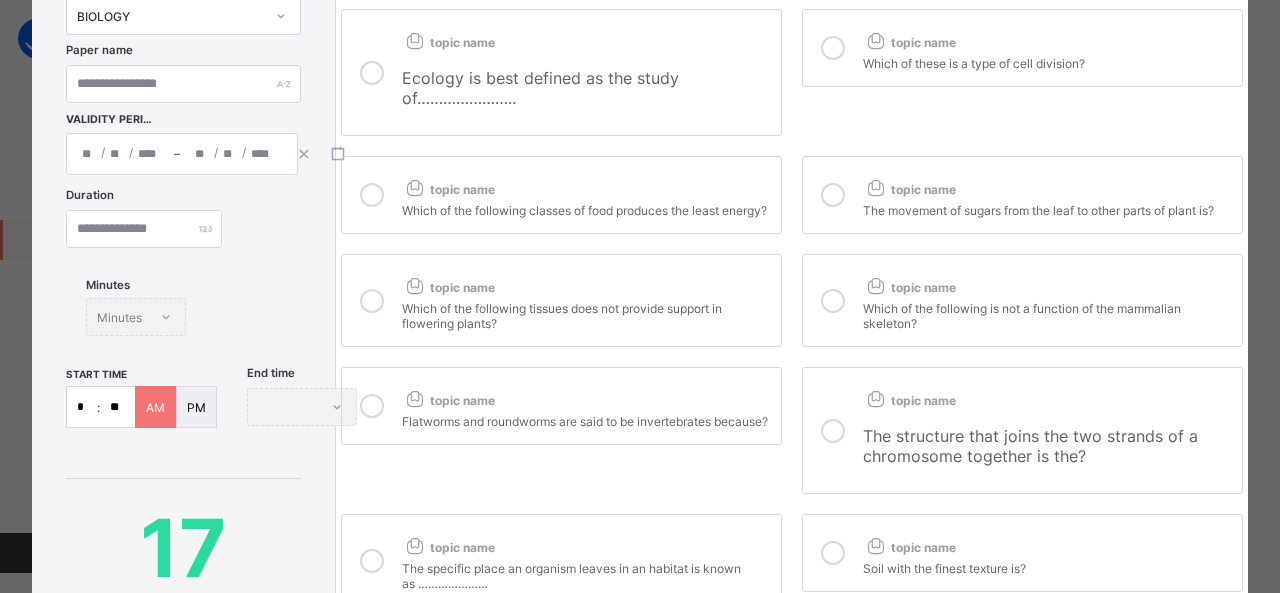 click at bounding box center [833, 431] 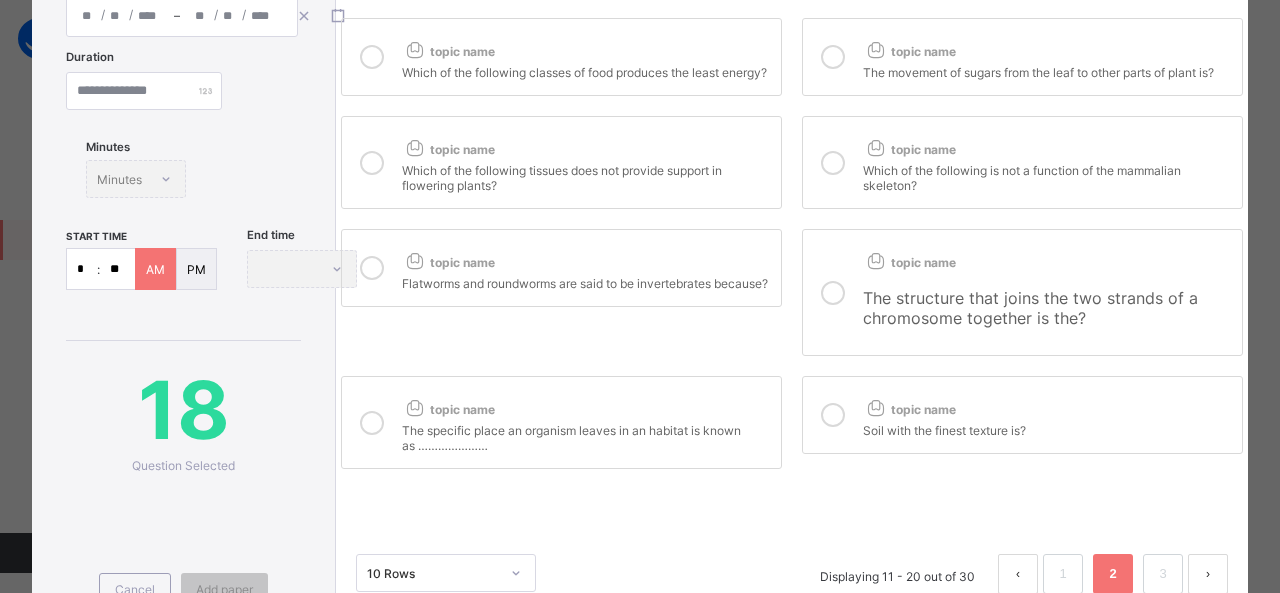 scroll, scrollTop: 308, scrollLeft: 0, axis: vertical 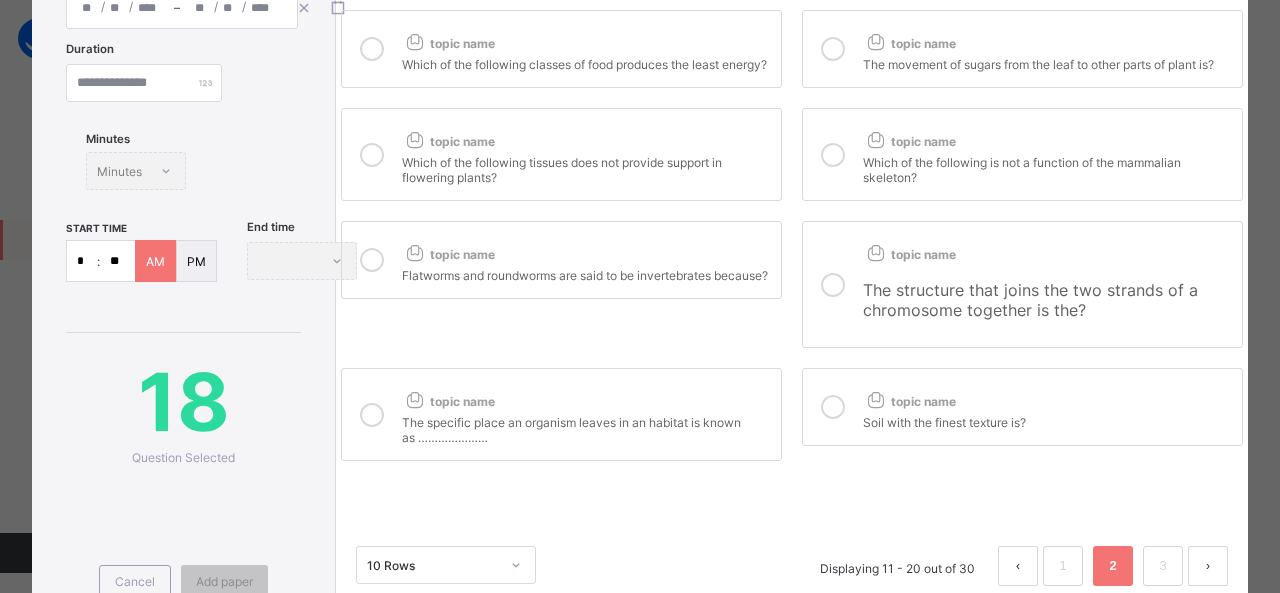 click on "topic name   Soil with the finest texture is?" at bounding box center (1022, 407) 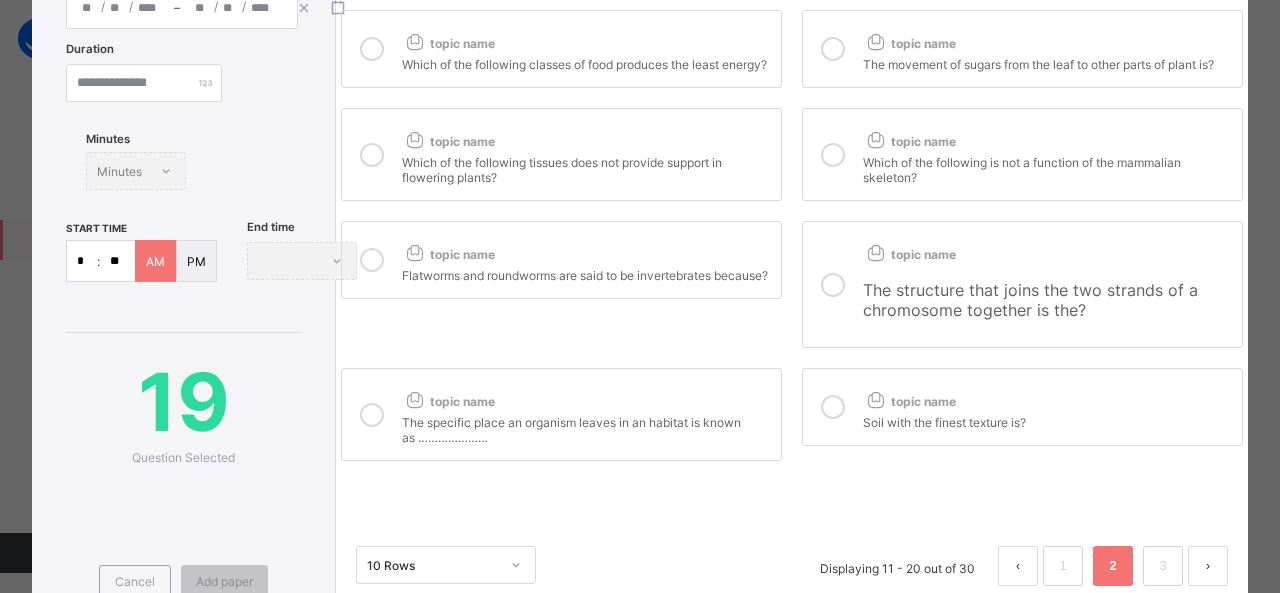 click at bounding box center [372, 415] 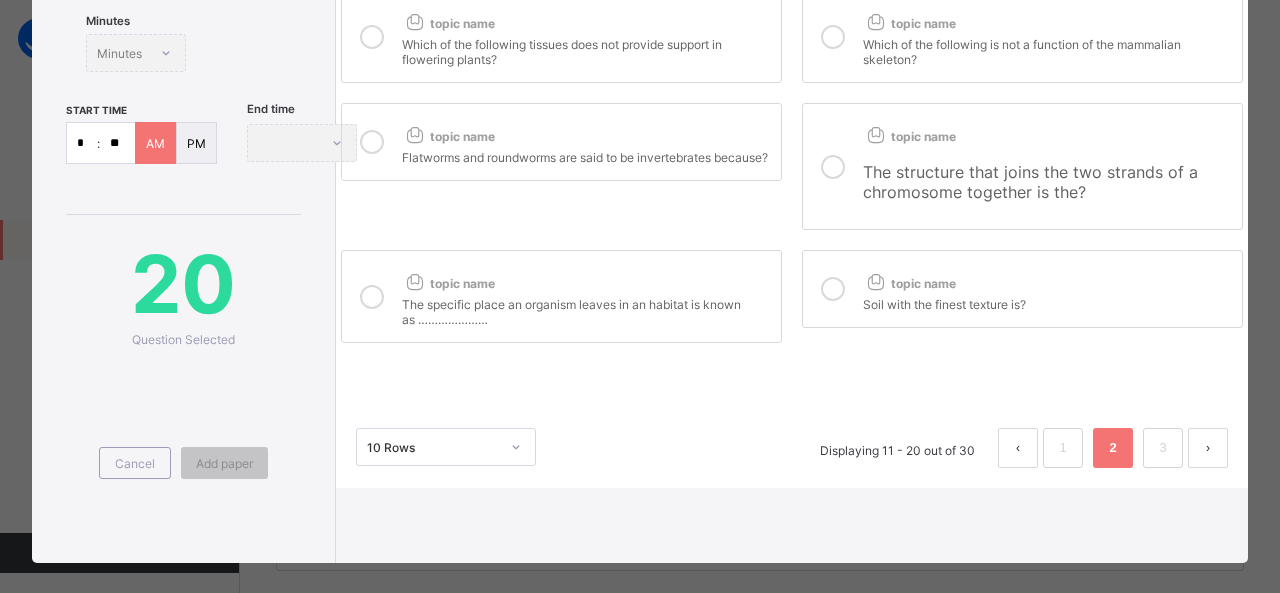 scroll, scrollTop: 442, scrollLeft: 0, axis: vertical 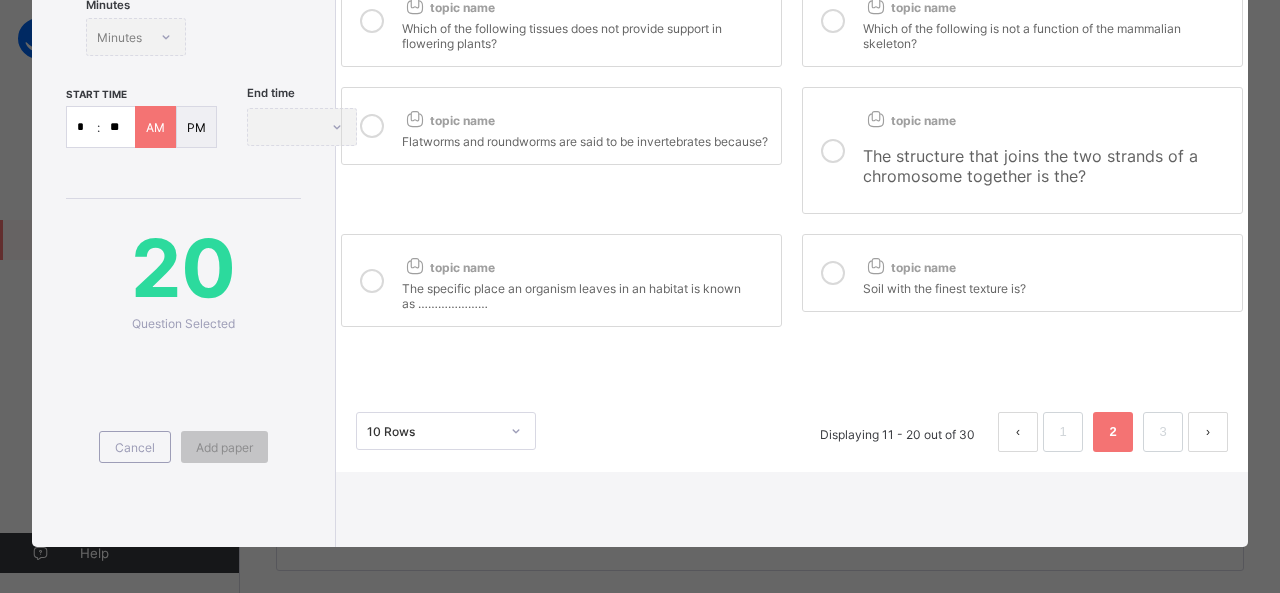 click at bounding box center [1208, 432] 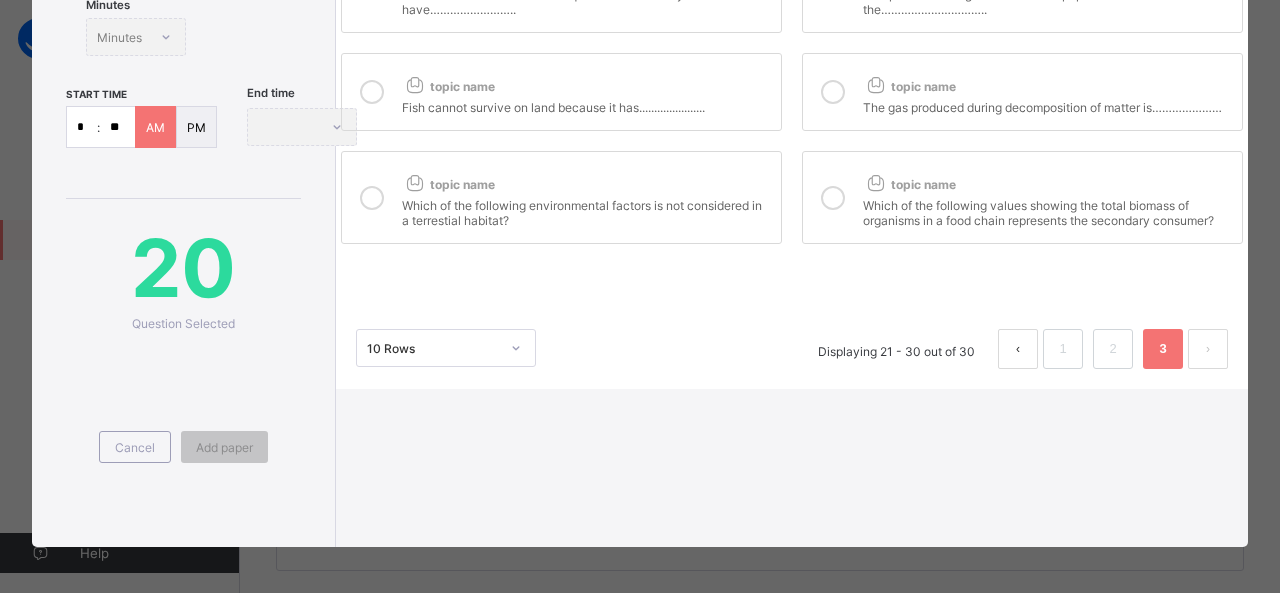 click at bounding box center [833, 197] 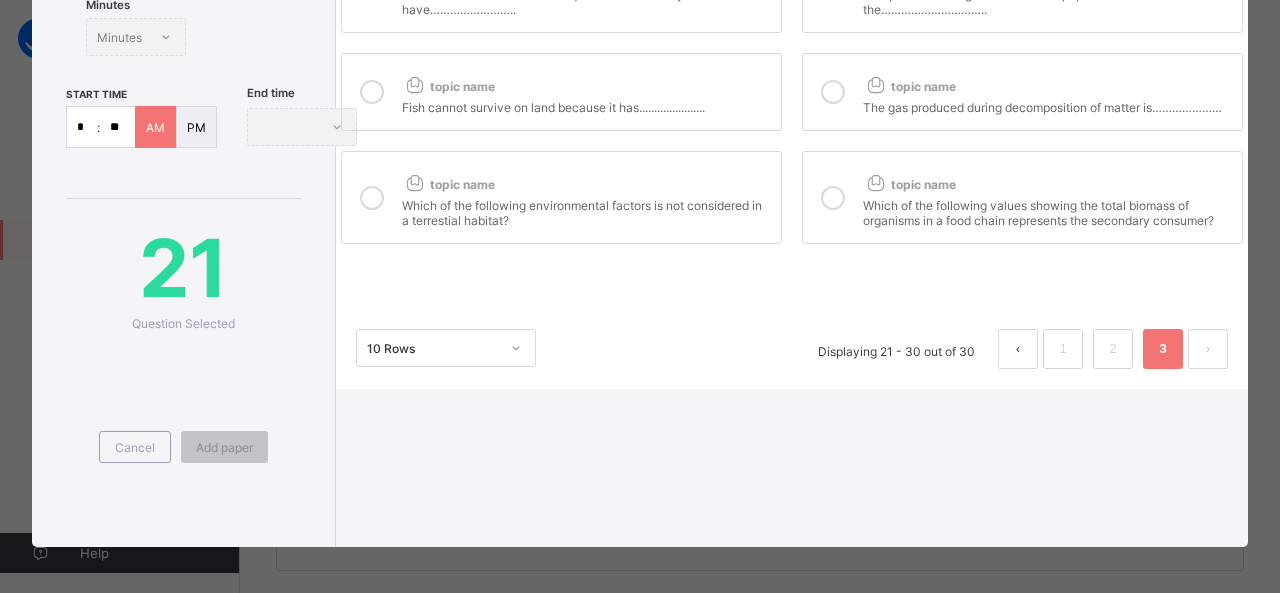 click at bounding box center [372, 198] 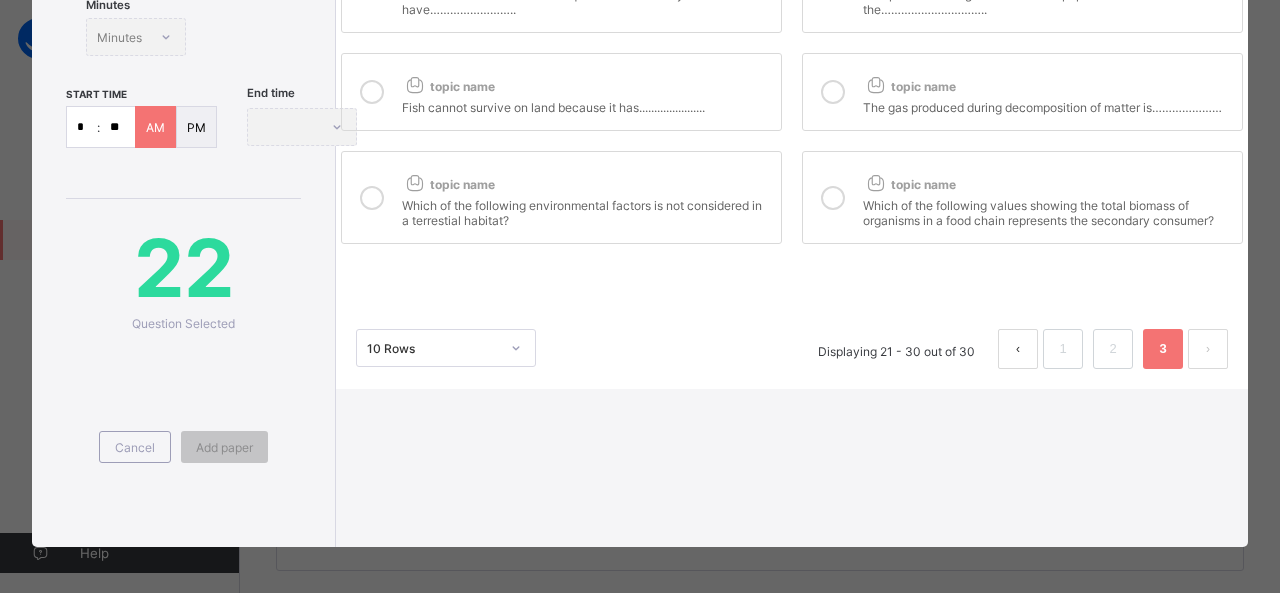 click at bounding box center (372, 92) 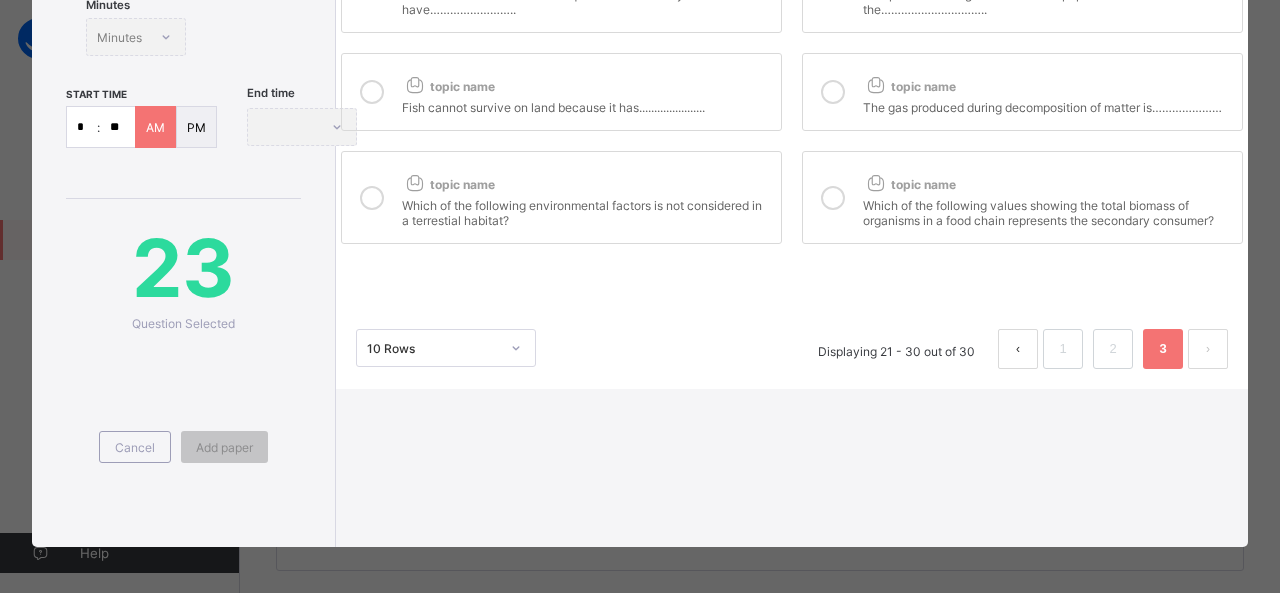 click at bounding box center (833, 92) 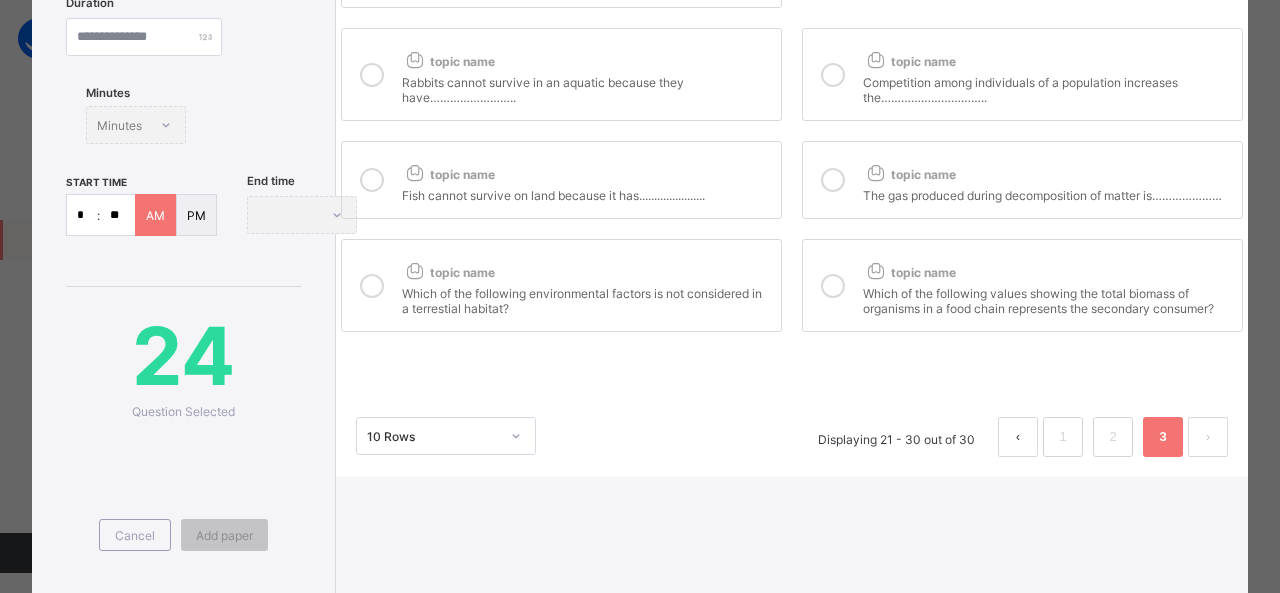 scroll, scrollTop: 348, scrollLeft: 0, axis: vertical 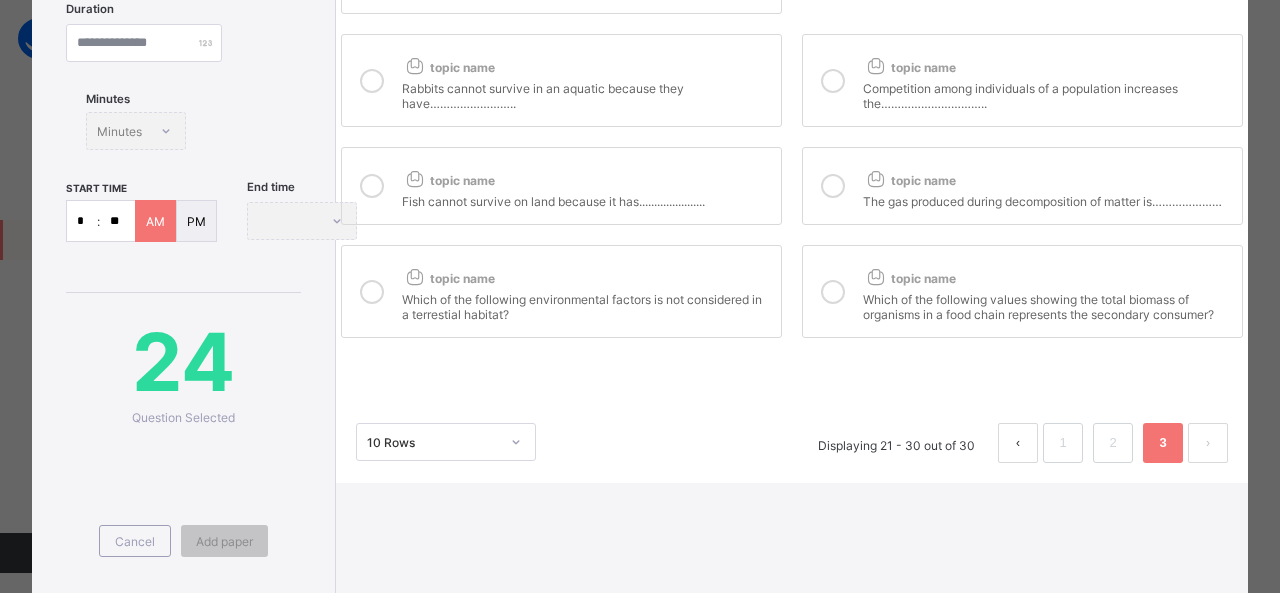 click at bounding box center [833, 80] 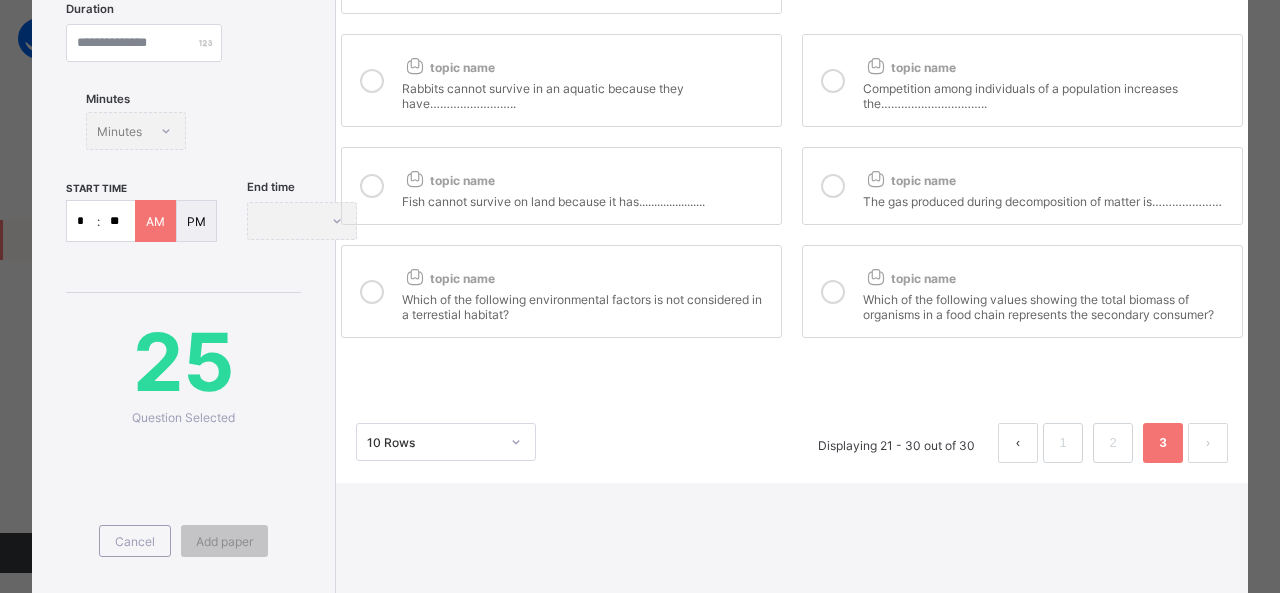 click at bounding box center (372, 81) 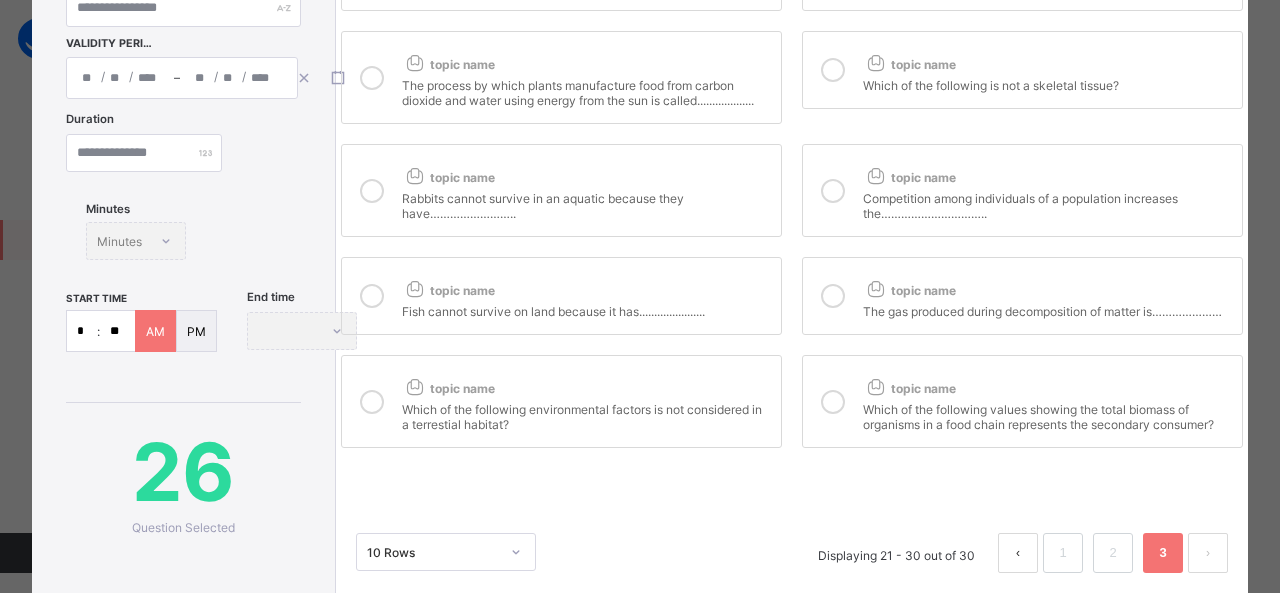 scroll, scrollTop: 202, scrollLeft: 0, axis: vertical 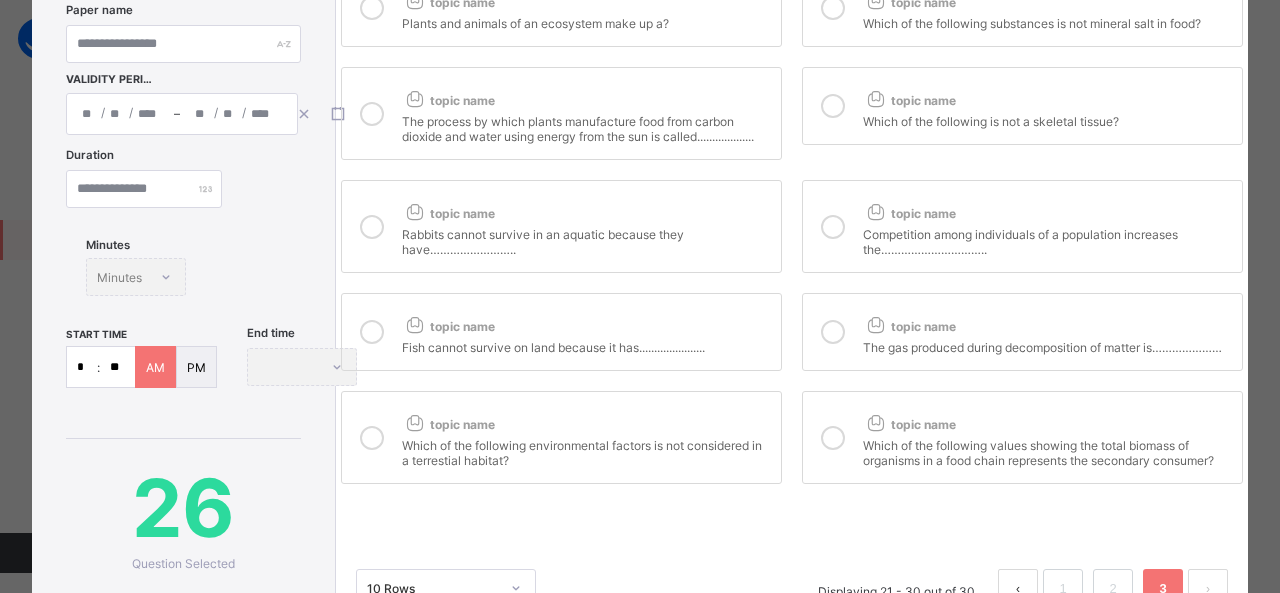 click at bounding box center [372, 114] 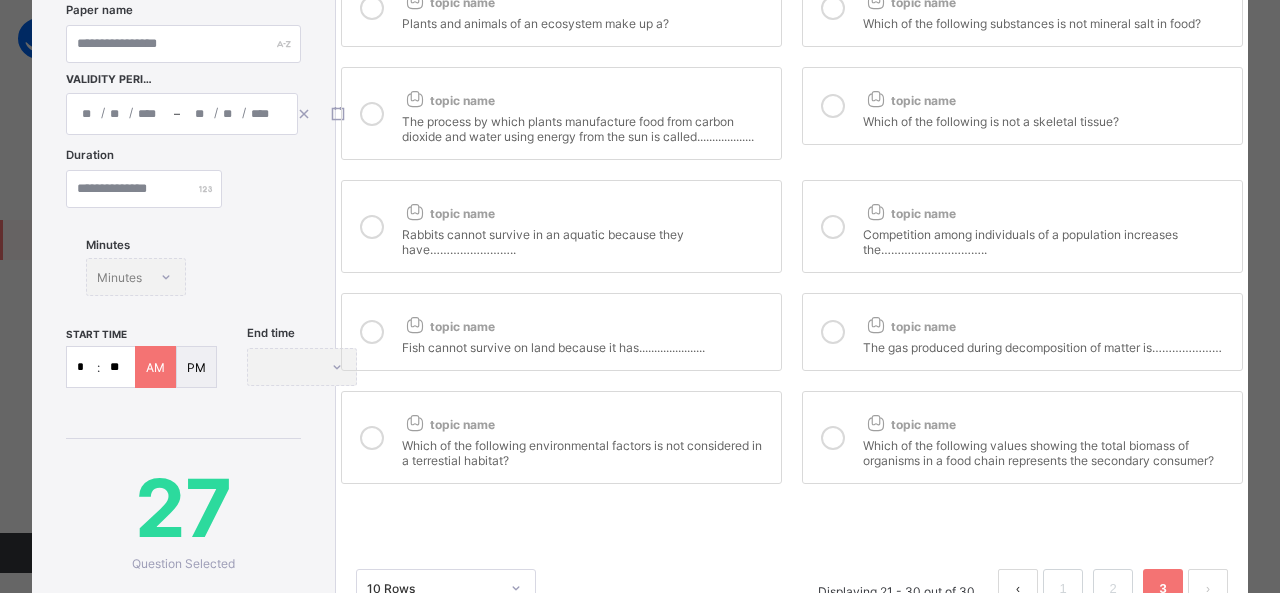 click at bounding box center (833, 106) 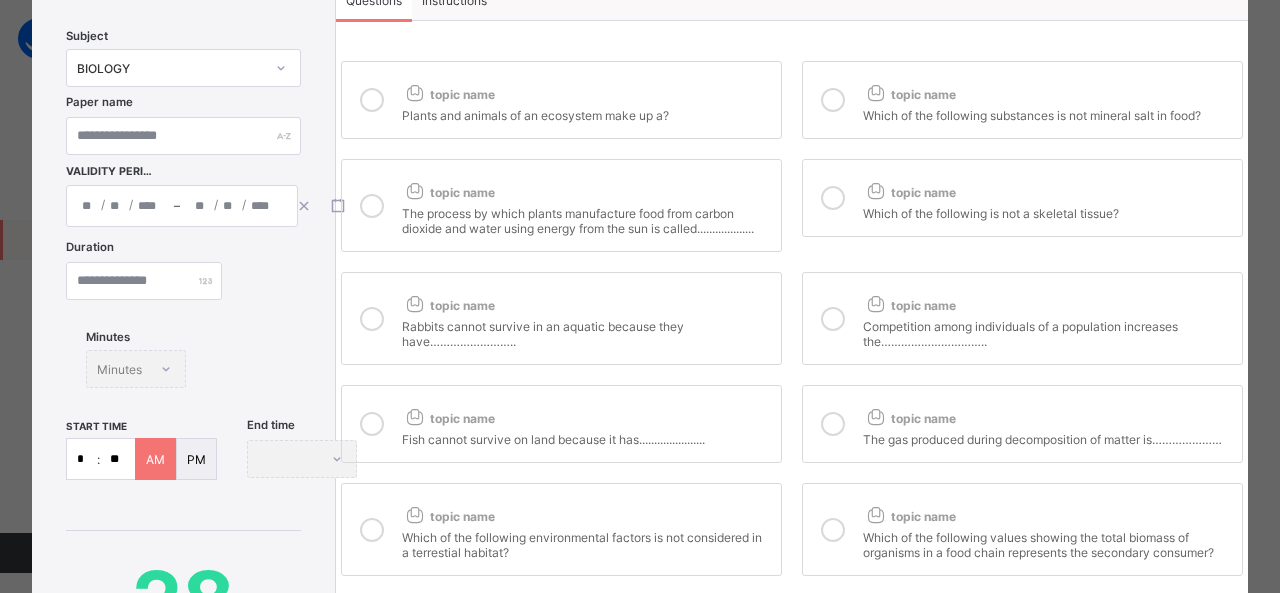 scroll, scrollTop: 104, scrollLeft: 0, axis: vertical 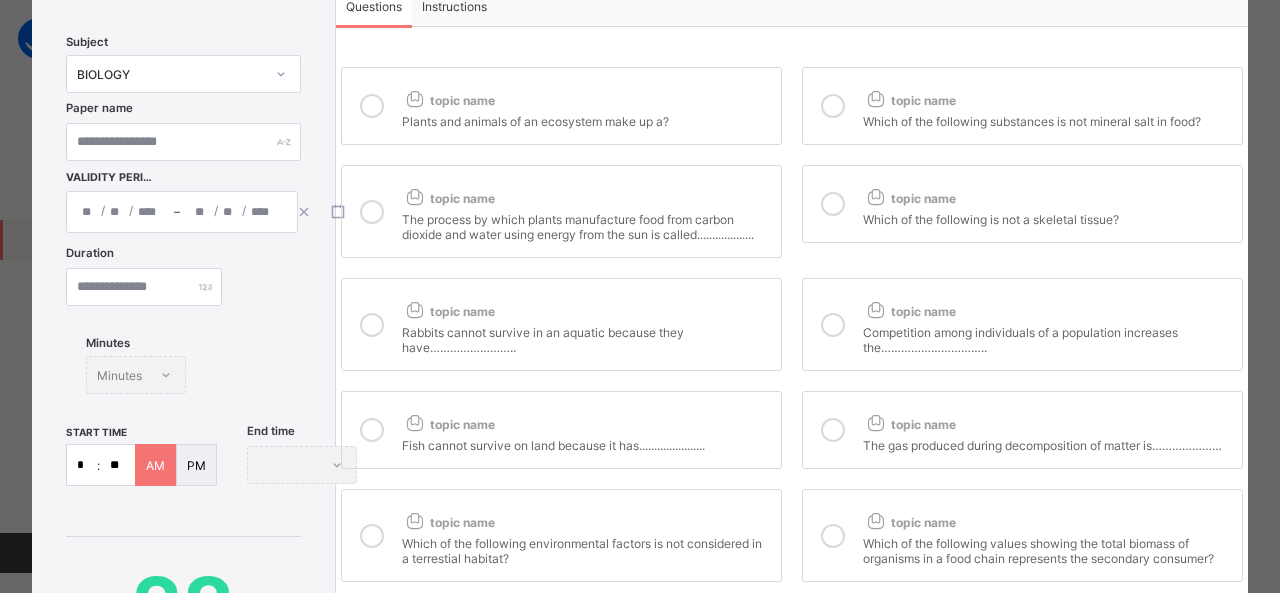 click at bounding box center (833, 106) 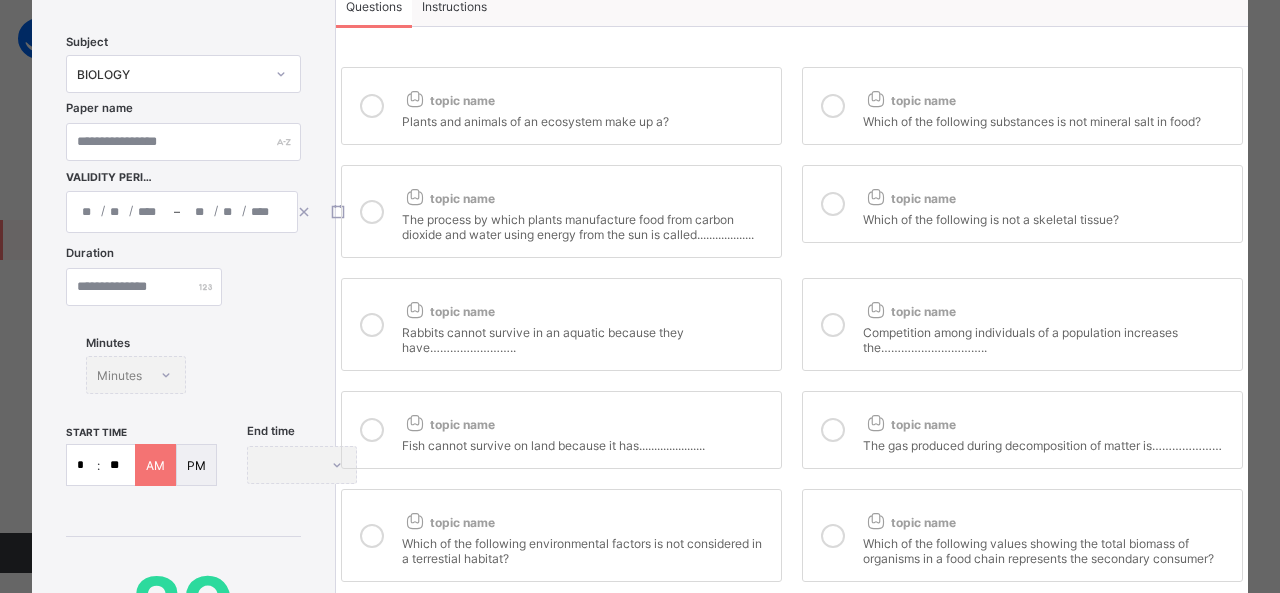 click on "topic name   Plants and animals of an ecosystem make up a?" at bounding box center [561, 106] 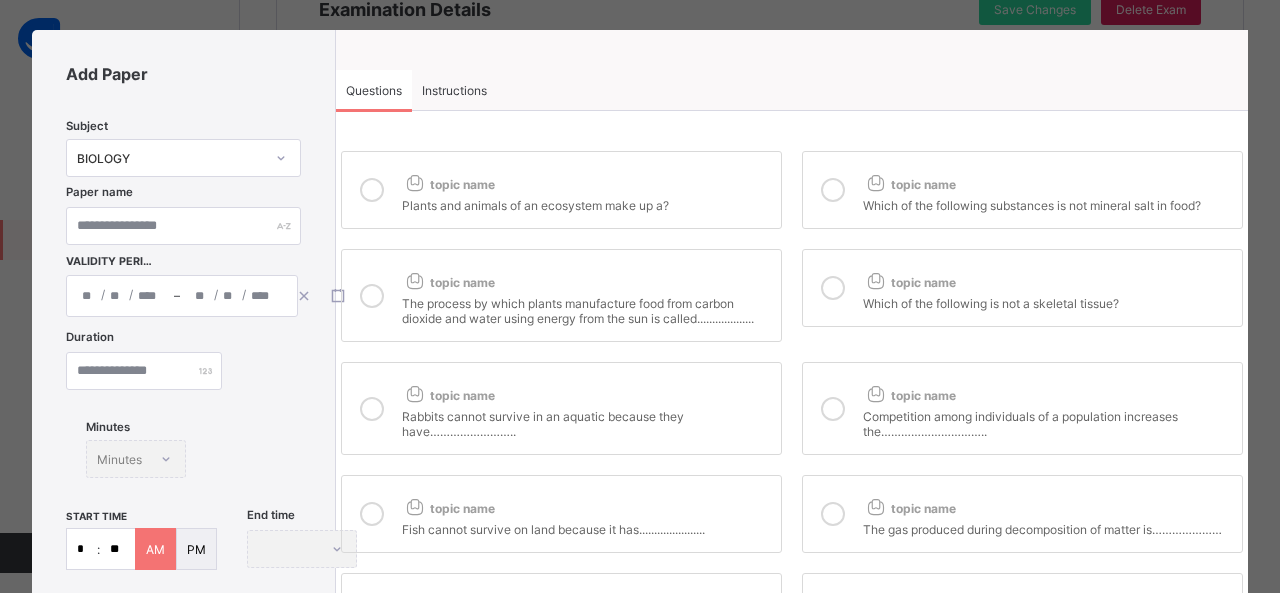 scroll, scrollTop: 18, scrollLeft: 0, axis: vertical 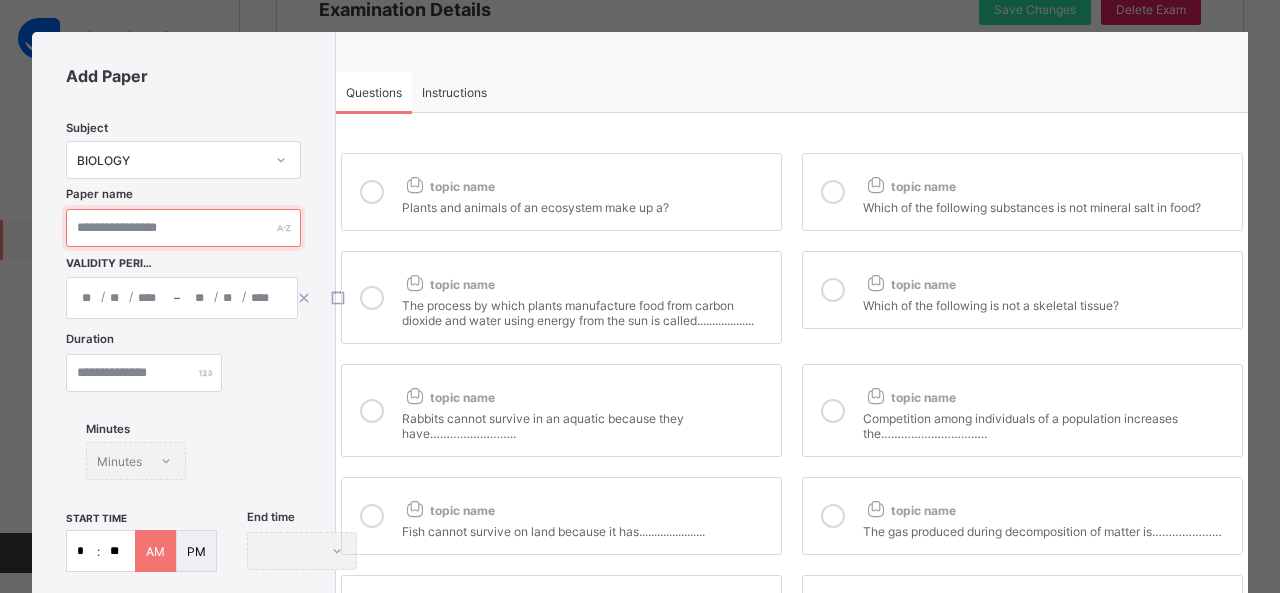 click at bounding box center (183, 228) 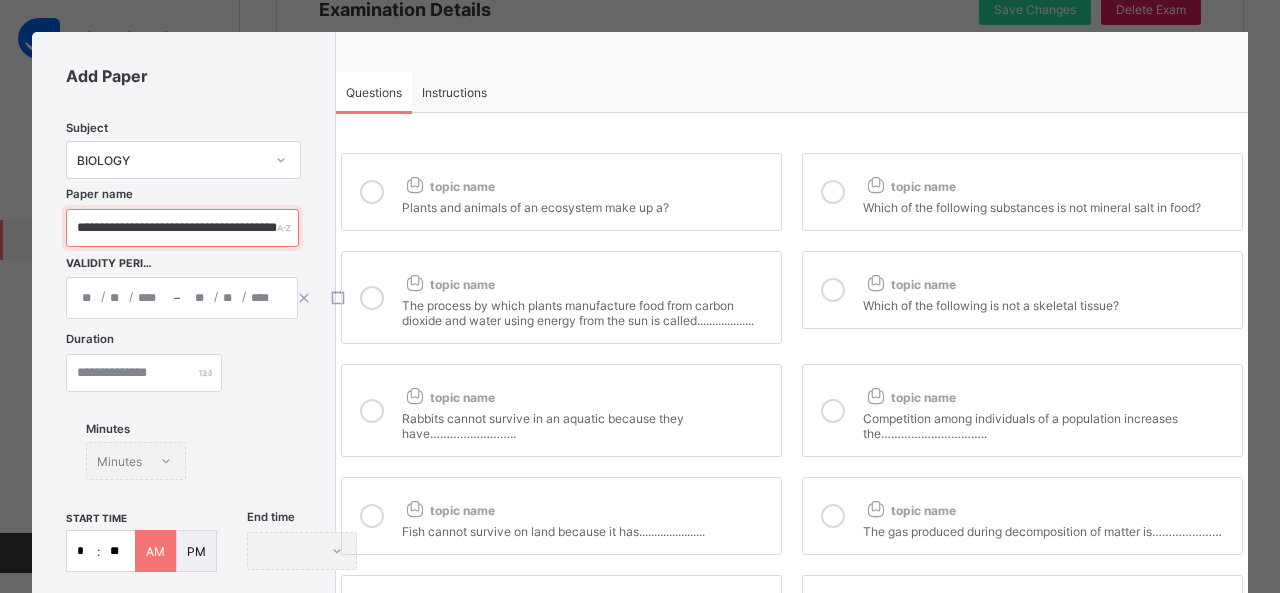 scroll, scrollTop: 0, scrollLeft: 38, axis: horizontal 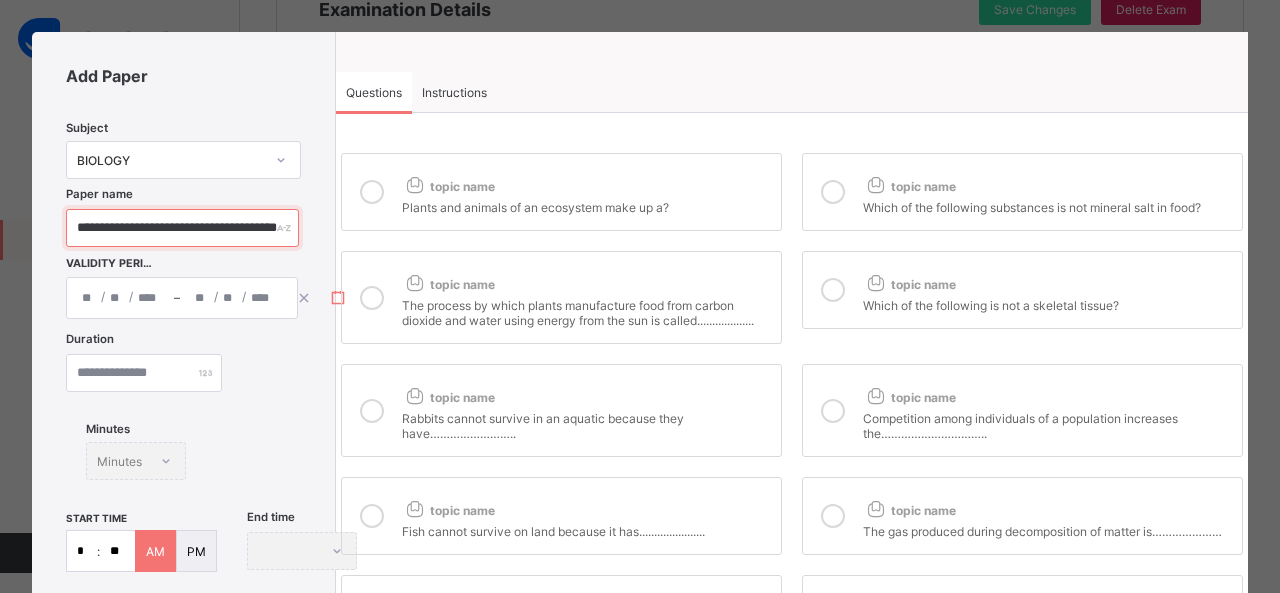 type on "**********" 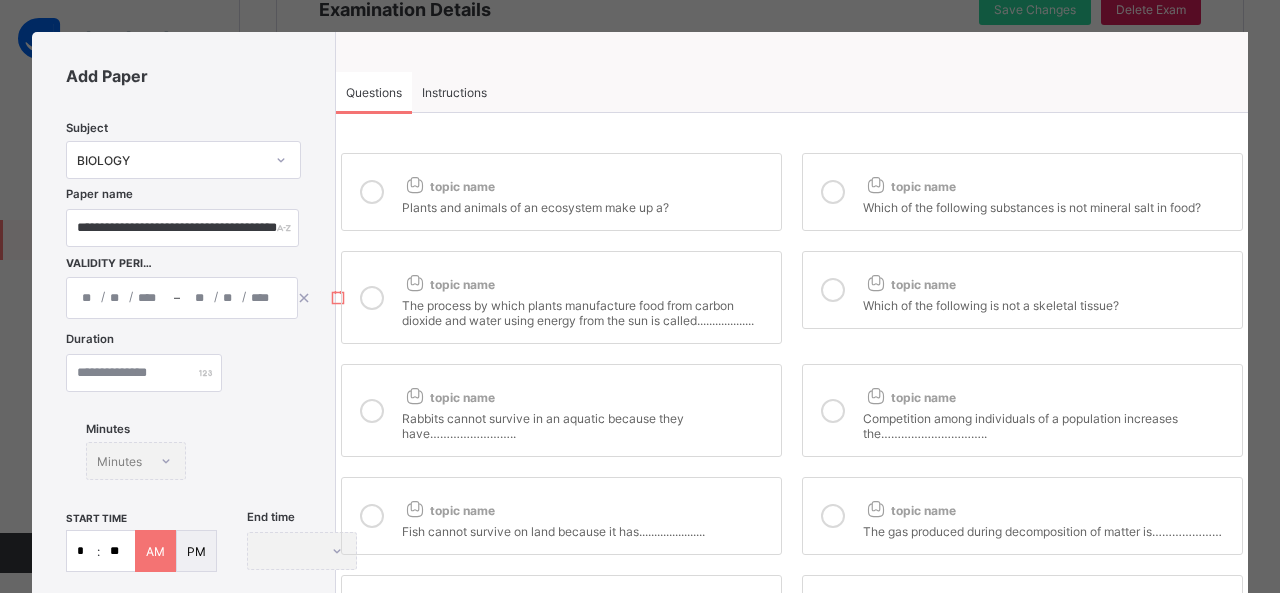 scroll, scrollTop: 0, scrollLeft: 0, axis: both 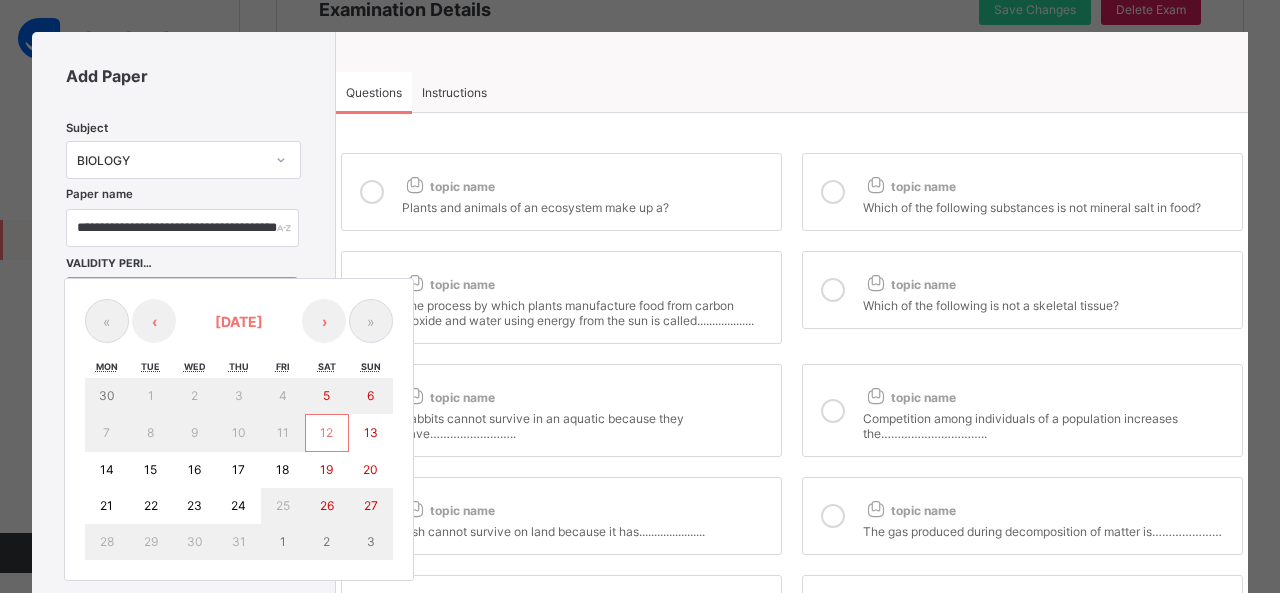 click on "14" at bounding box center [107, 469] 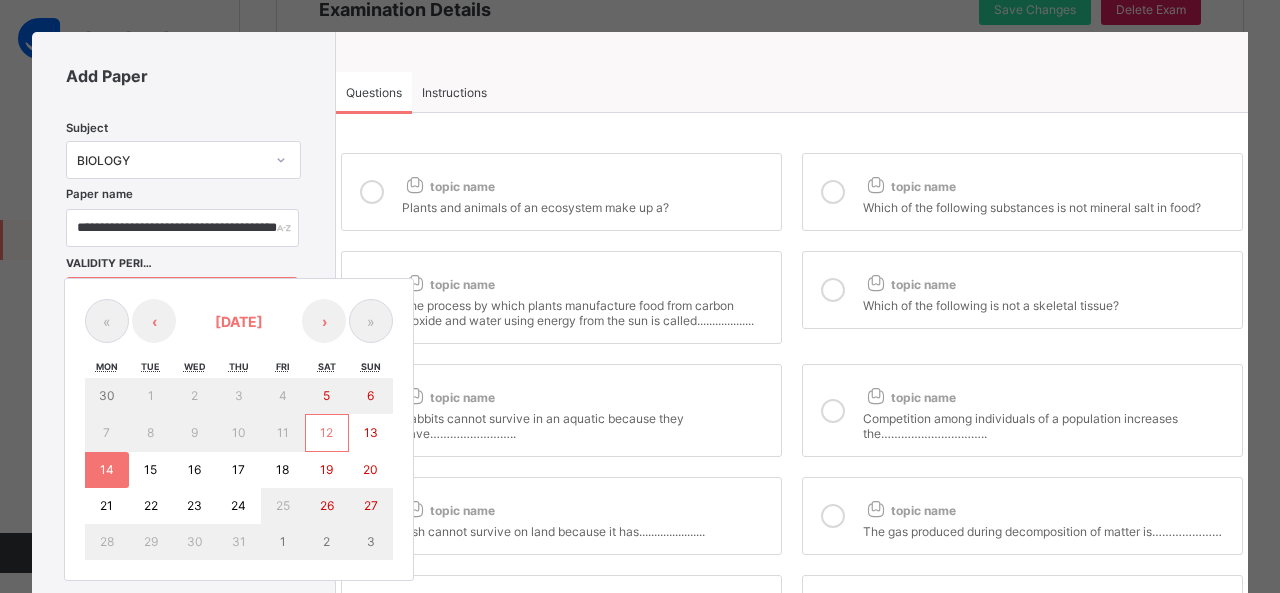 click on "14" at bounding box center (107, 469) 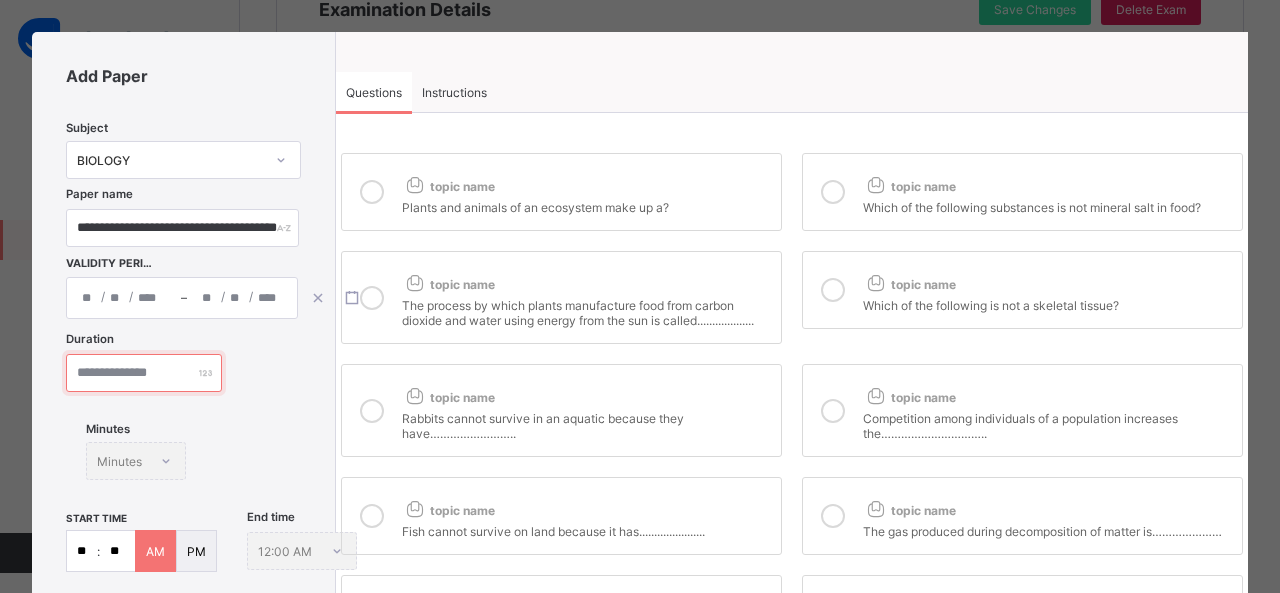 click at bounding box center [144, 373] 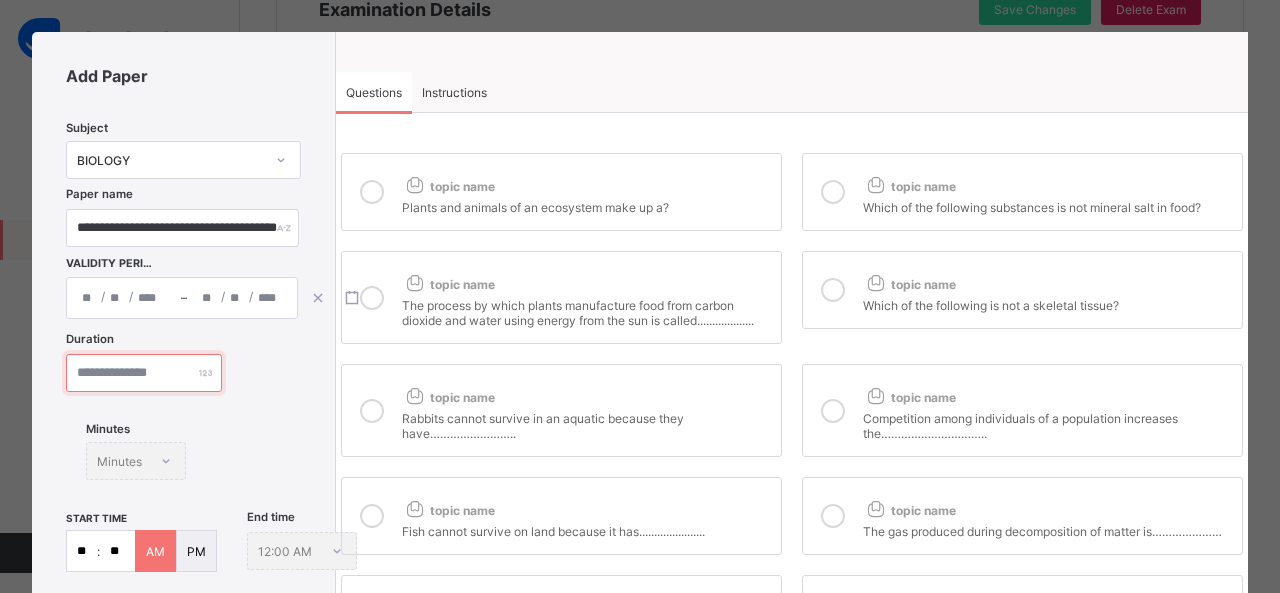 scroll, scrollTop: 128, scrollLeft: 0, axis: vertical 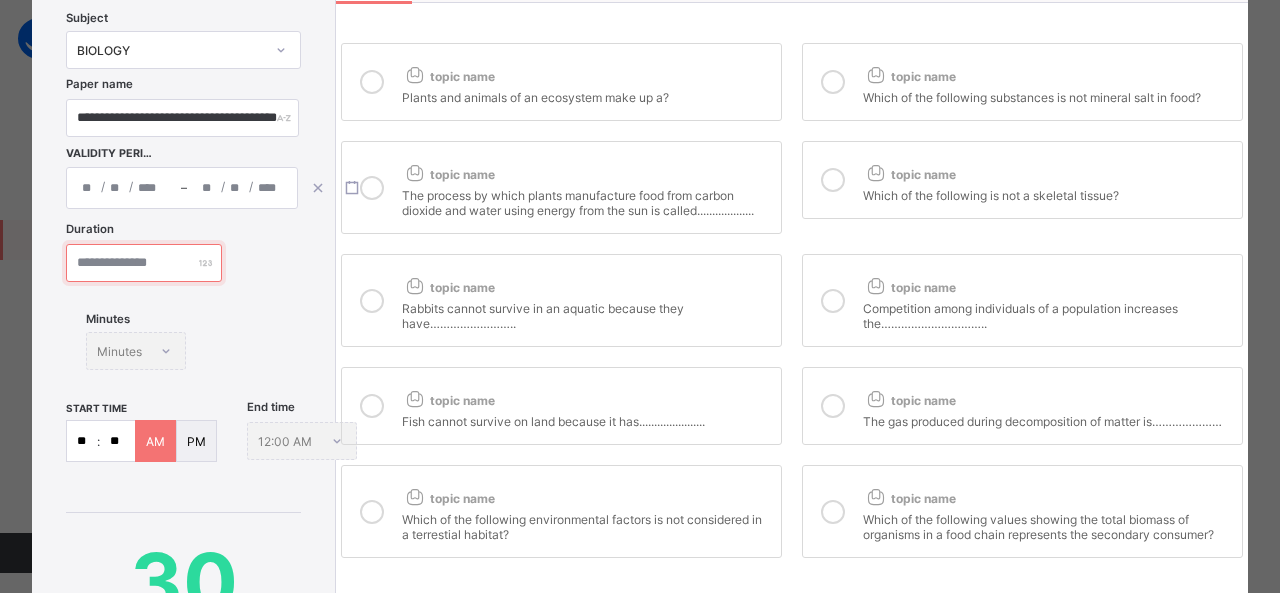 type on "**" 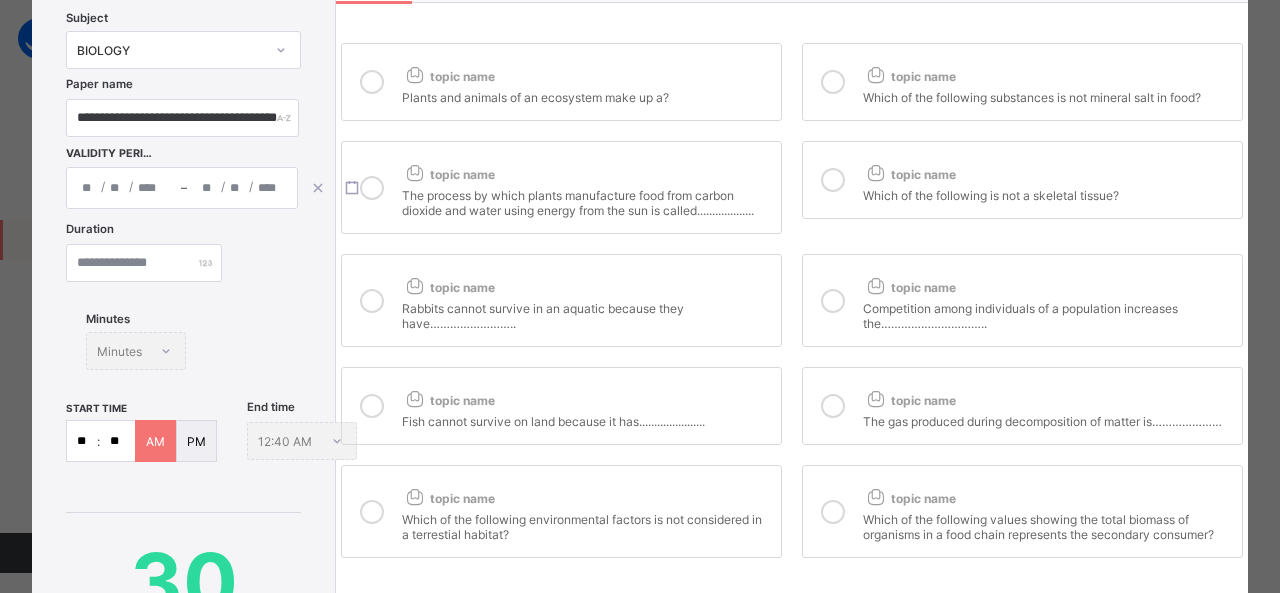 click on "Duration ** Minutes Minutes" at bounding box center [183, 312] 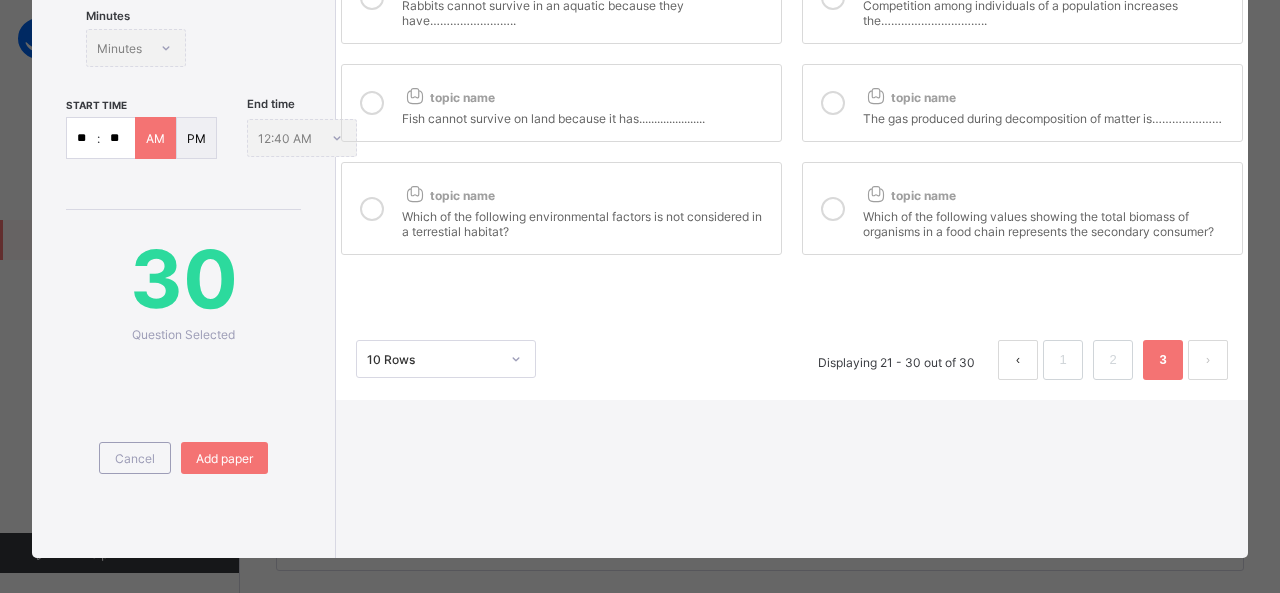 scroll, scrollTop: 442, scrollLeft: 0, axis: vertical 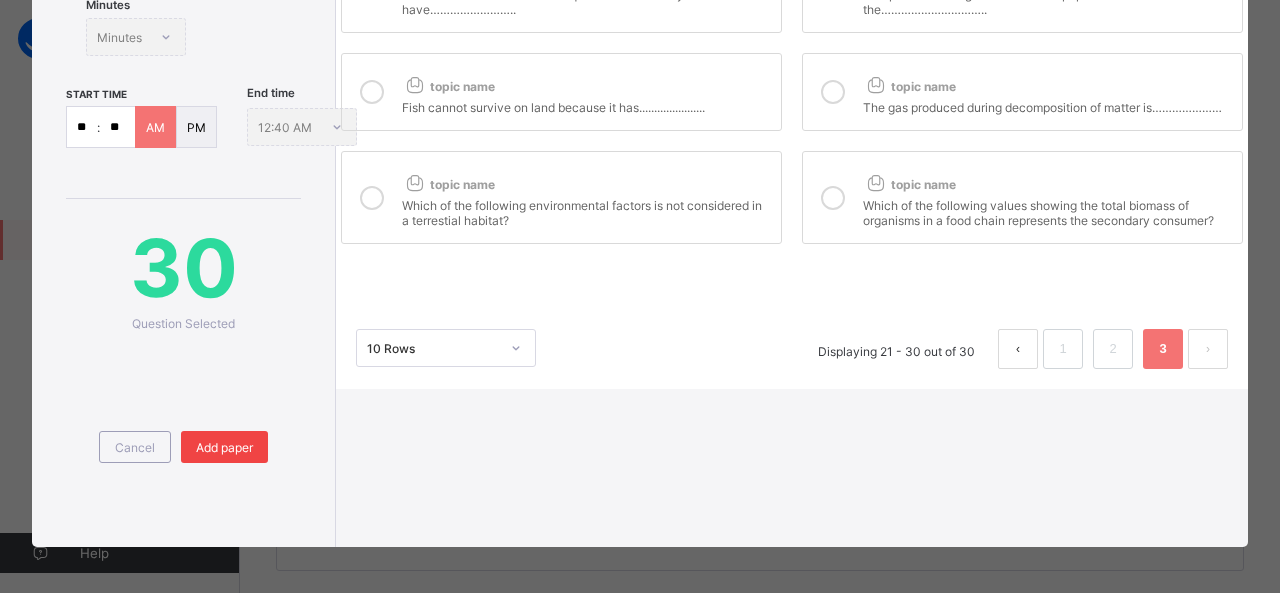 click on "Add paper" at bounding box center (224, 447) 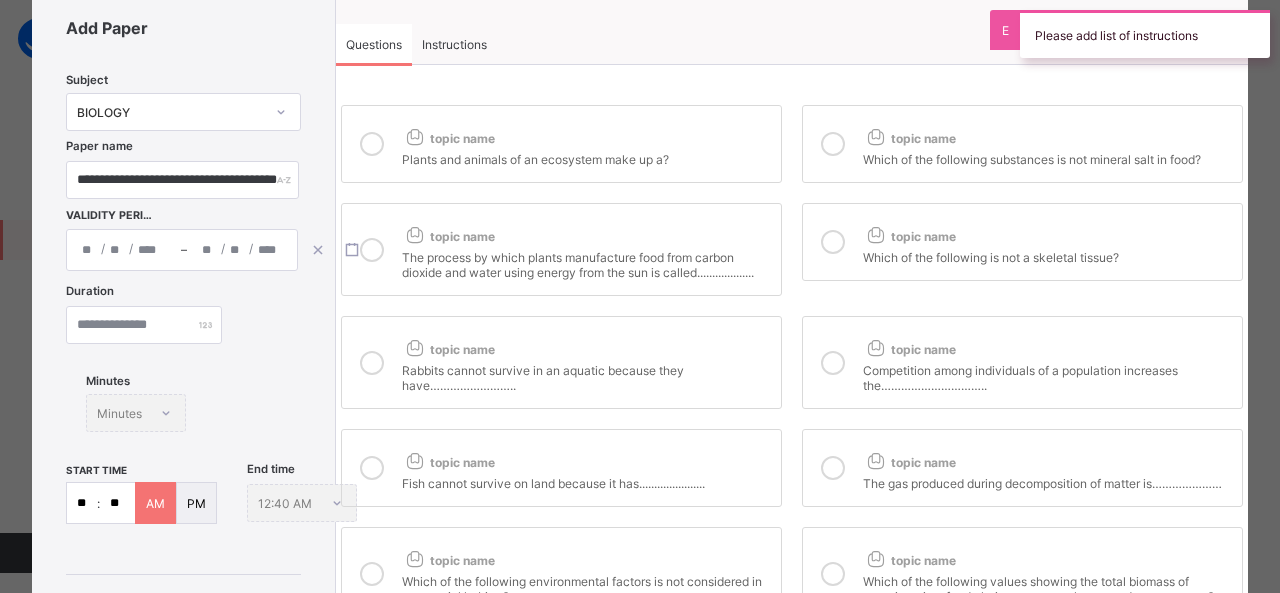 scroll, scrollTop: 0, scrollLeft: 0, axis: both 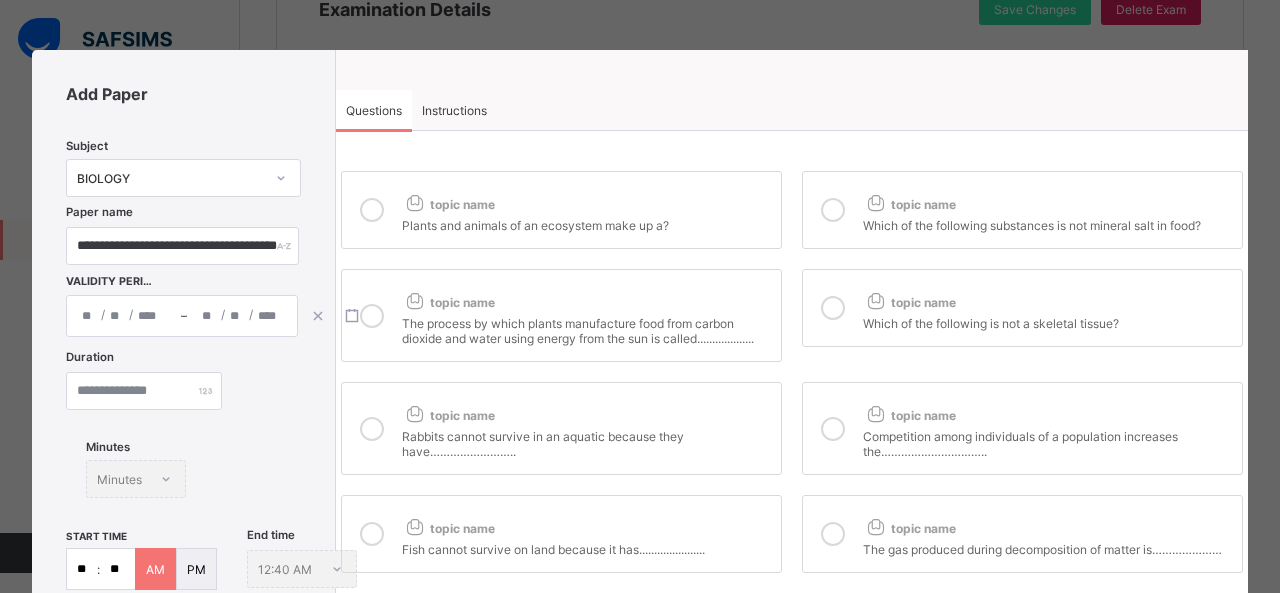 click on "Instructions" at bounding box center [454, 110] 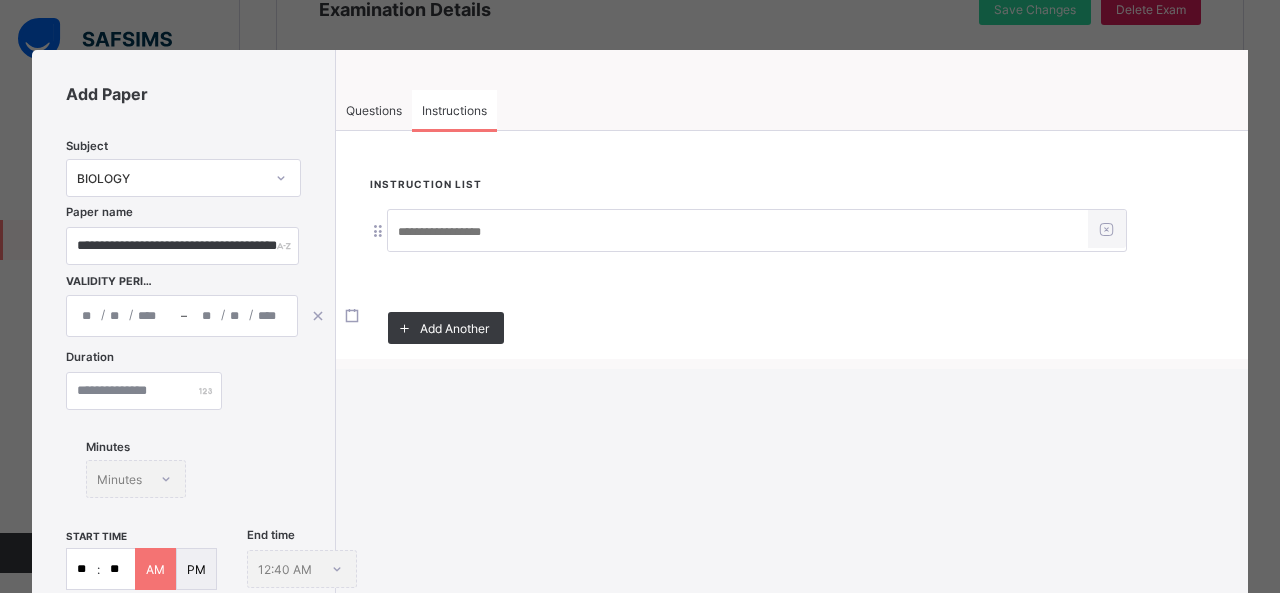 click at bounding box center (738, 232) 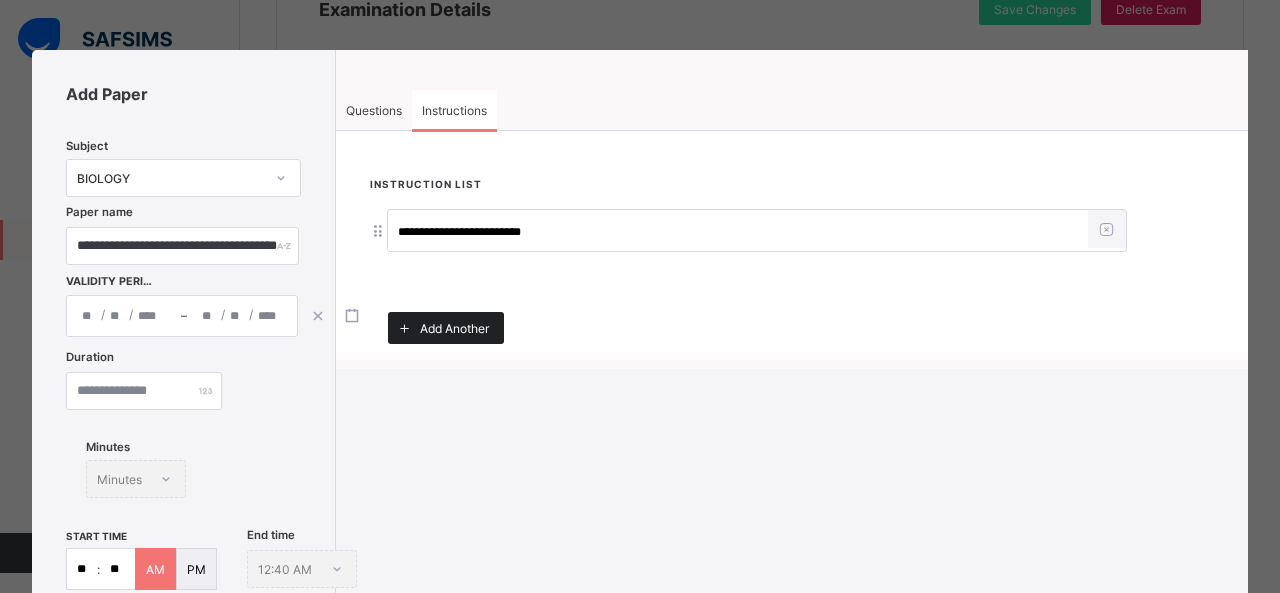 type on "**********" 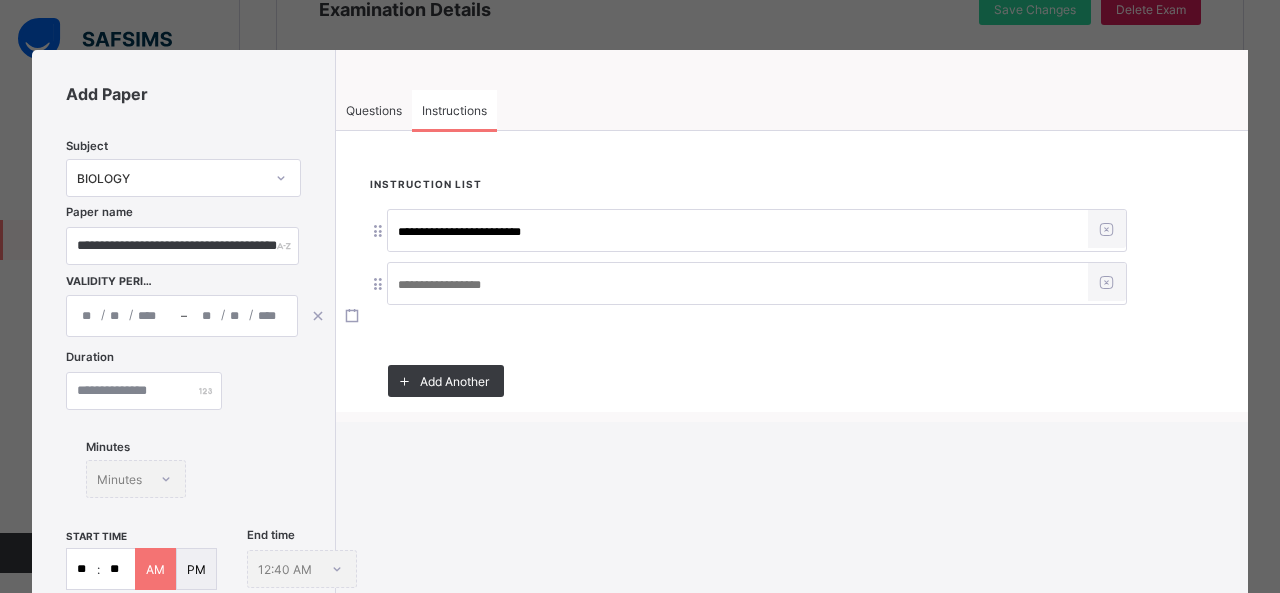 click at bounding box center [738, 285] 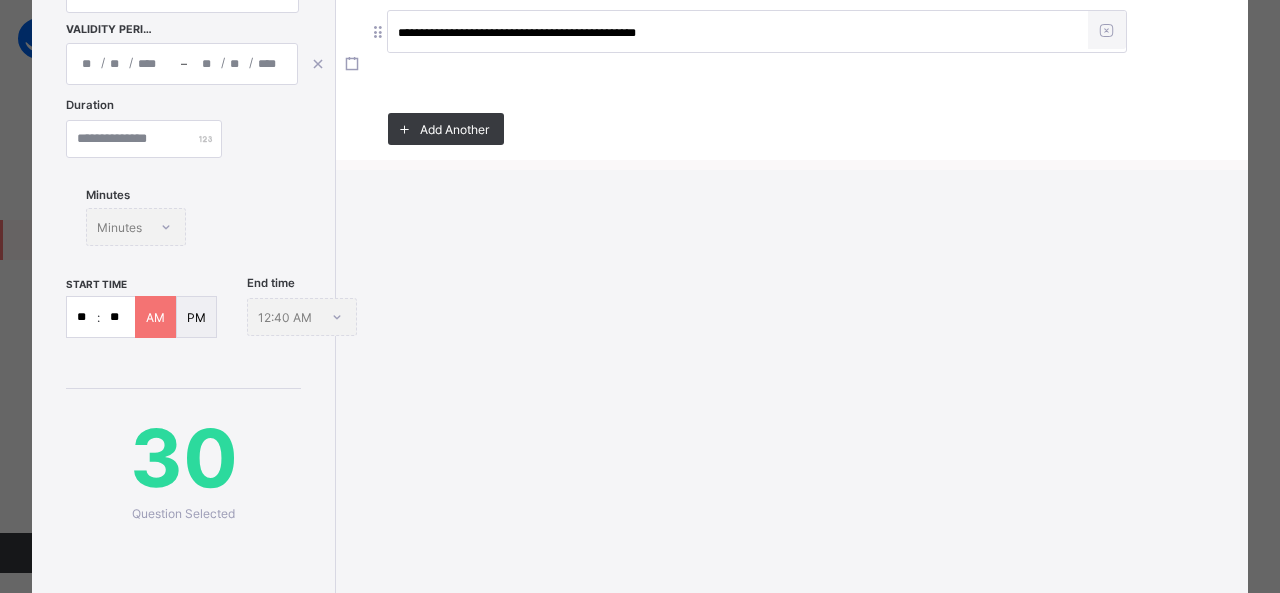 scroll, scrollTop: 442, scrollLeft: 0, axis: vertical 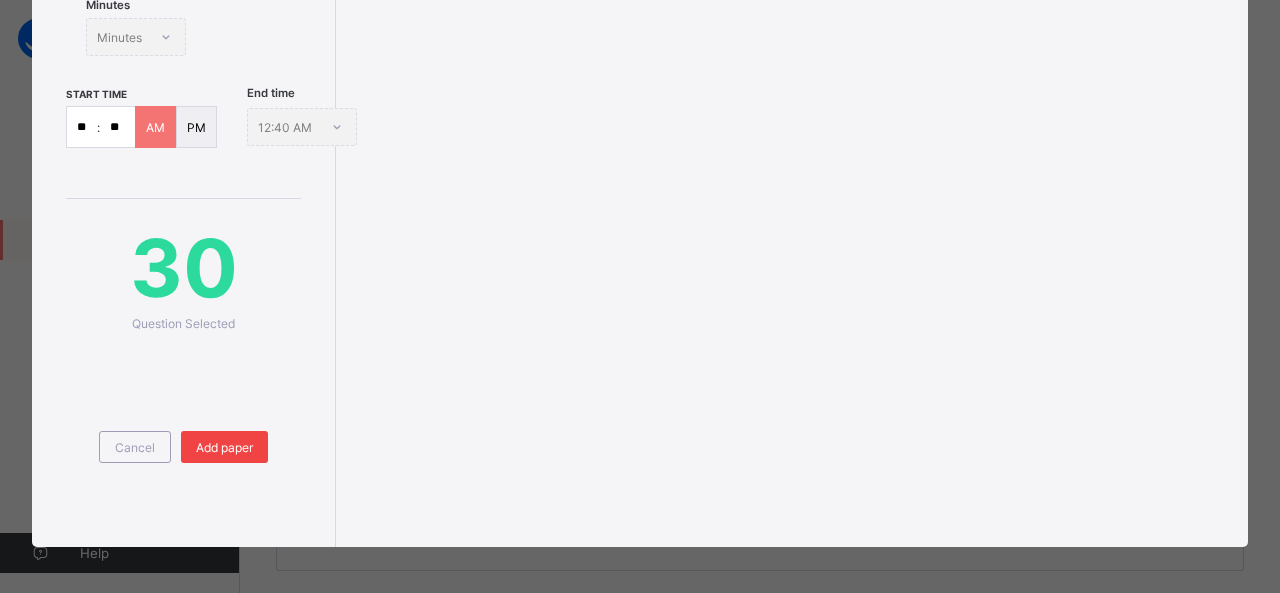 type on "**********" 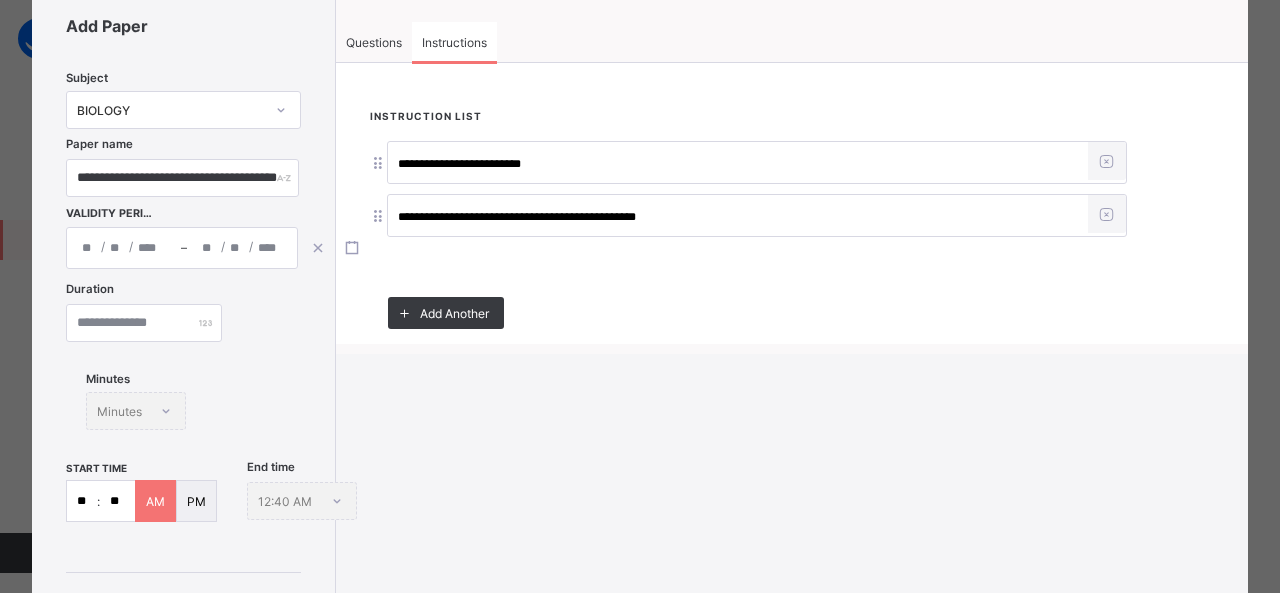 scroll, scrollTop: 0, scrollLeft: 0, axis: both 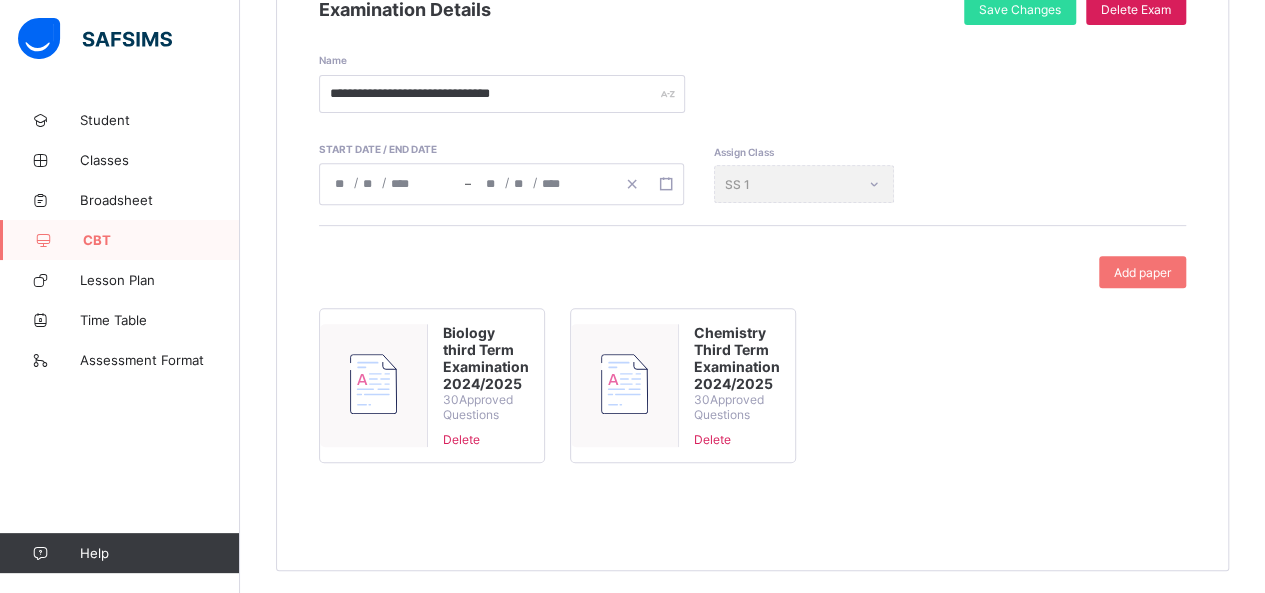 click on "Biology third Term Examination 2024/2025 30  Approved Questions Delete Chemistry Third Term Examination 2024/2025  30  Approved Questions Delete" at bounding box center (752, 393) 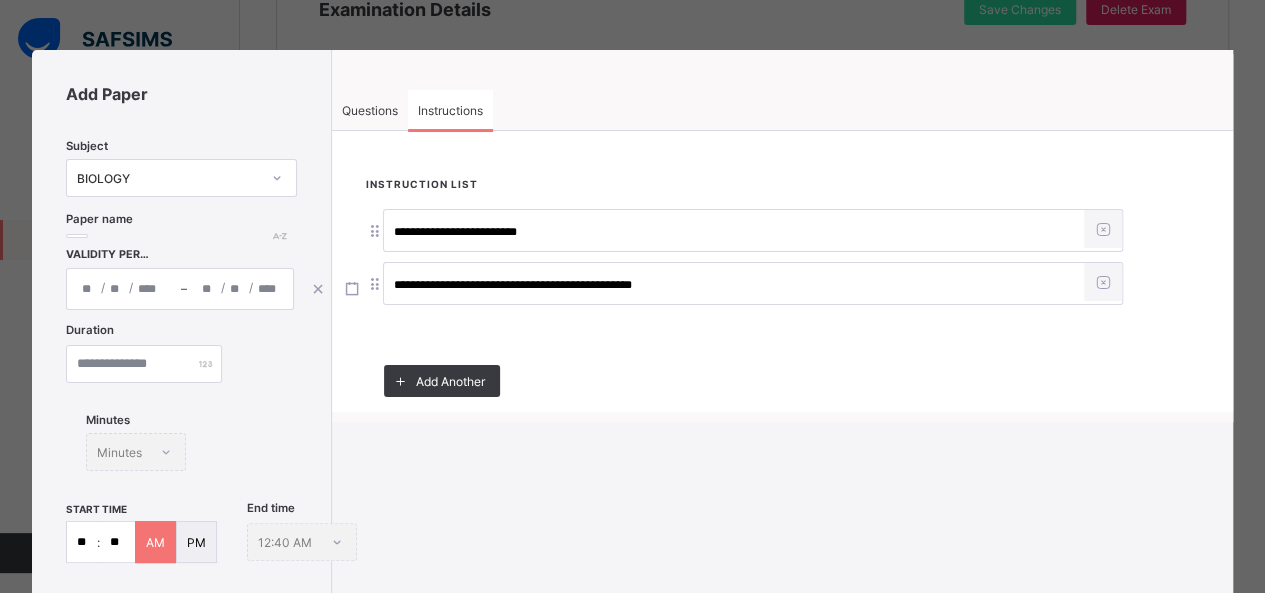 type on "**********" 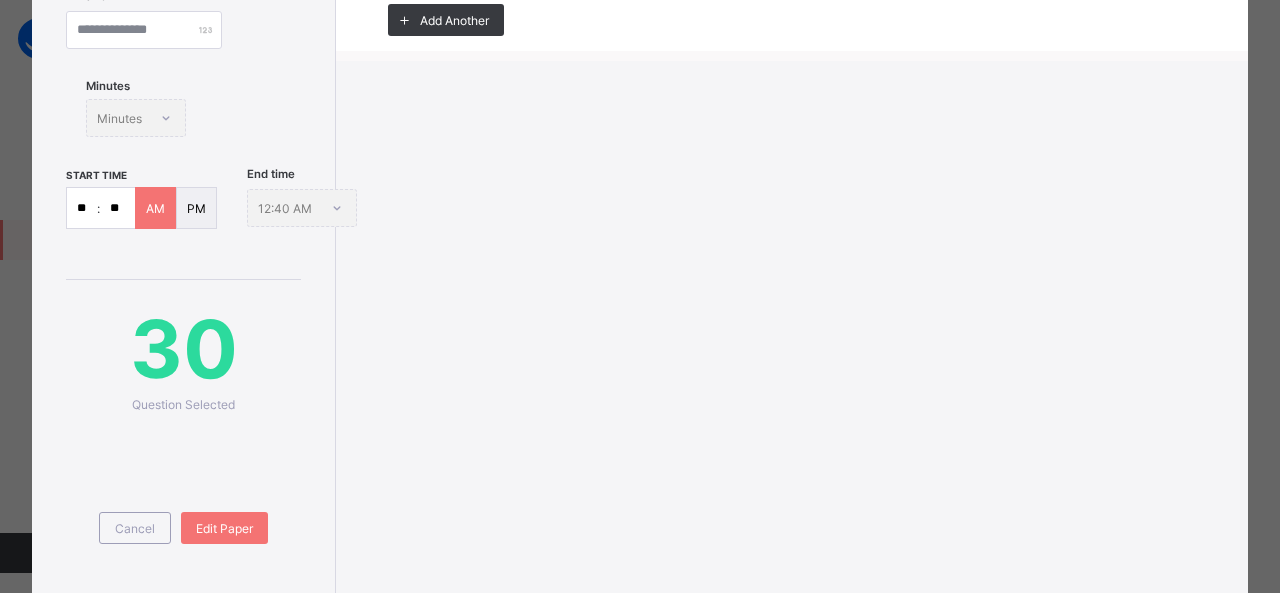 scroll, scrollTop: 442, scrollLeft: 0, axis: vertical 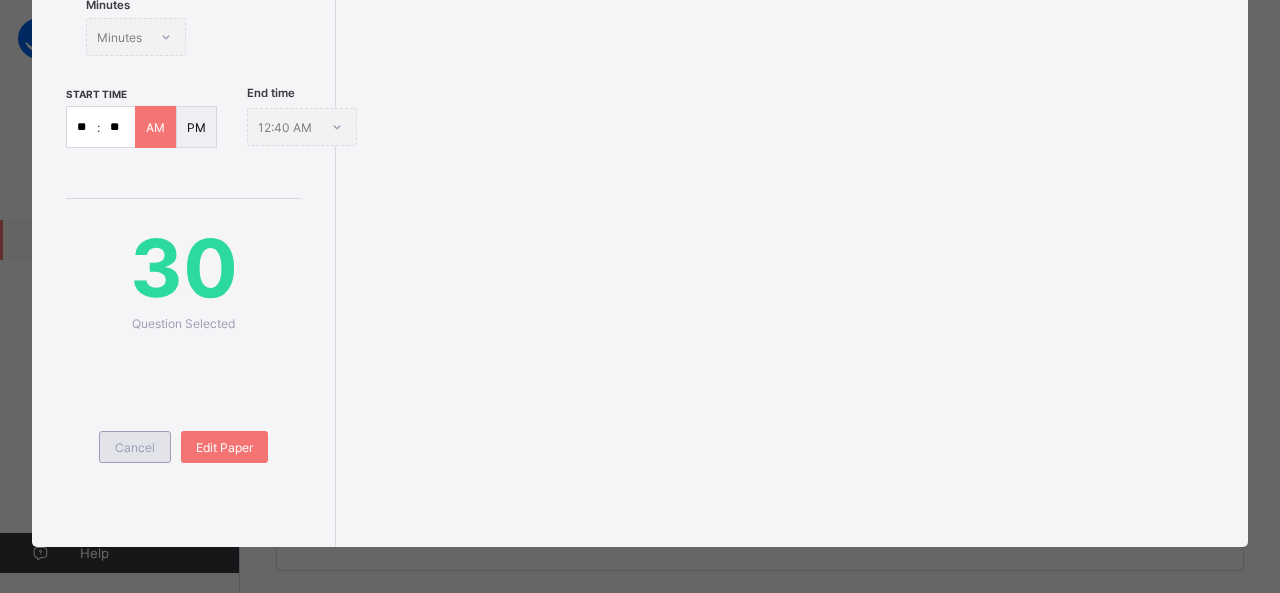 click on "Cancel" at bounding box center (135, 447) 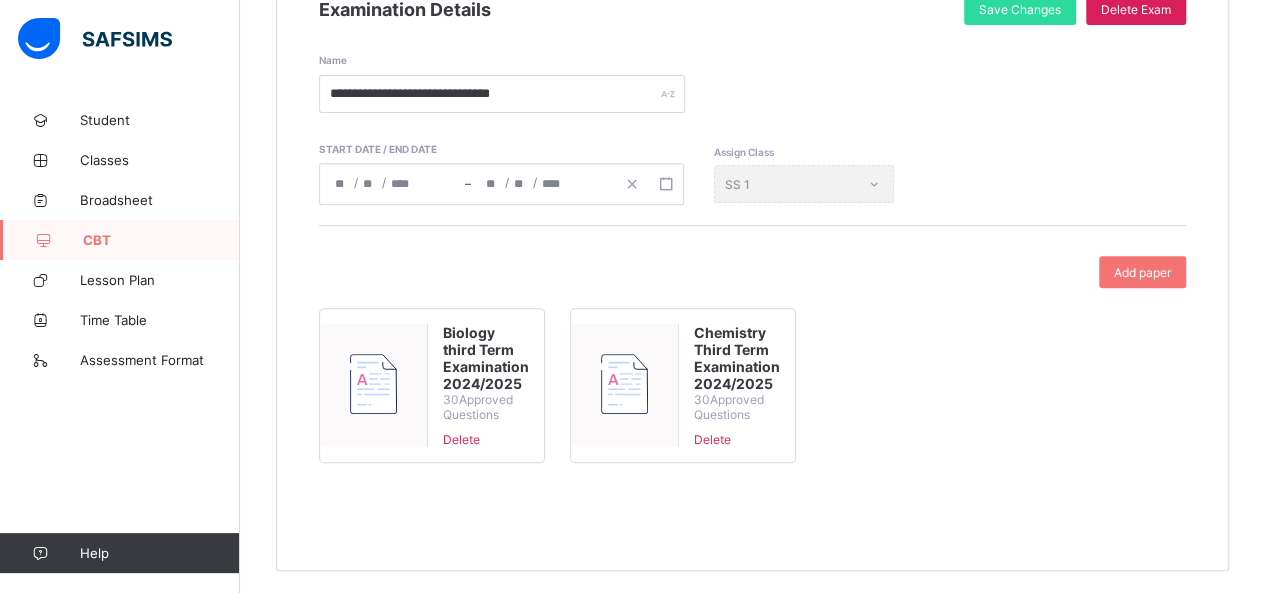 click on "30  Approved Questions" at bounding box center [737, 407] 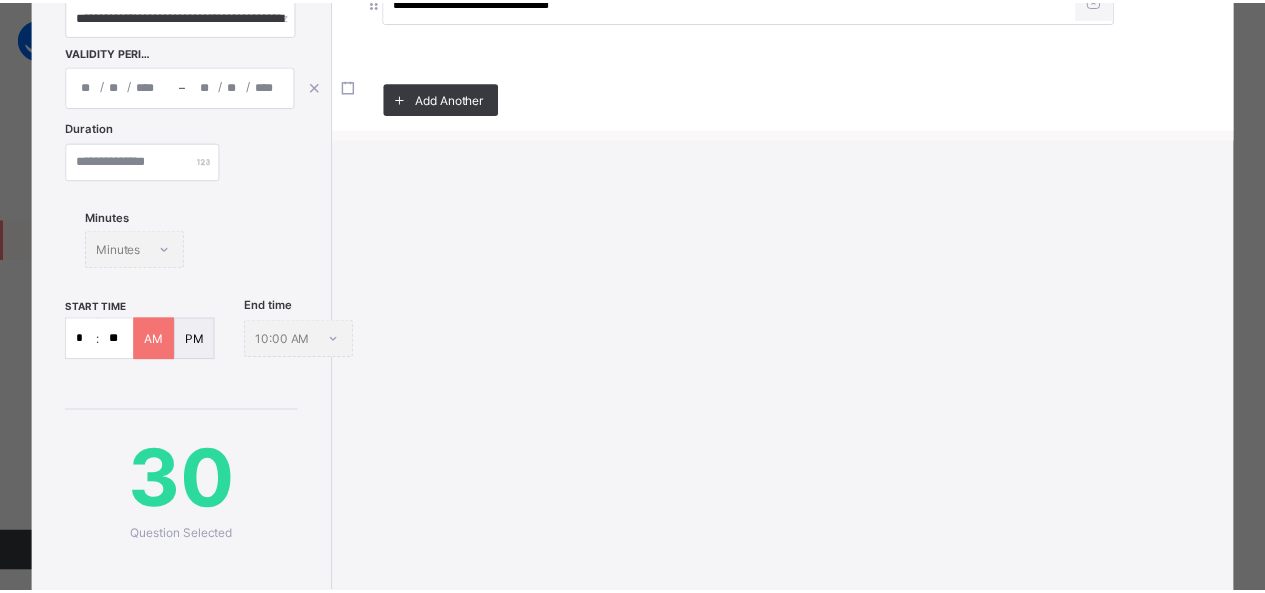 scroll, scrollTop: 442, scrollLeft: 0, axis: vertical 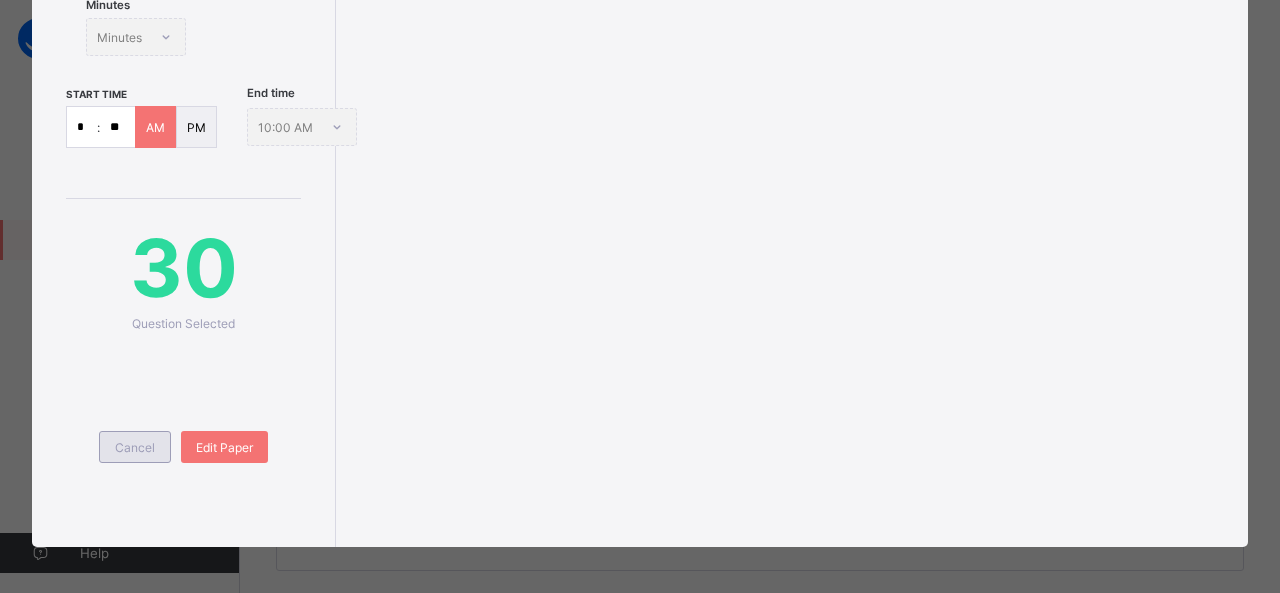 click on "Cancel" at bounding box center [135, 447] 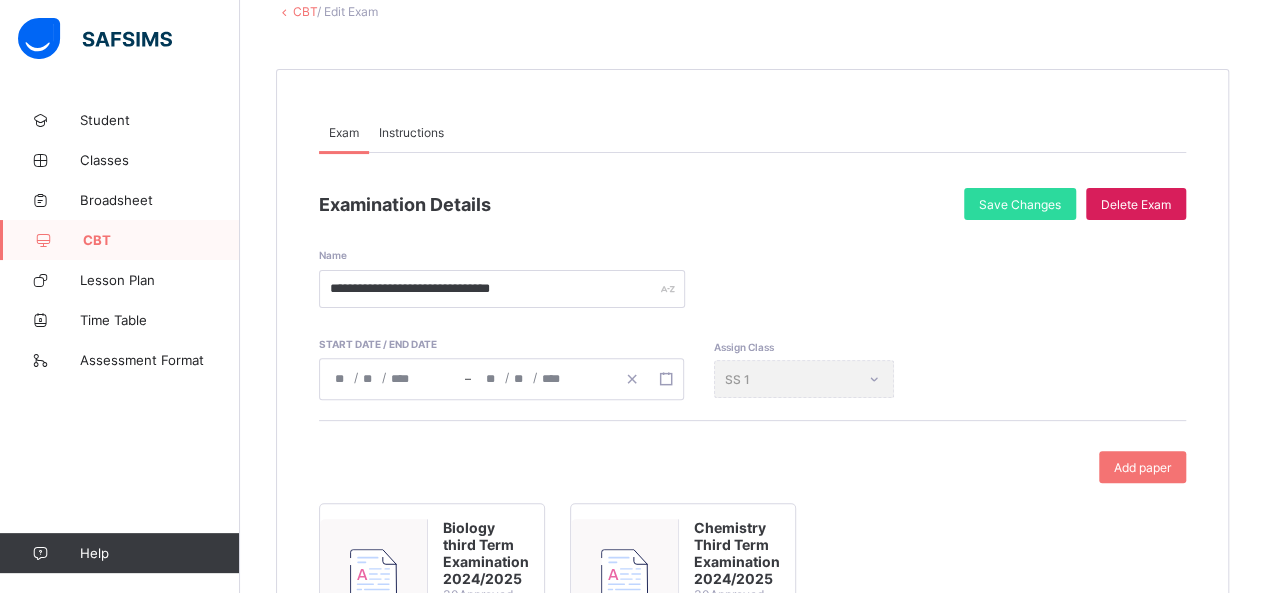 scroll, scrollTop: 117, scrollLeft: 0, axis: vertical 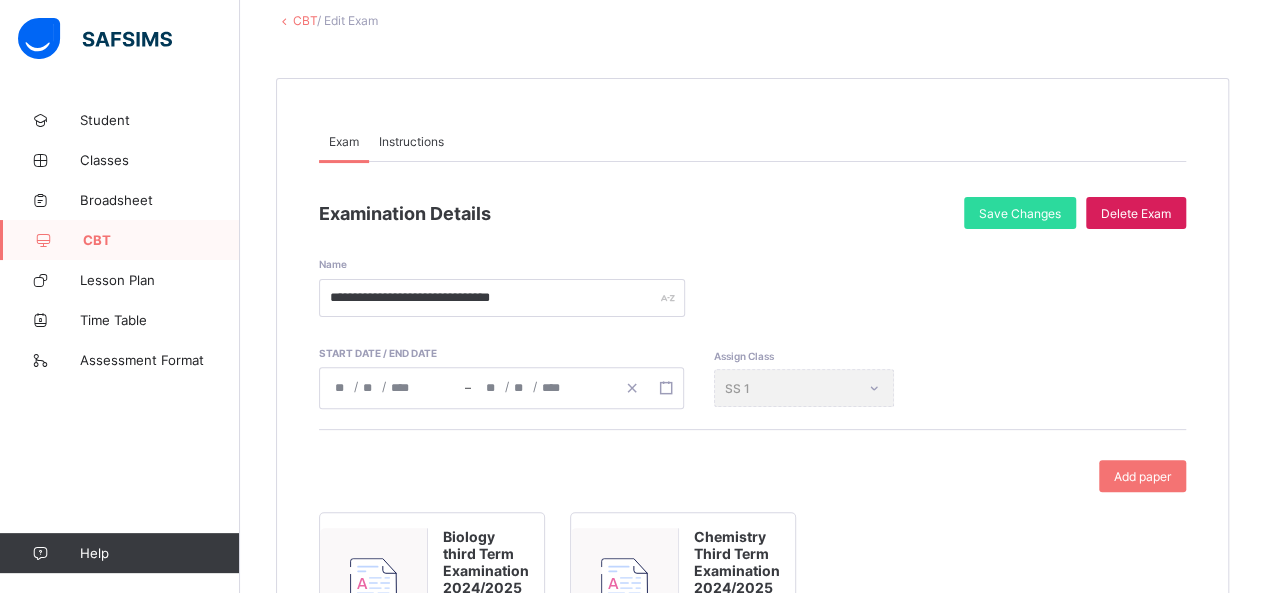 click on "CBT" at bounding box center (305, 20) 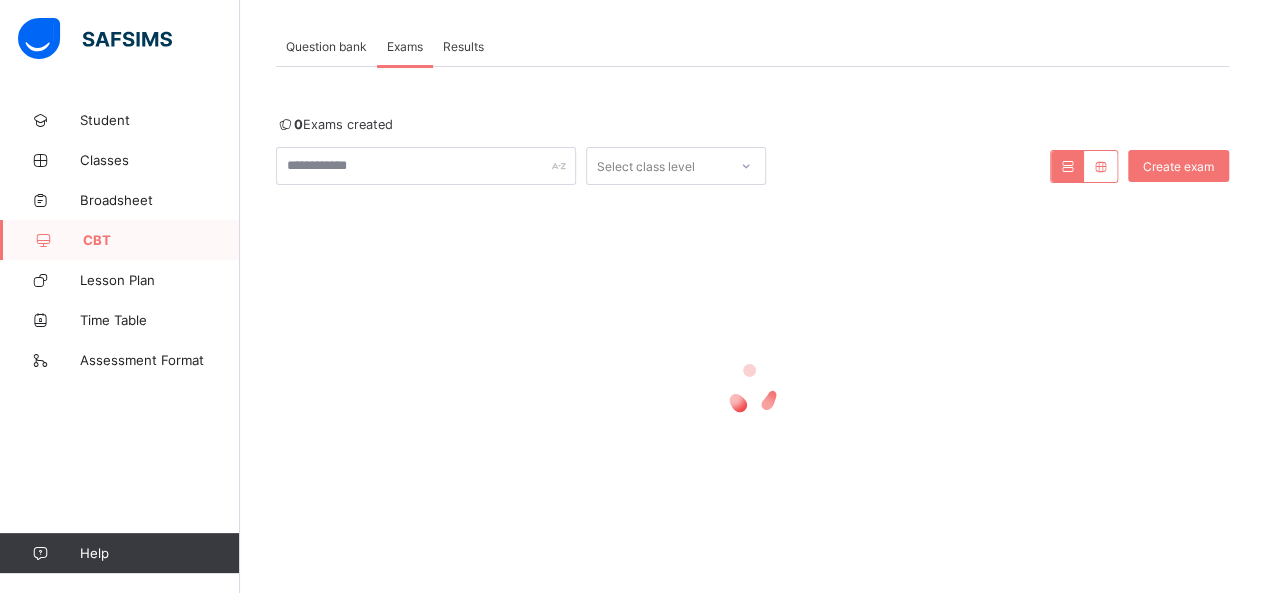 scroll, scrollTop: 0, scrollLeft: 0, axis: both 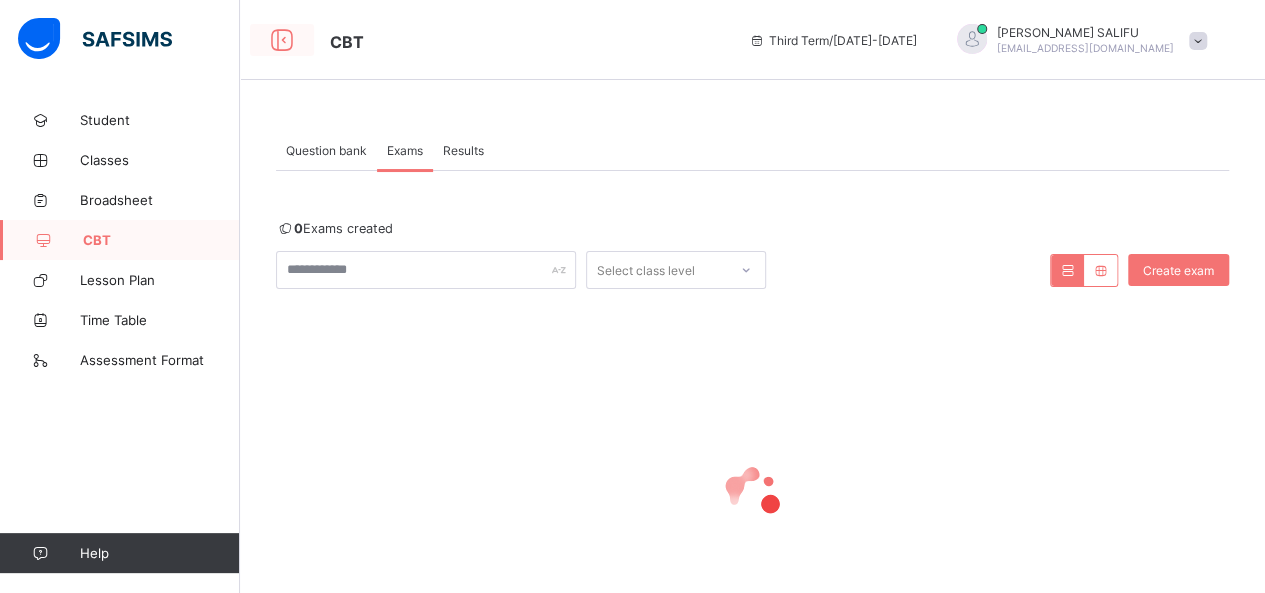 click at bounding box center [282, 40] 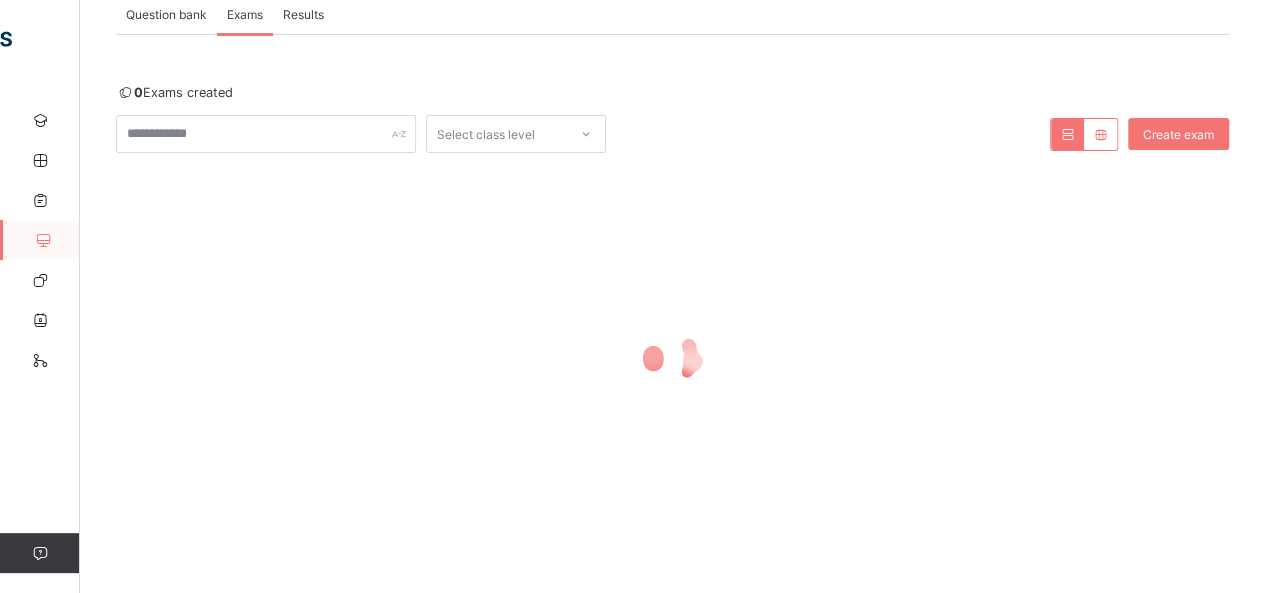 scroll, scrollTop: 0, scrollLeft: 0, axis: both 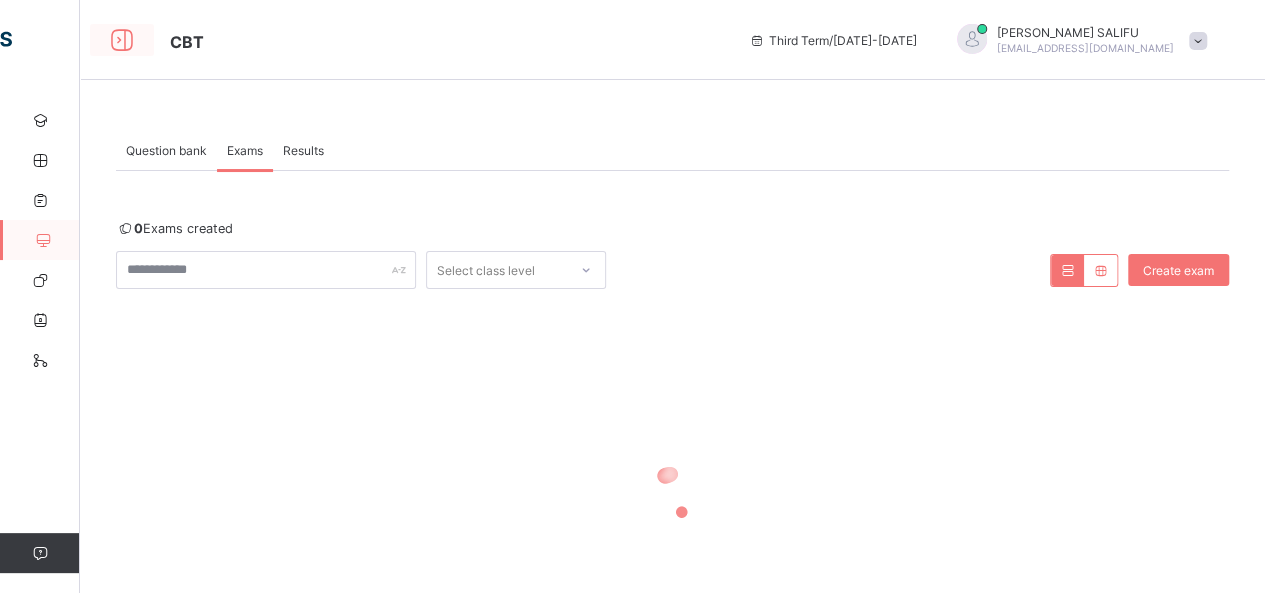 click at bounding box center [122, 40] 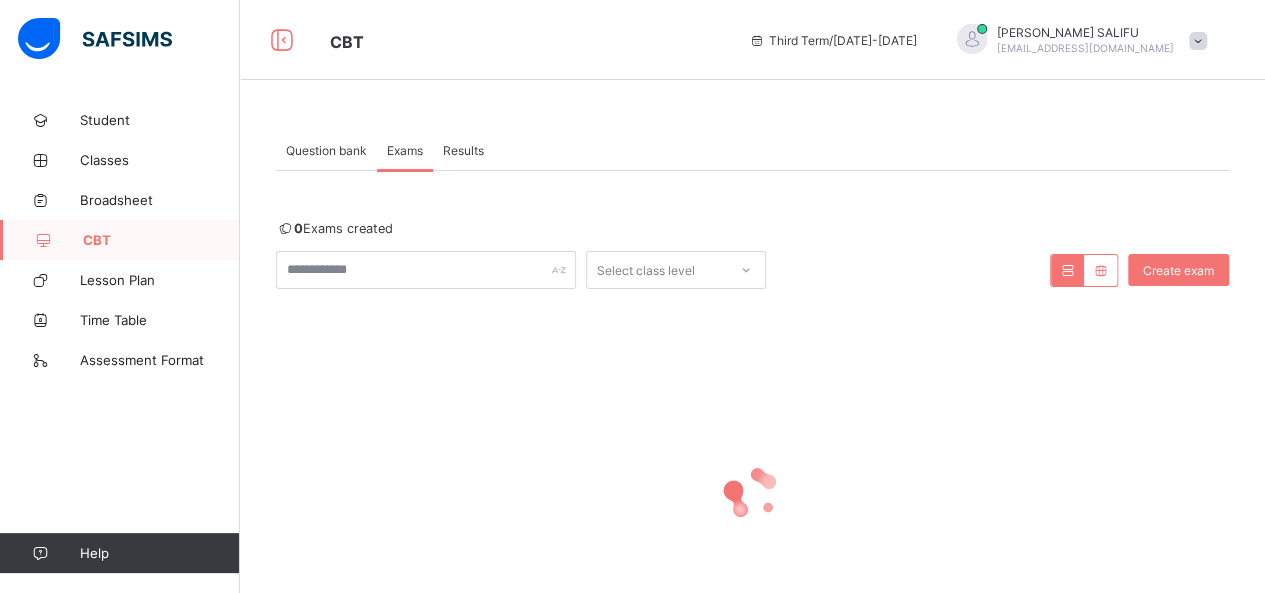 click on "Question bank" at bounding box center (326, 150) 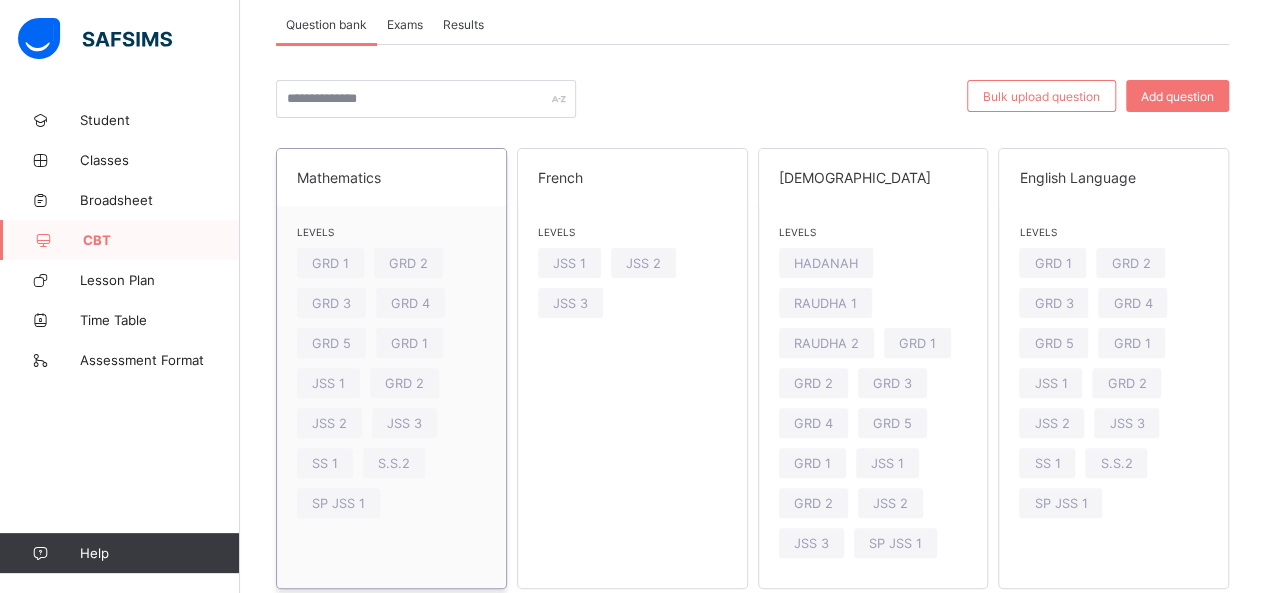 scroll, scrollTop: 0, scrollLeft: 0, axis: both 